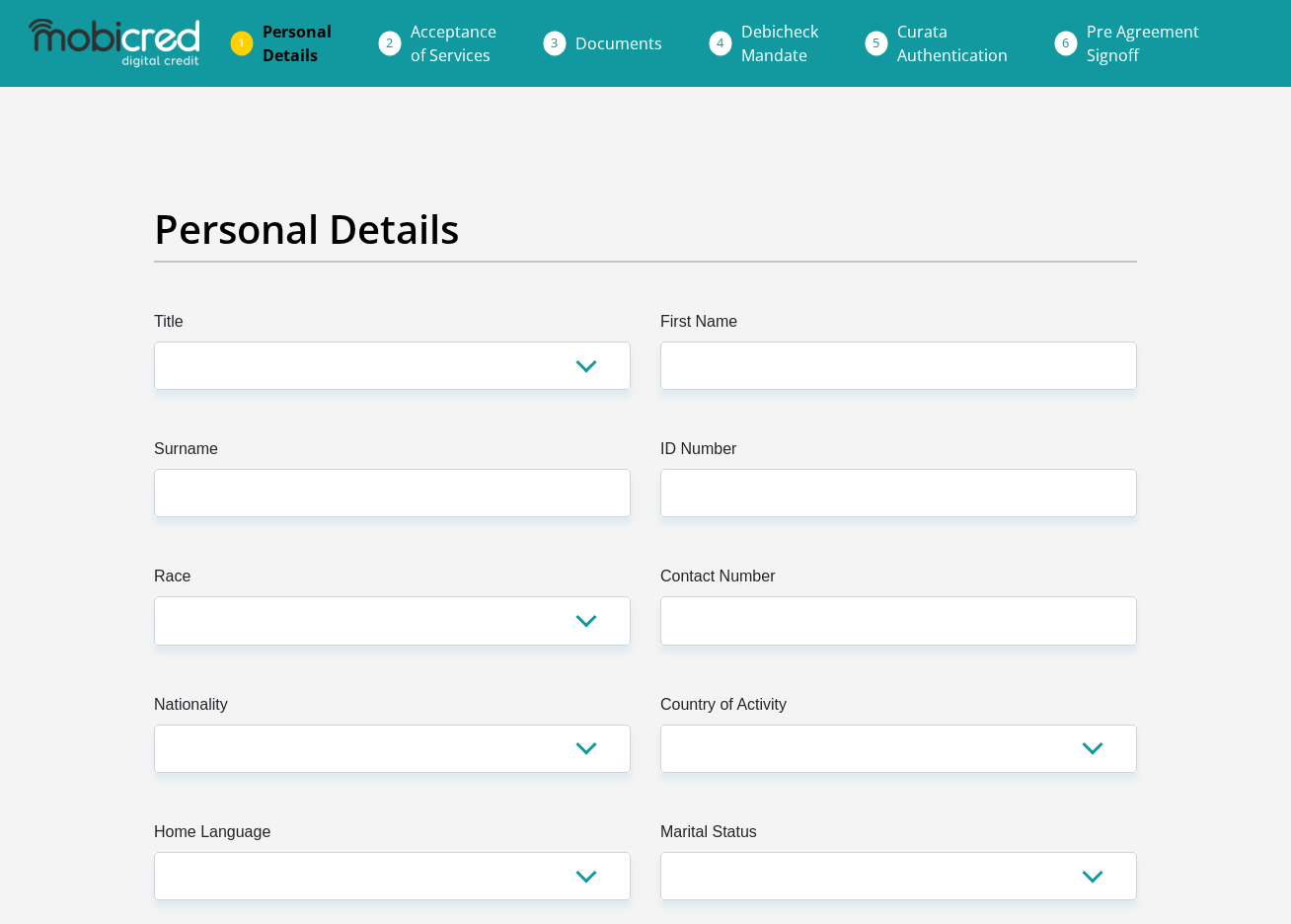 scroll, scrollTop: 0, scrollLeft: 0, axis: both 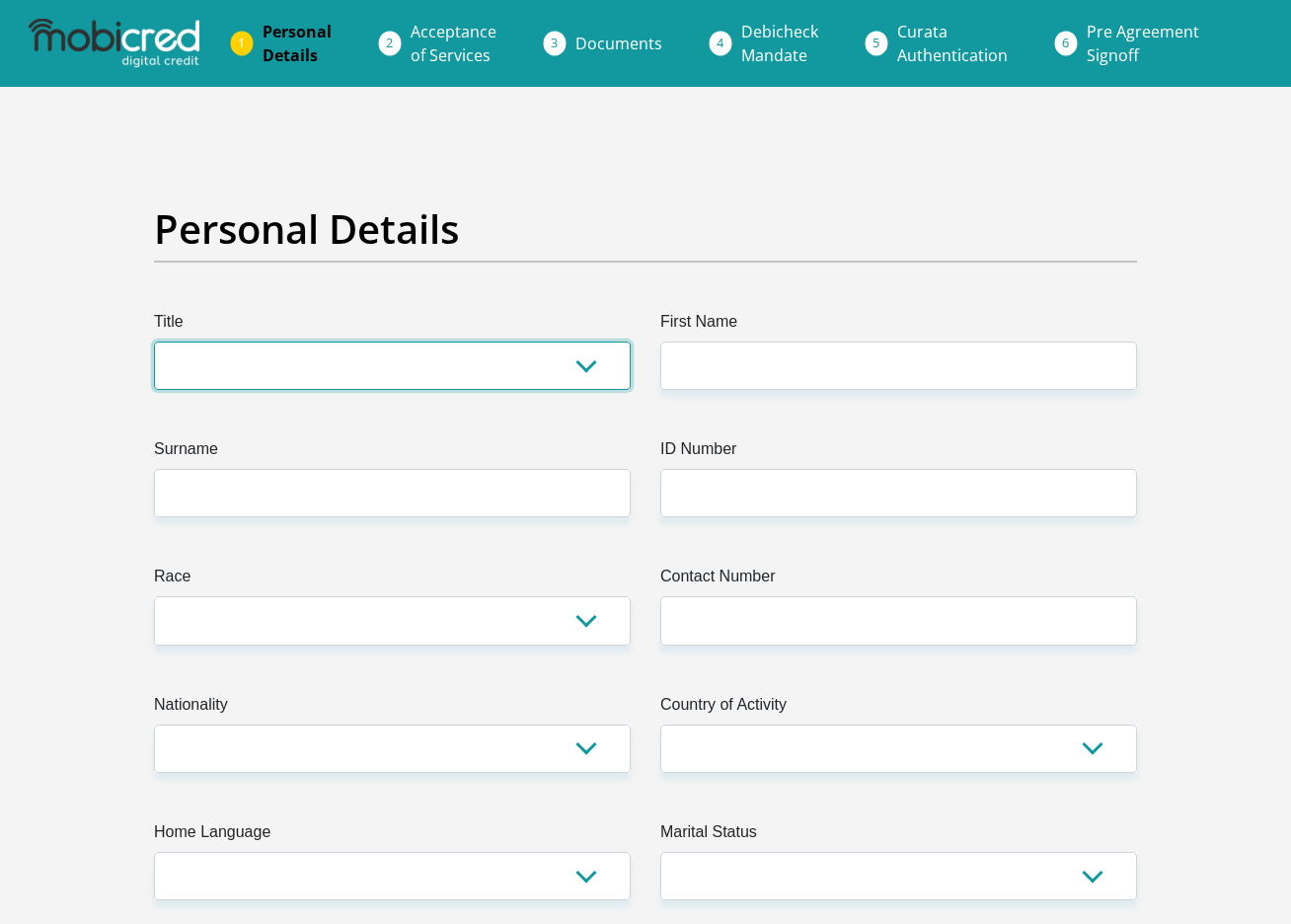 click on "Mr
Ms
Mrs
Dr
[PERSON_NAME]" at bounding box center (392, 365) 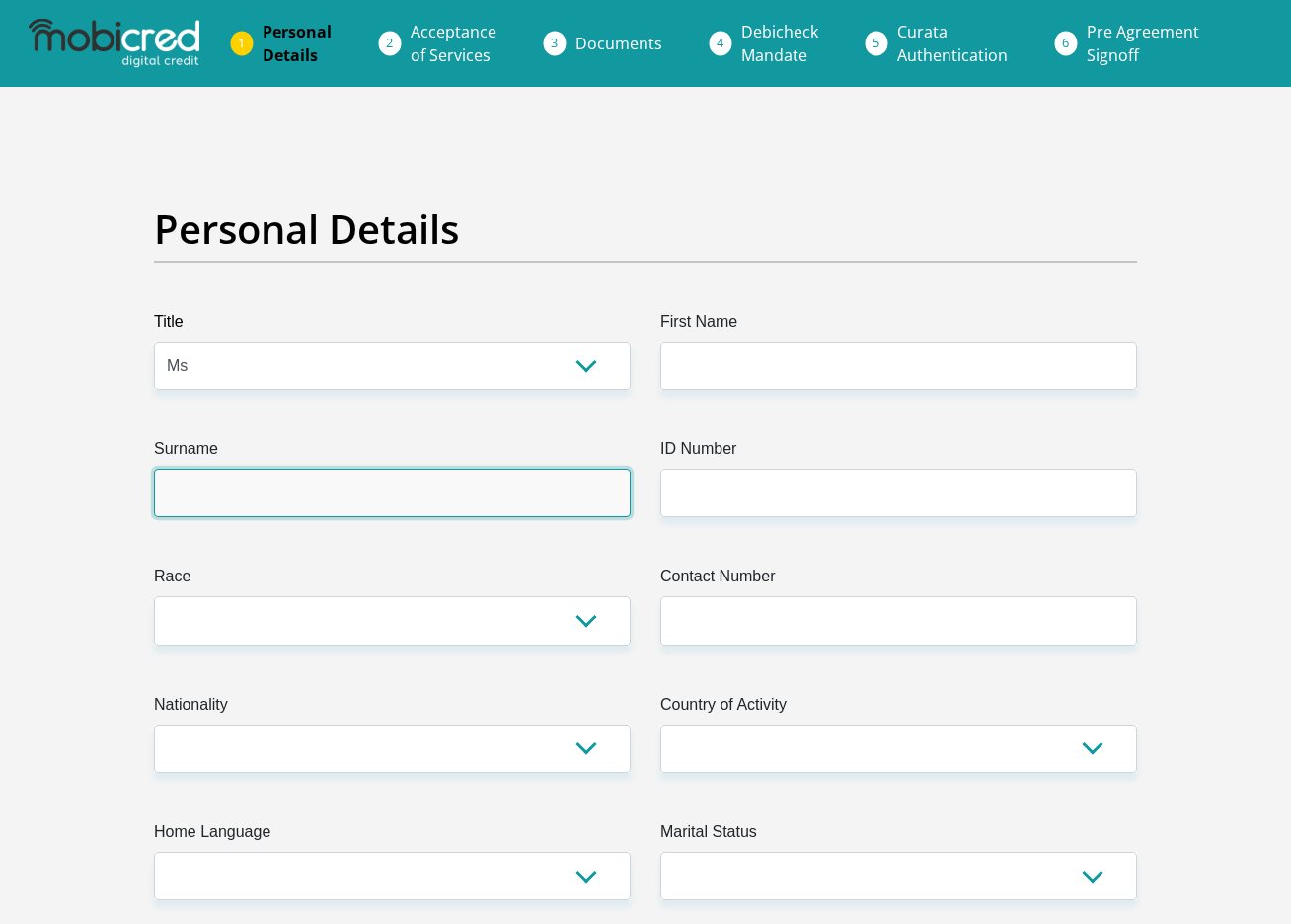click on "Surname" at bounding box center [392, 493] 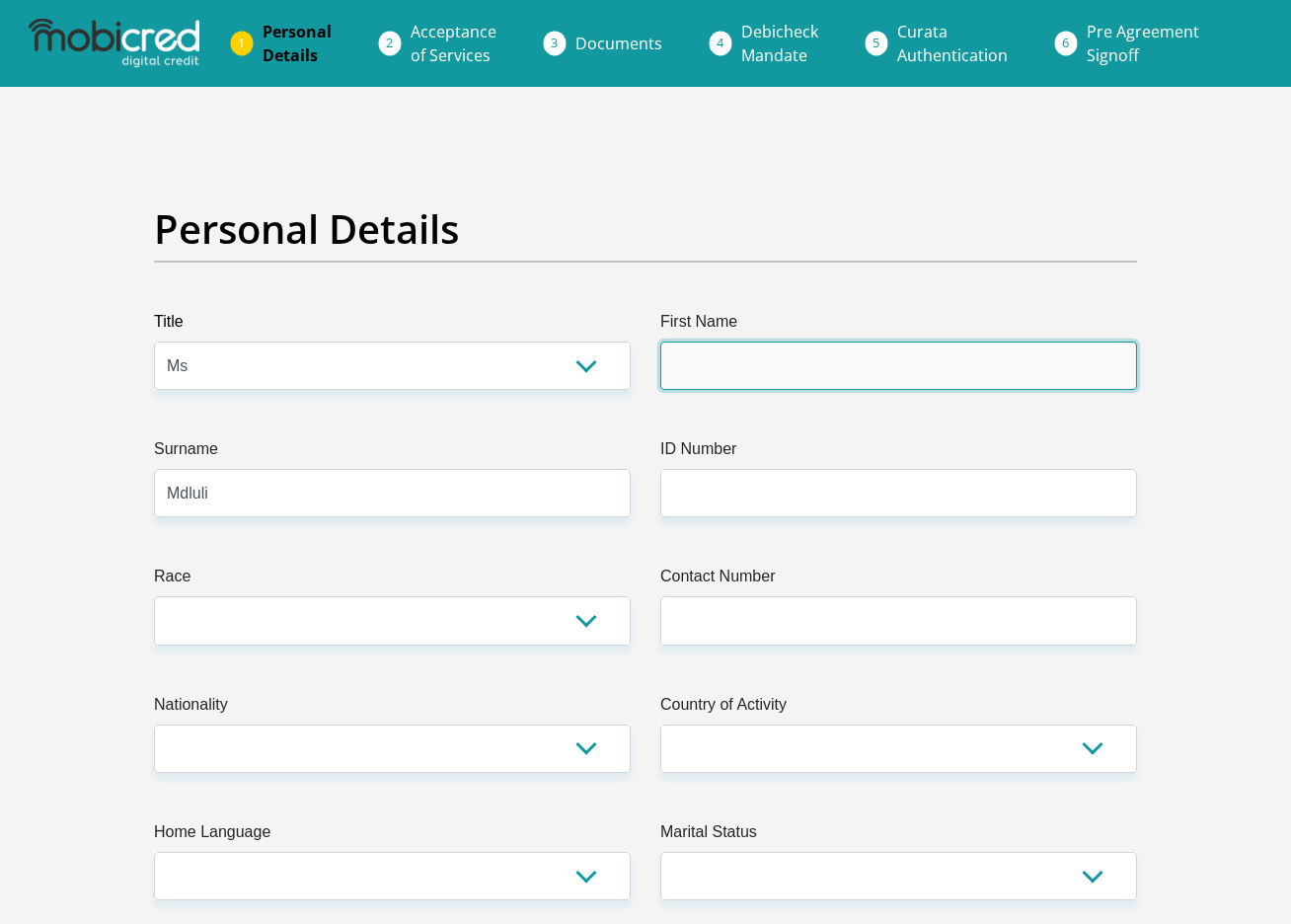 type on "Nompumelelo" 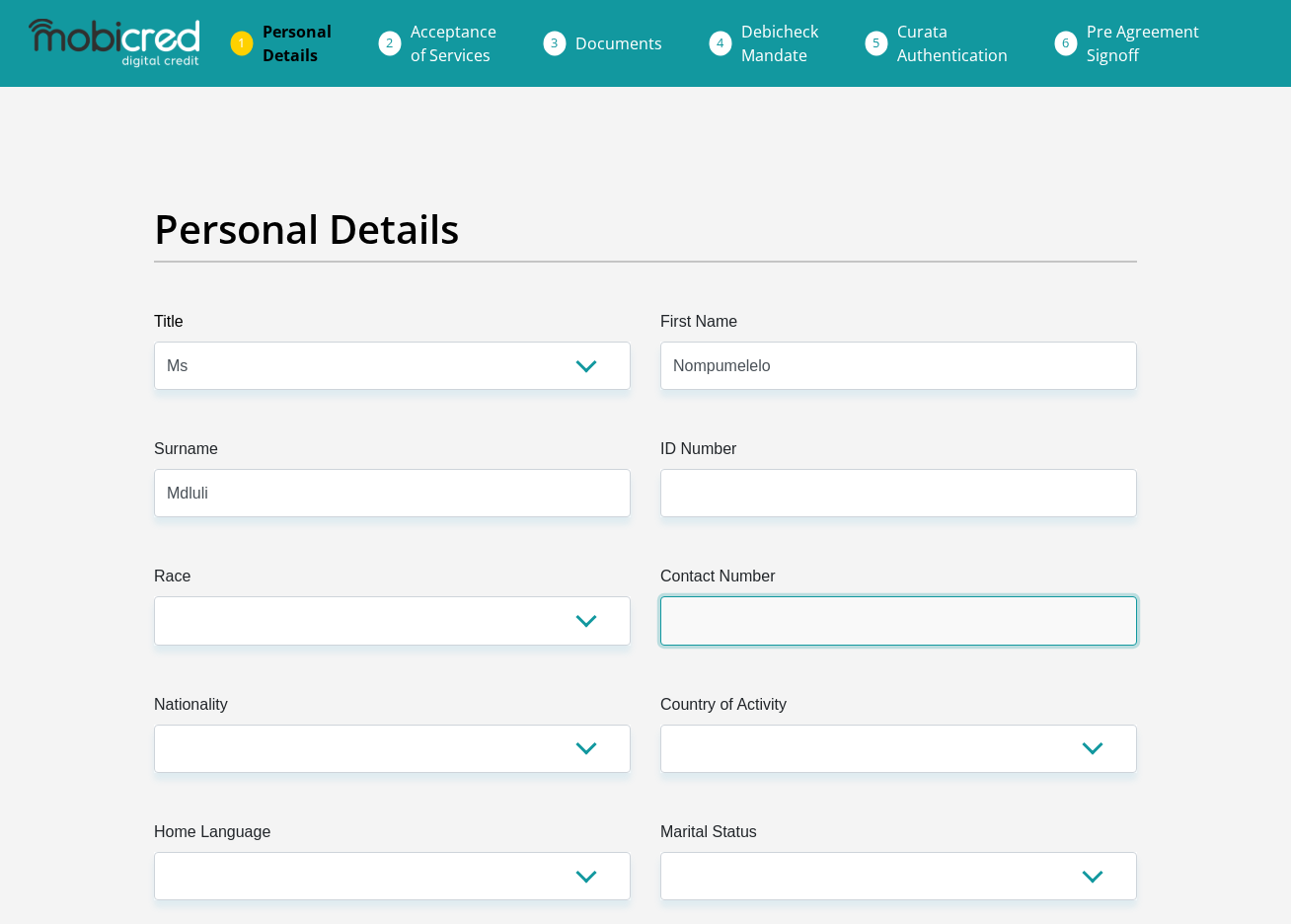 type on "0658990434" 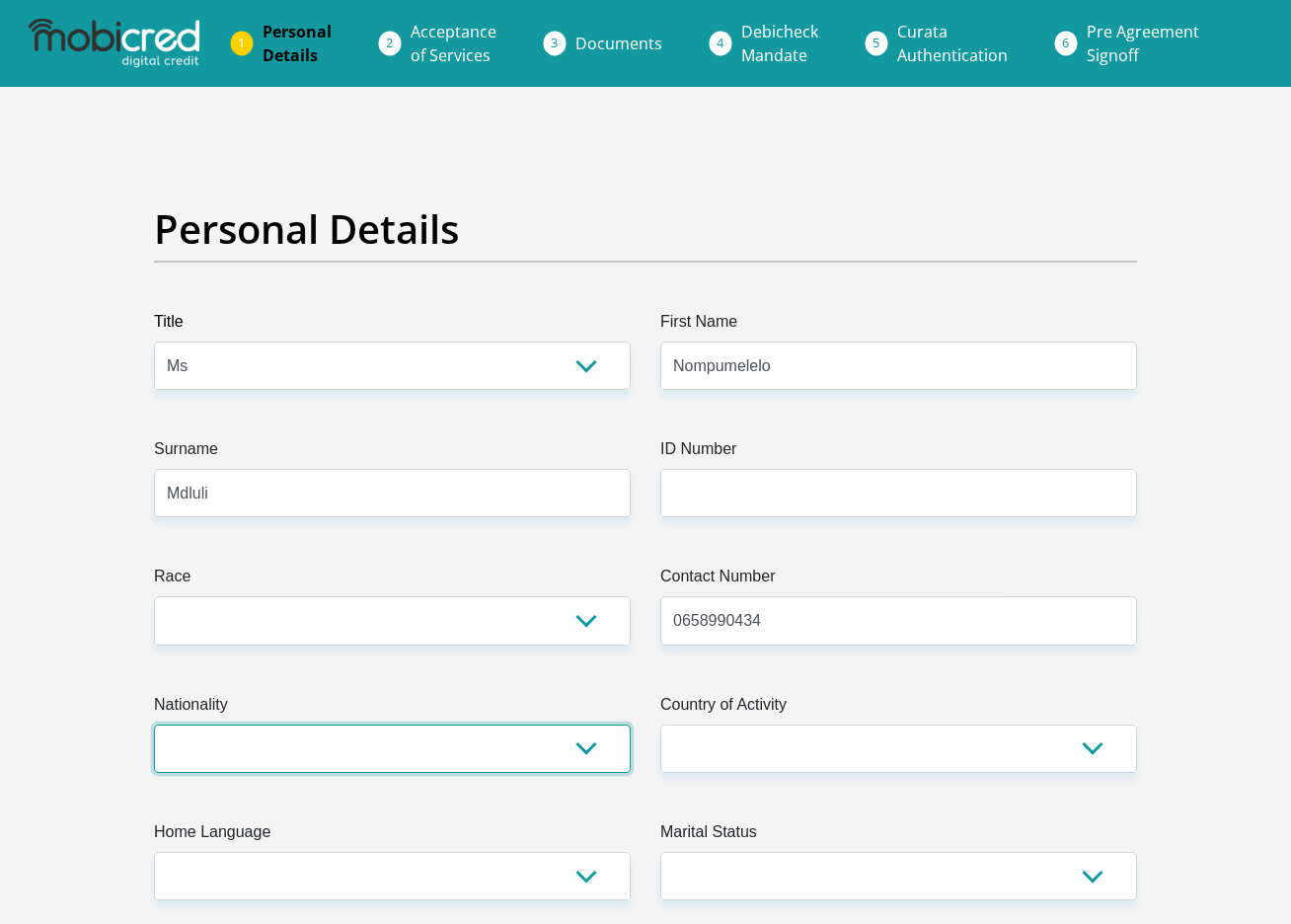 select on "ZAF" 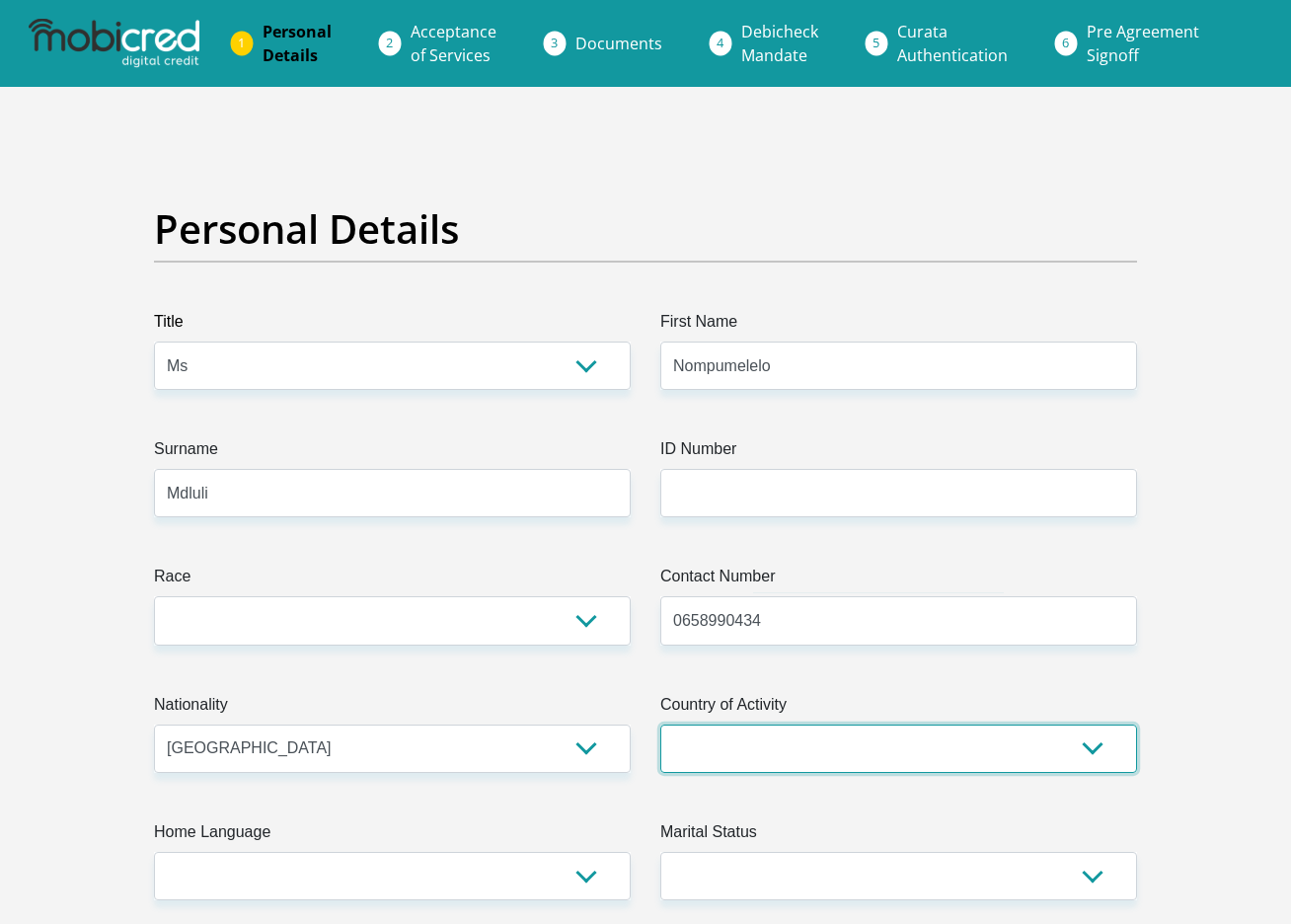 select on "ZAF" 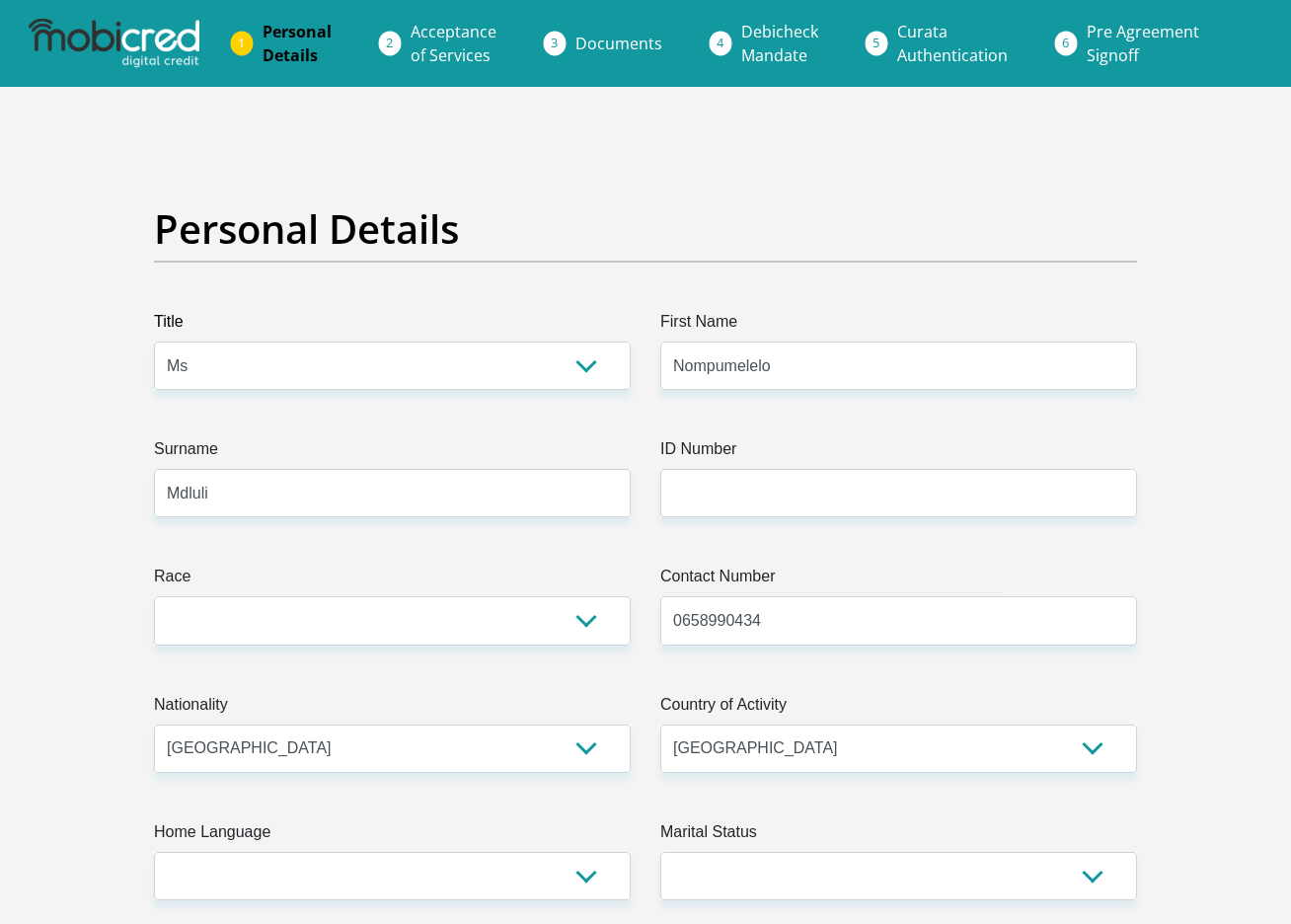 type on "4 wilgeriver street" 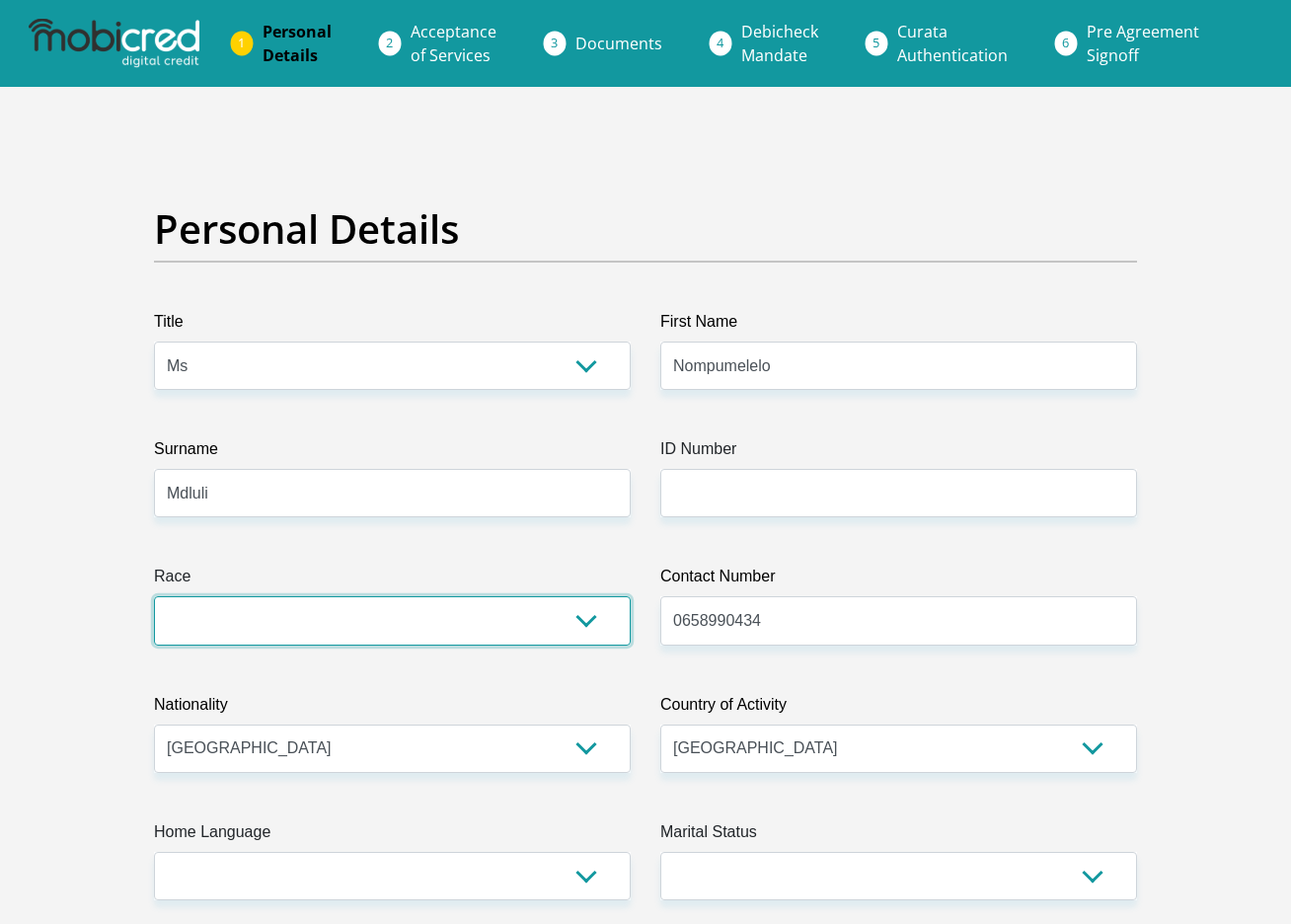 click on "Black
Coloured
Indian
White
Other" at bounding box center (392, 620) 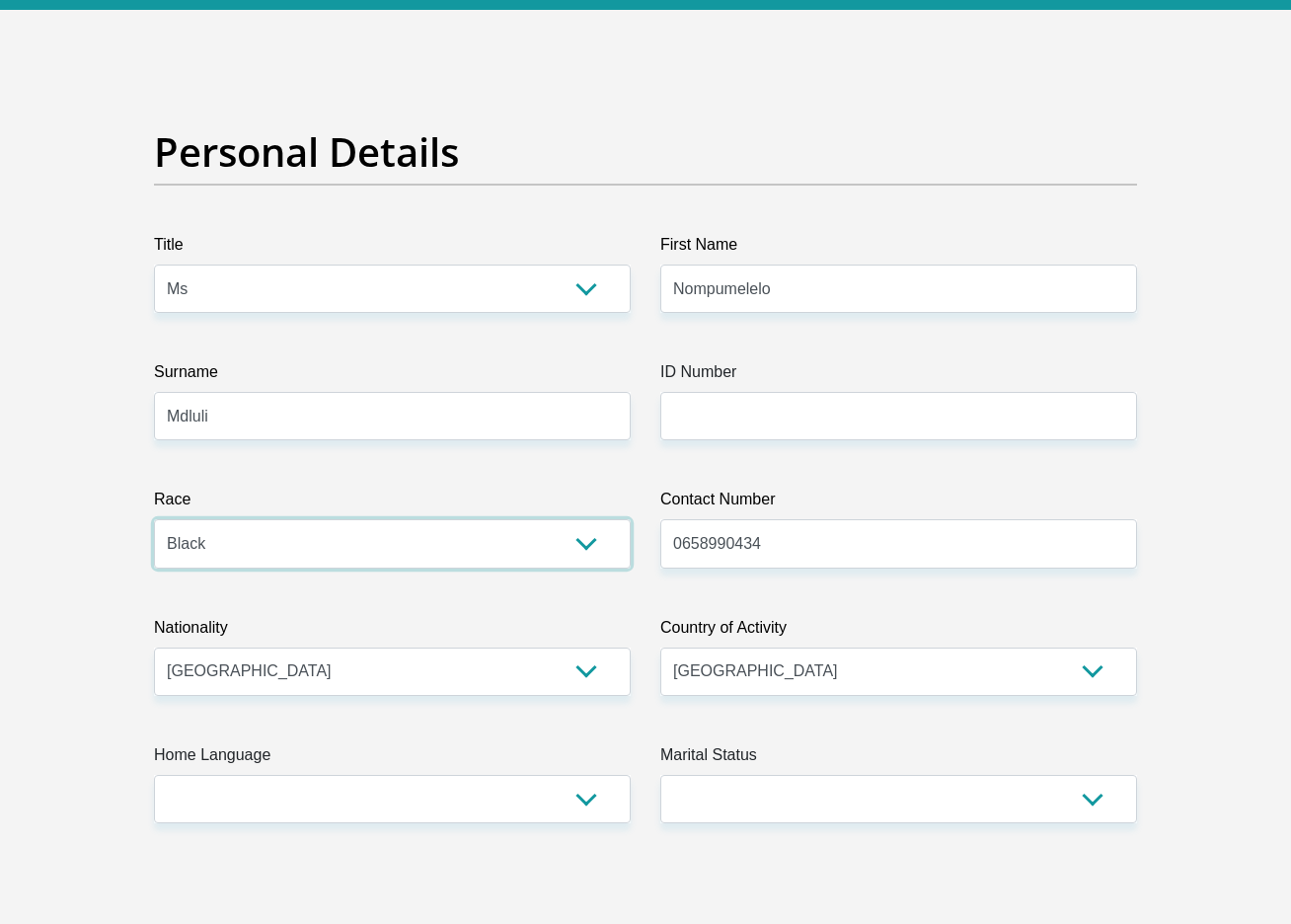 scroll, scrollTop: 183, scrollLeft: 0, axis: vertical 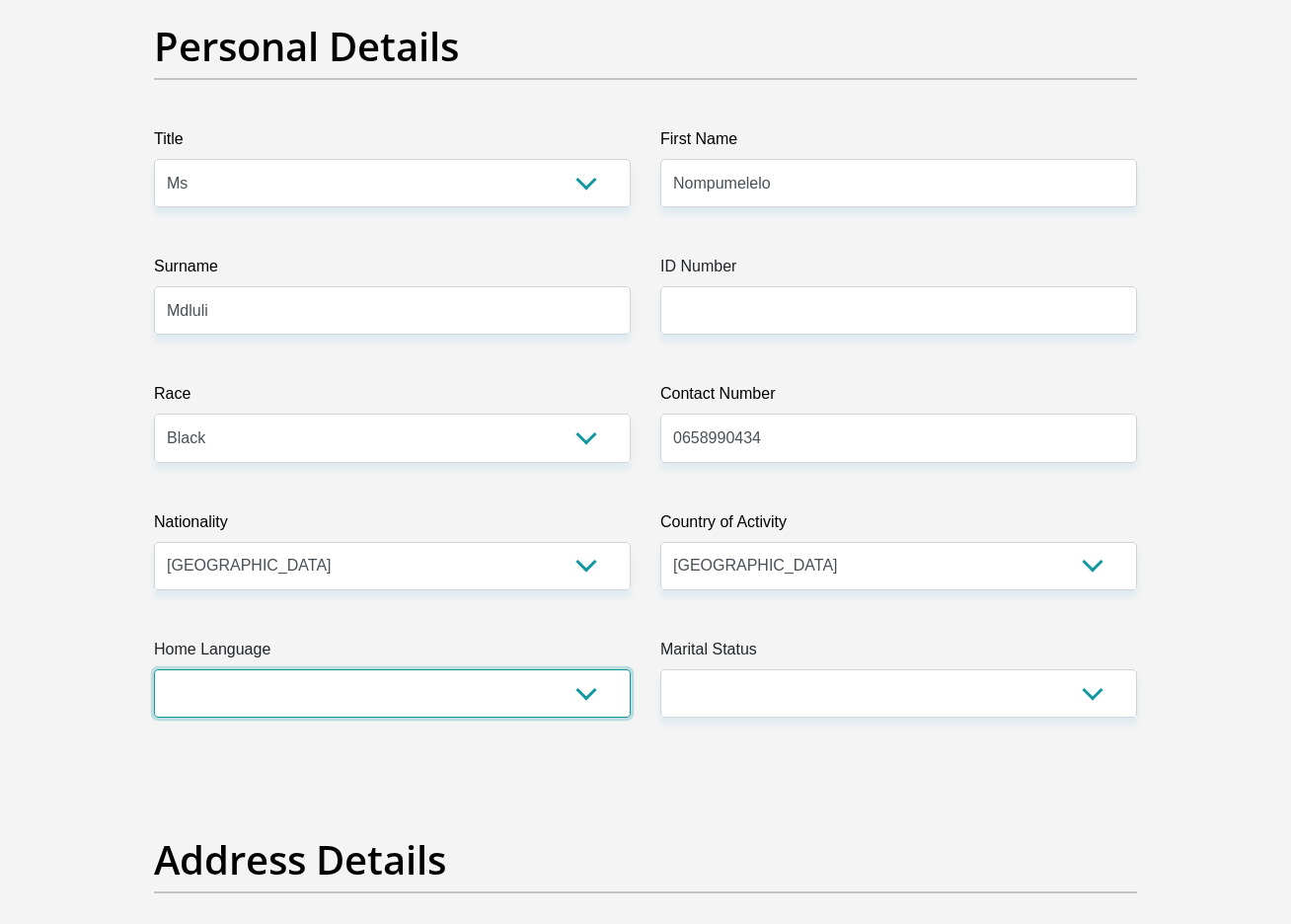 click on "Afrikaans
English
Sepedi
South Ndebele
Southern Sotho
Swati
Tsonga
Tswana
Venda
Xhosa
Zulu
Other" at bounding box center [392, 693] 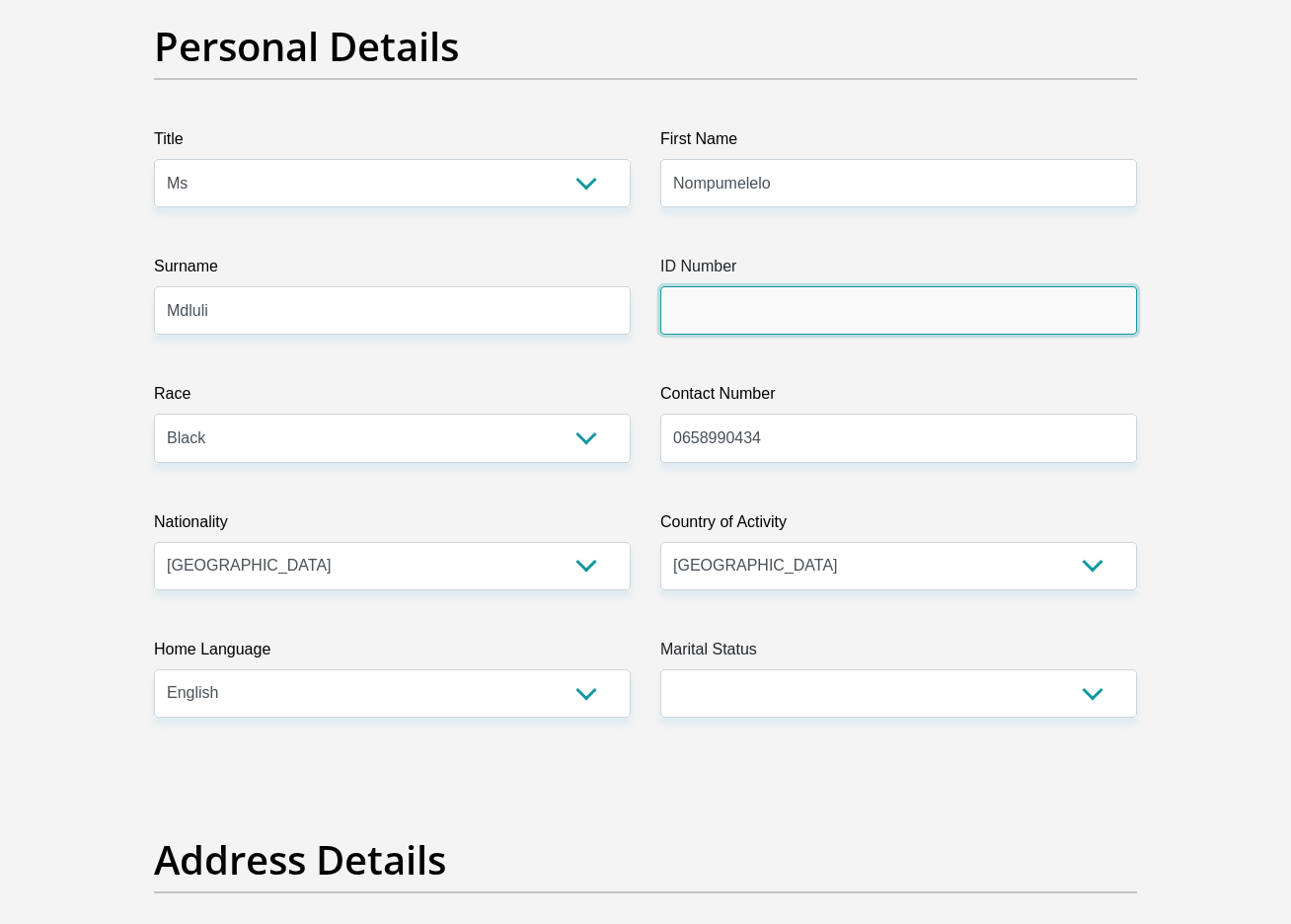 click on "ID Number" at bounding box center (898, 310) 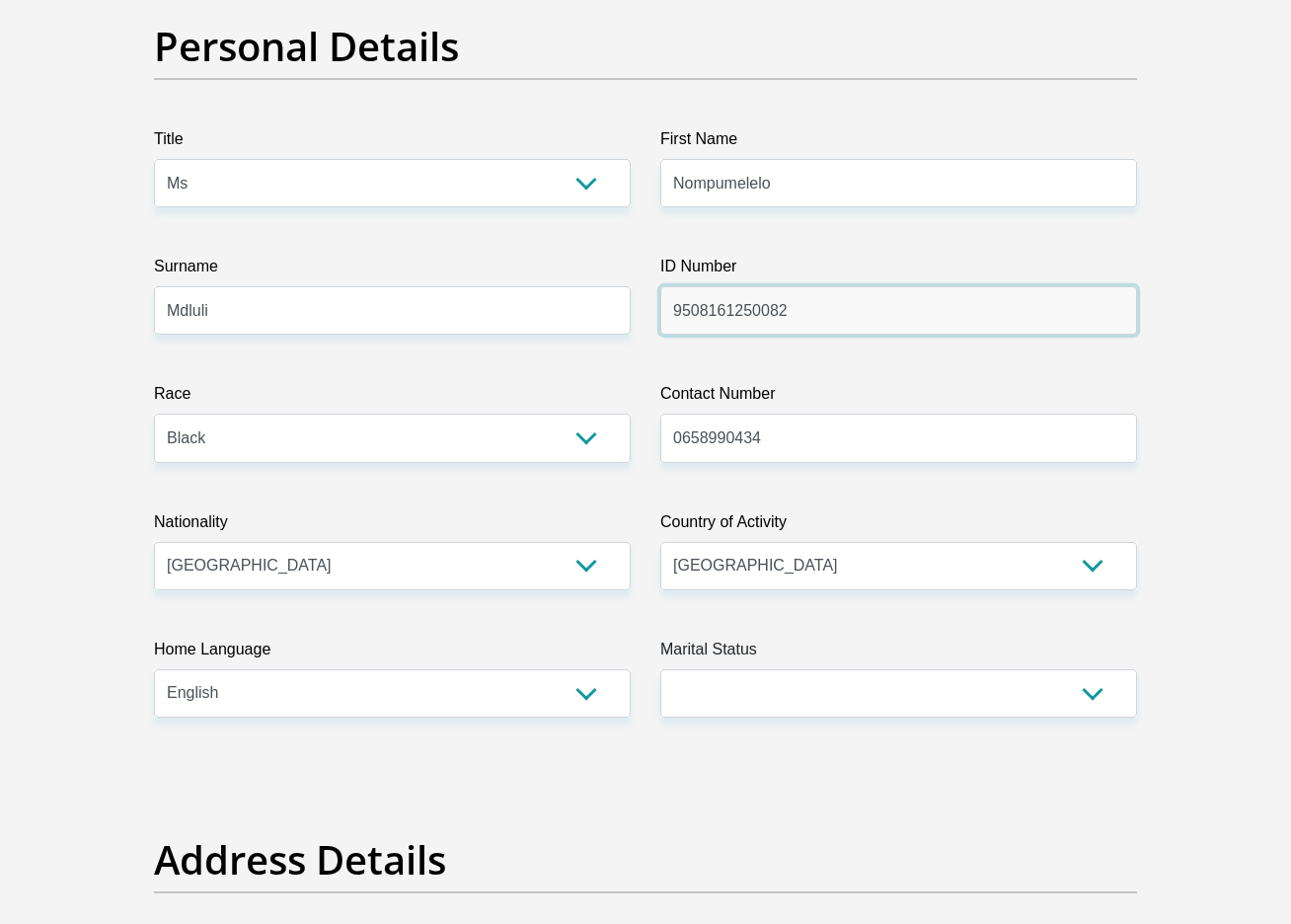 type on "9508161250082" 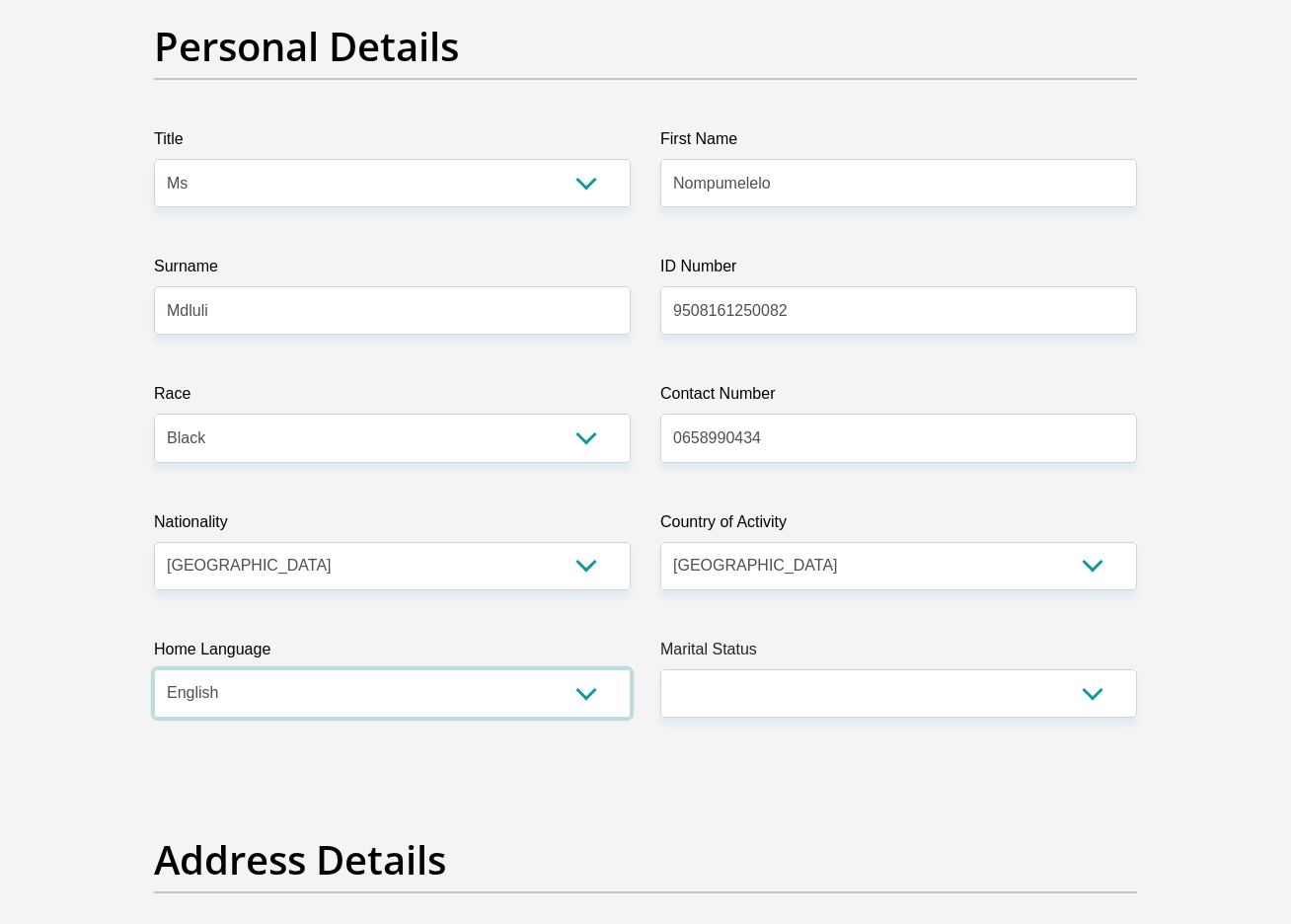 click on "Afrikaans
English
Sepedi
South Ndebele
Southern Sotho
Swati
Tsonga
Tswana
Venda
Xhosa
Zulu
Other" at bounding box center (392, 693) 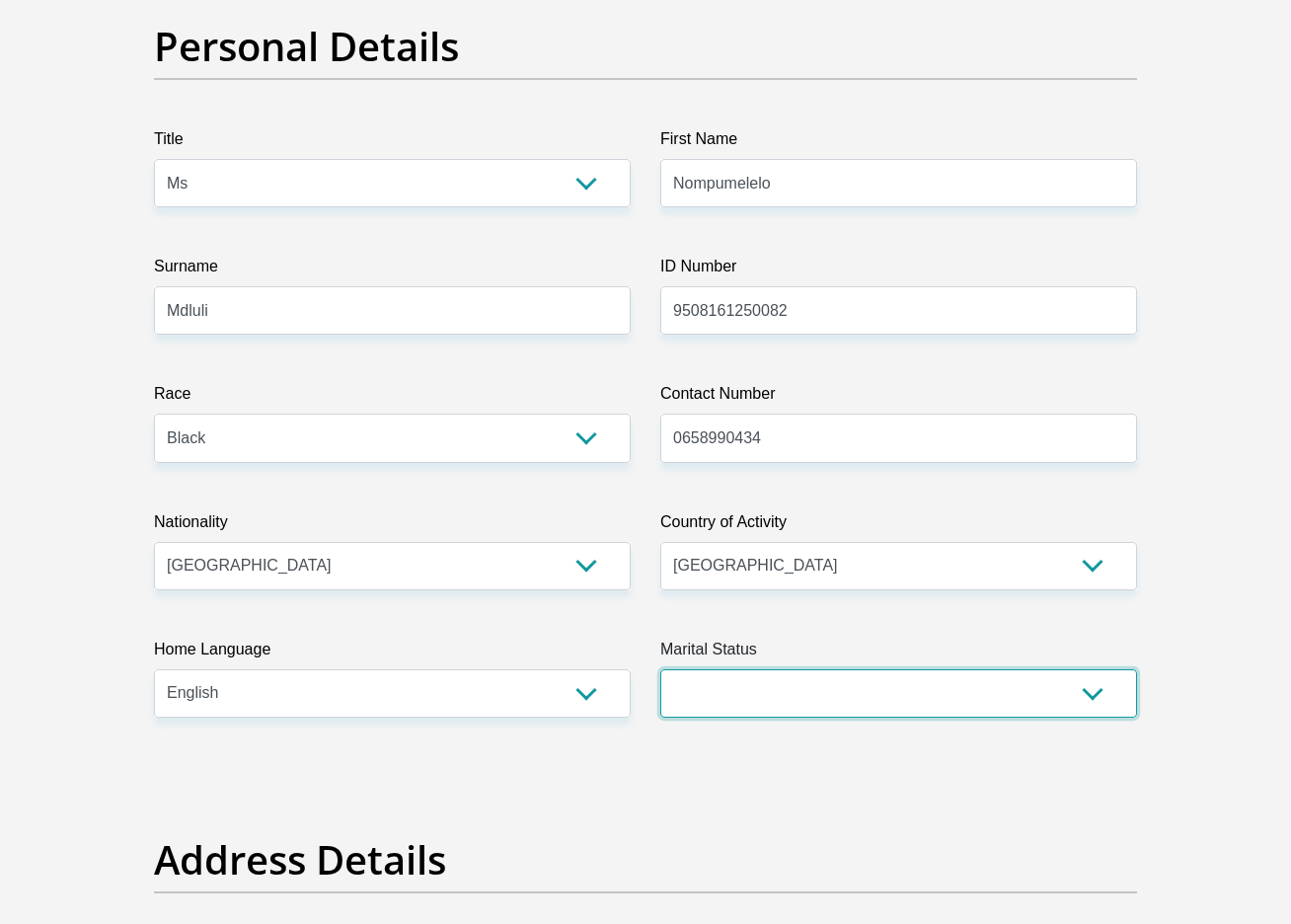 click on "Married ANC
Single
Divorced
Widowed
Married COP or Customary Law" at bounding box center [898, 693] 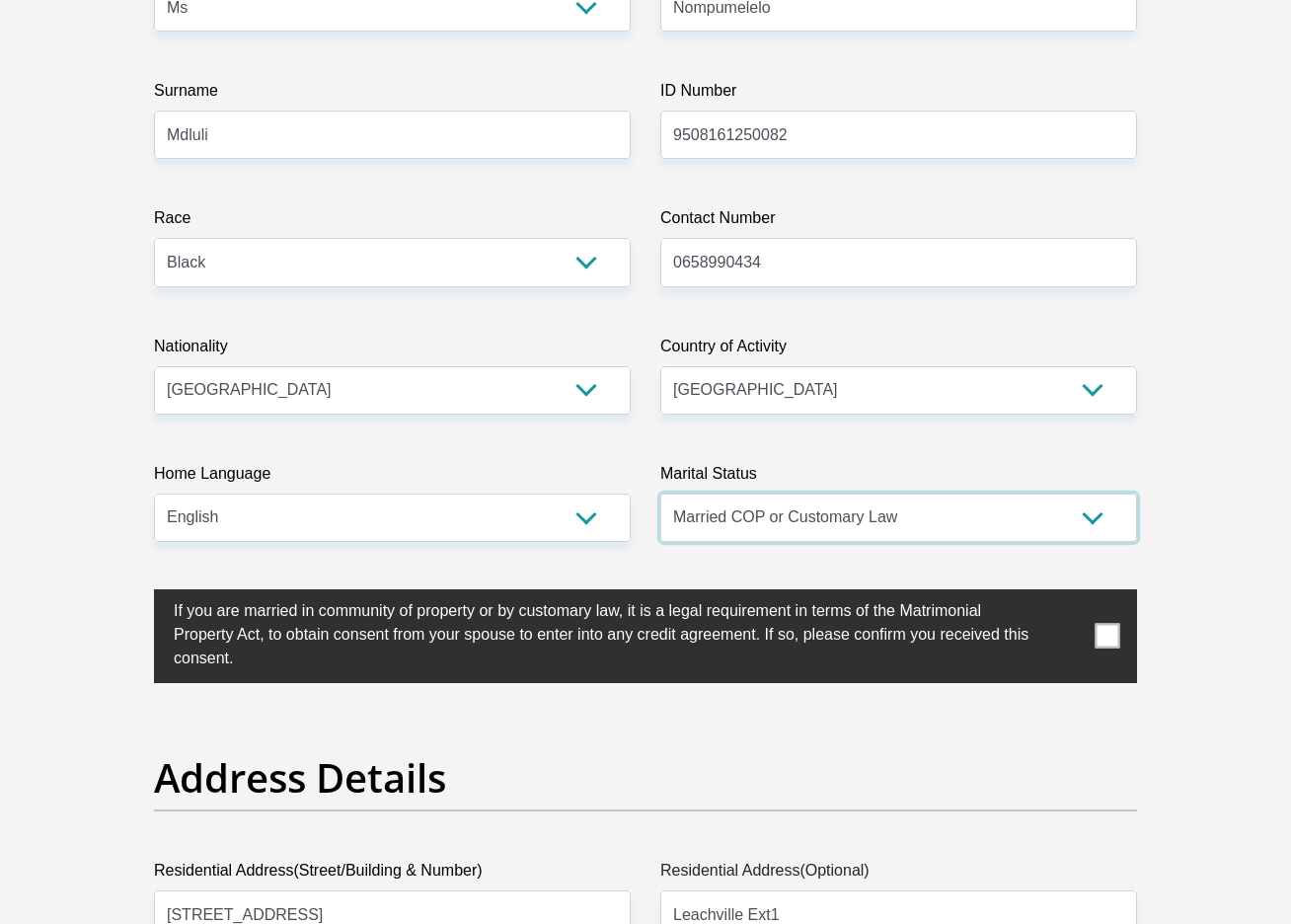 scroll, scrollTop: 359, scrollLeft: 0, axis: vertical 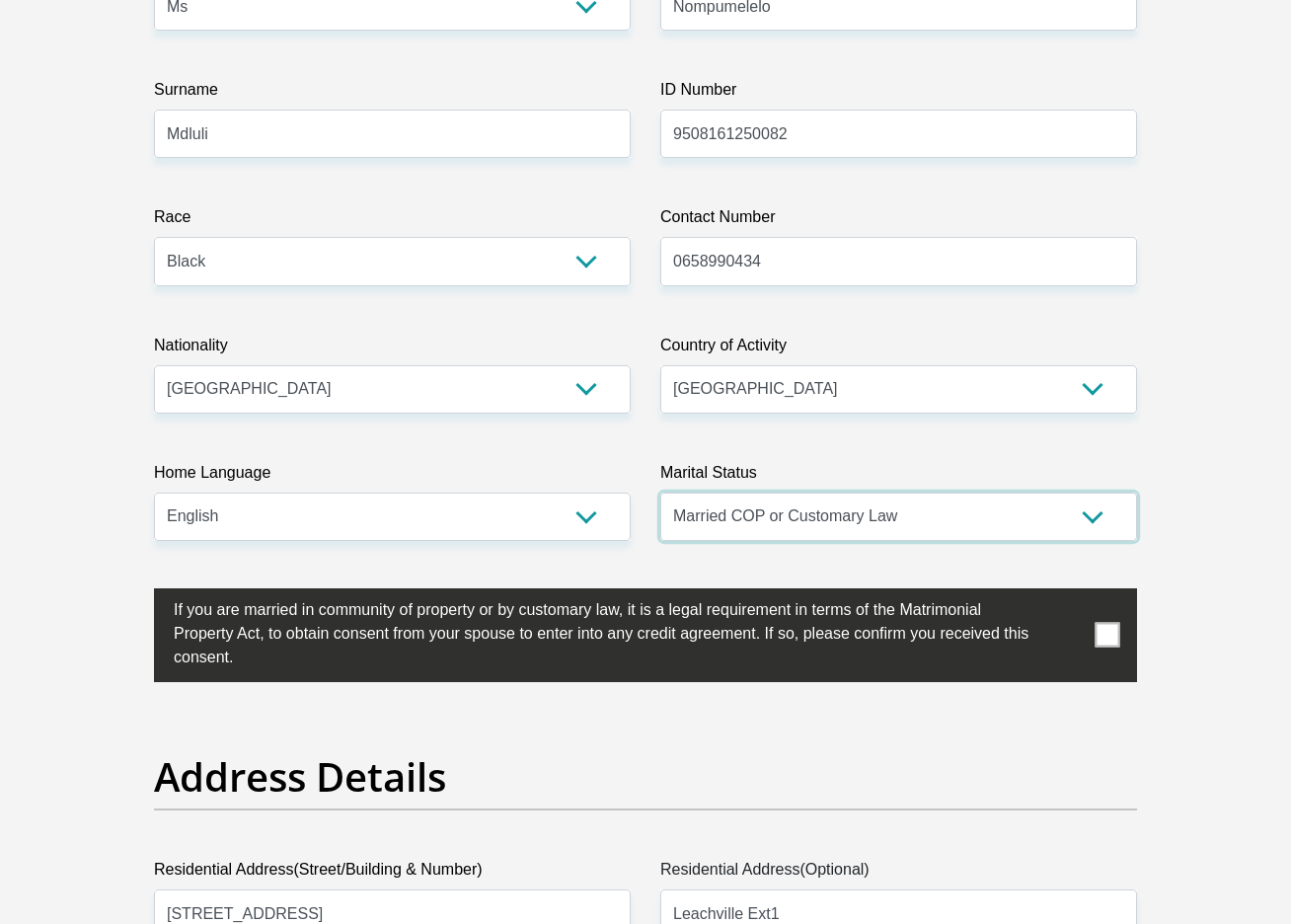 click on "Married ANC
Single
Divorced
Widowed
Married COP or Customary Law" at bounding box center (898, 516) 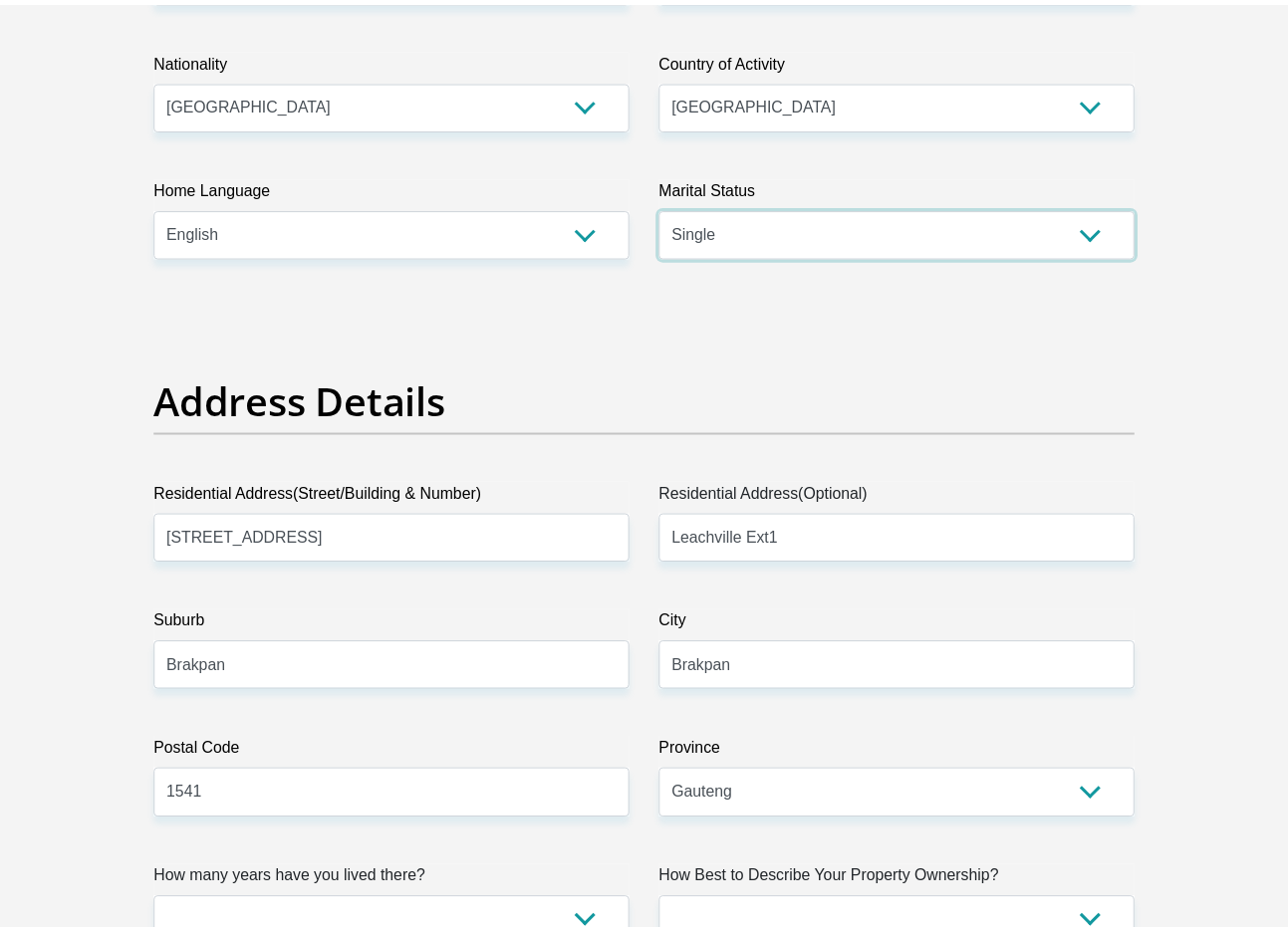 scroll, scrollTop: 655, scrollLeft: 0, axis: vertical 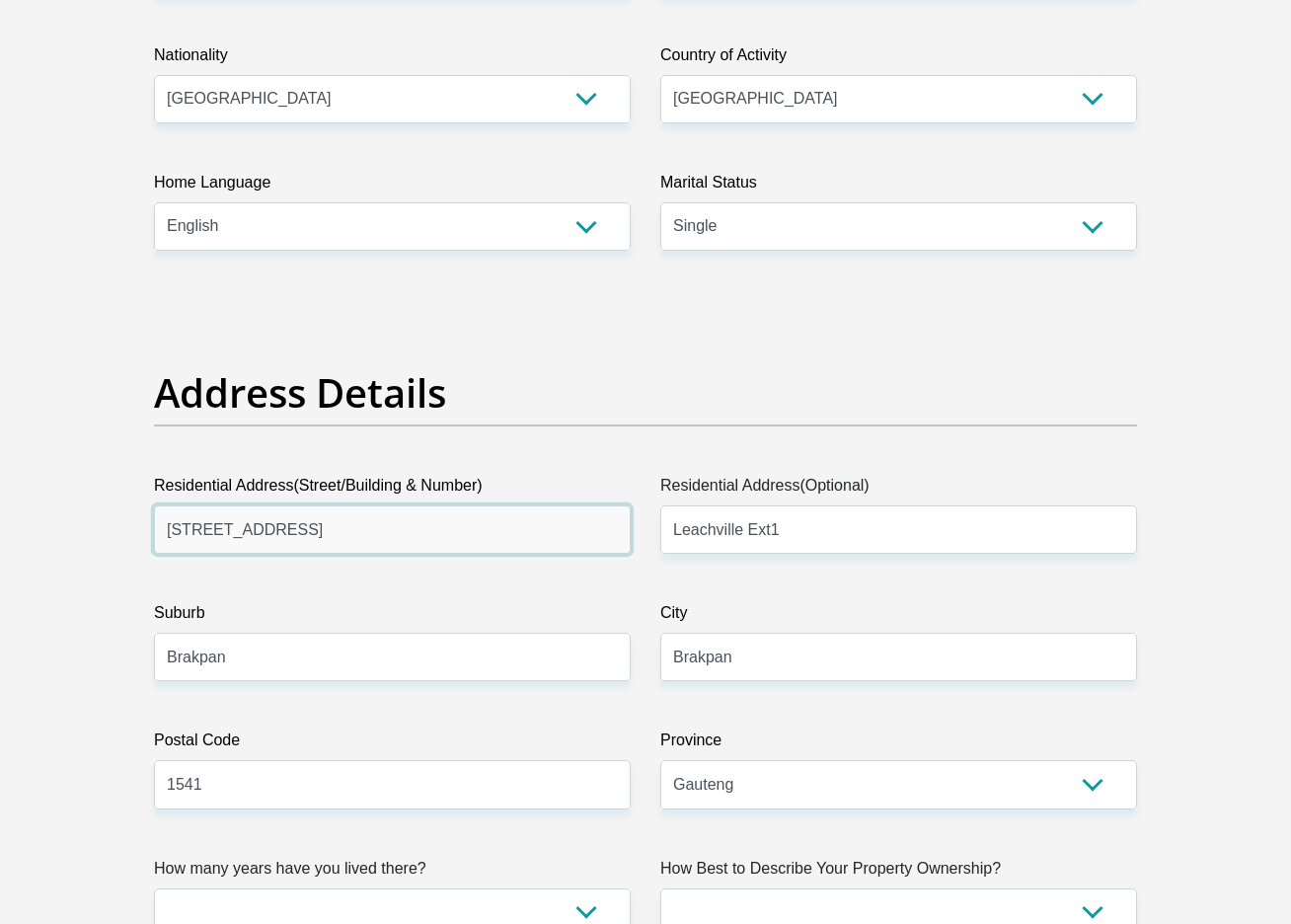 click on "4 wilgeriver street" at bounding box center (392, 529) 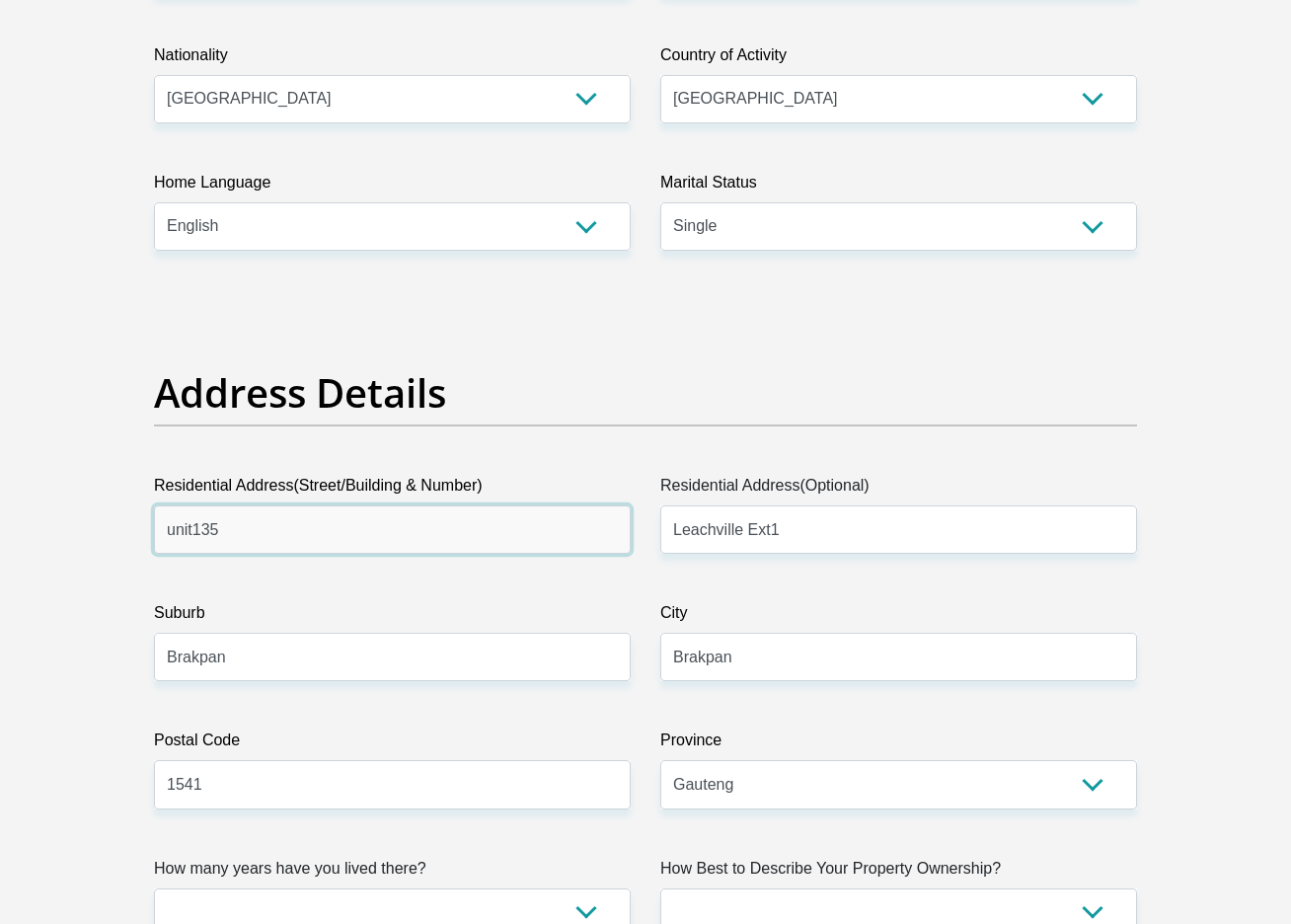 click on "unit135" at bounding box center [392, 529] 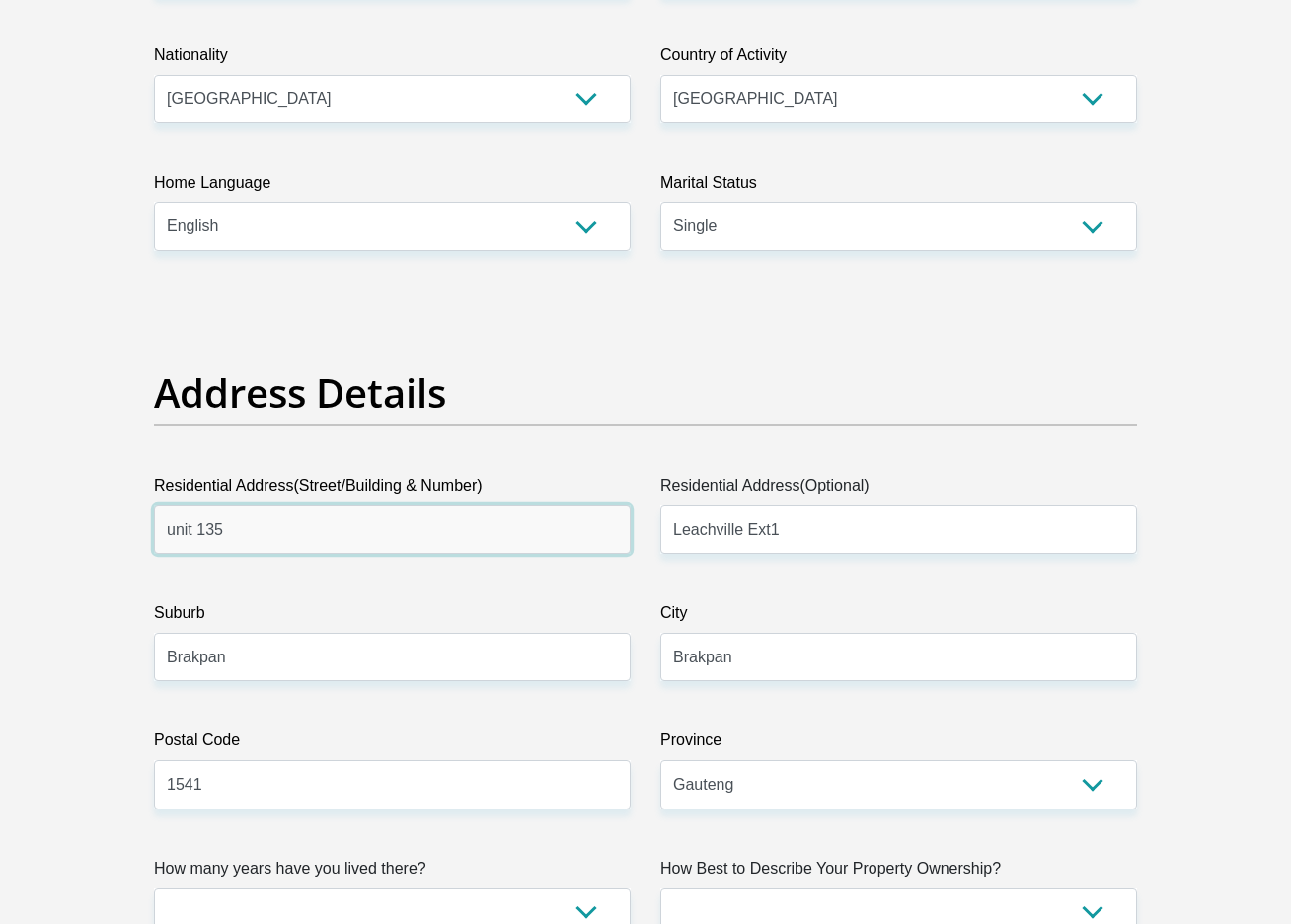 click on "unit 135" at bounding box center (392, 529) 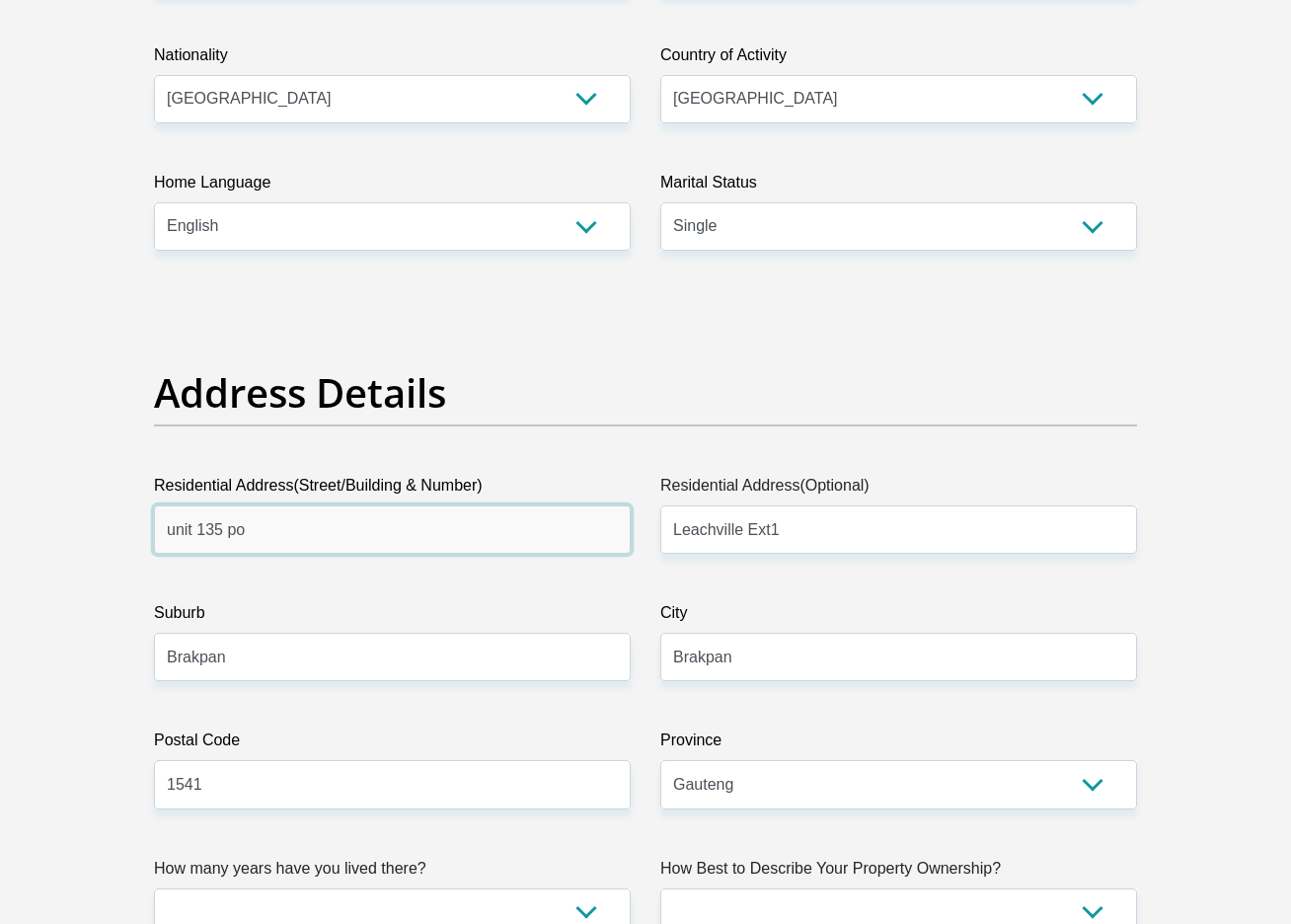 click on "unit 135 po" at bounding box center [392, 529] 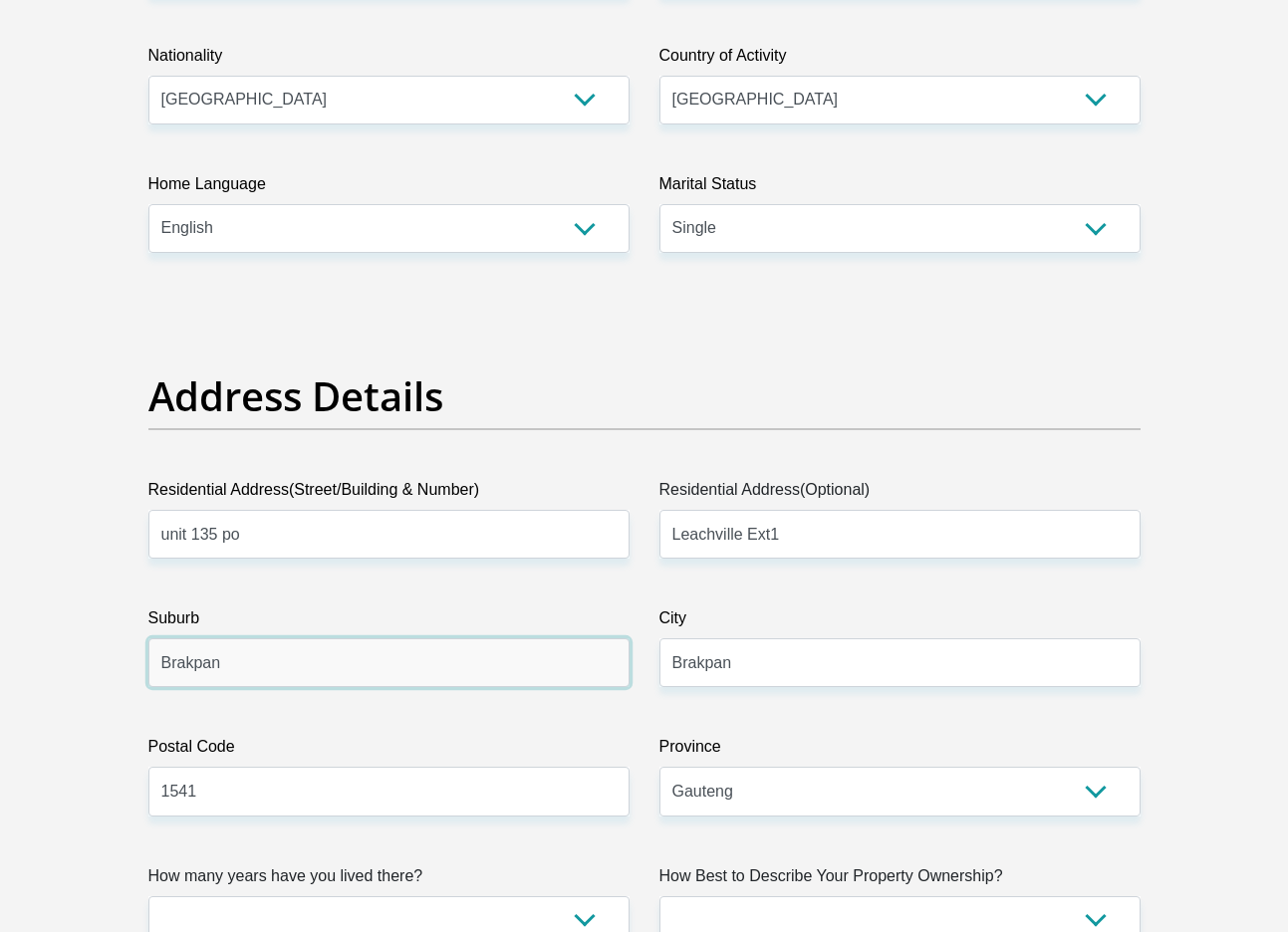 click on "Brakpan" at bounding box center [388, 662] 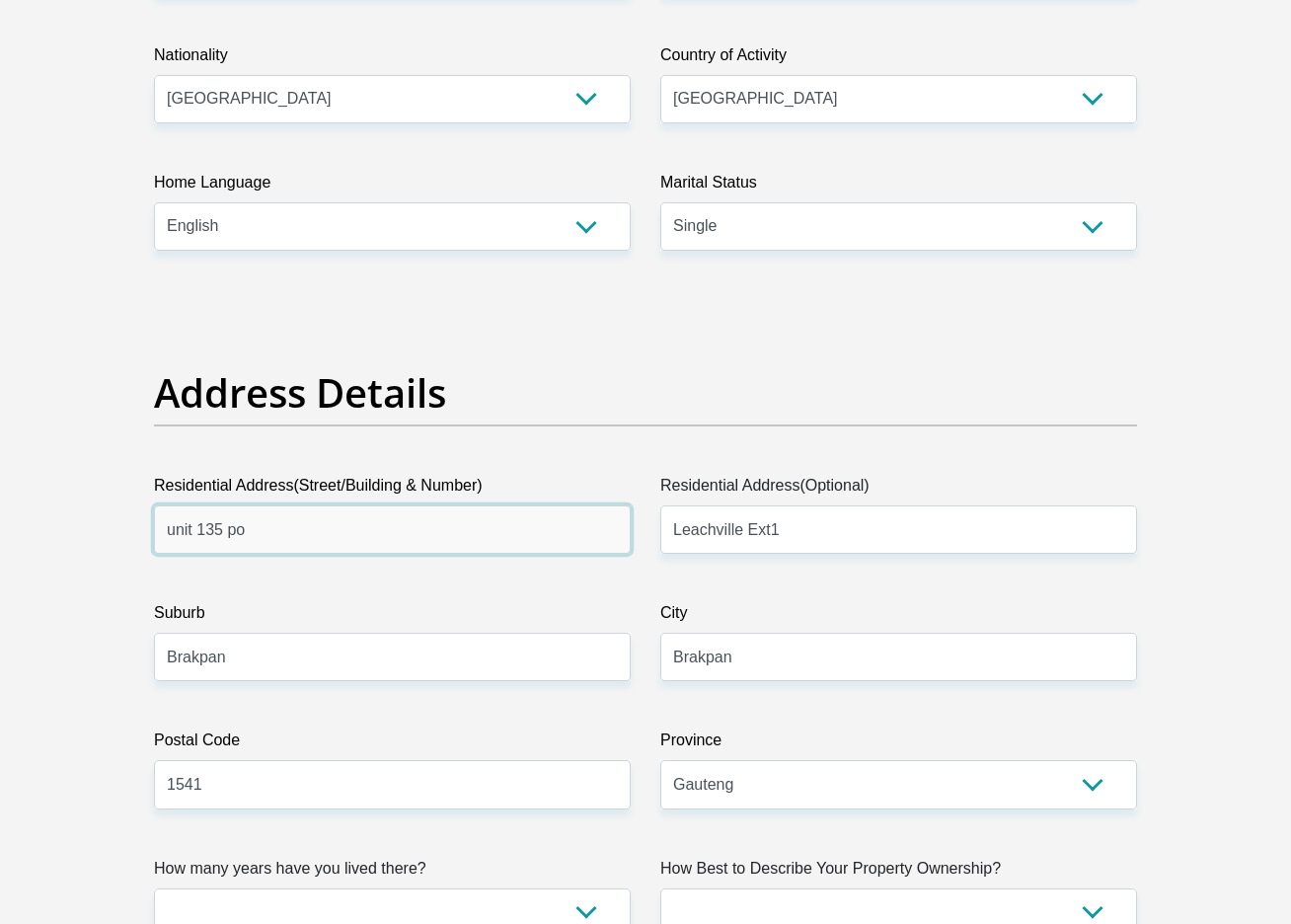 click on "unit 135 po" at bounding box center [392, 529] 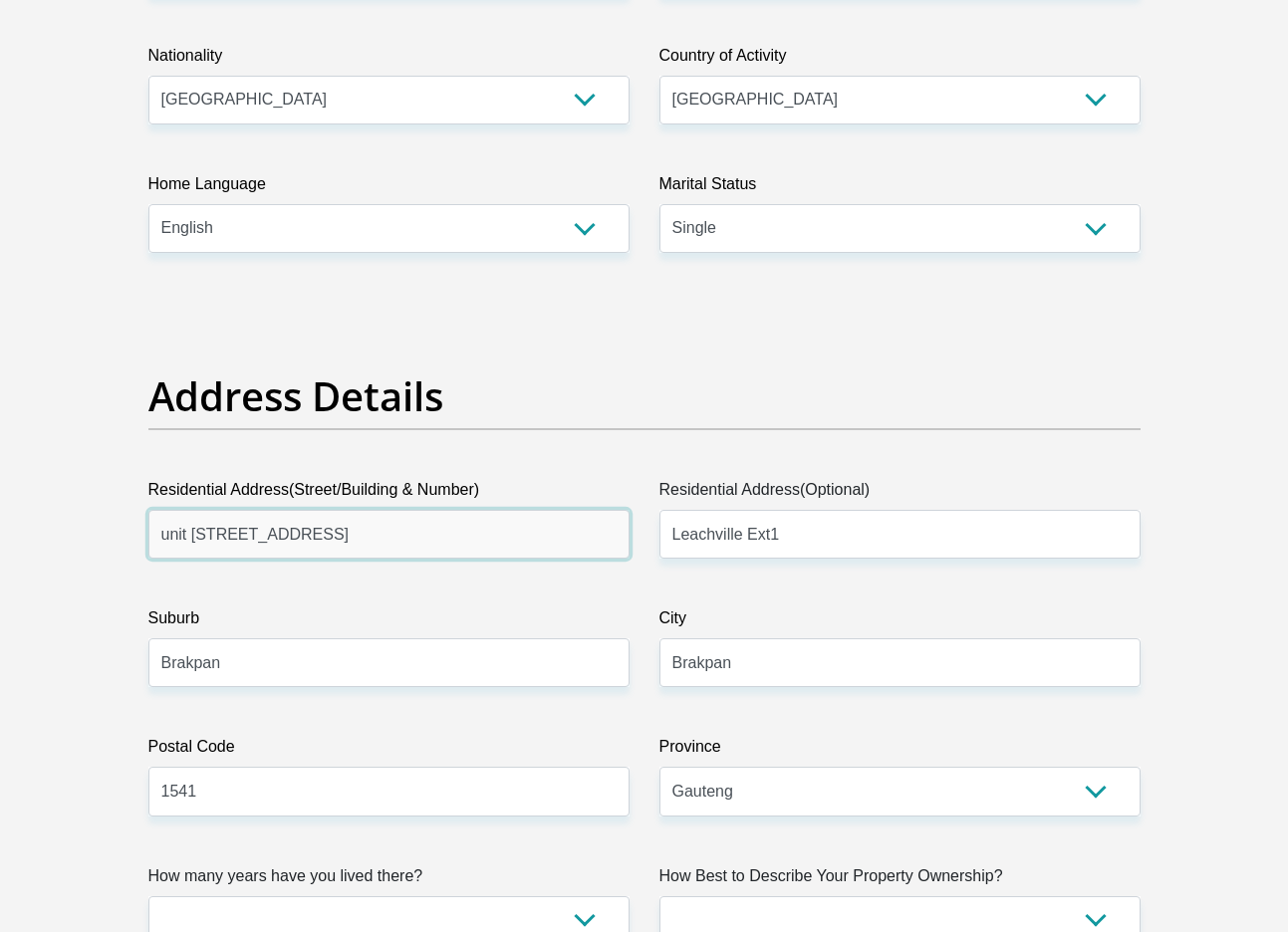 type on "unit 135 Pontenilo Complex" 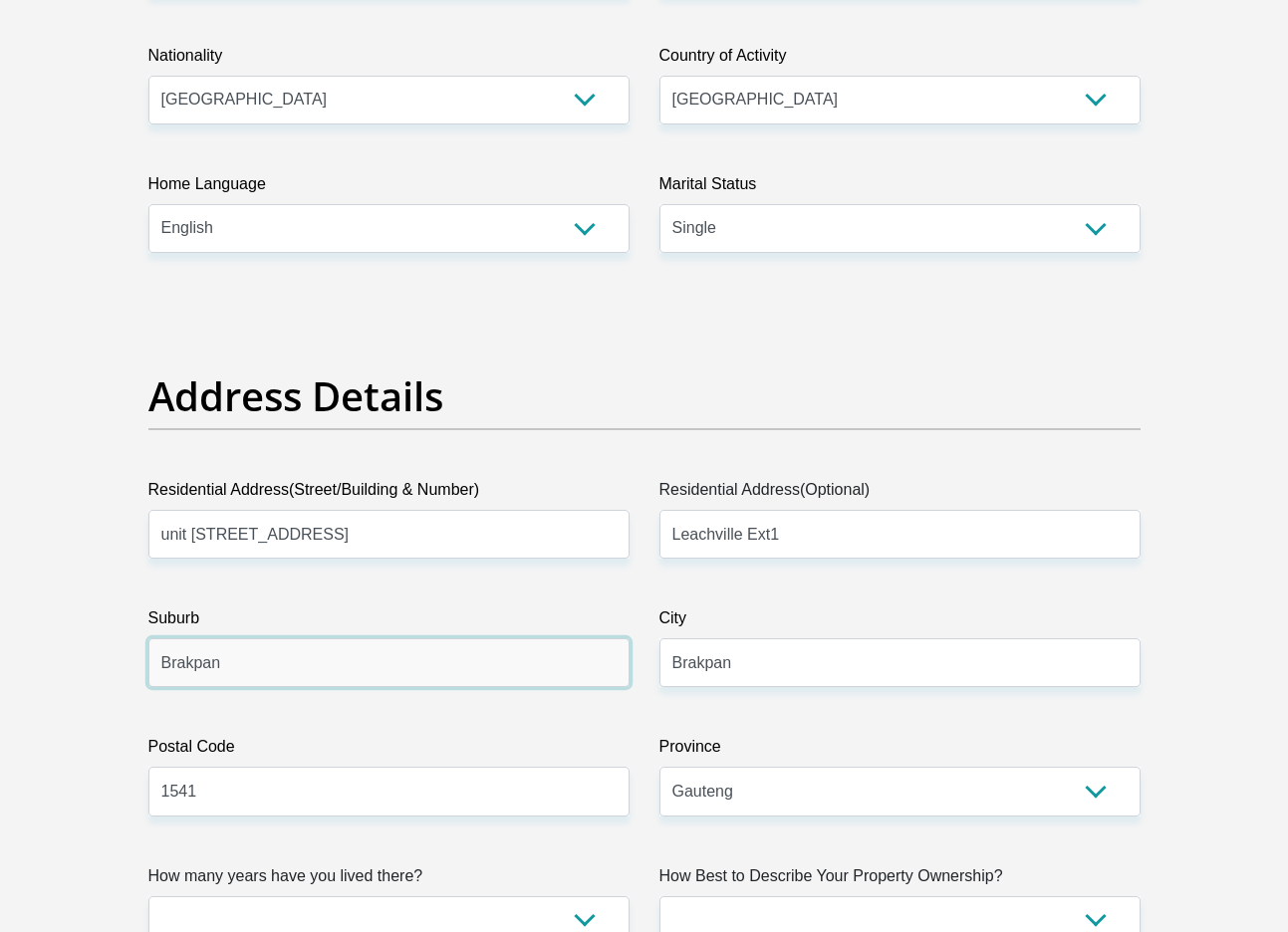 click on "Brakpan" at bounding box center [388, 662] 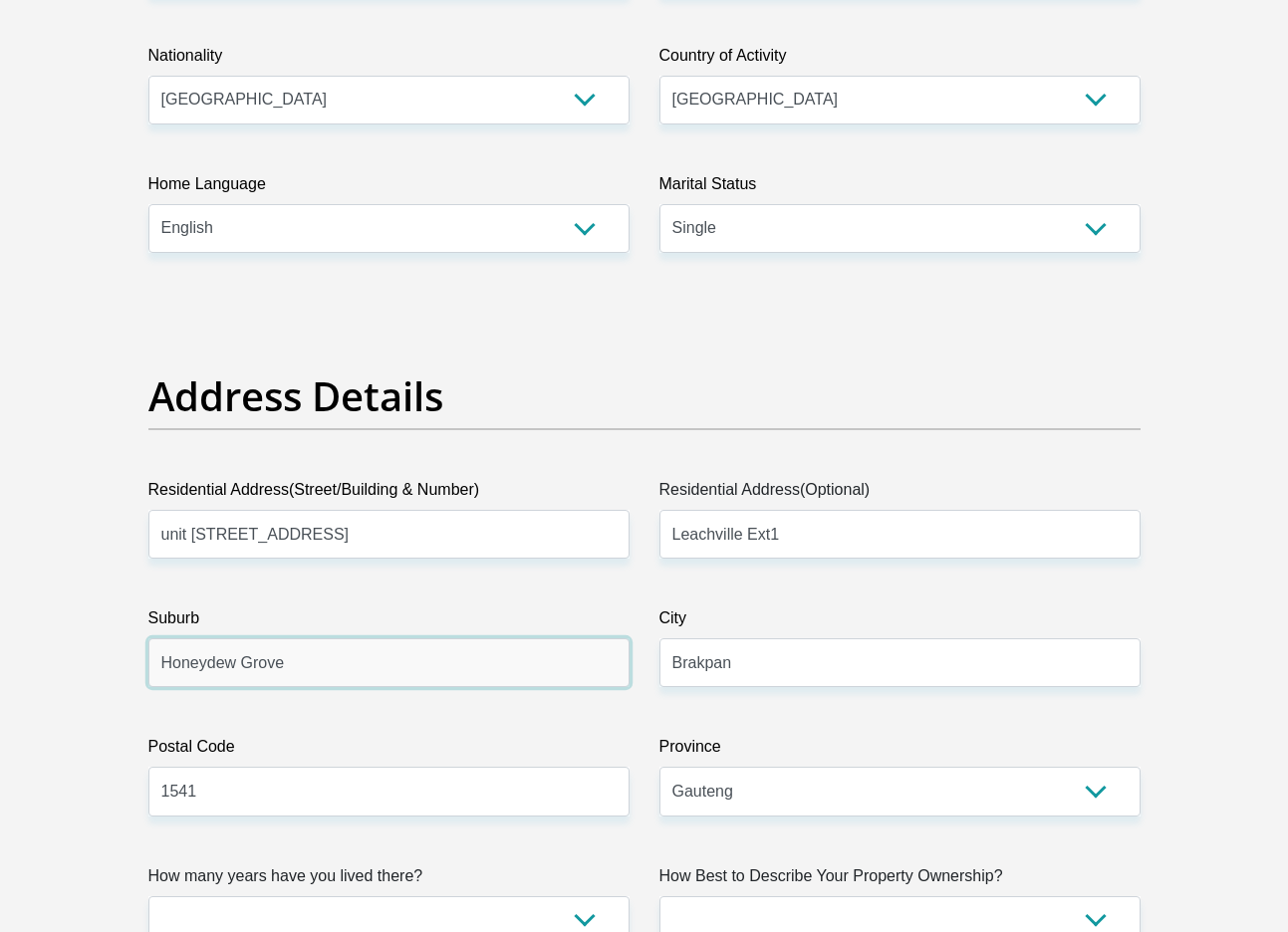 type on "Honeydew Grove" 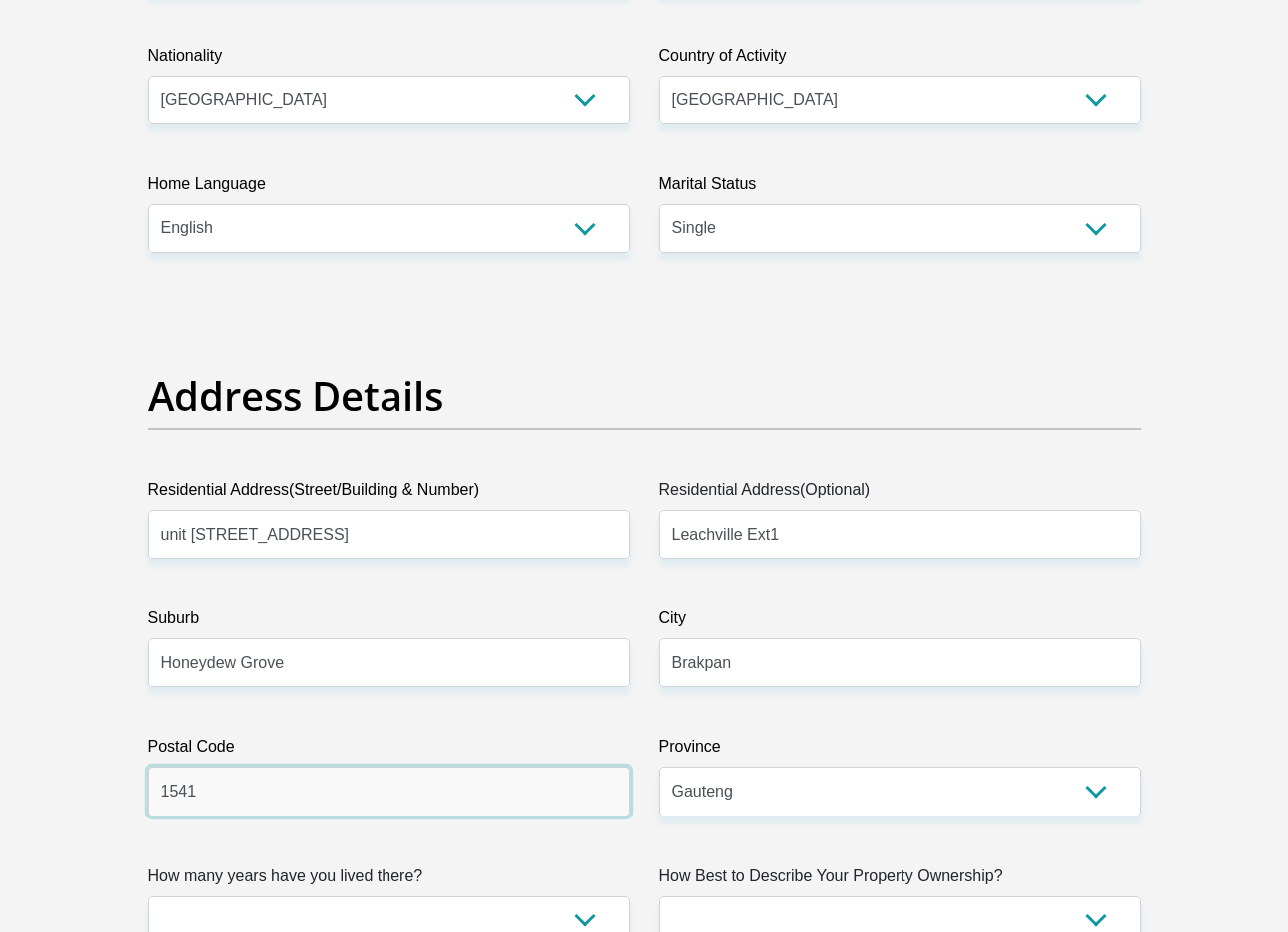 click on "1541" at bounding box center [388, 791] 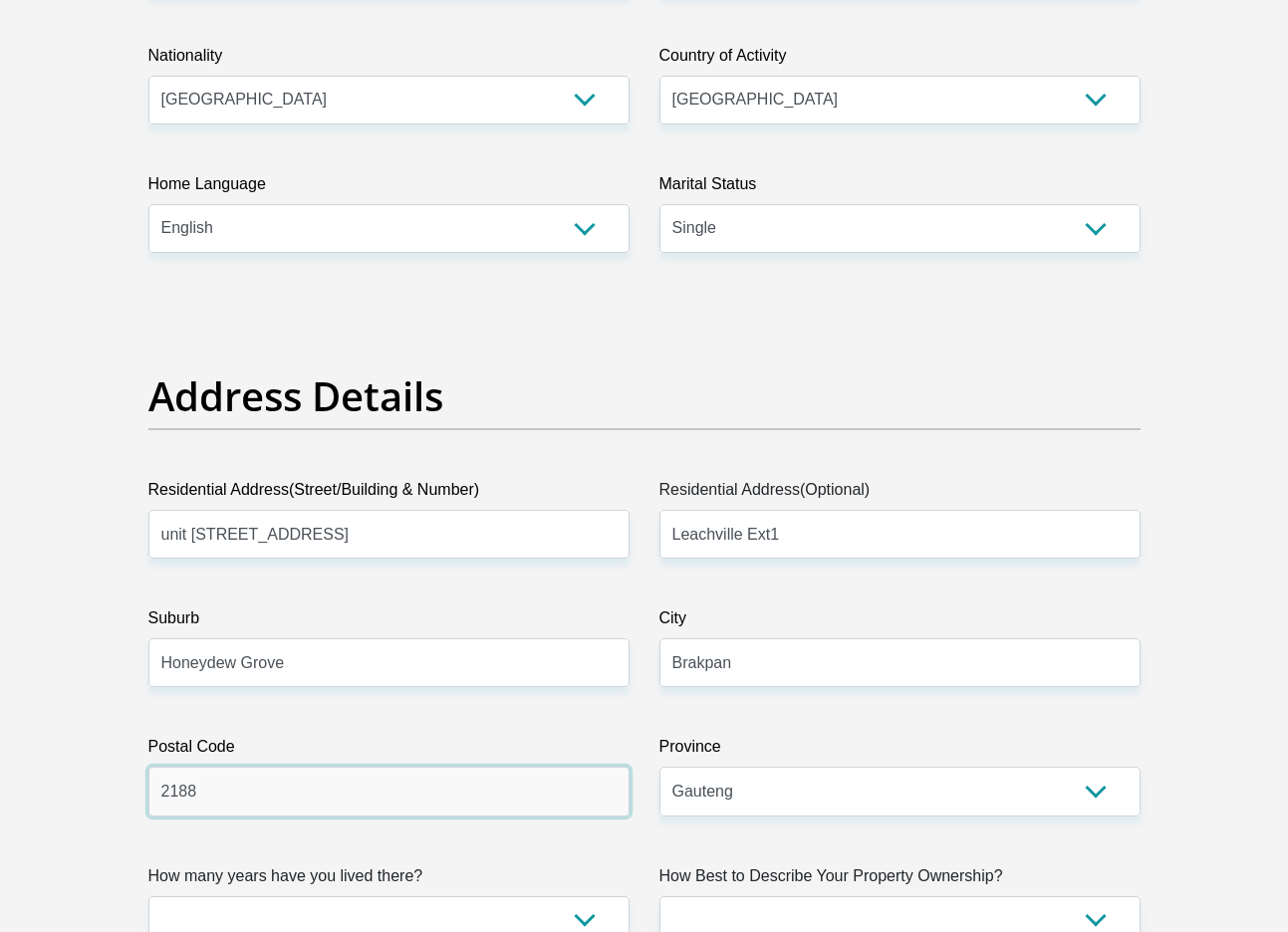 type on "2188" 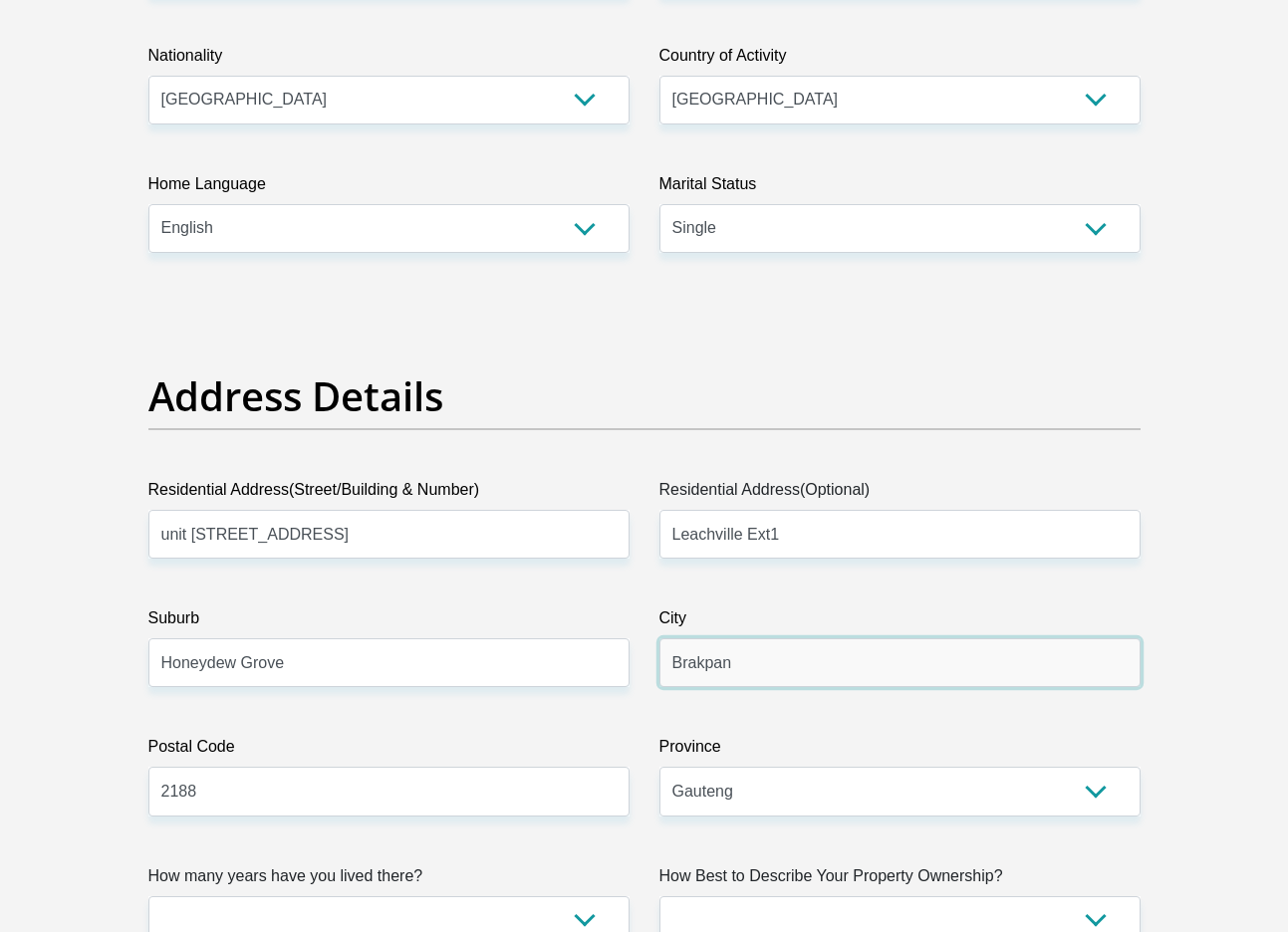 click on "Brakpan" at bounding box center (900, 662) 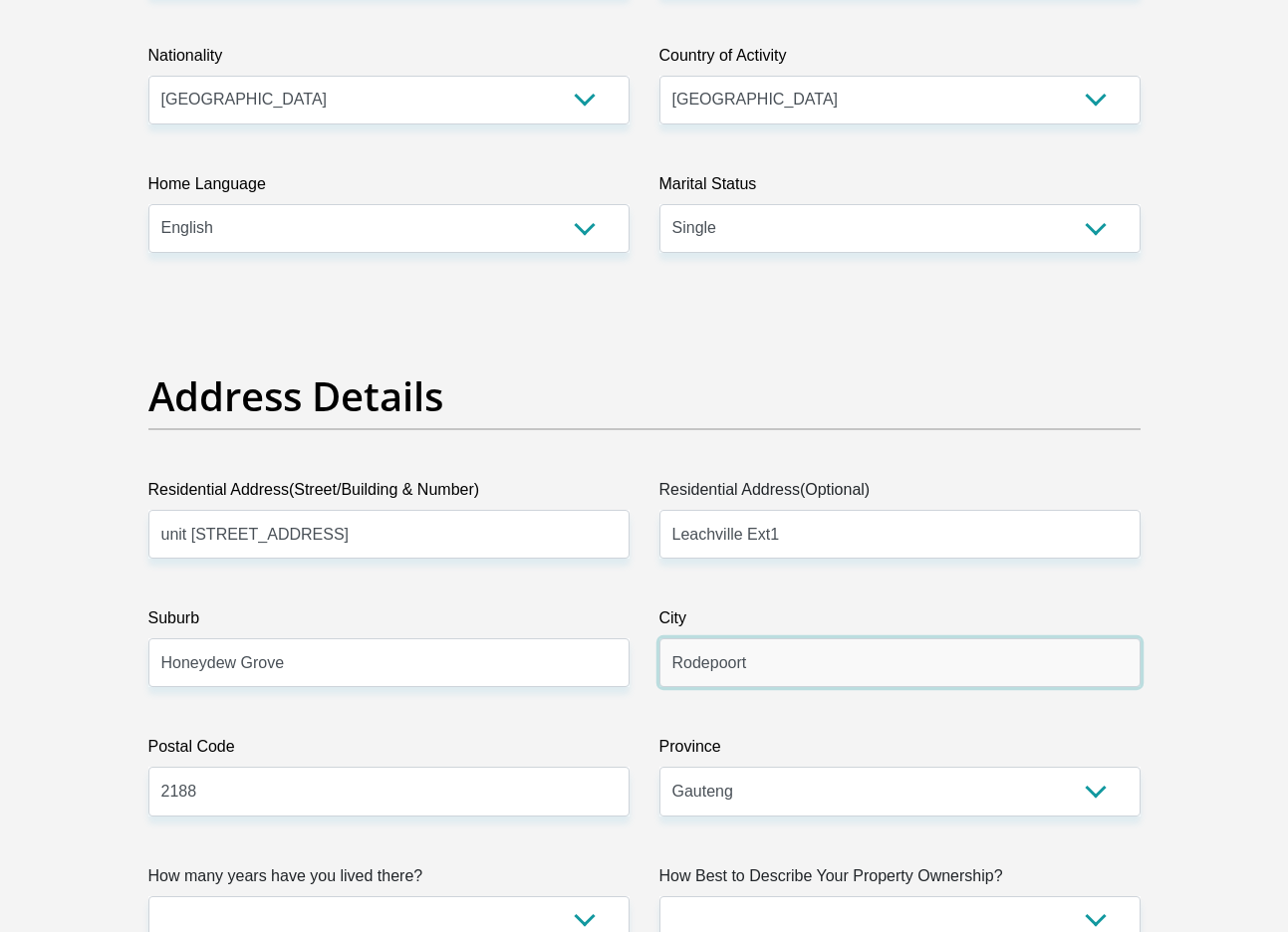type on "Rodepoort" 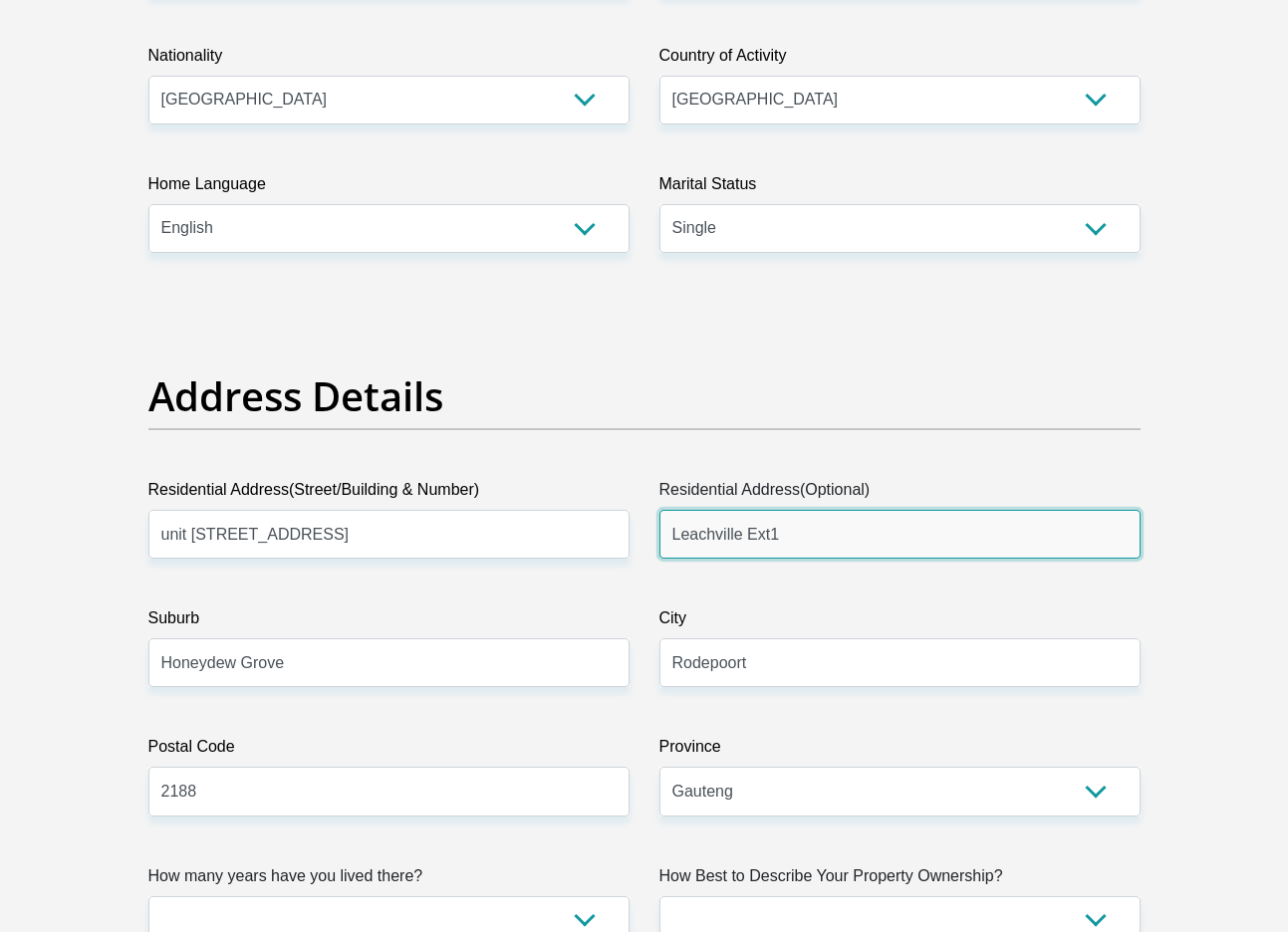click on "Leachville Ext1" at bounding box center (900, 534) 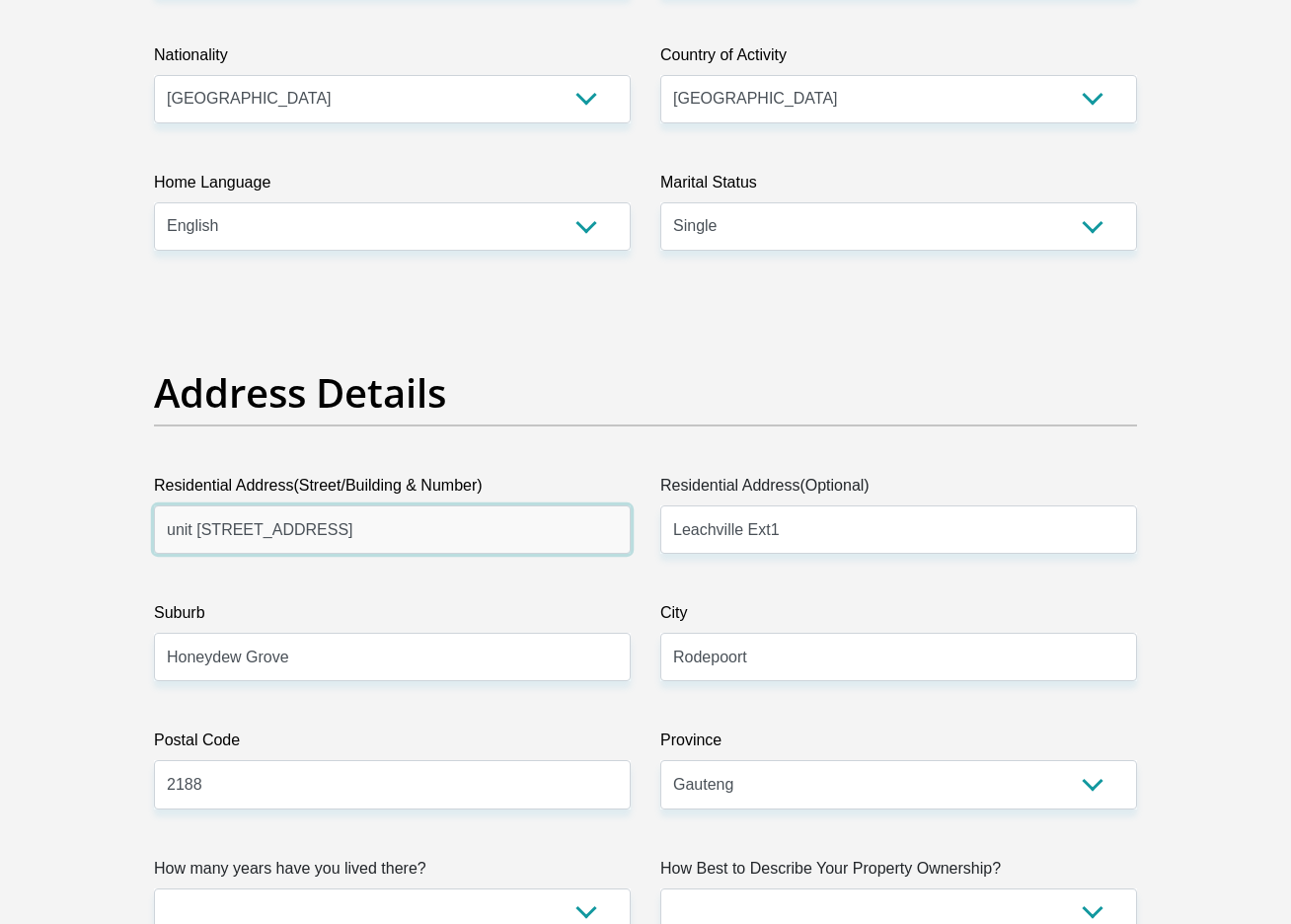 click on "unit 135 Pontenilo Complex" at bounding box center (392, 529) 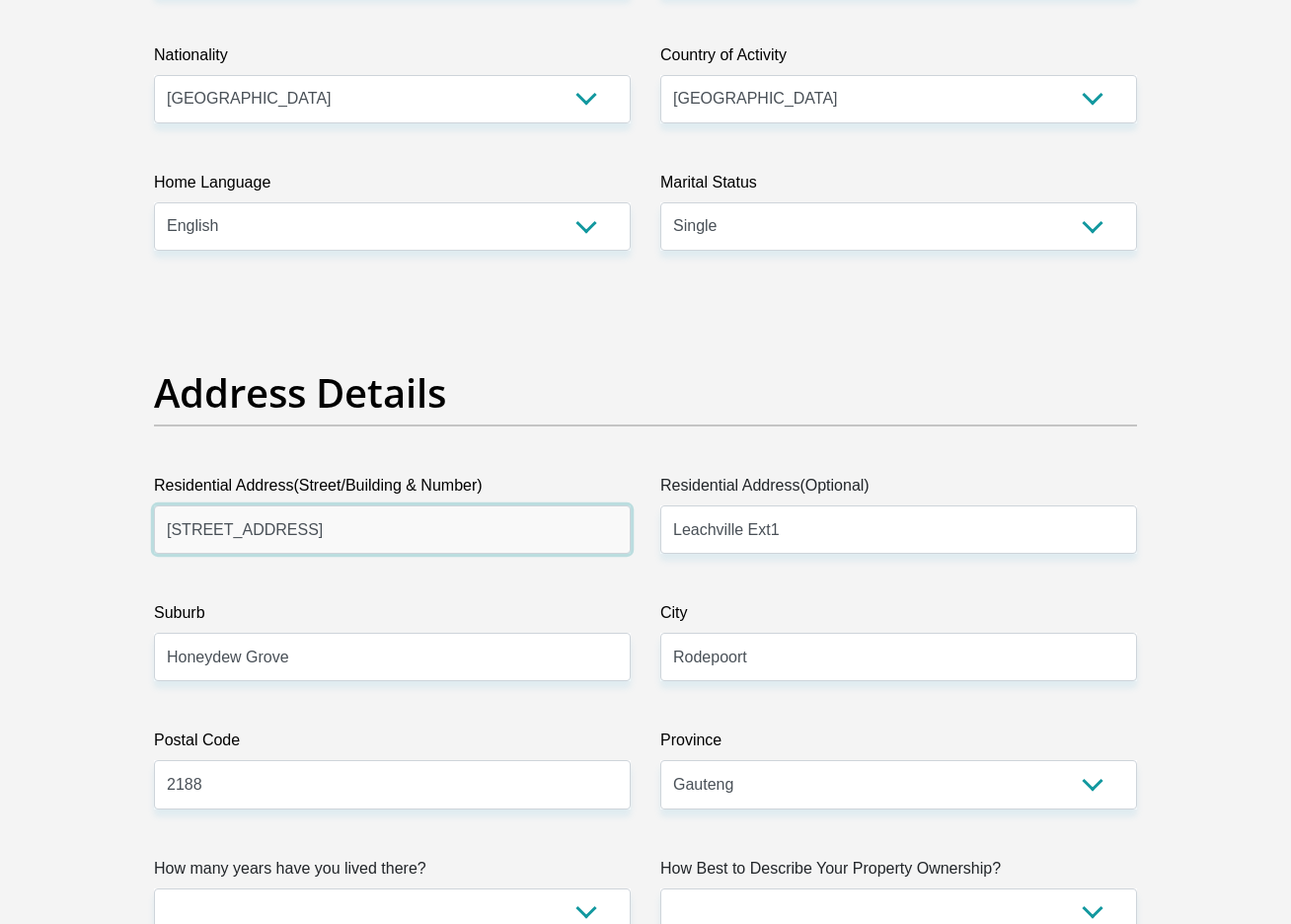 type on "unit 135 Pontenilo Complex, 11 Mandarin Road" 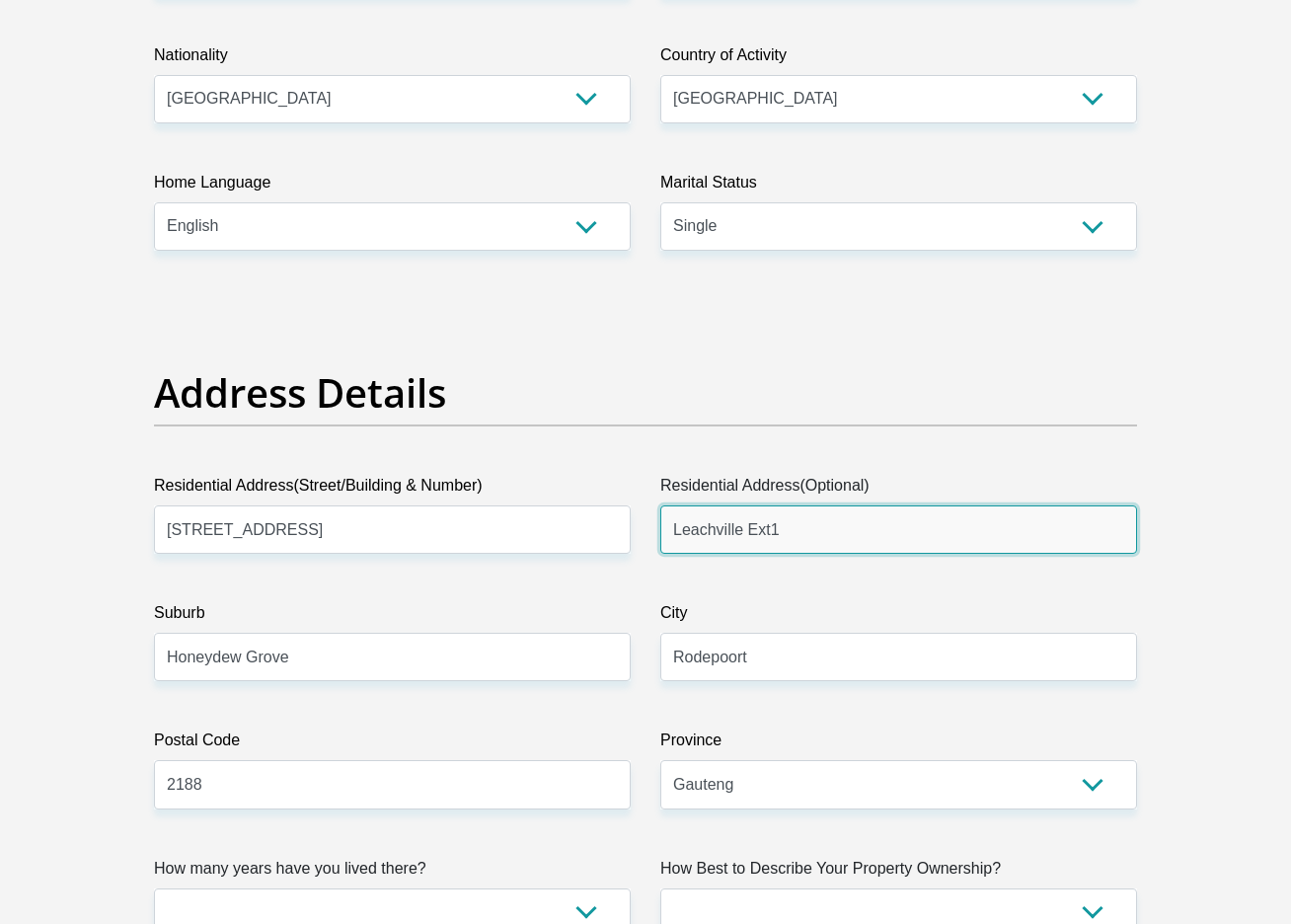 drag, startPoint x: 792, startPoint y: 530, endPoint x: 669, endPoint y: 531, distance: 123.004065 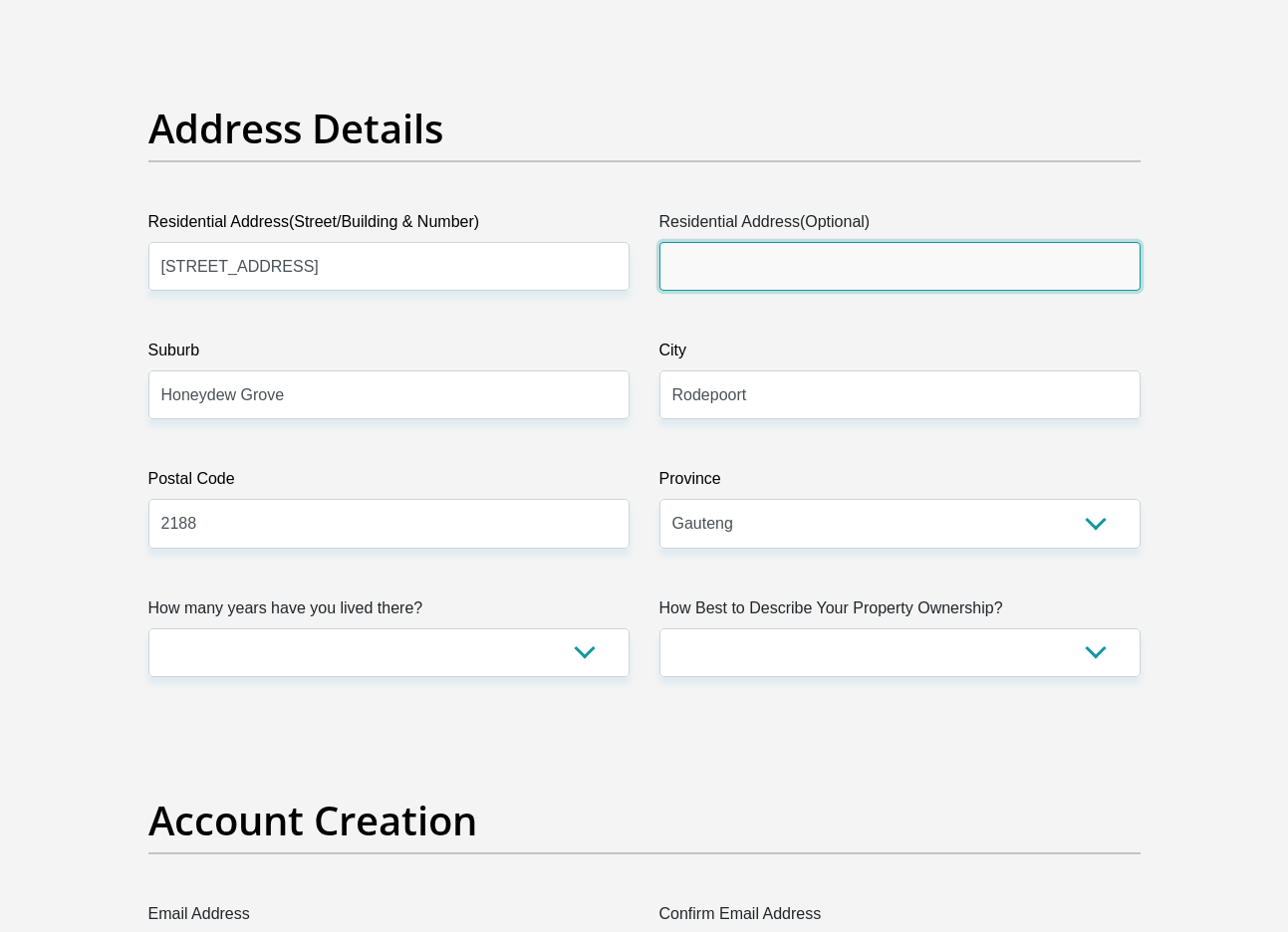 scroll, scrollTop: 1088, scrollLeft: 0, axis: vertical 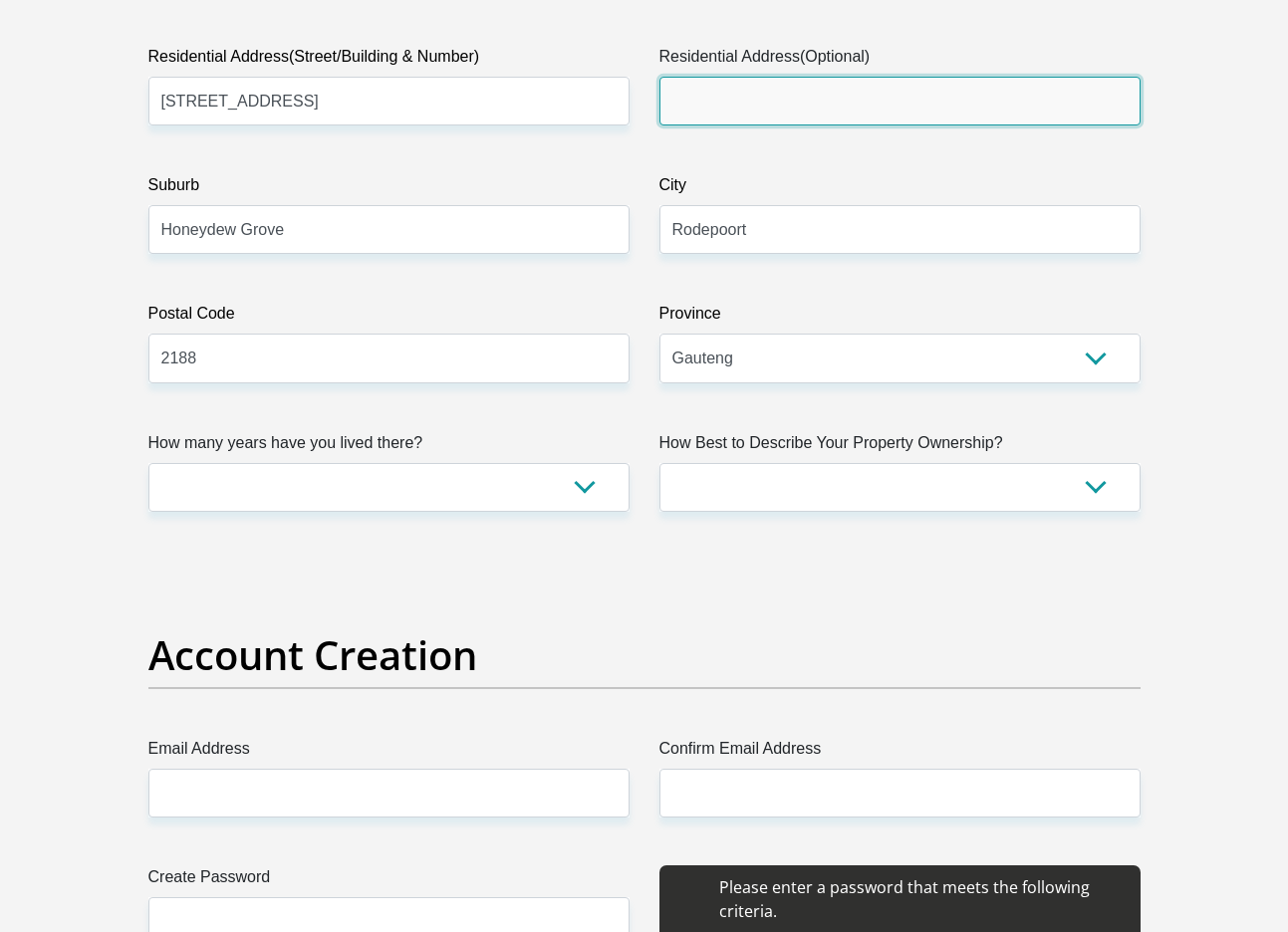 type 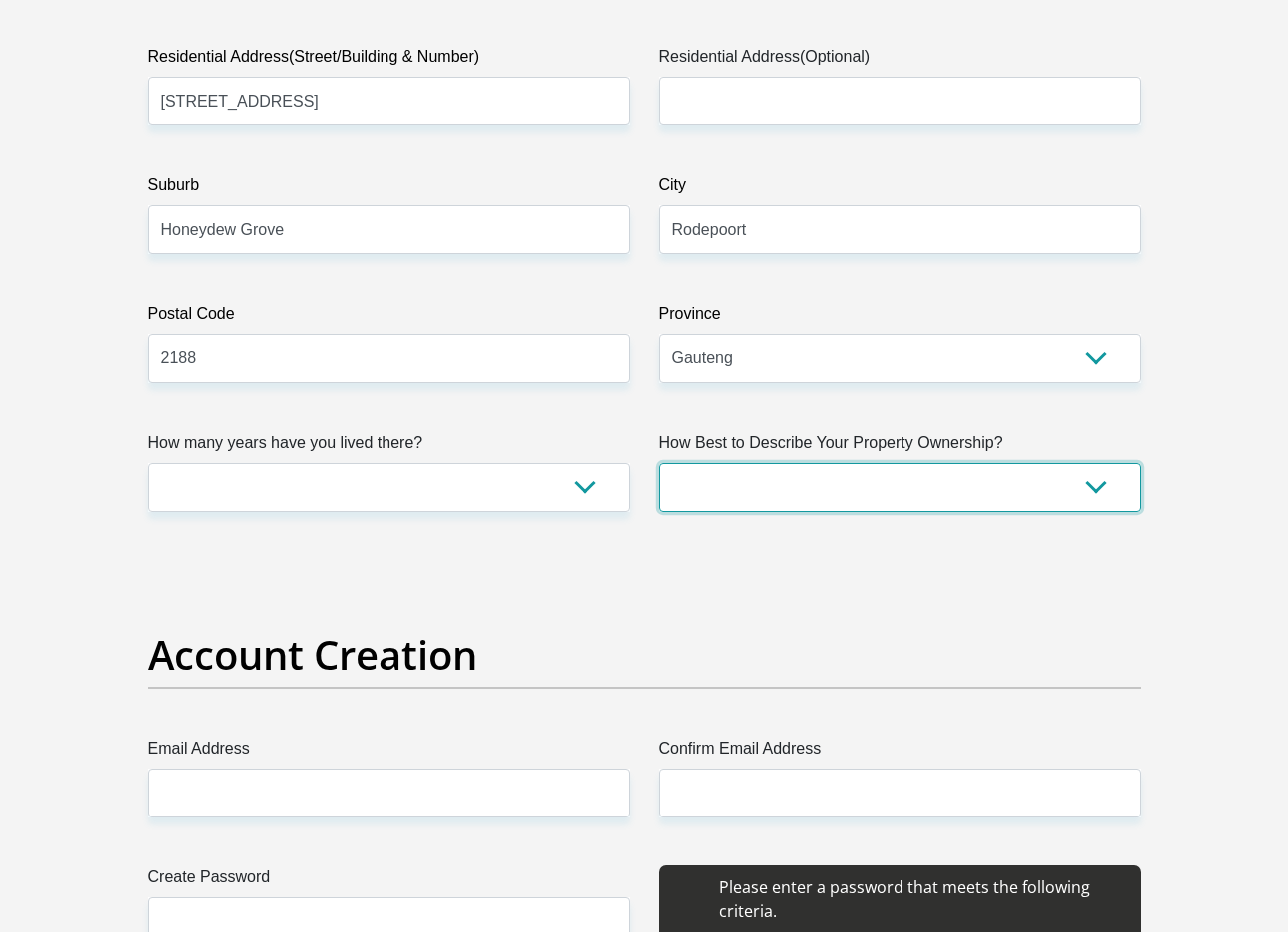 click on "Owned
Rented
Family Owned
Company Dwelling" at bounding box center [900, 487] 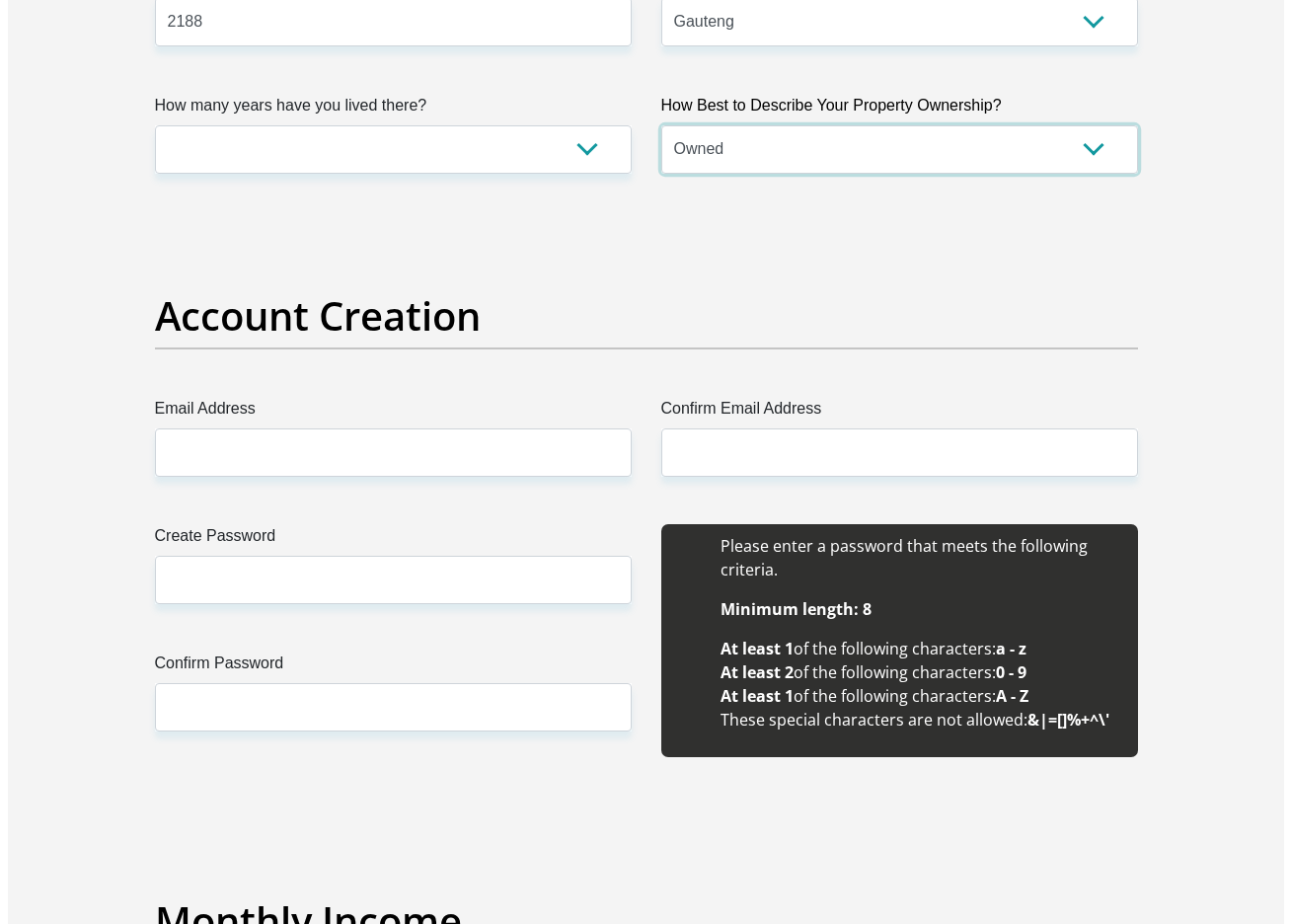 scroll, scrollTop: 1396, scrollLeft: 0, axis: vertical 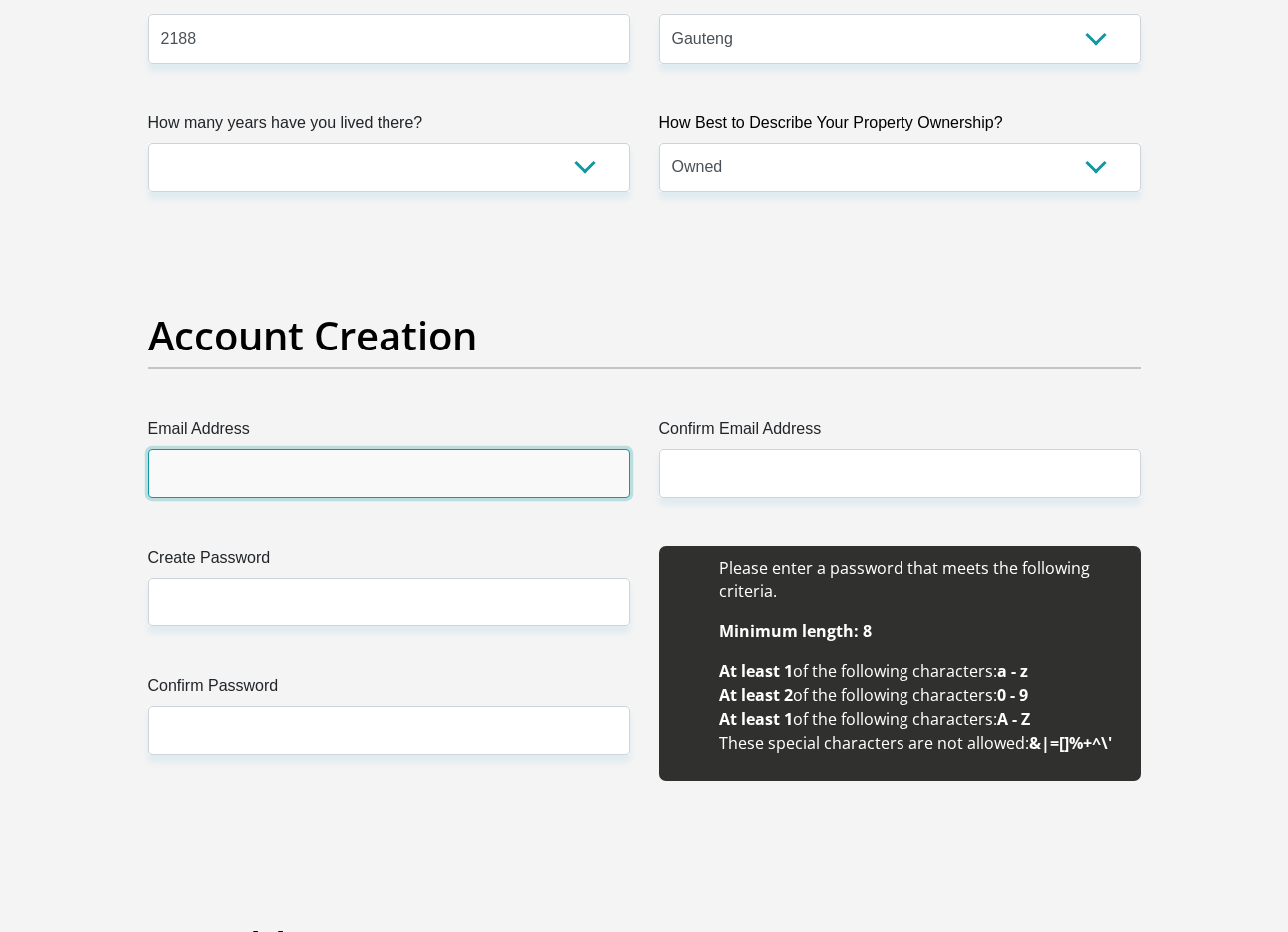 click on "Email Address" at bounding box center [388, 473] 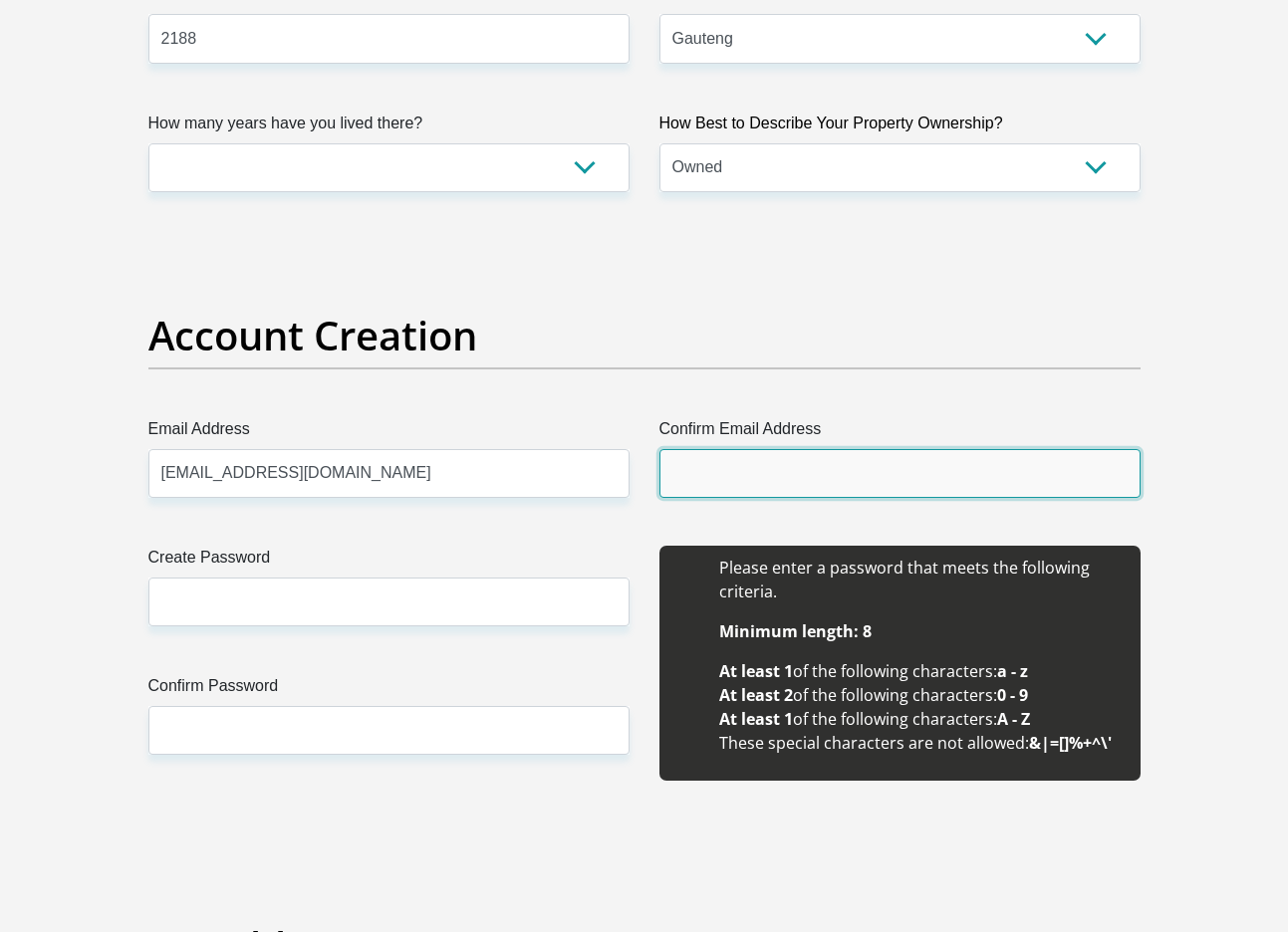 type on "mdlulinom@gmail.com" 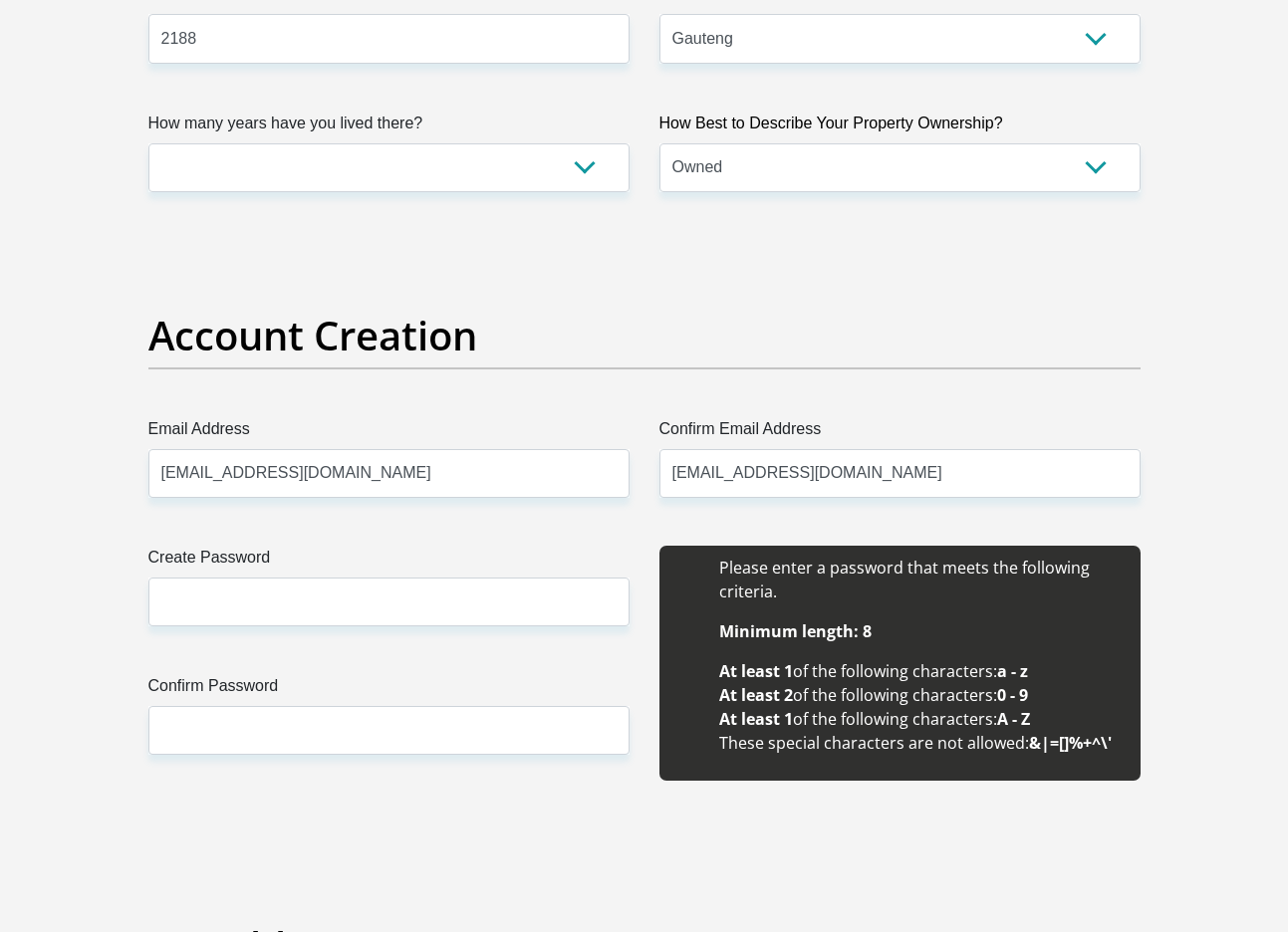 type 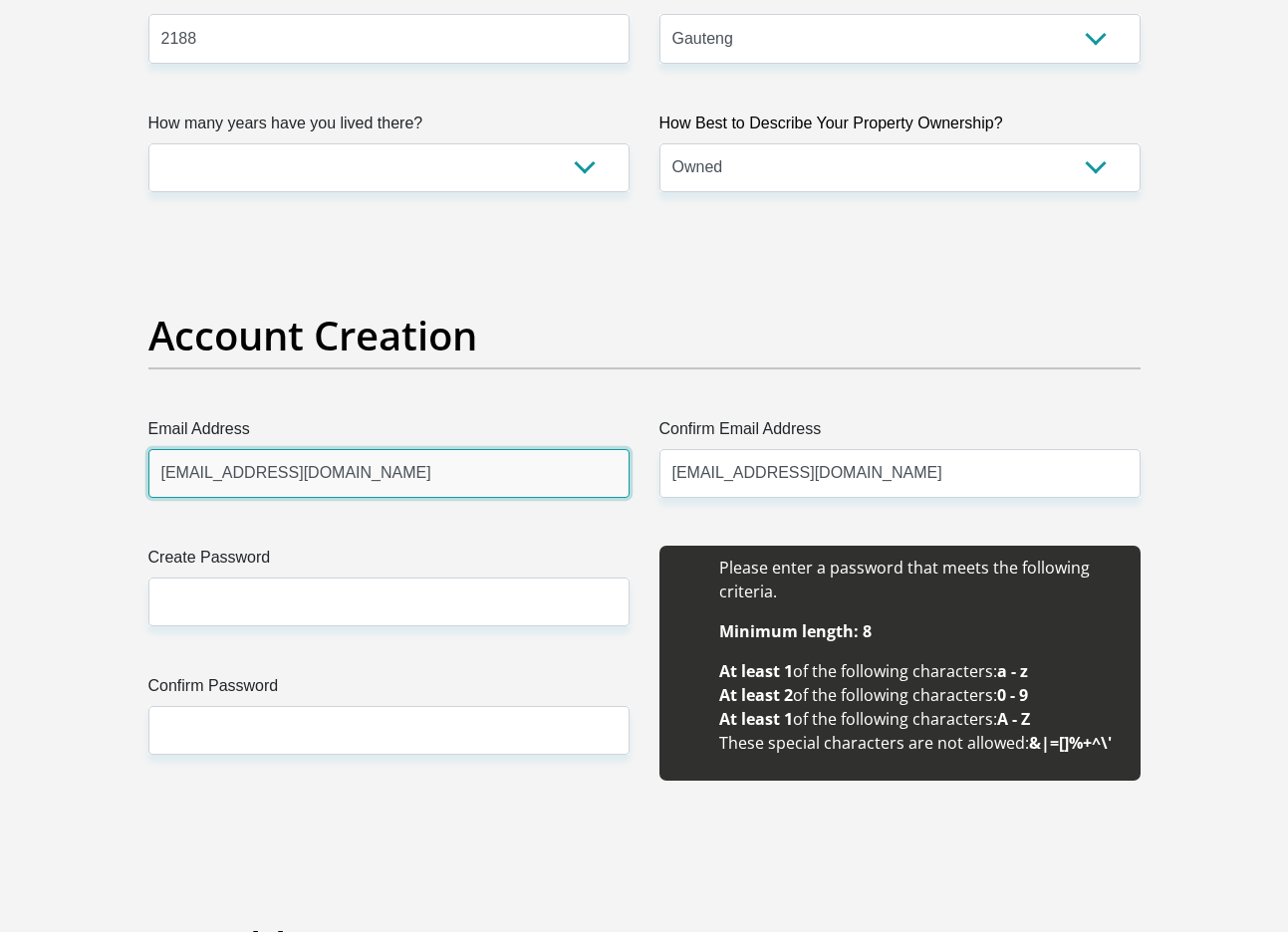 type 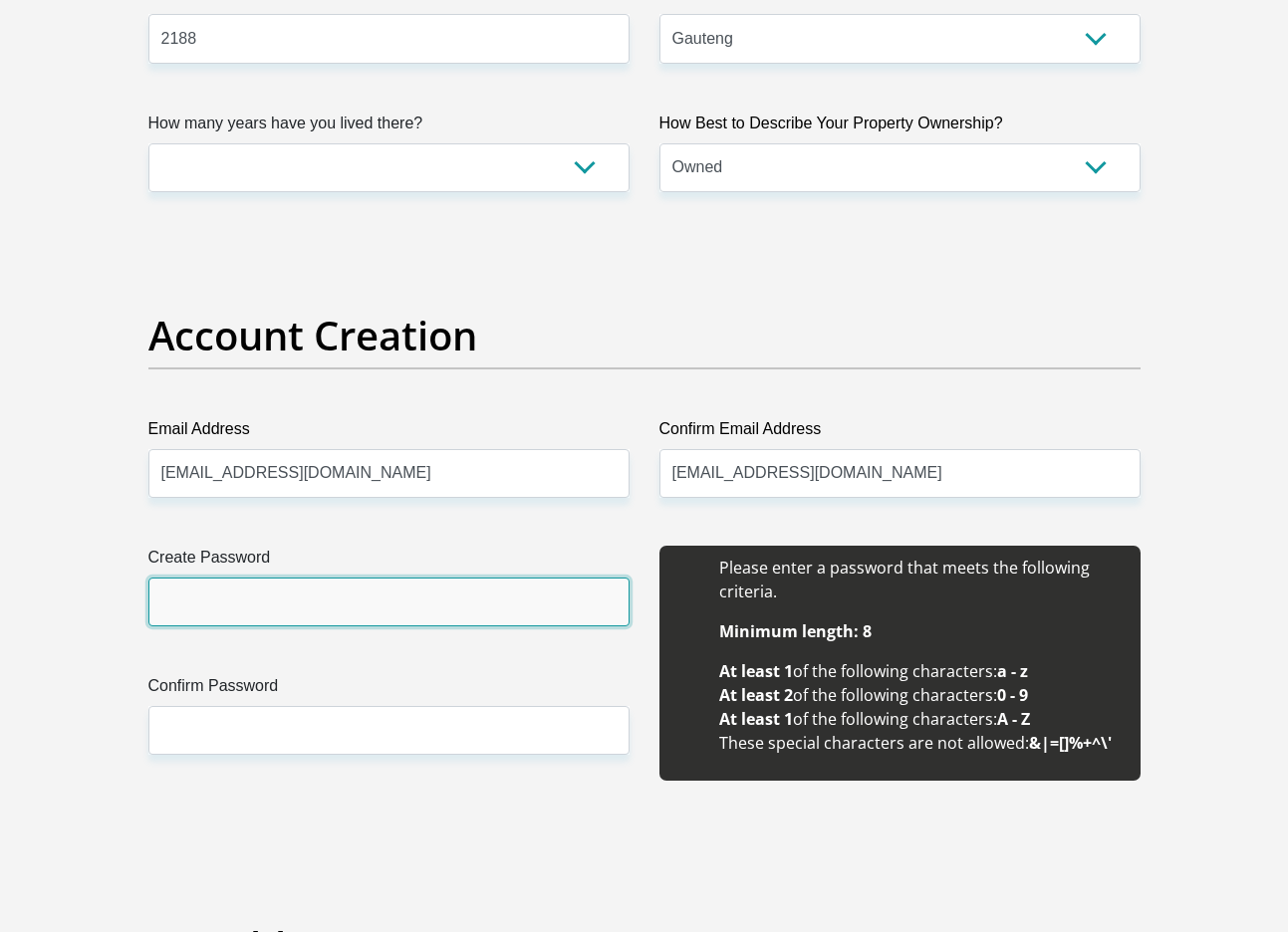 click on "Create Password" at bounding box center (388, 601) 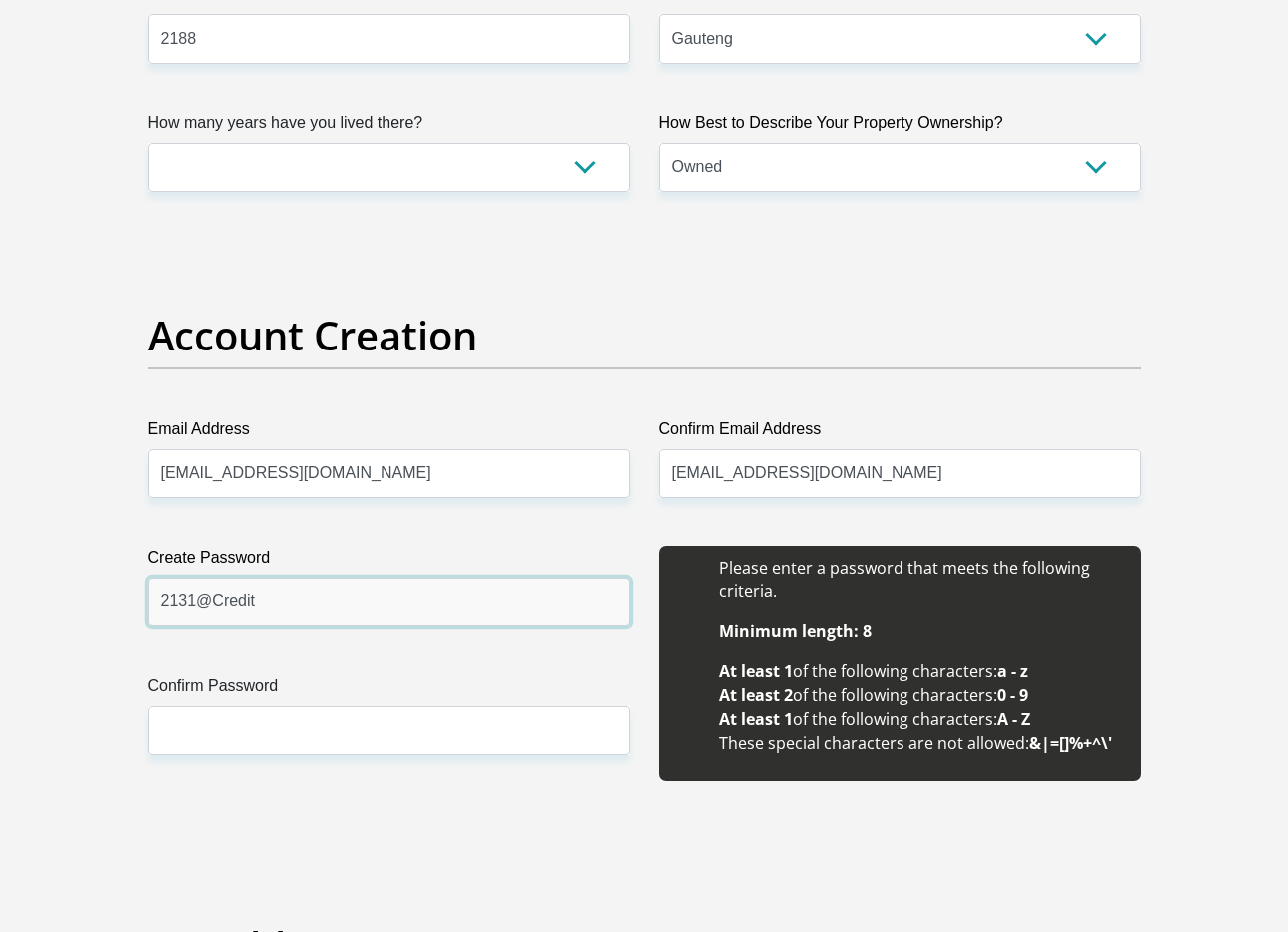 type on "2131@Credit" 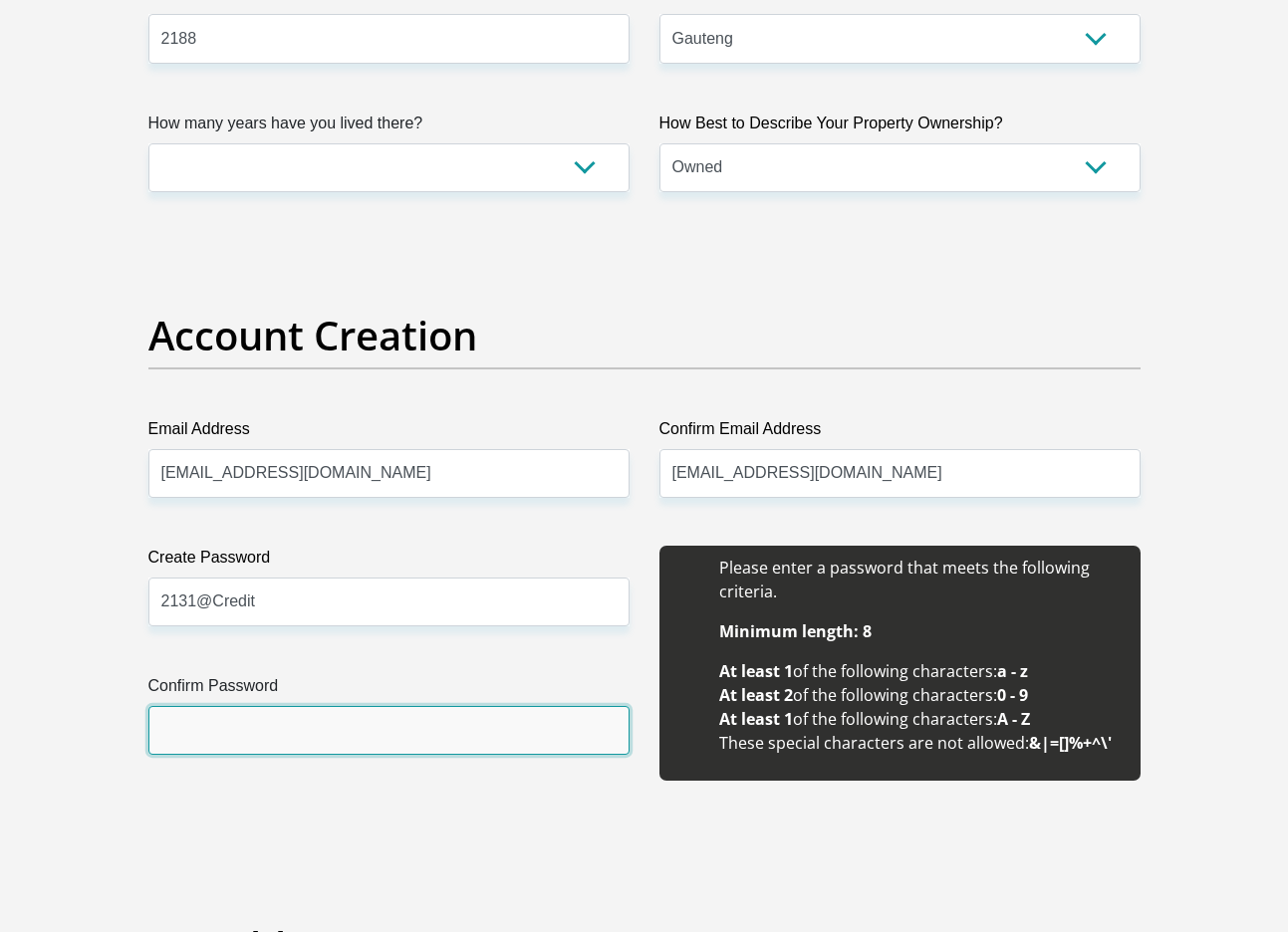 click on "Confirm Password" at bounding box center [388, 730] 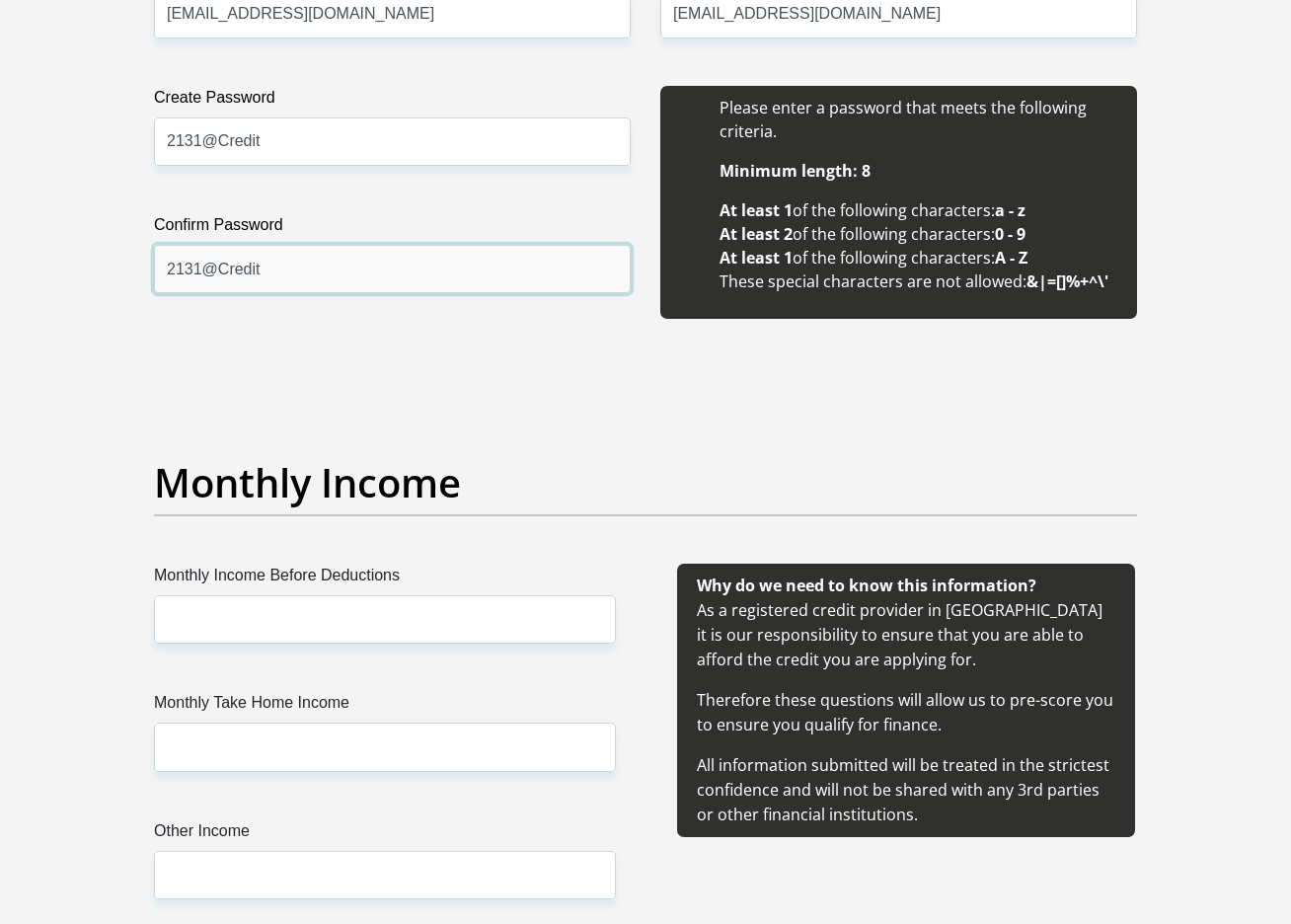 scroll, scrollTop: 1978, scrollLeft: 0, axis: vertical 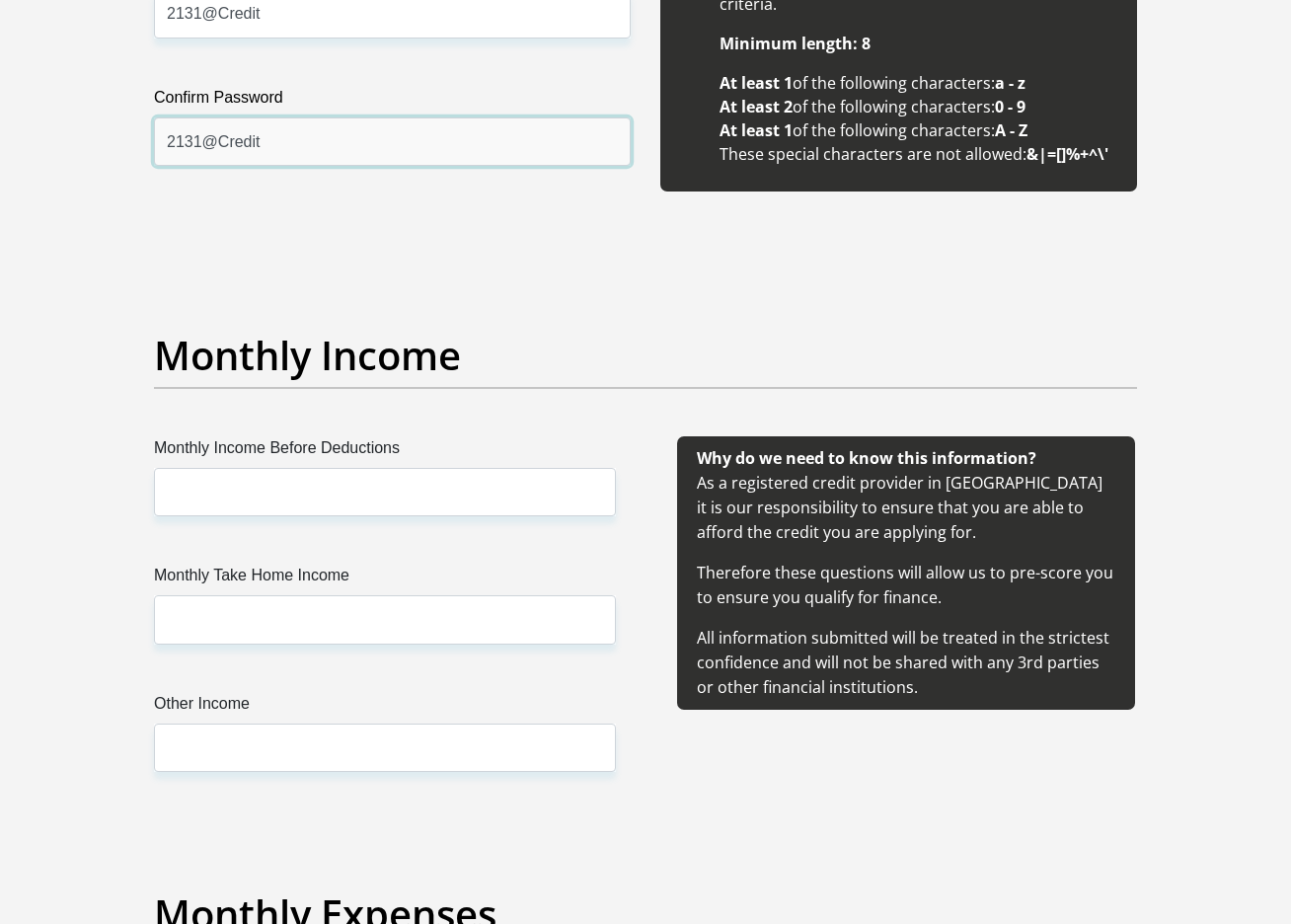 type on "2131@Credit" 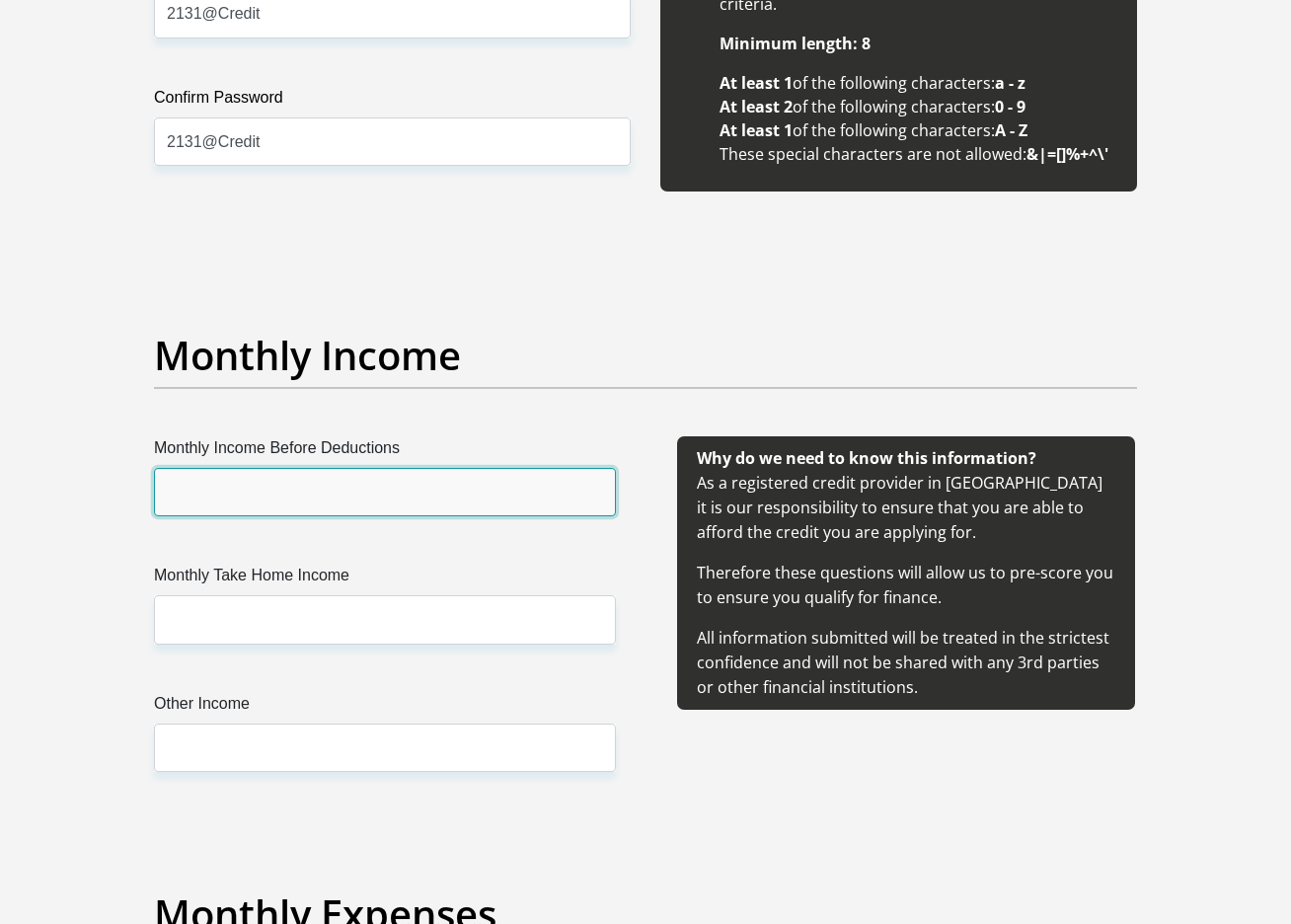 click on "Monthly Income Before Deductions" at bounding box center (385, 492) 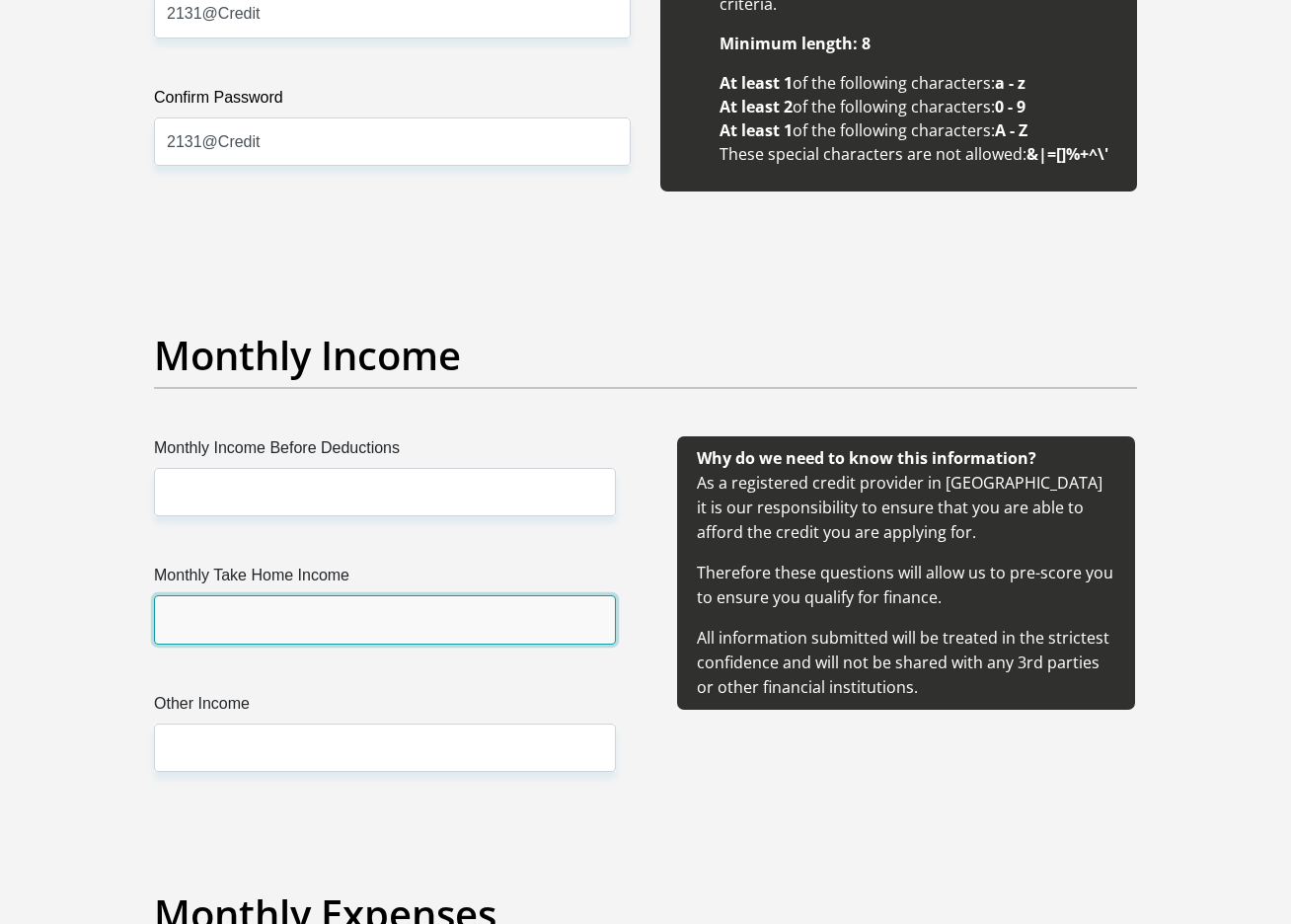 click on "Monthly Take Home Income" at bounding box center (385, 619) 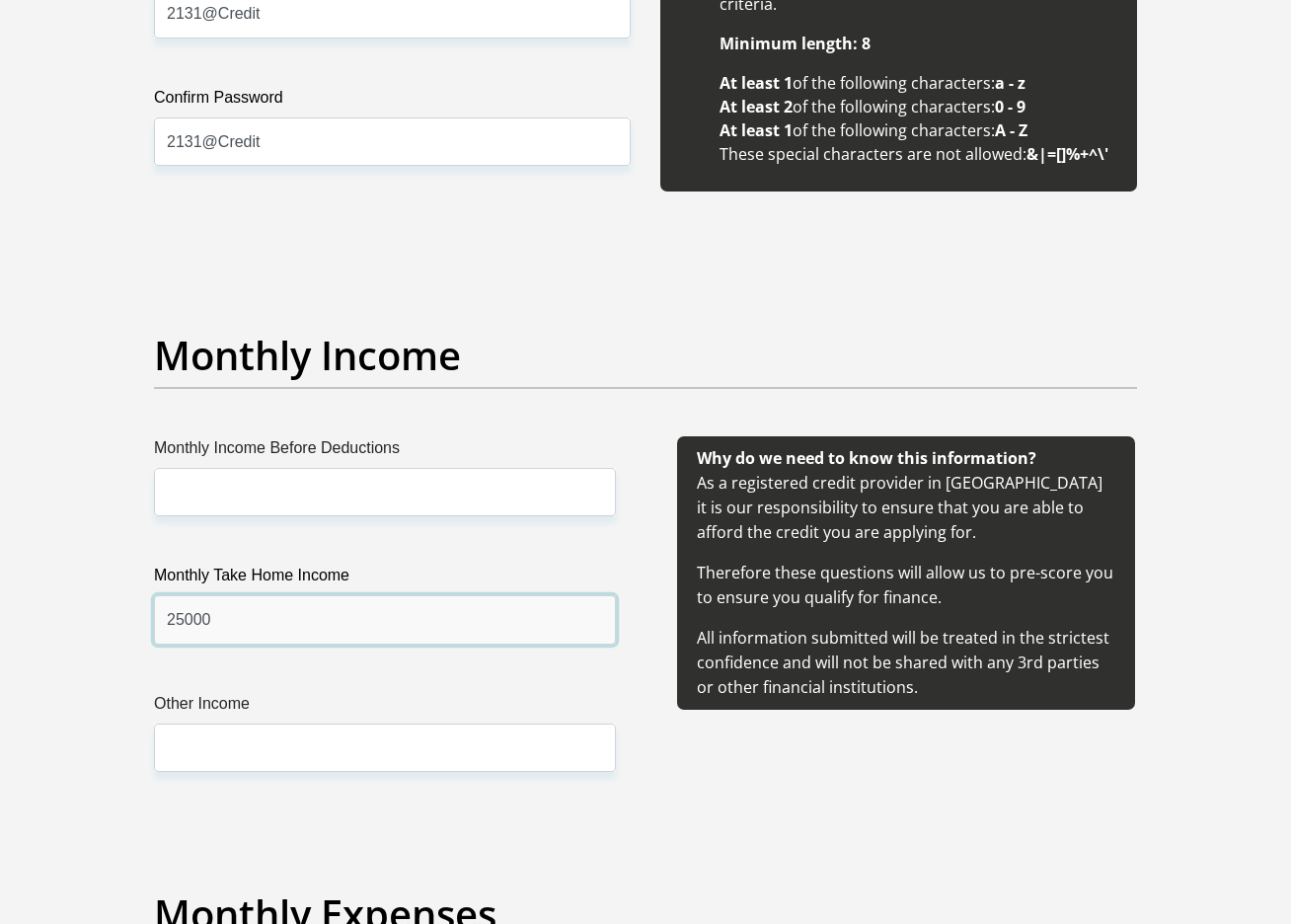 type on "25000" 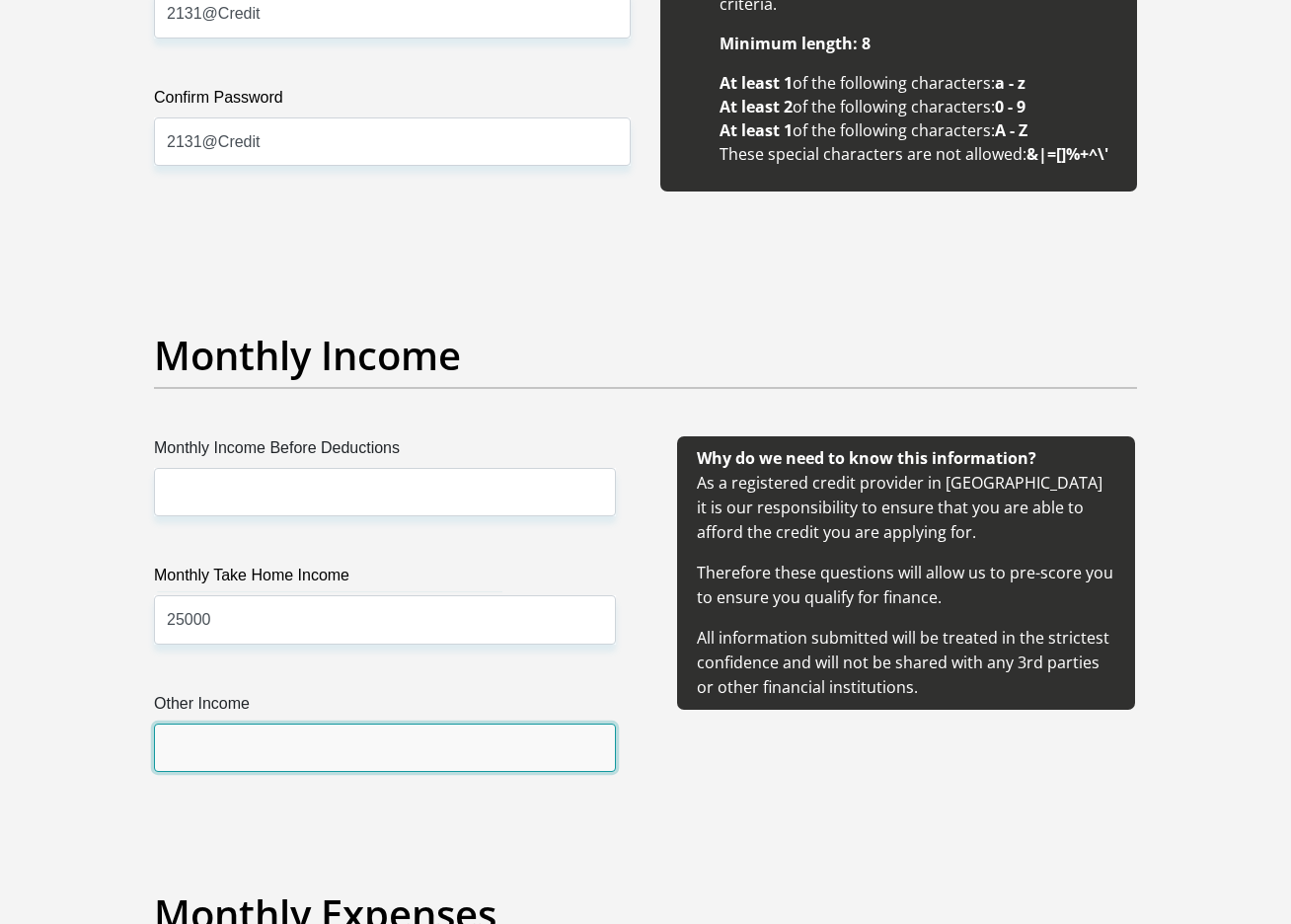 click on "Other Income" at bounding box center [385, 747] 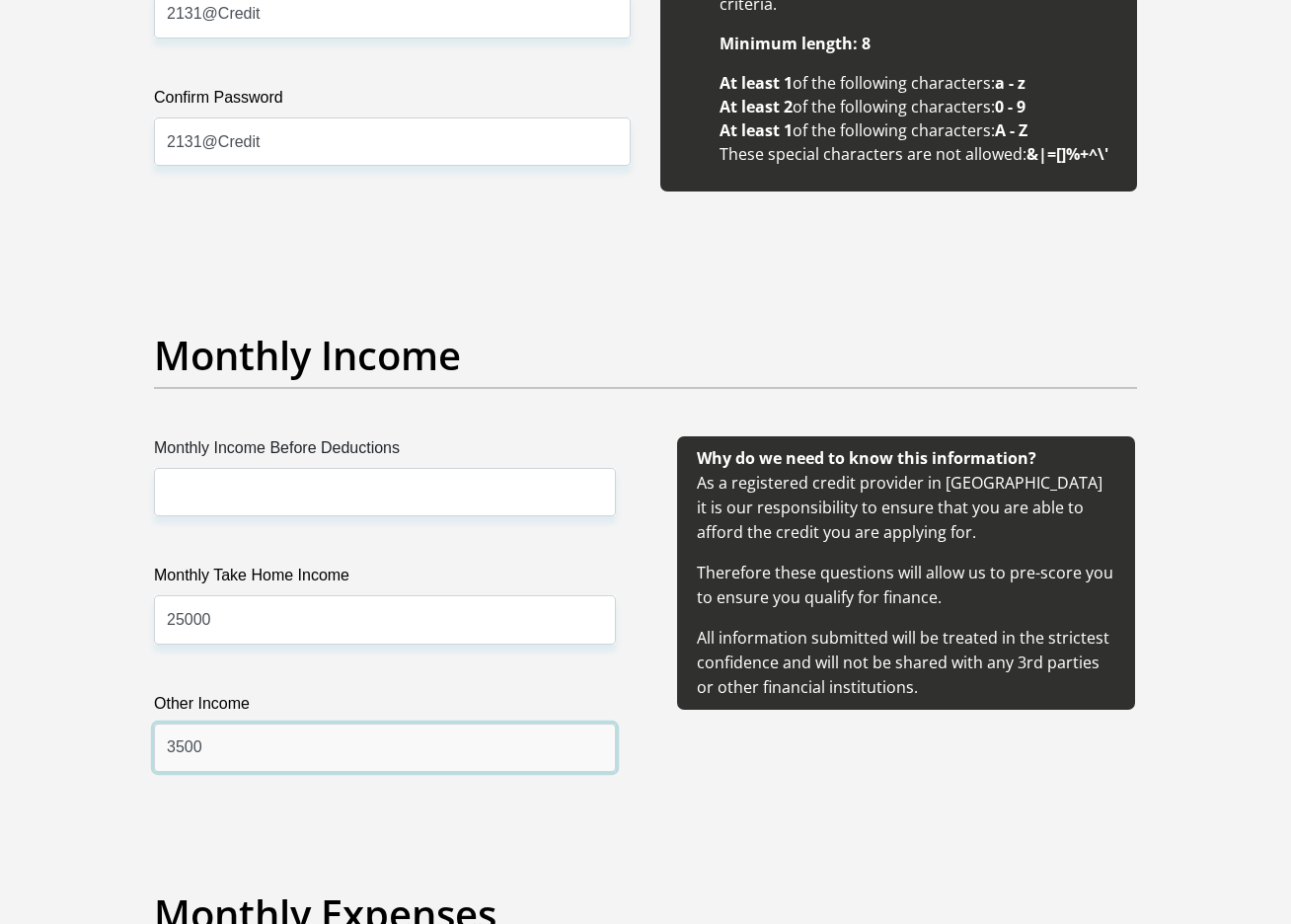 type on "3500" 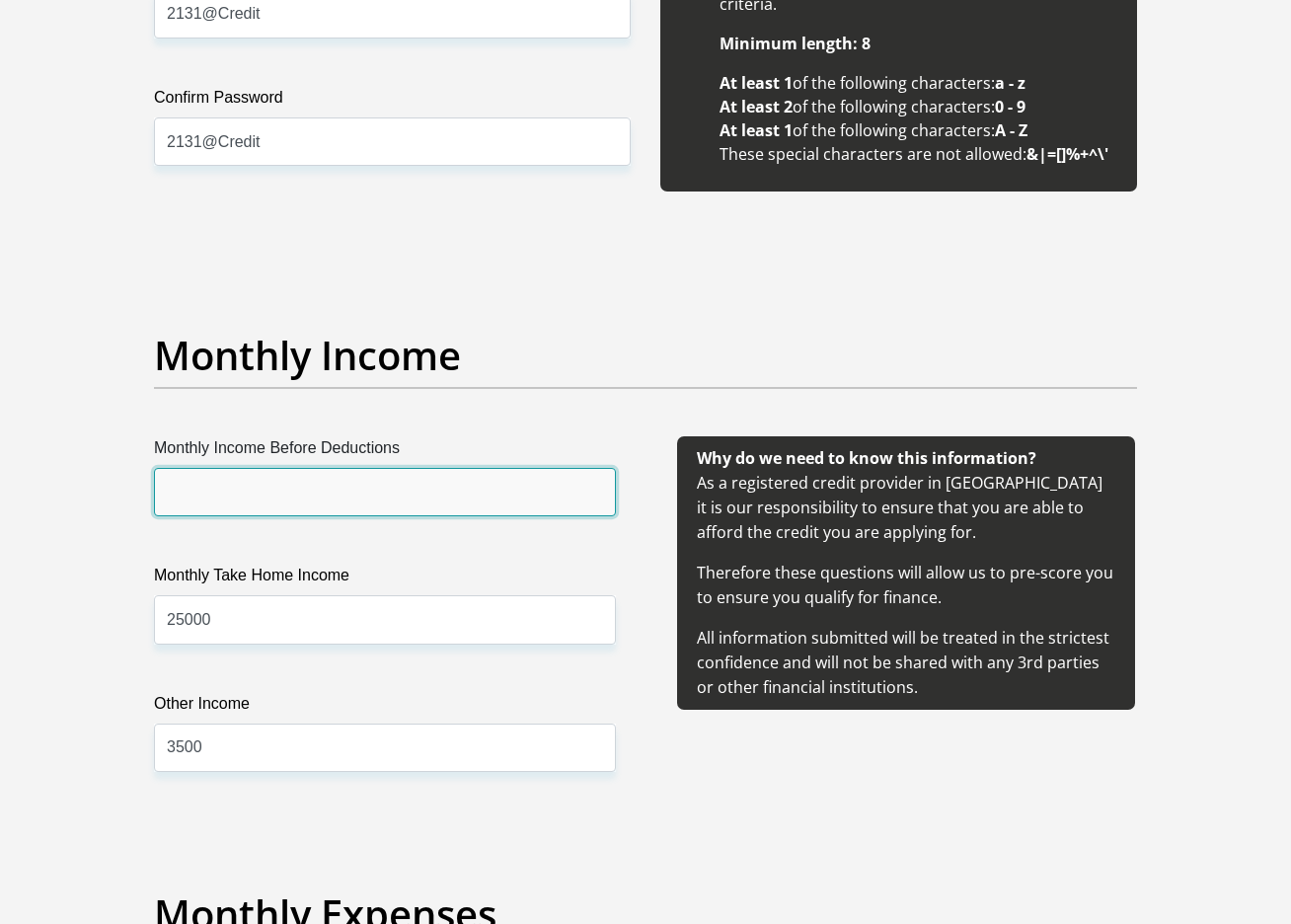 click on "Monthly Income Before Deductions" at bounding box center (385, 492) 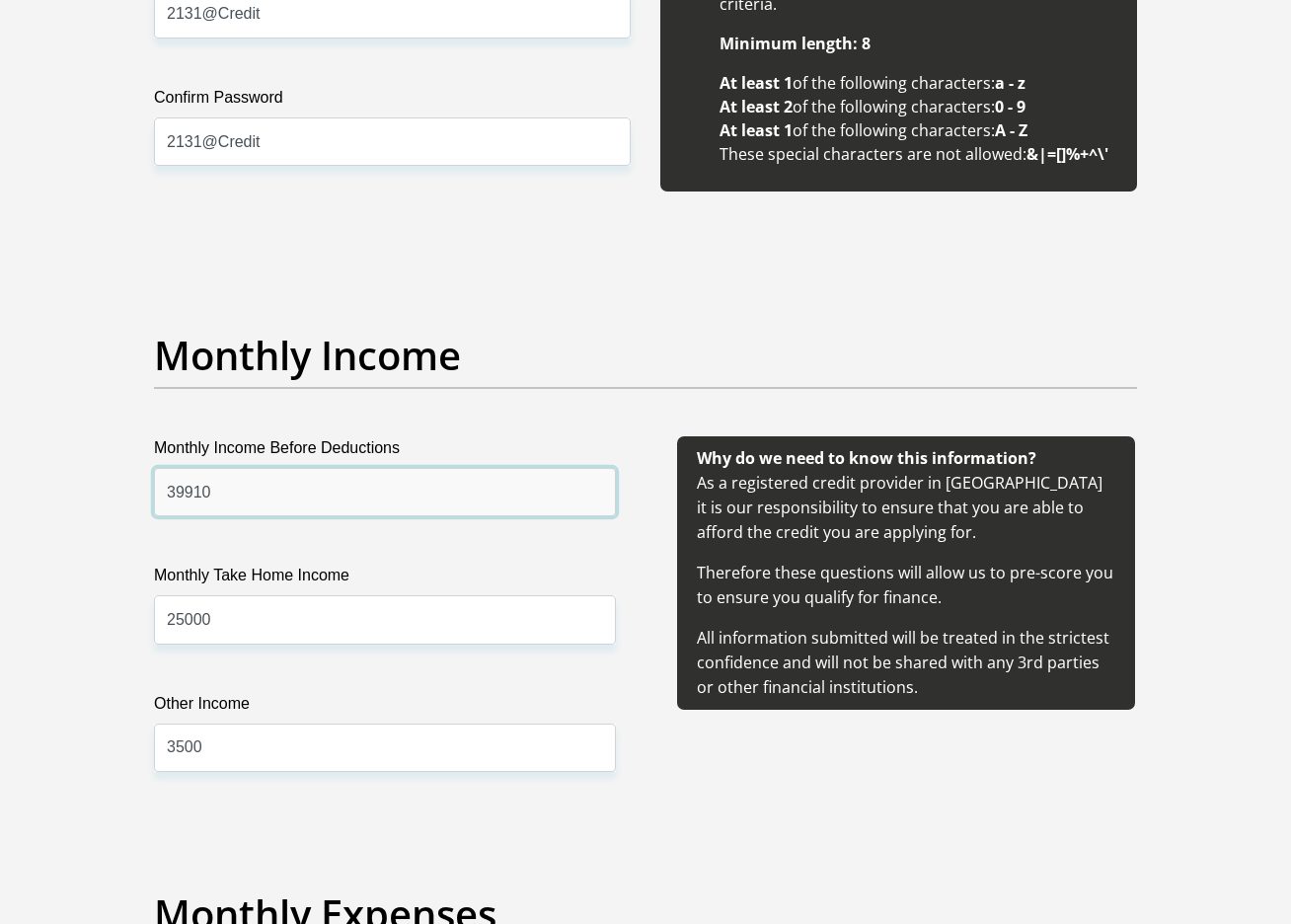 type on "39910" 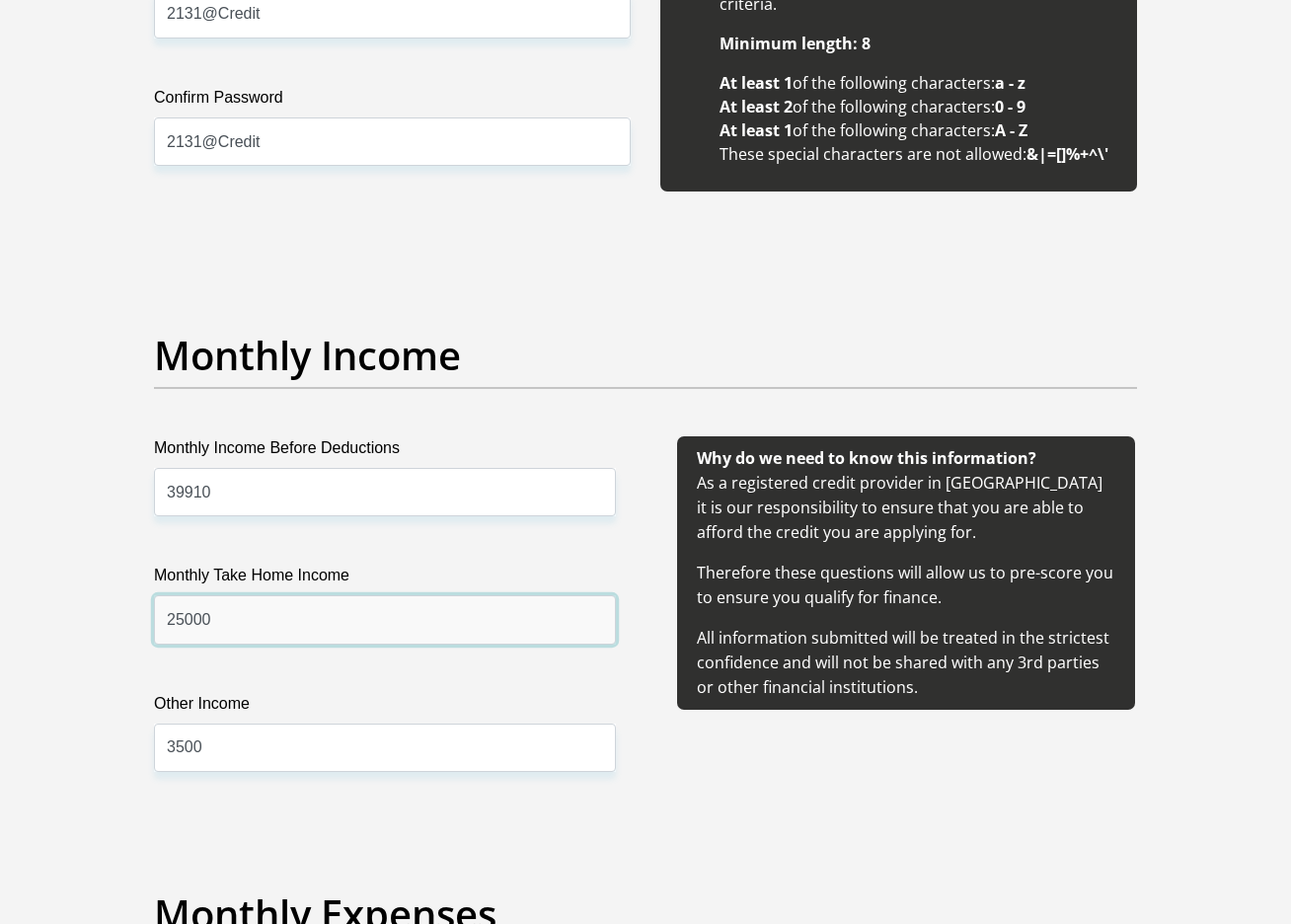 drag, startPoint x: 213, startPoint y: 617, endPoint x: 188, endPoint y: 617, distance: 25 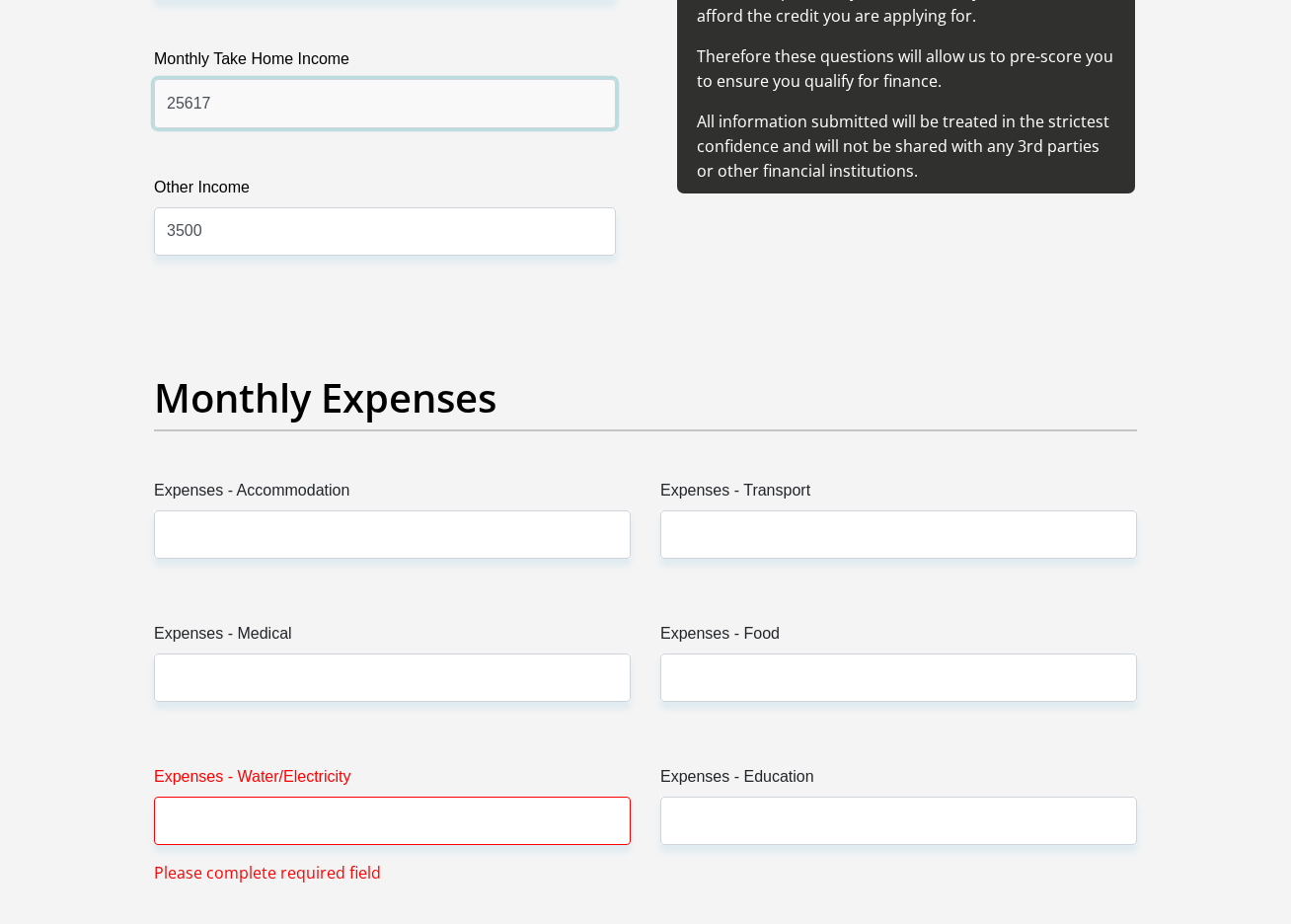 scroll, scrollTop: 2610, scrollLeft: 0, axis: vertical 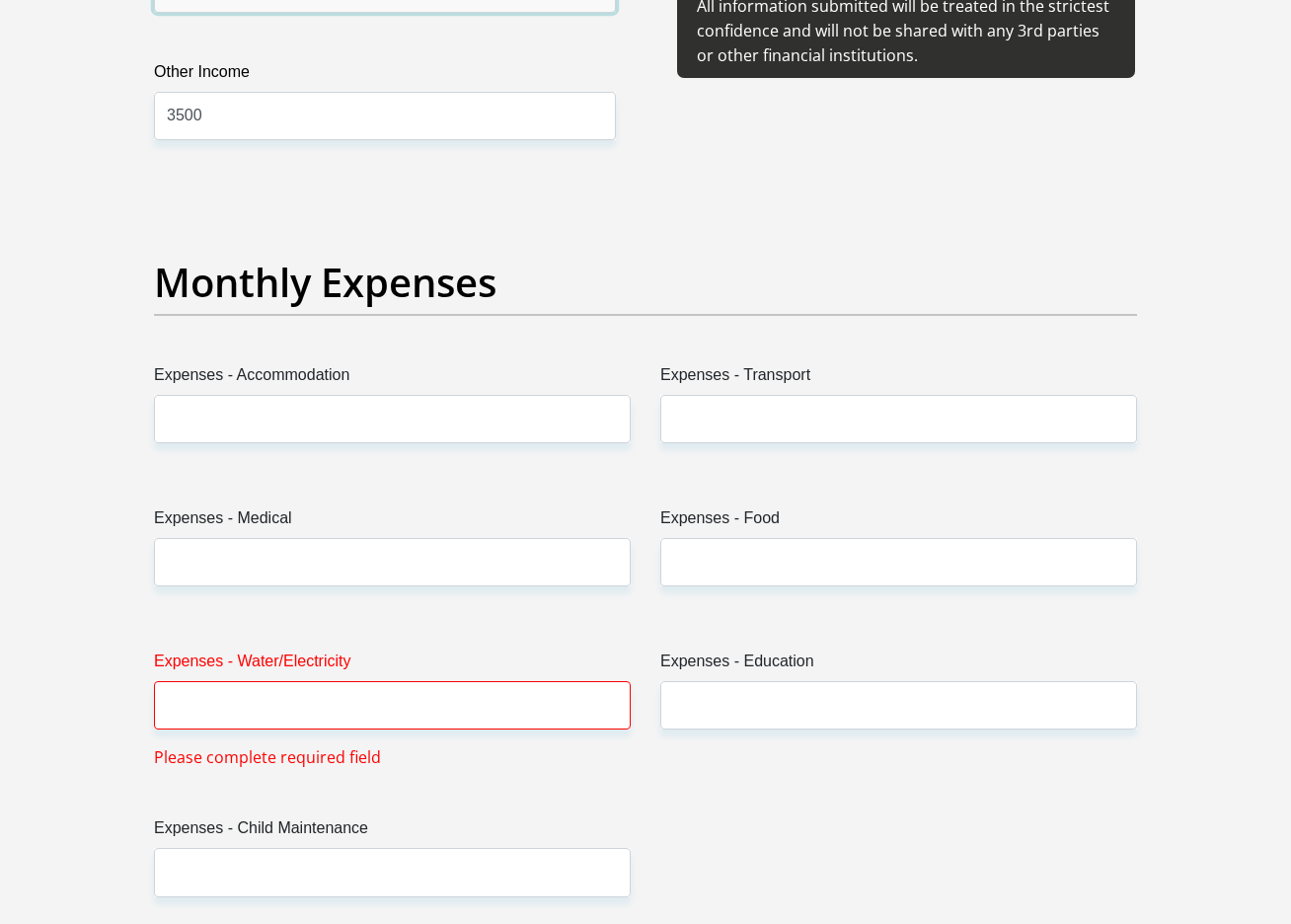 type on "25617" 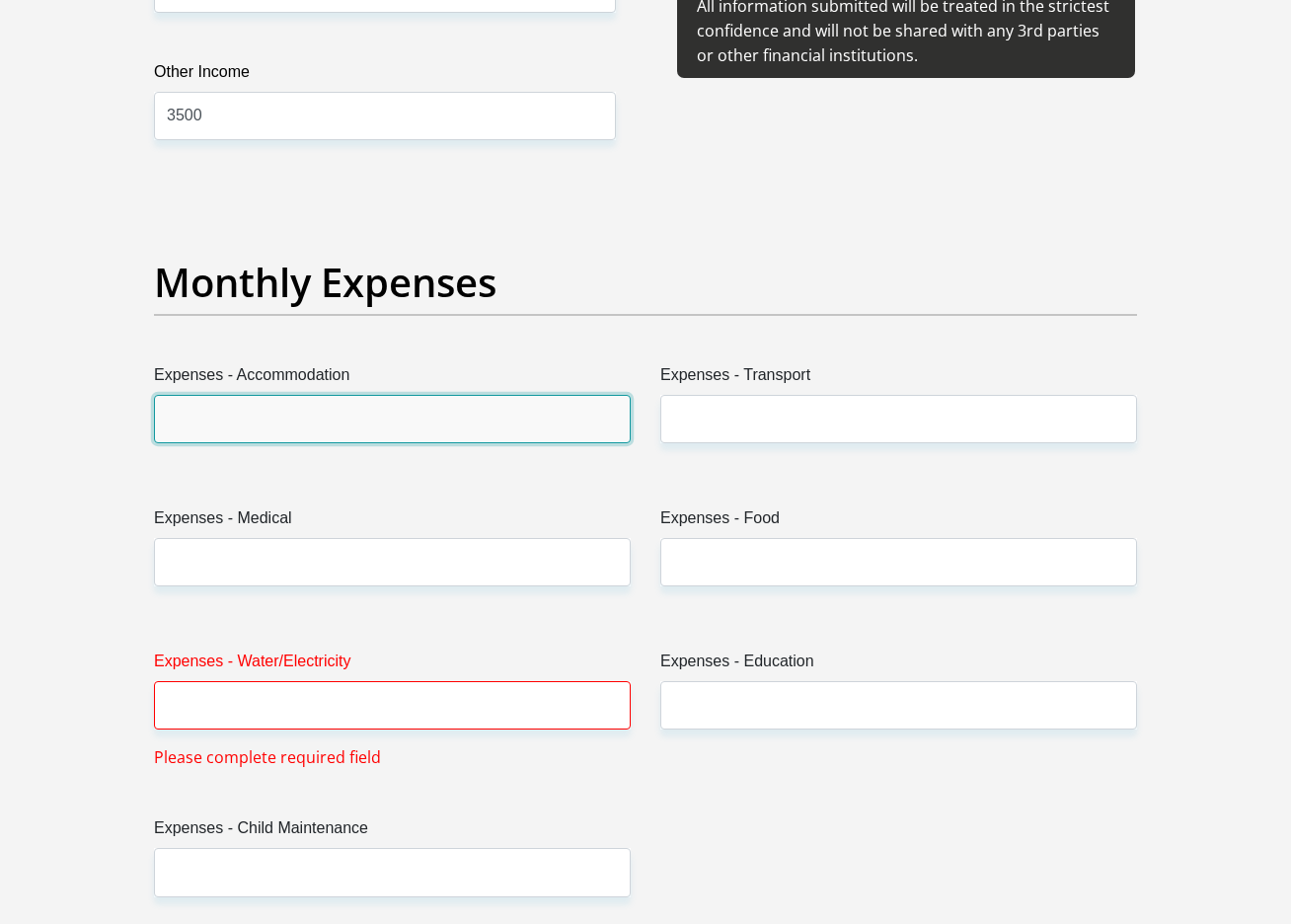 click on "Expenses - Accommodation" at bounding box center (392, 419) 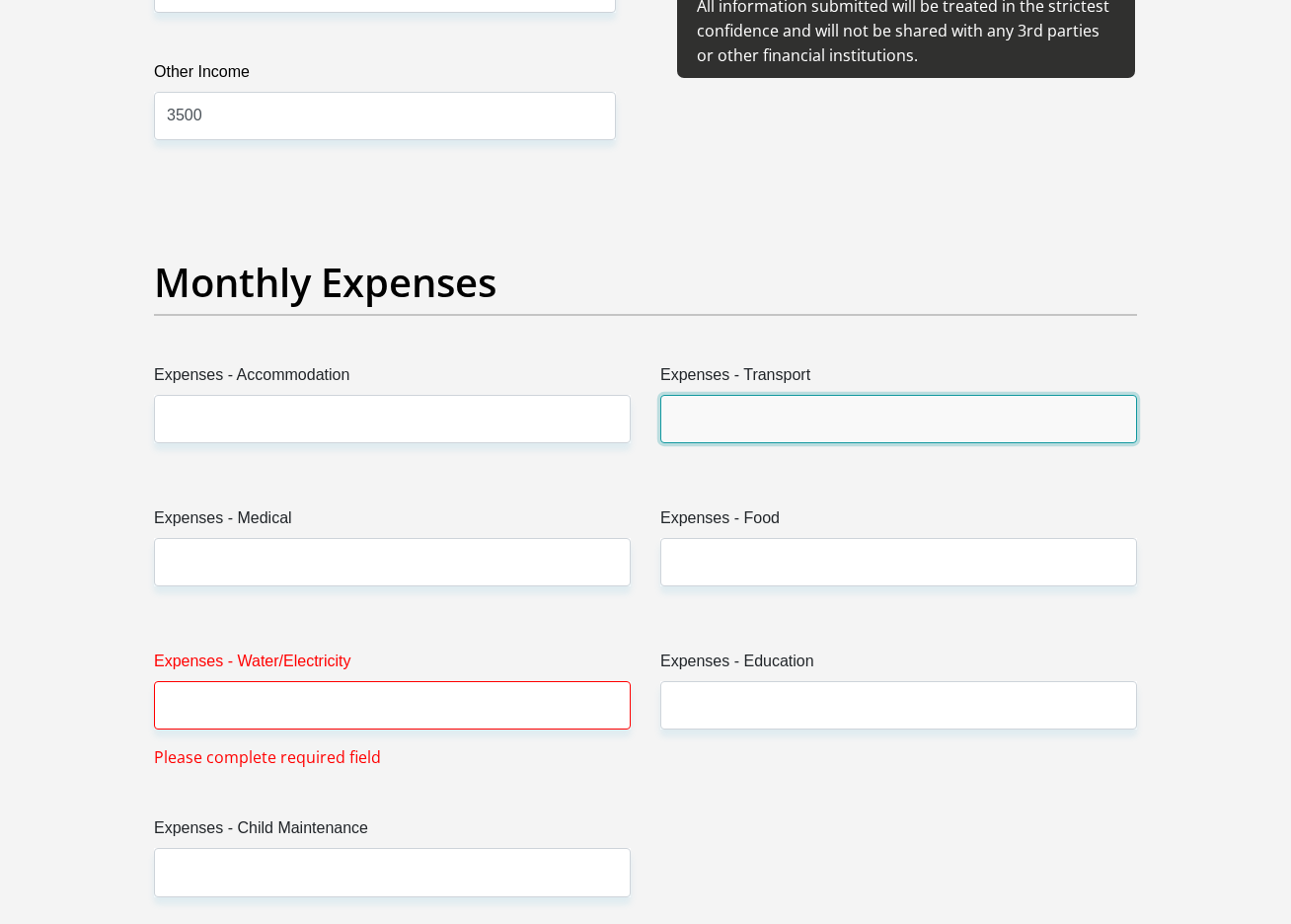 click on "Expenses - Transport" at bounding box center (898, 419) 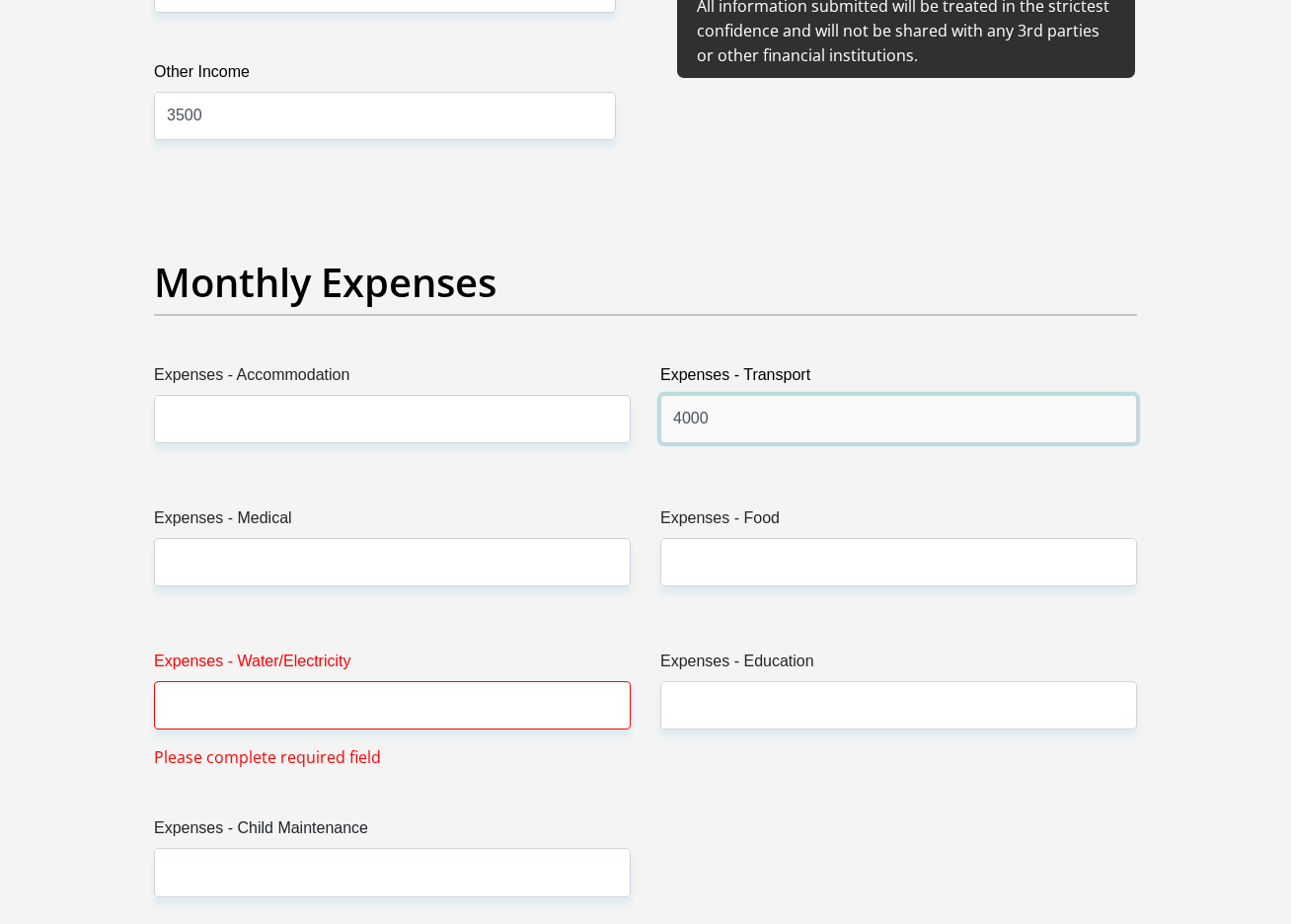 type on "4000" 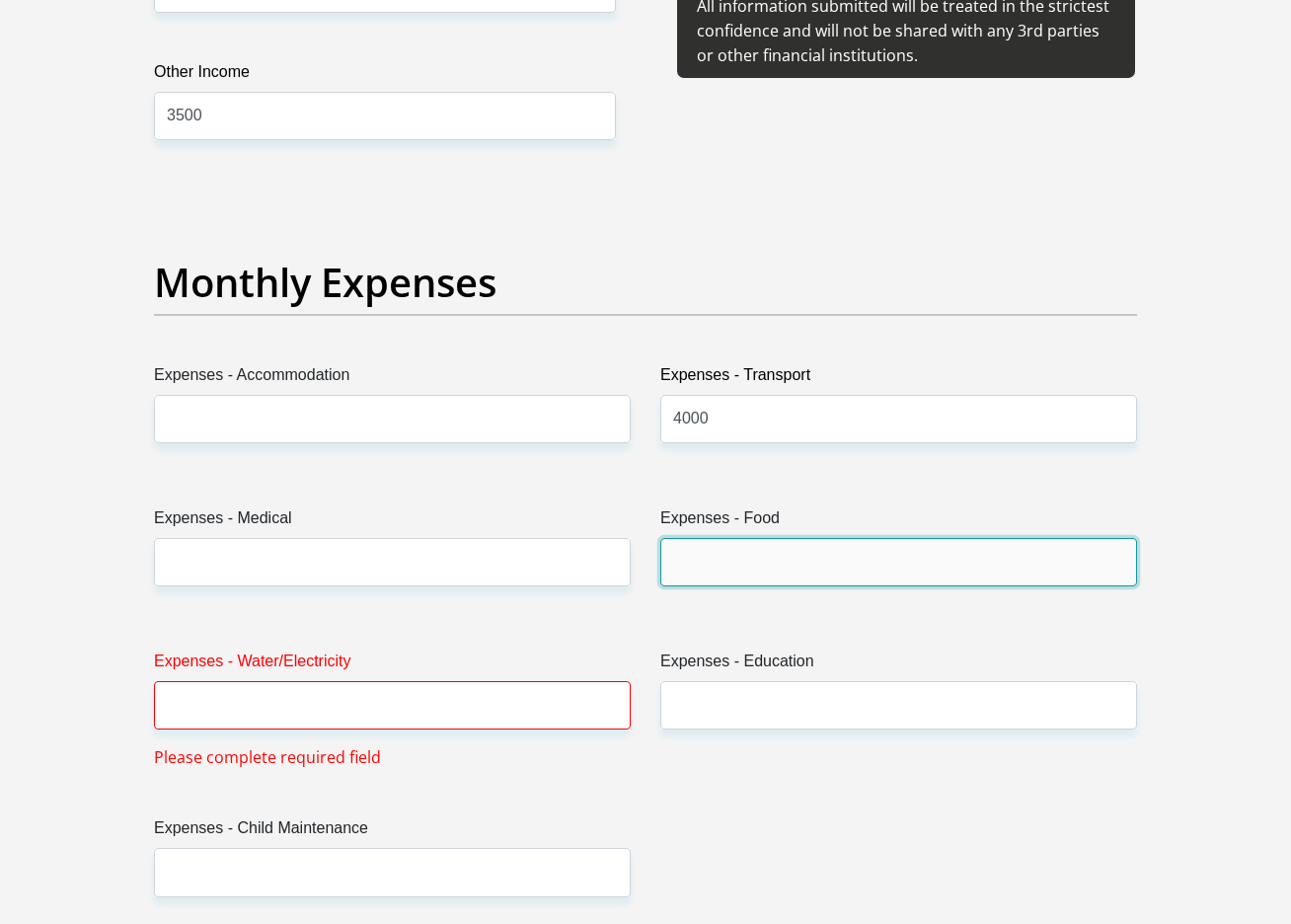 click on "Expenses - Food" at bounding box center (898, 562) 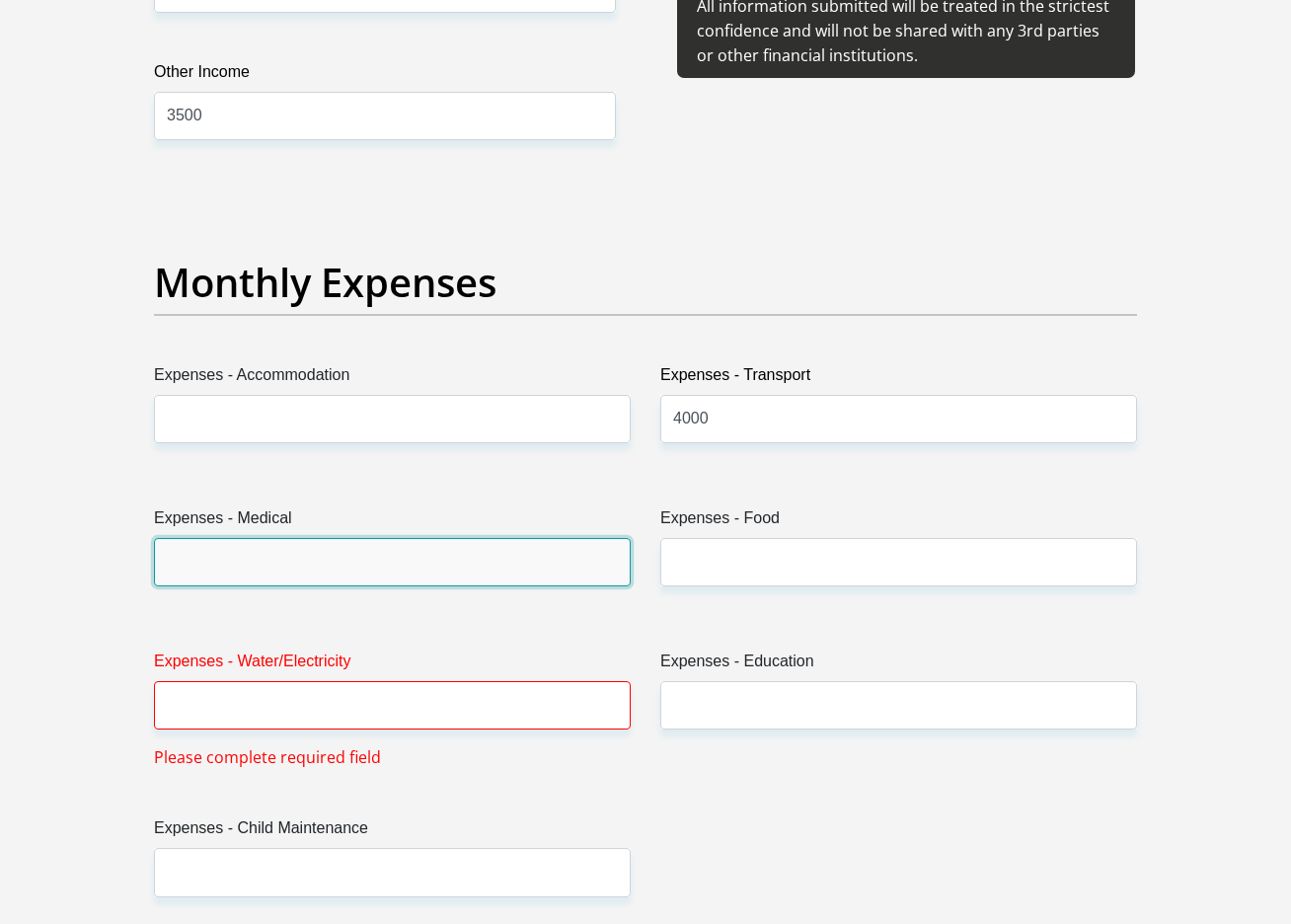 click on "Expenses - Medical" at bounding box center [392, 562] 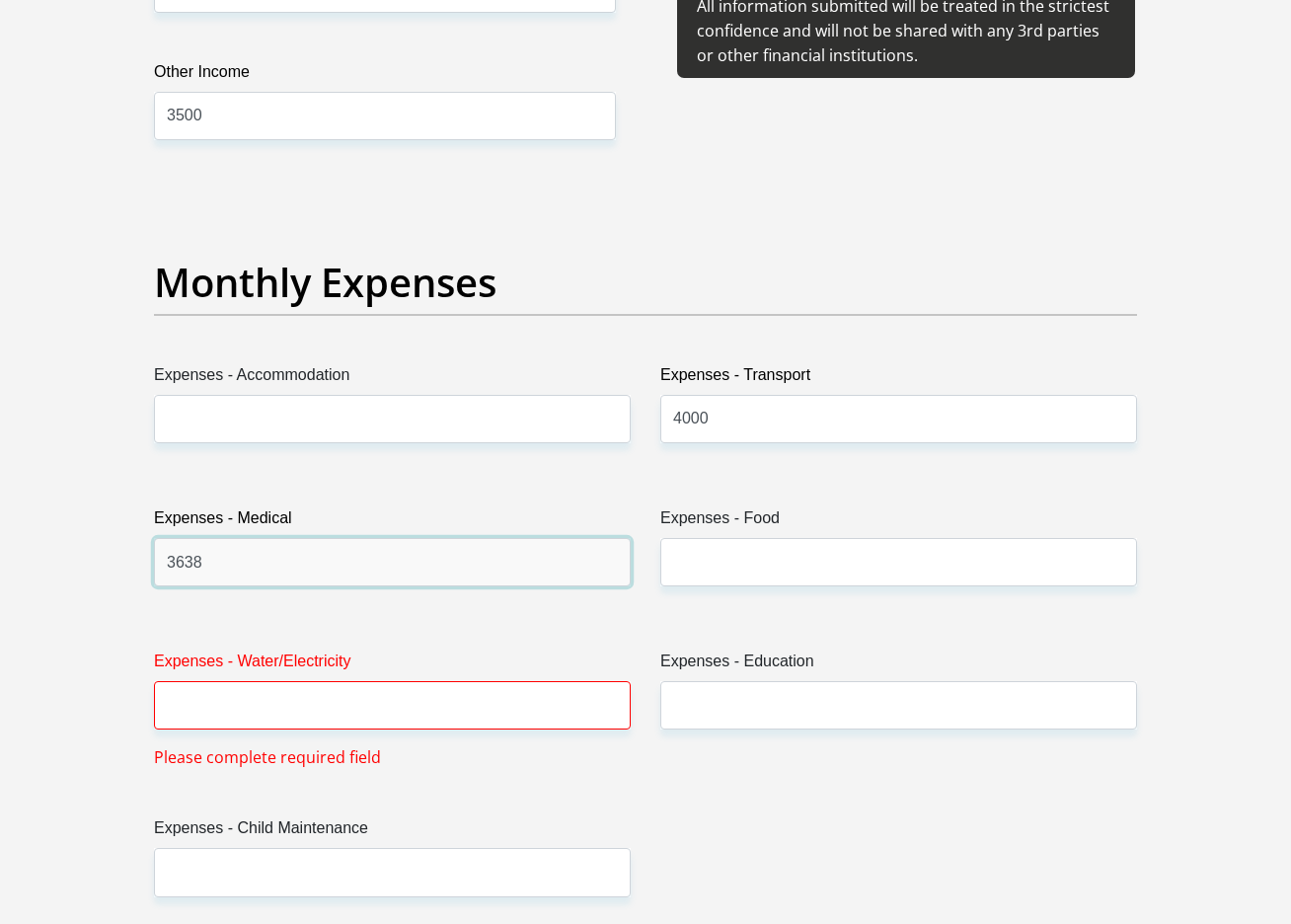 type on "3638" 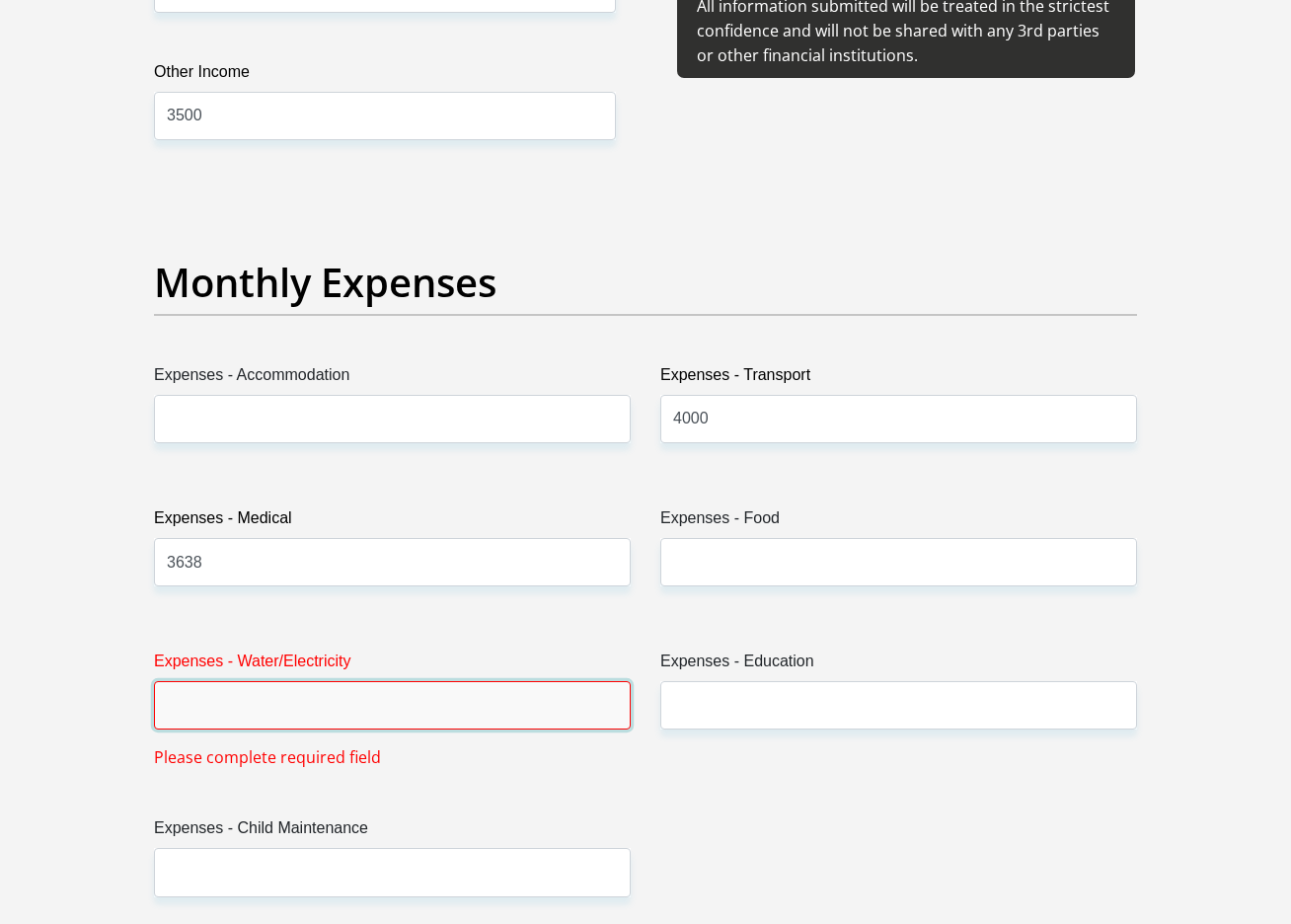 click on "Expenses - Water/Electricity" at bounding box center [392, 705] 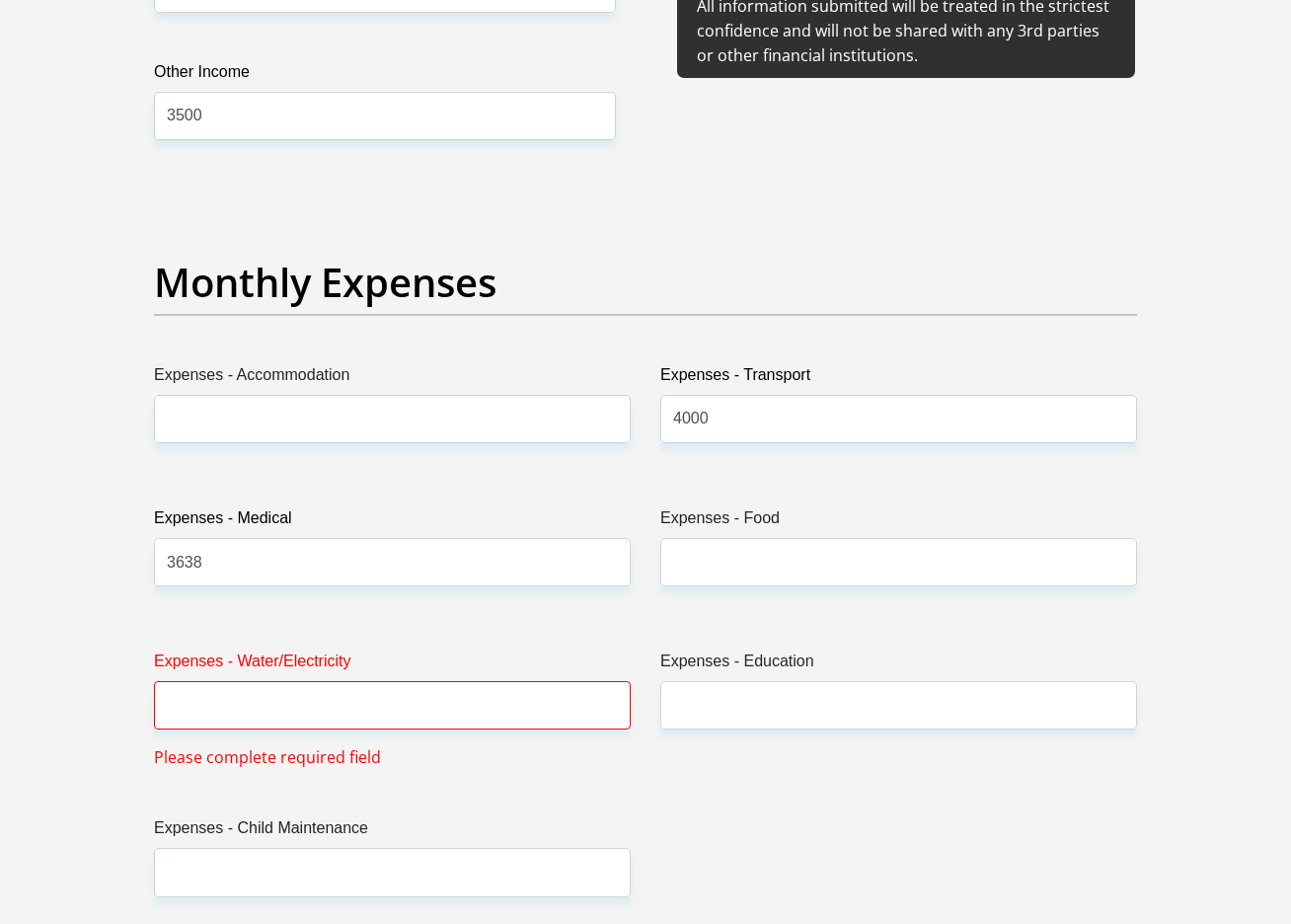 click on "Expenses - Water/Electricity
Please complete required field" at bounding box center (392, 709) 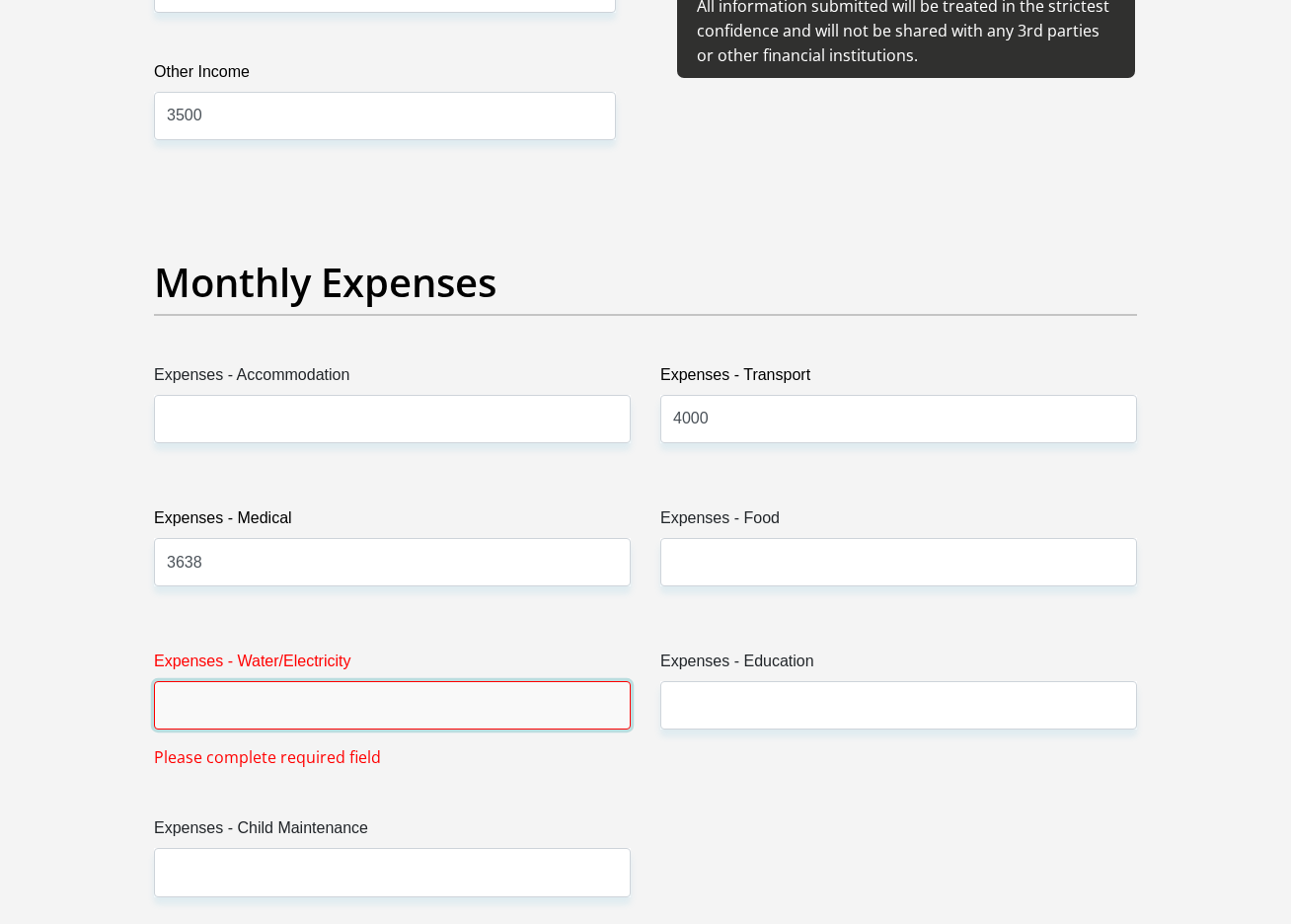 click on "Expenses - Water/Electricity" at bounding box center [392, 705] 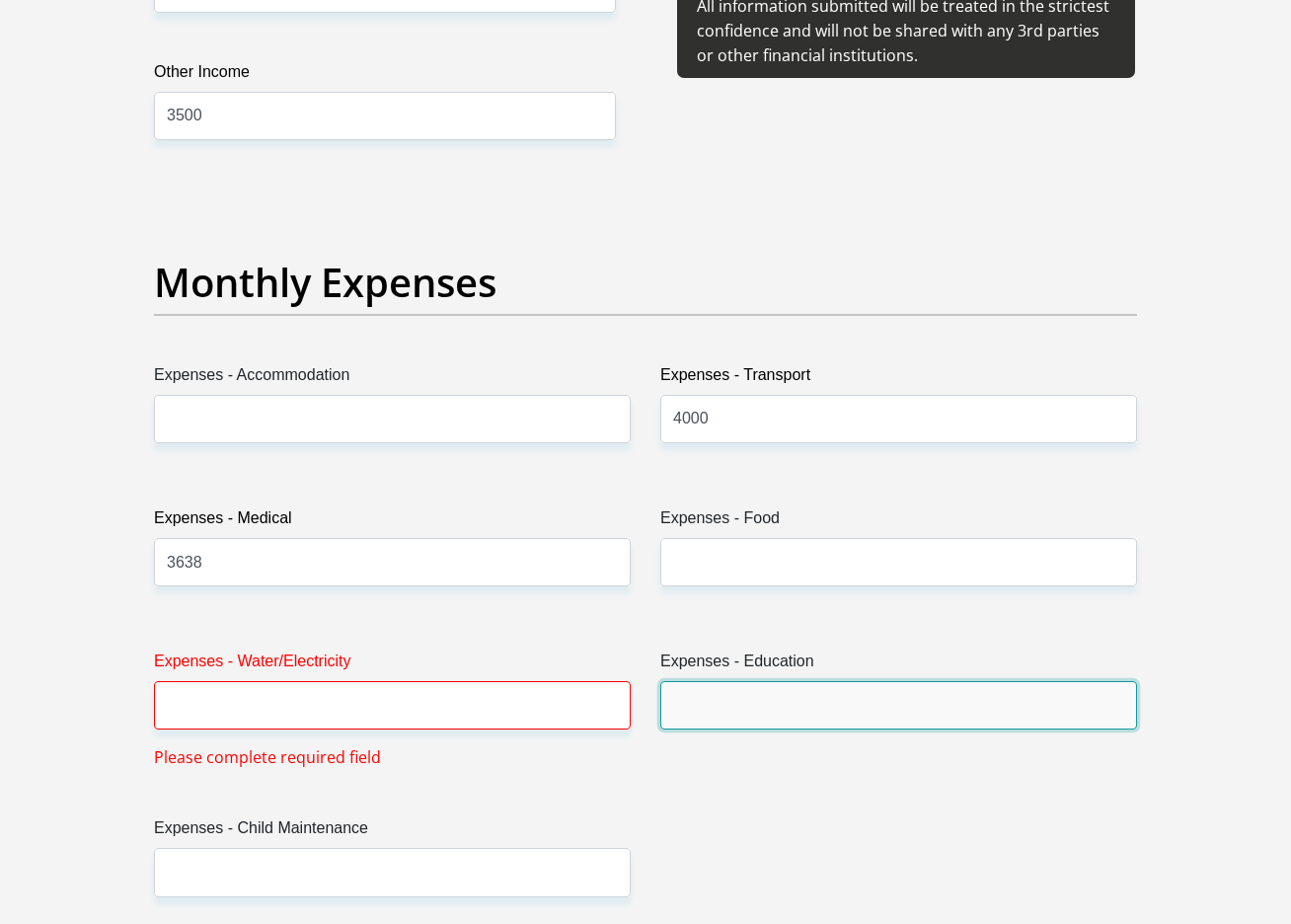 click on "Expenses - Education" at bounding box center [898, 705] 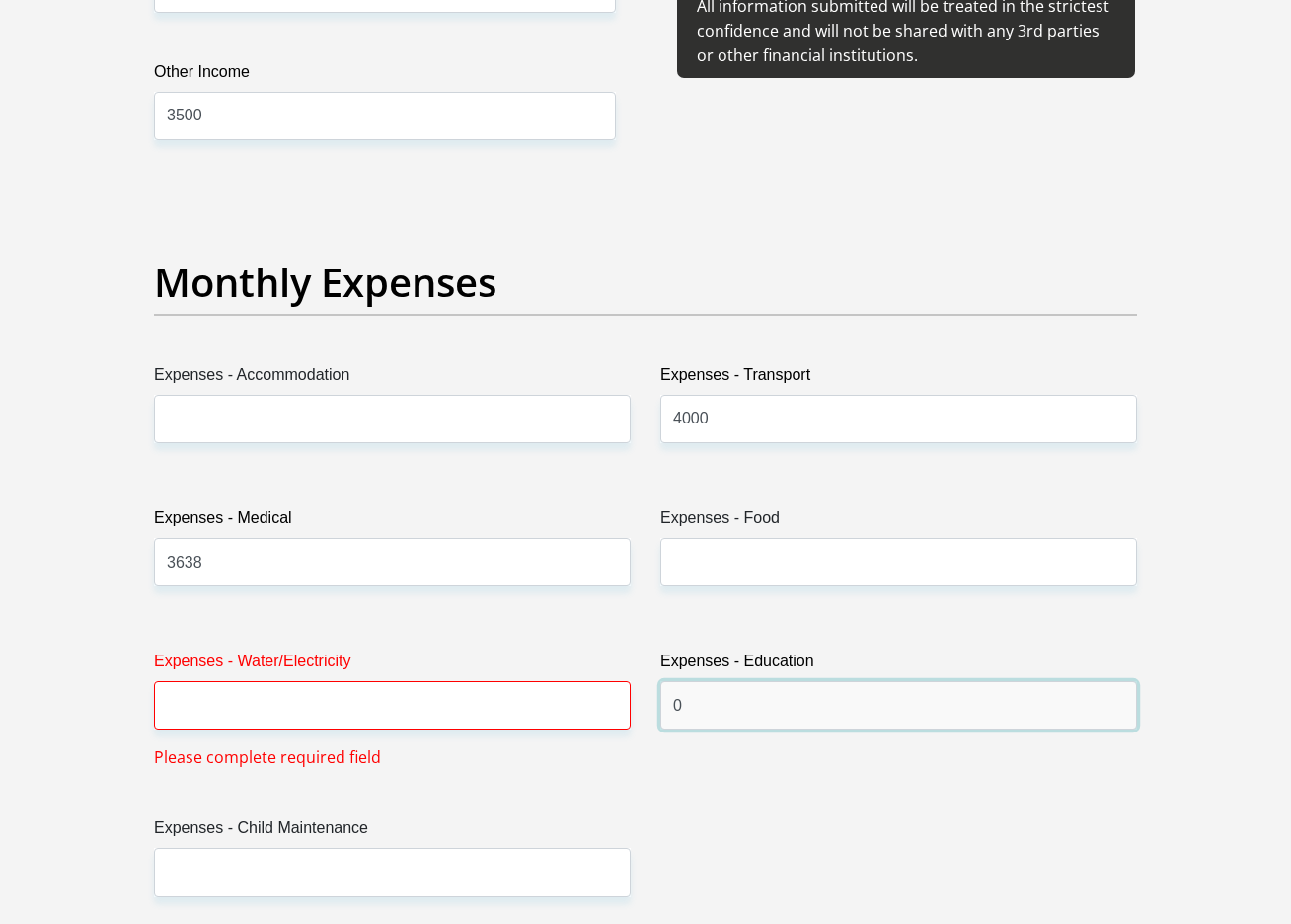 type on "0" 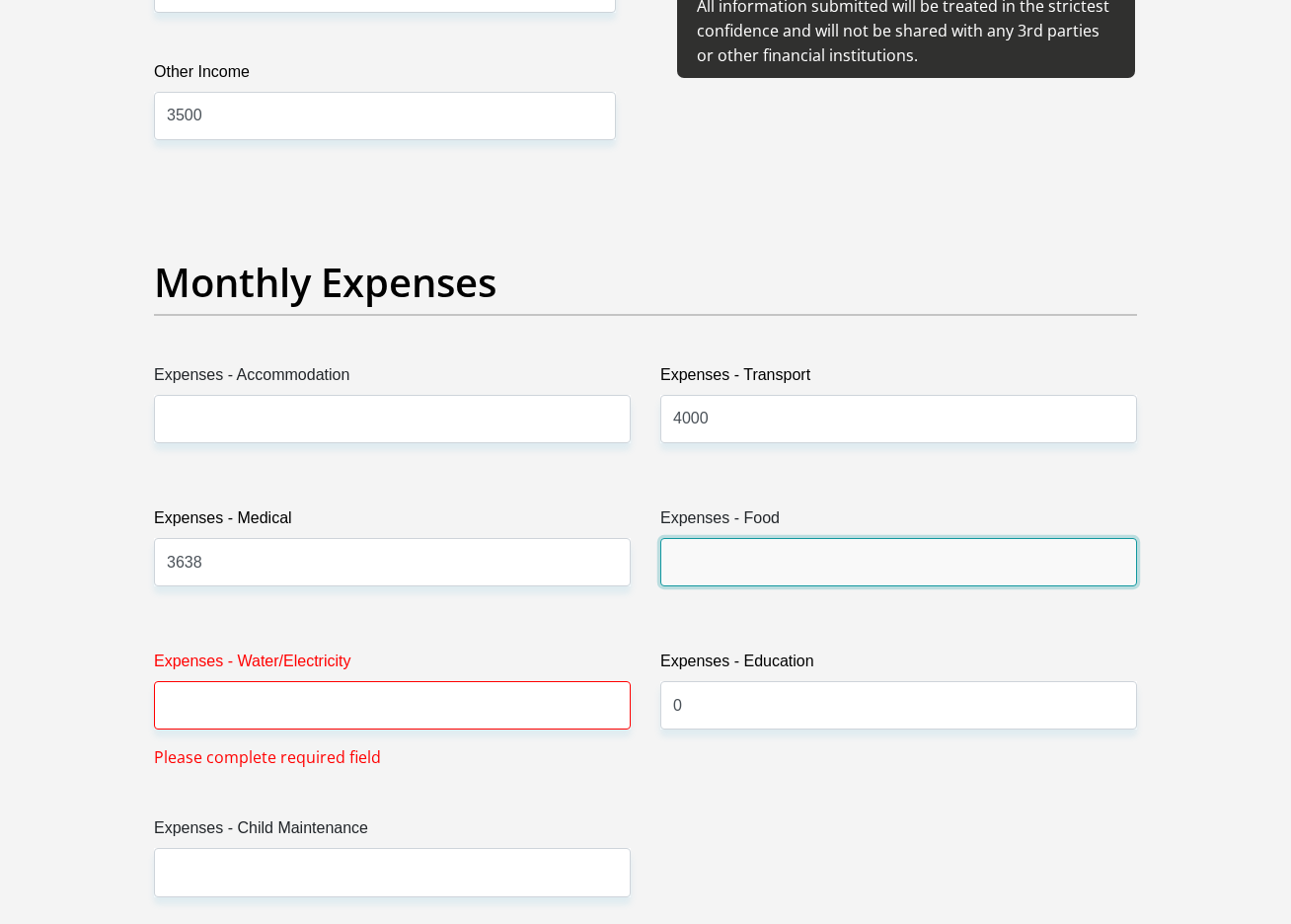 click on "Expenses - Food" at bounding box center (898, 562) 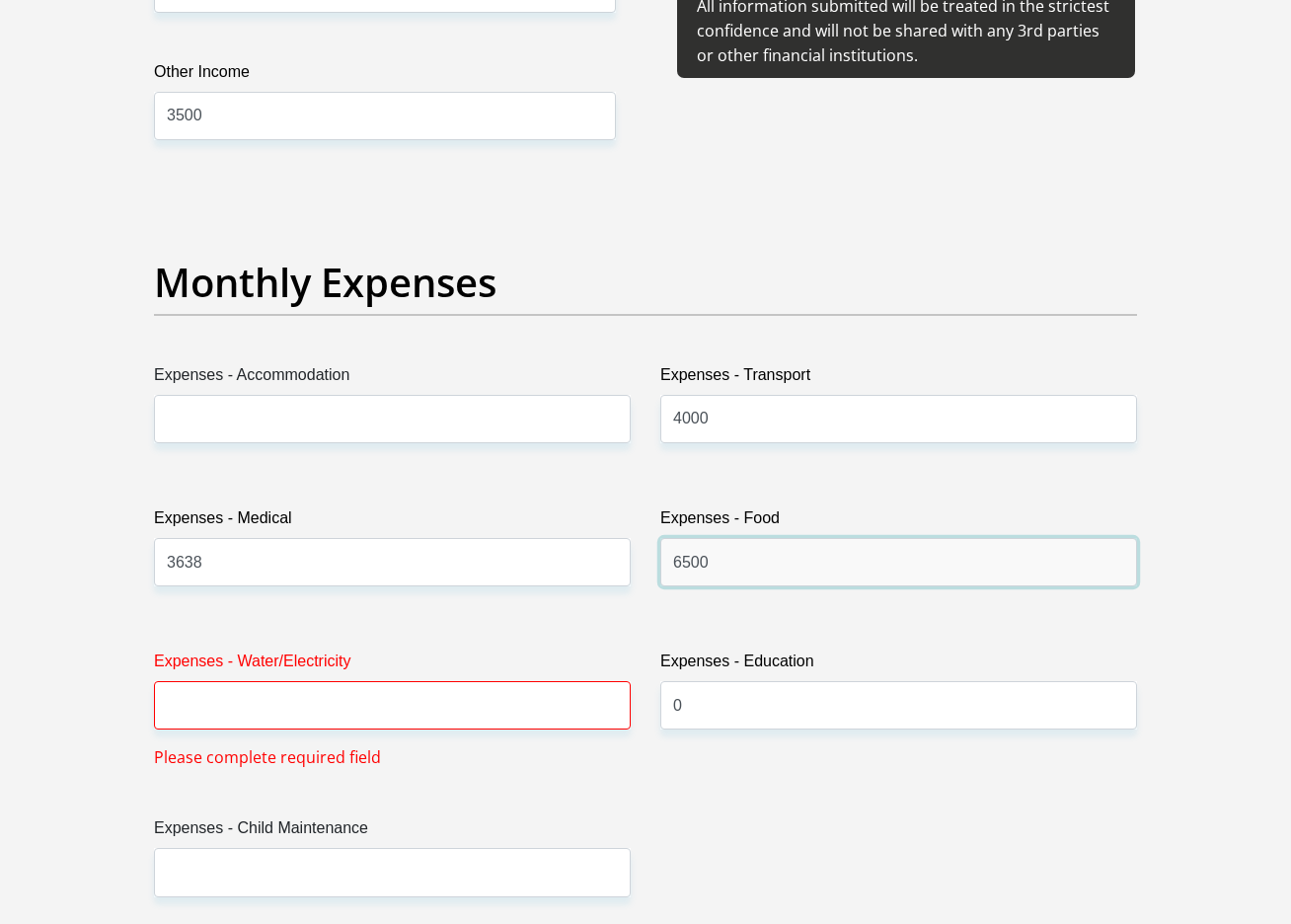 type on "6500" 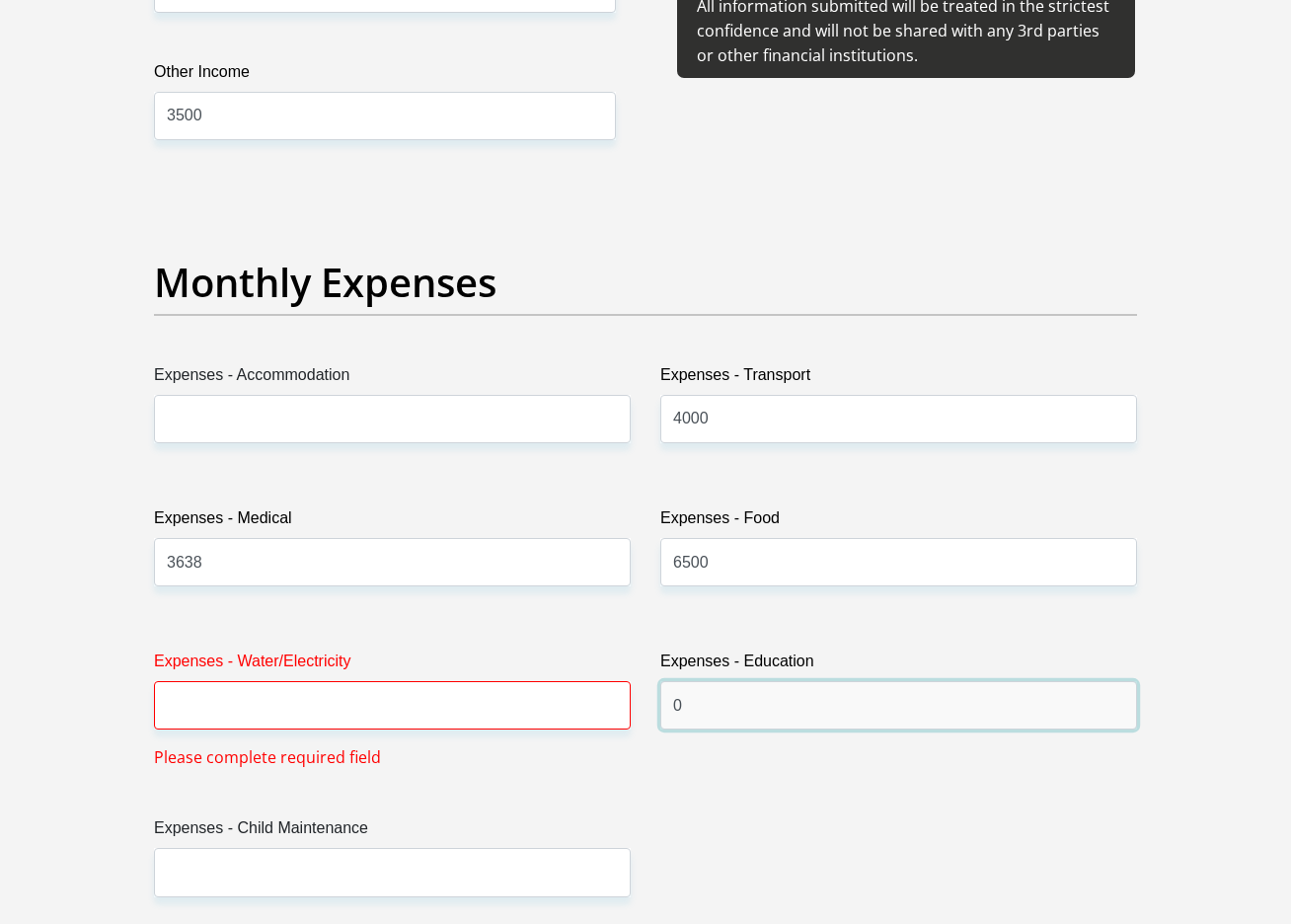 drag, startPoint x: 702, startPoint y: 705, endPoint x: 666, endPoint y: 705, distance: 36 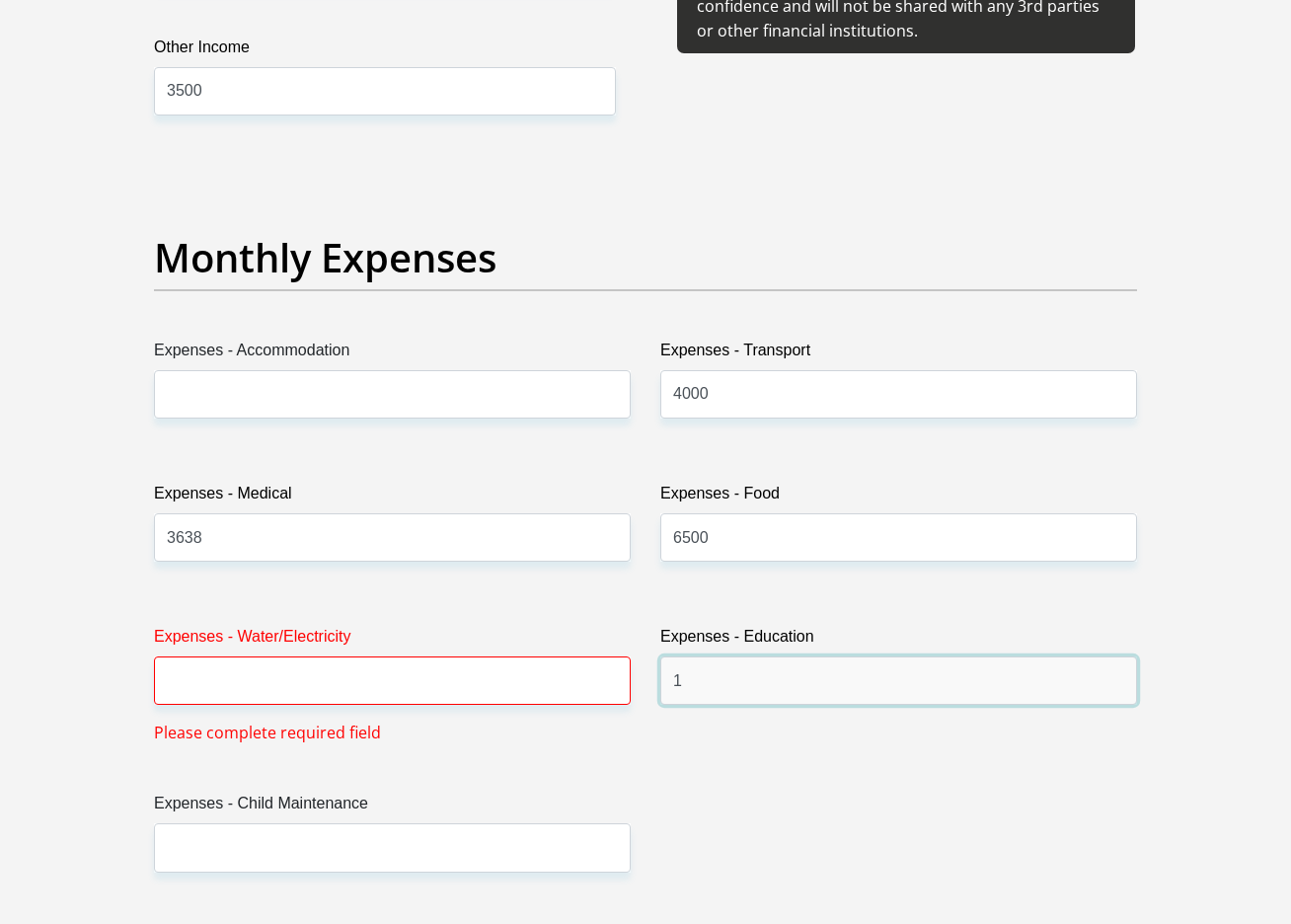 scroll, scrollTop: 2690, scrollLeft: 0, axis: vertical 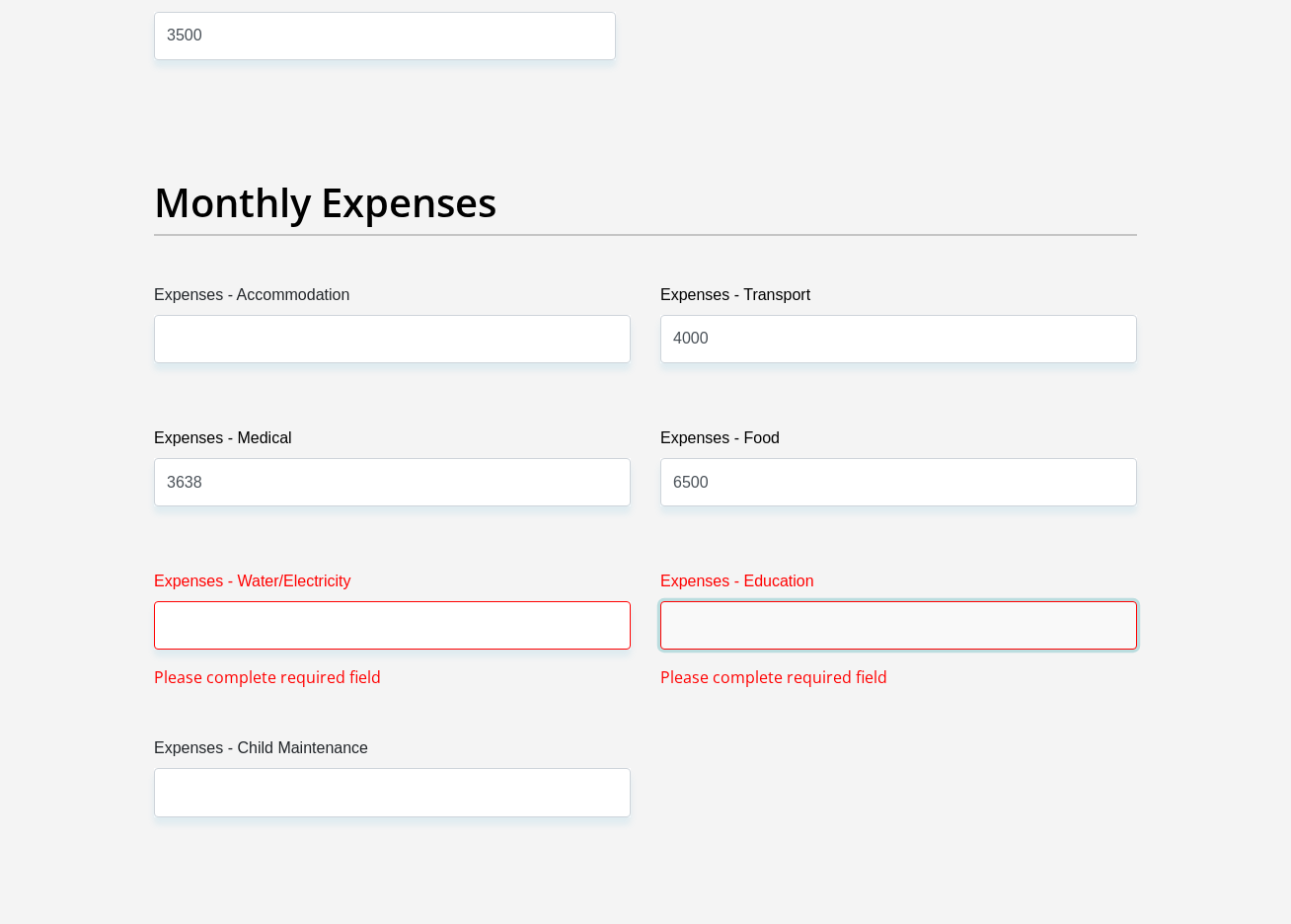 click on "Expenses - Education" at bounding box center (898, 625) 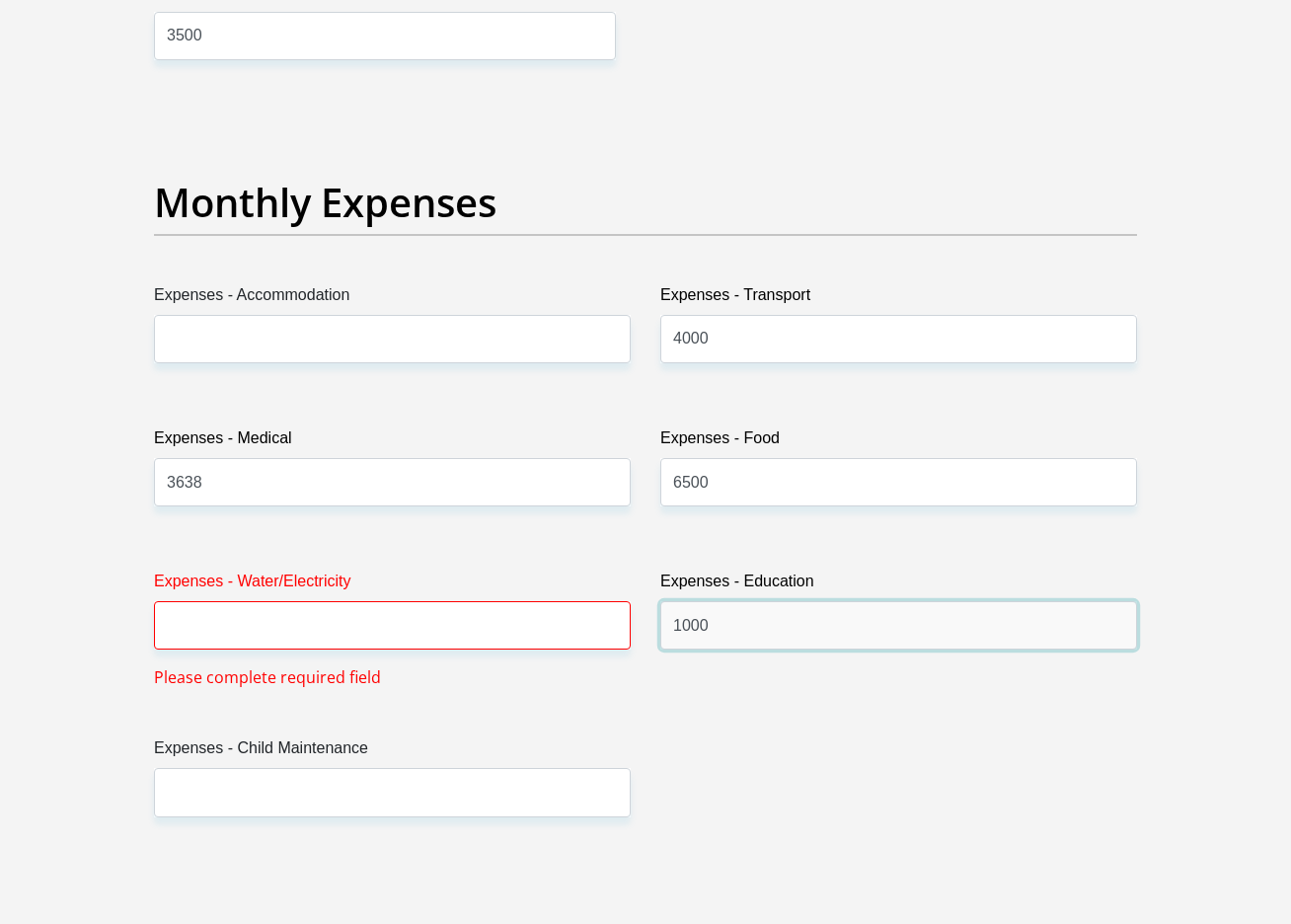 type on "1000" 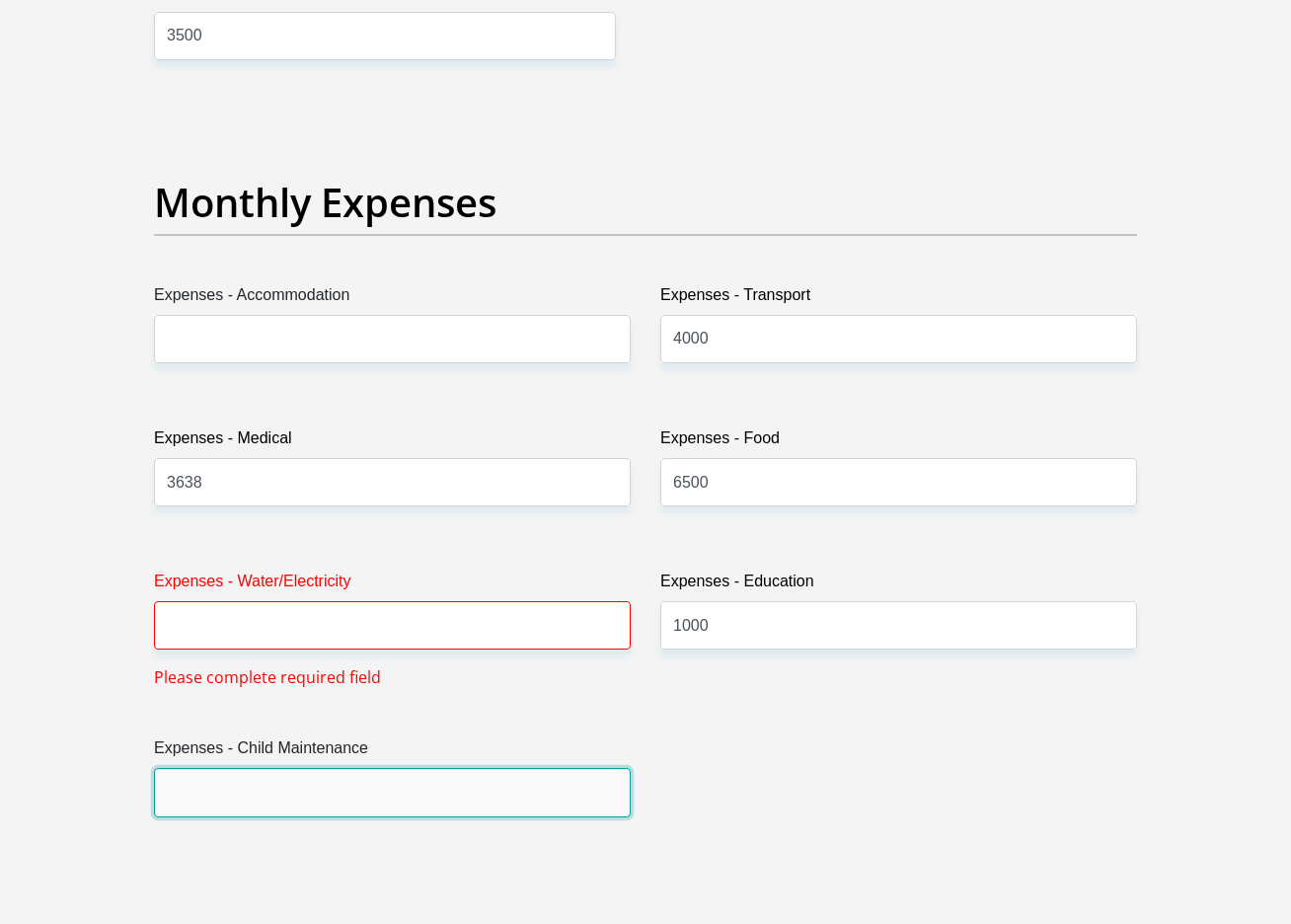 click on "Expenses - Child Maintenance" at bounding box center (392, 792) 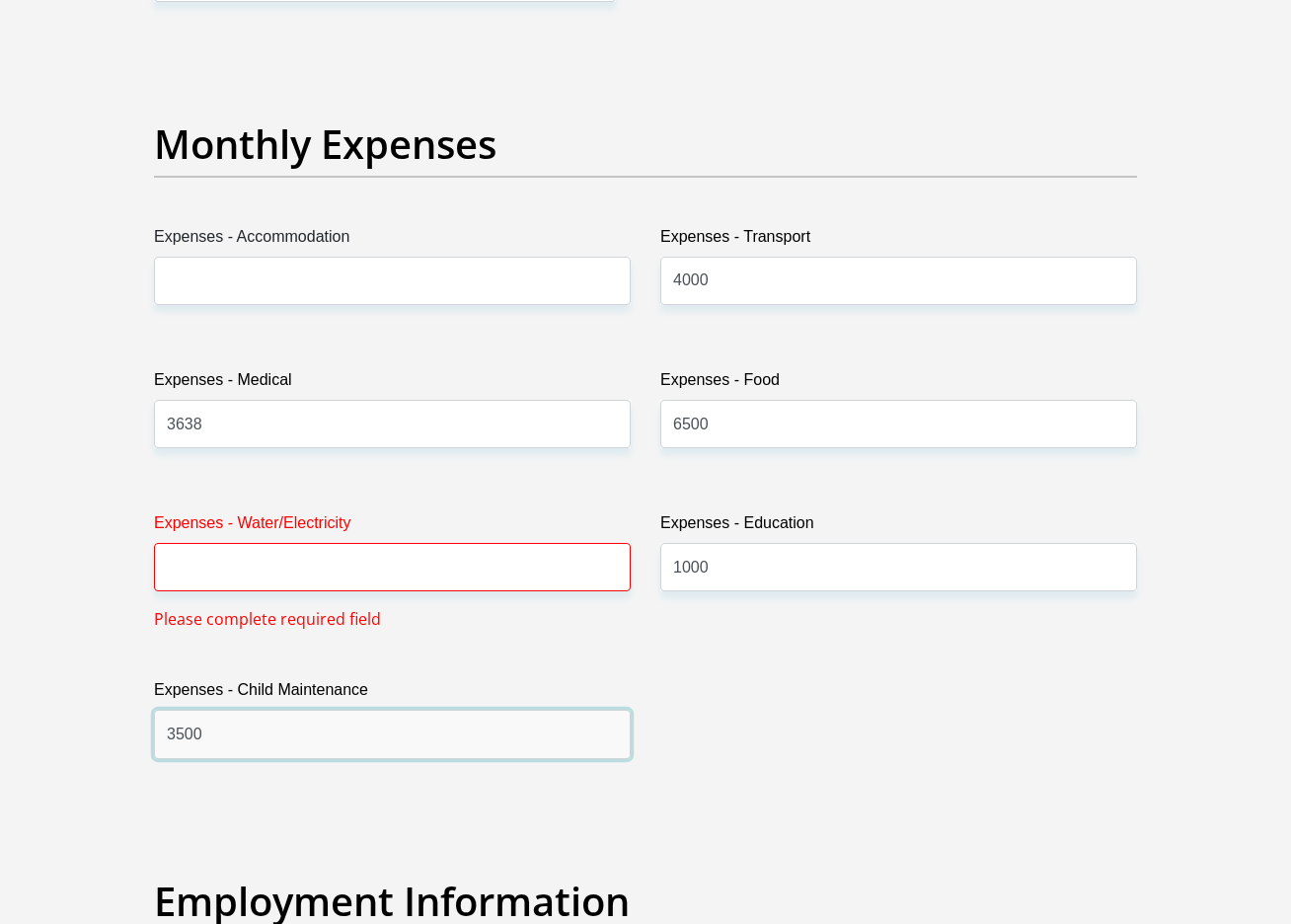 scroll, scrollTop: 2750, scrollLeft: 0, axis: vertical 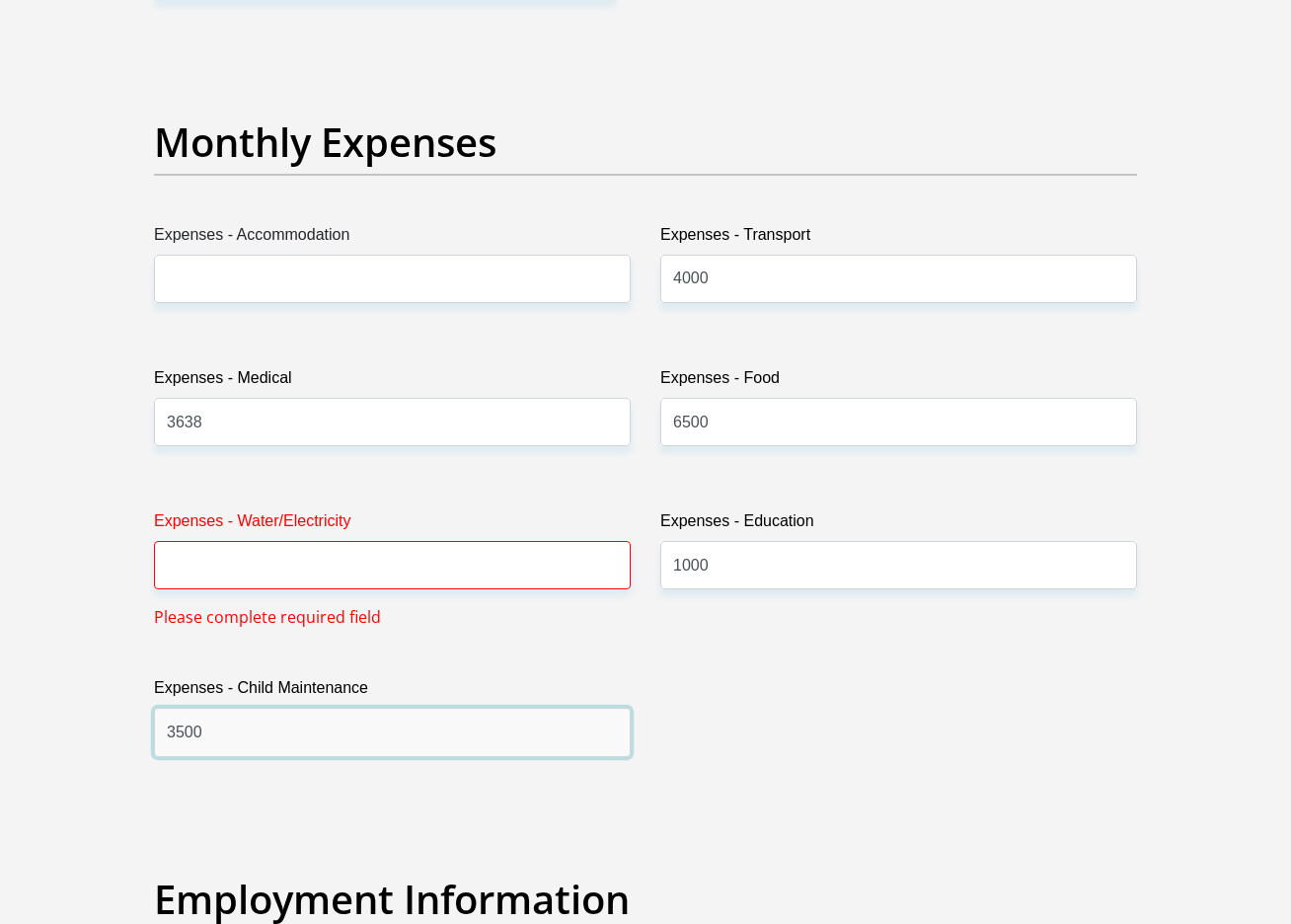 type on "3500" 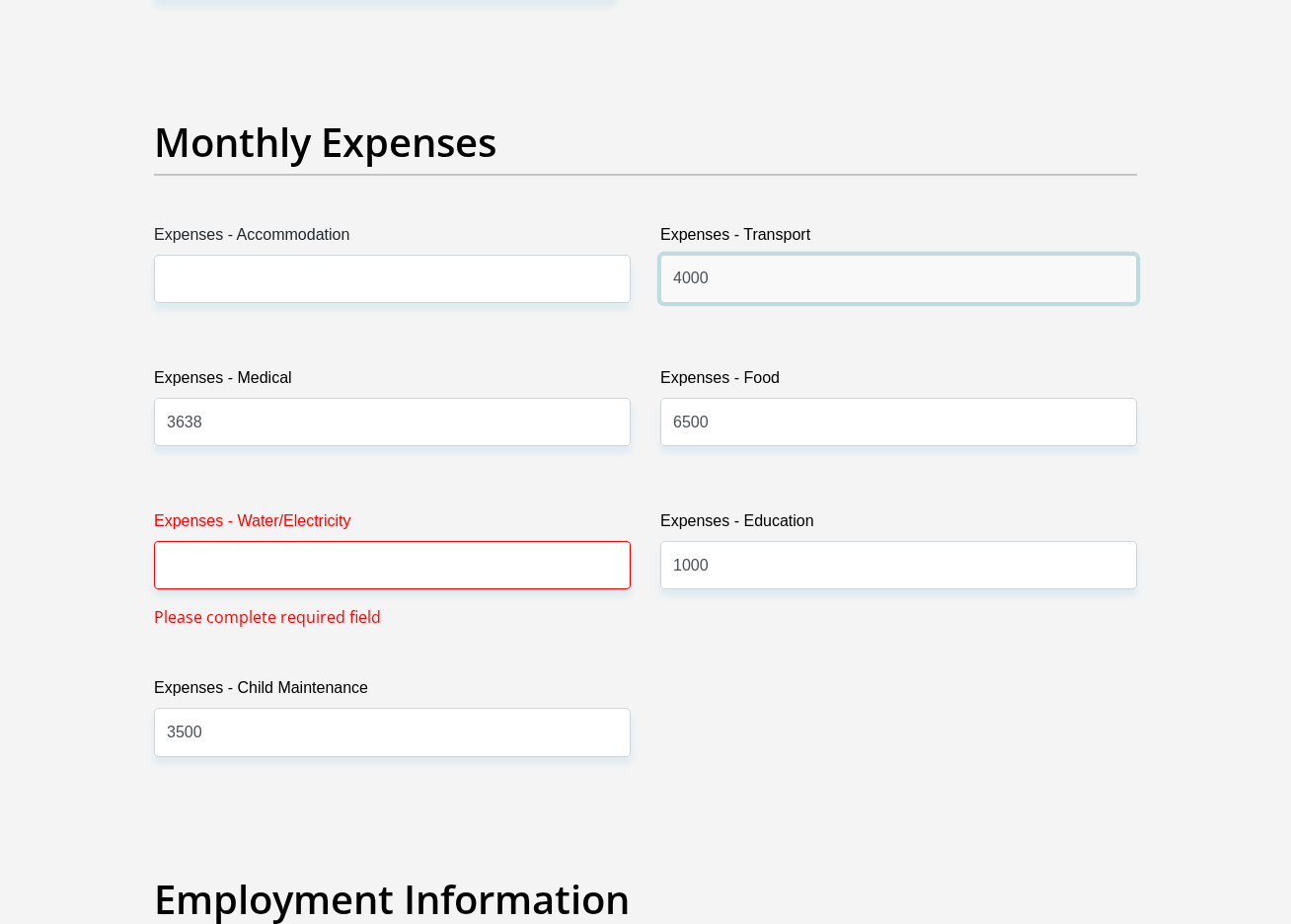 drag, startPoint x: 731, startPoint y: 276, endPoint x: 675, endPoint y: 277, distance: 56.00893 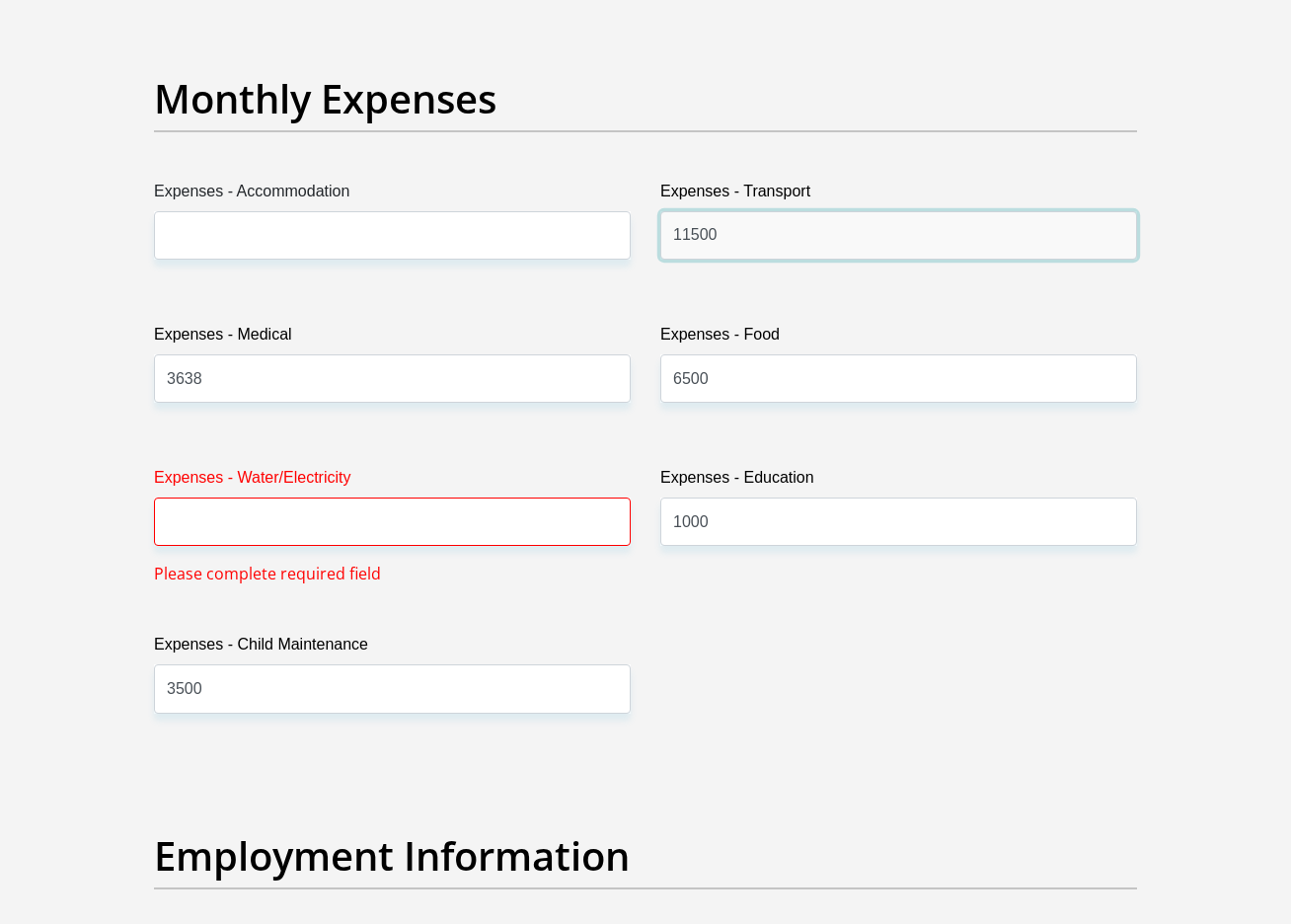 scroll, scrollTop: 2833, scrollLeft: 0, axis: vertical 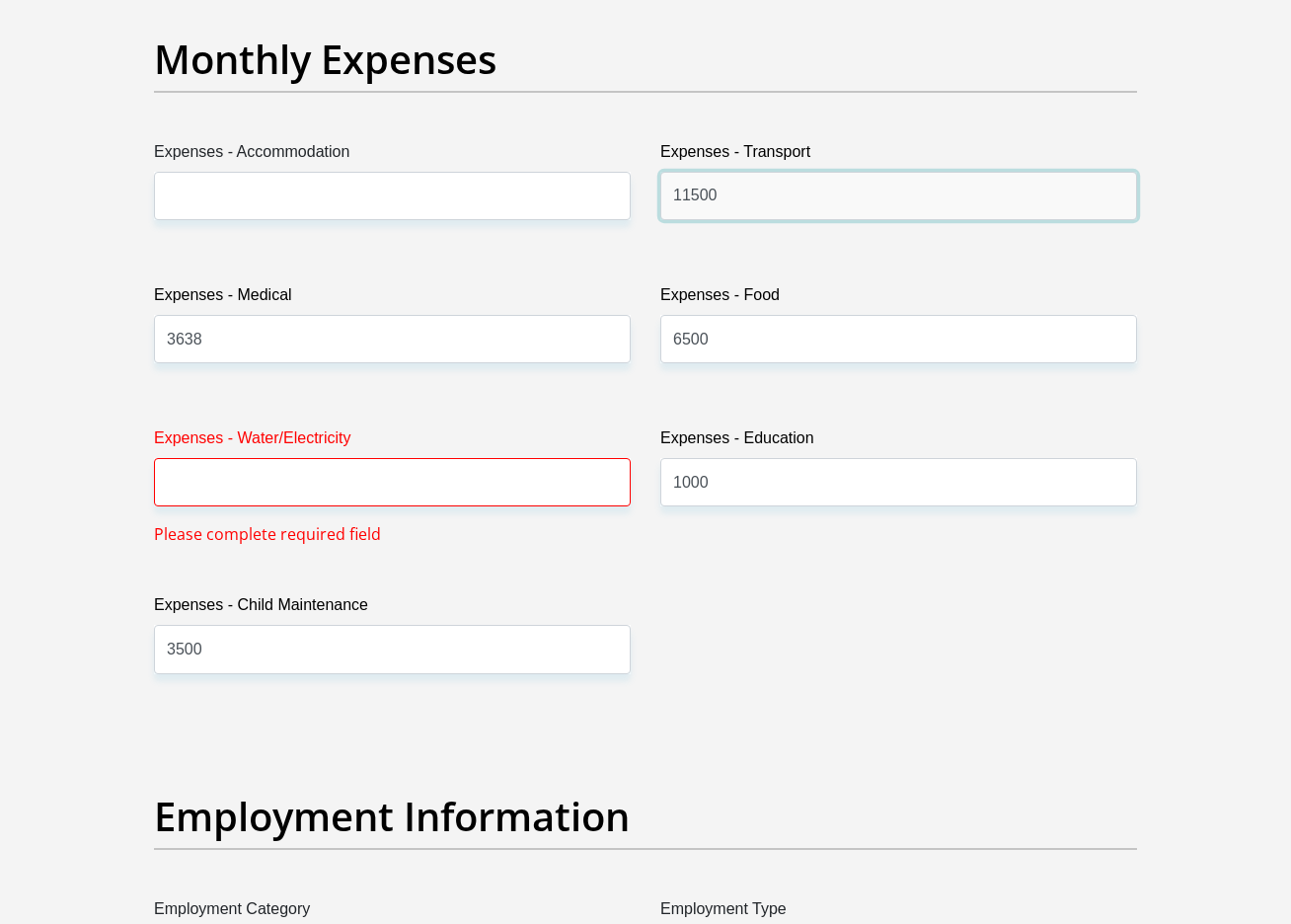 type on "11500" 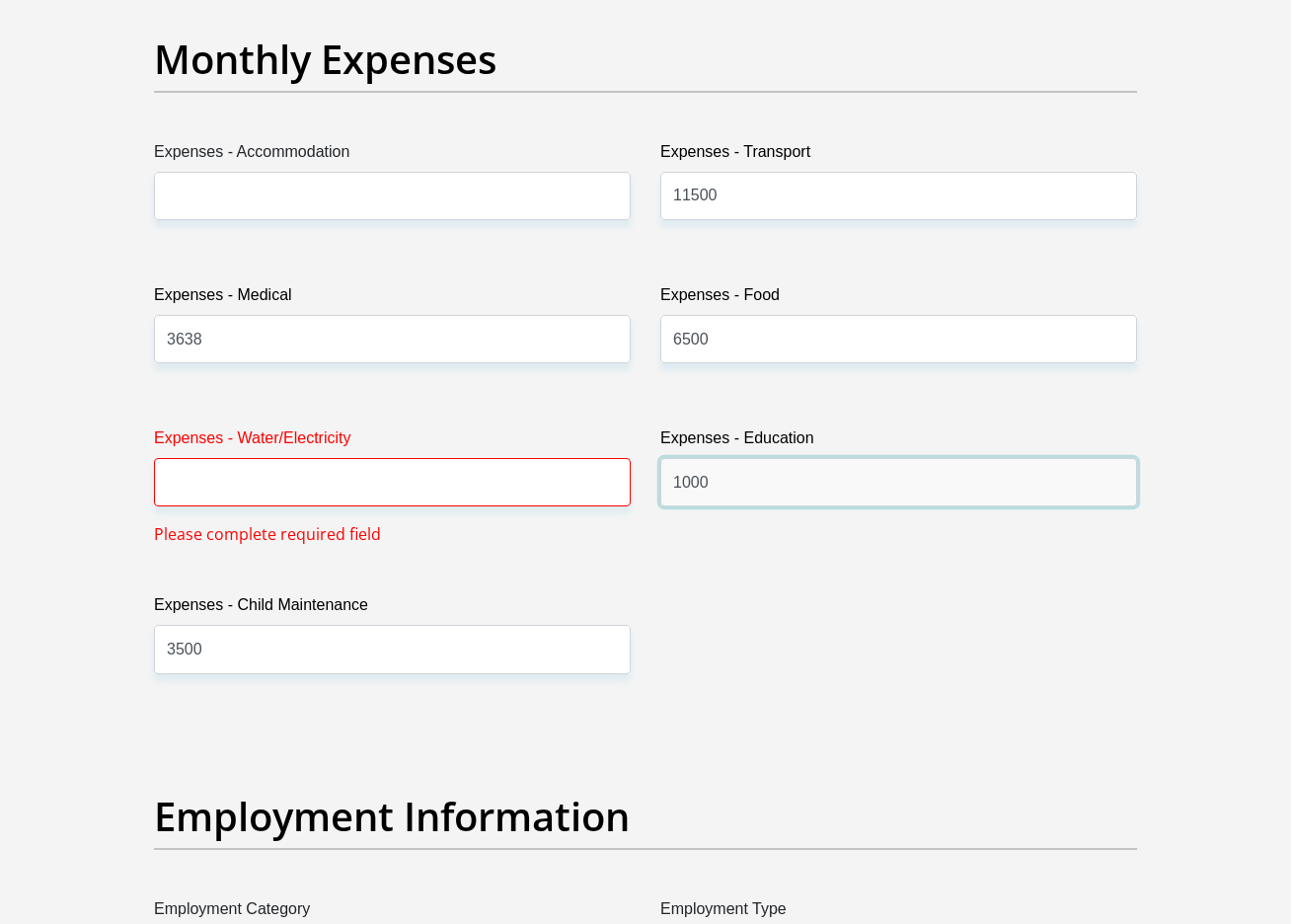 drag, startPoint x: 707, startPoint y: 485, endPoint x: 675, endPoint y: 481, distance: 32.24903 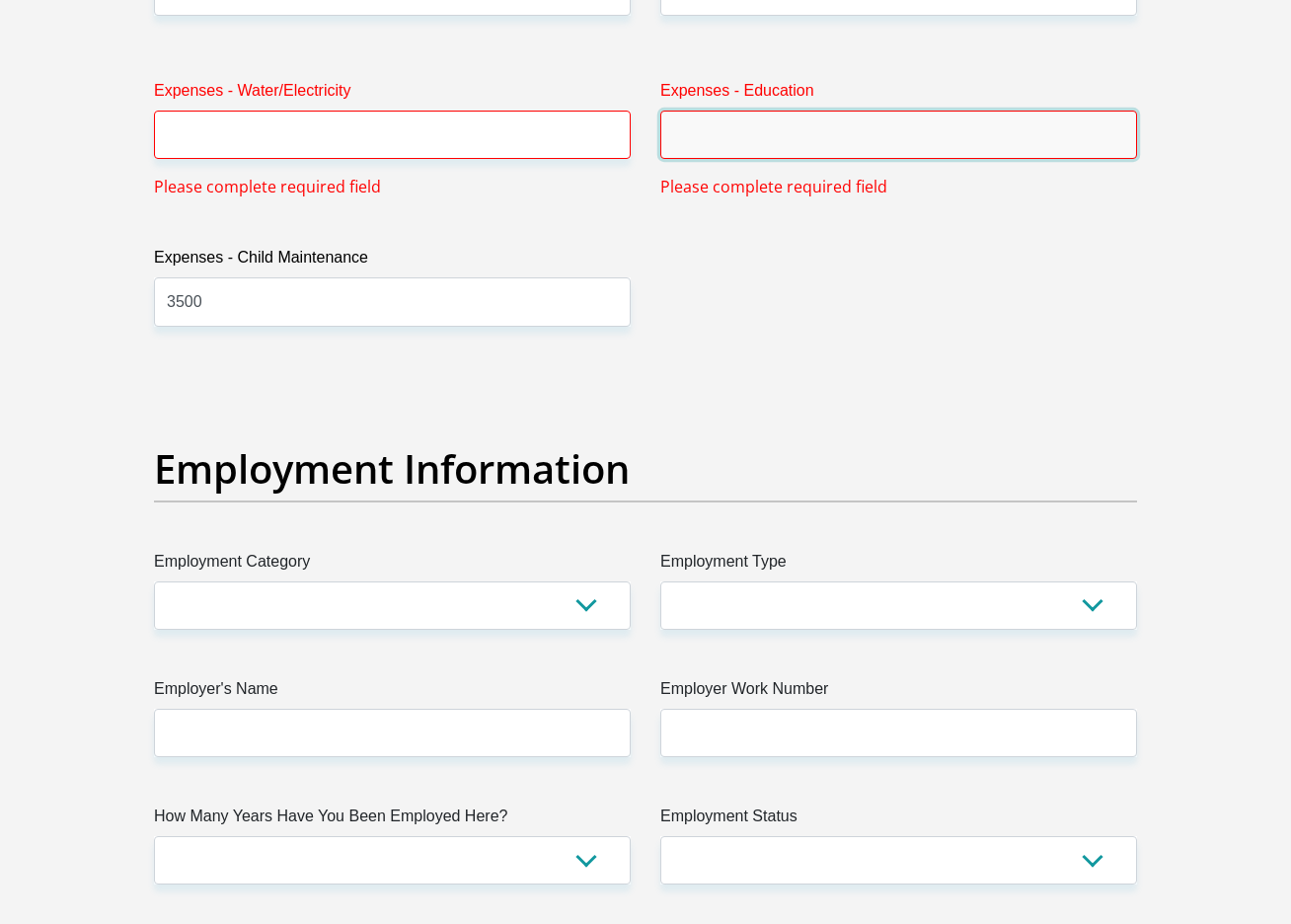 scroll, scrollTop: 3298, scrollLeft: 0, axis: vertical 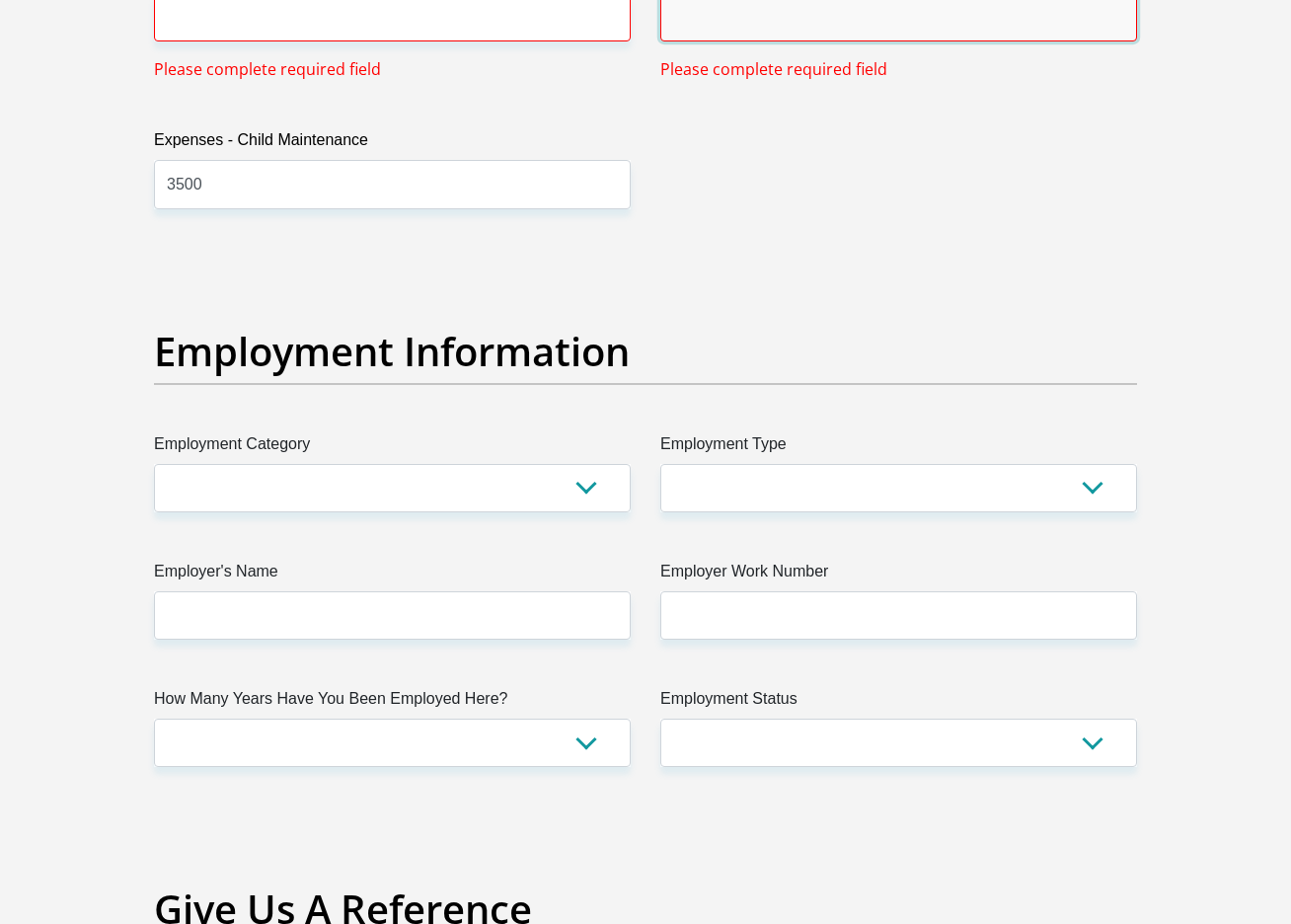 type 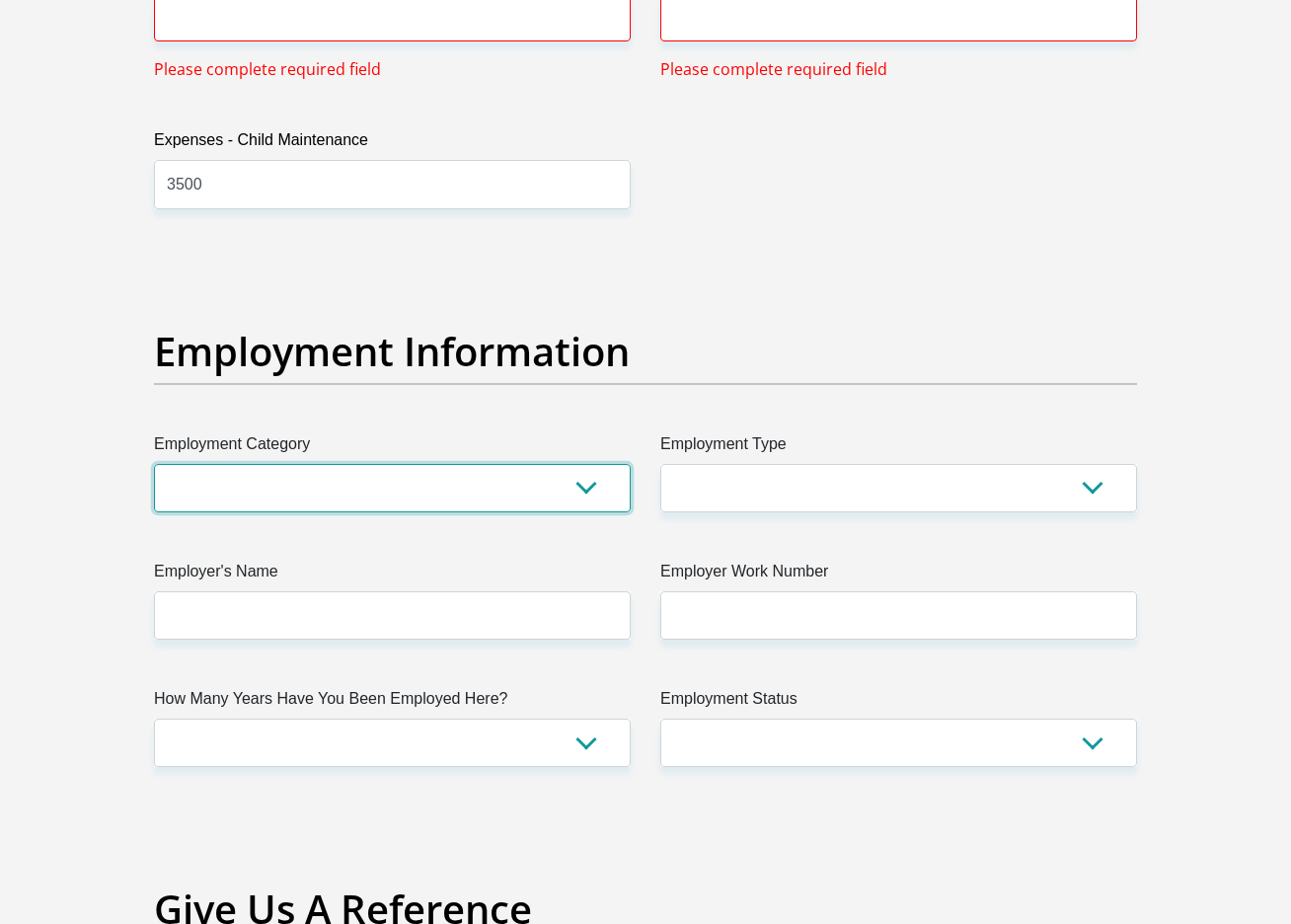 click on "AGRICULTURE
ALCOHOL & TOBACCO
CONSTRUCTION MATERIALS
METALLURGY
EQUIPMENT FOR RENEWABLE ENERGY
SPECIALIZED CONTRACTORS
CAR
GAMING (INCL. INTERNET
OTHER WHOLESALE
UNLICENSED PHARMACEUTICALS
CURRENCY EXCHANGE HOUSES
OTHER FINANCIAL INSTITUTIONS & INSURANCE
REAL ESTATE AGENTS
OIL & GAS
OTHER MATERIALS (E.G. IRON ORE)
PRECIOUS STONES & PRECIOUS METALS
POLITICAL ORGANIZATIONS
RELIGIOUS ORGANIZATIONS(NOT SECTS)
ACTI. HAVING BUSINESS DEAL WITH PUBLIC ADMINISTRATION
LAUNDROMATS" at bounding box center [392, 488] 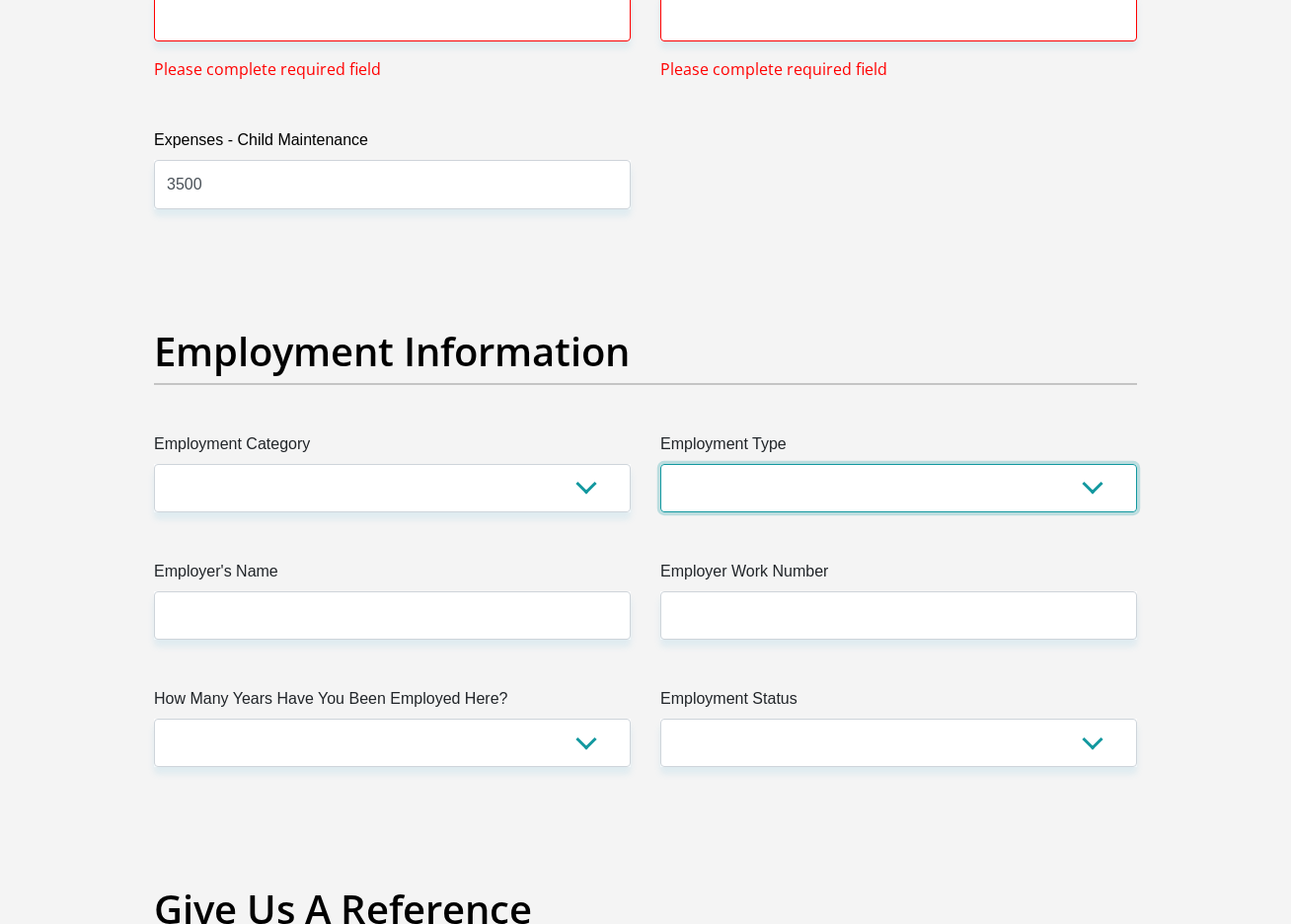 click on "College/Lecturer
Craft Seller
Creative
Driver
Executive
Farmer
Forces - Non Commissioned
Forces - Officer
Hawker
Housewife
Labourer
Licenced Professional
Manager
Miner
Non Licenced Professional
Office Staff/Clerk
Outside Worker
Pensioner
Permanent Teacher
Production/Manufacturing
Sales
Self-Employed
Semi-Professional Worker
Service Industry  Social Worker  Student" at bounding box center [898, 488] 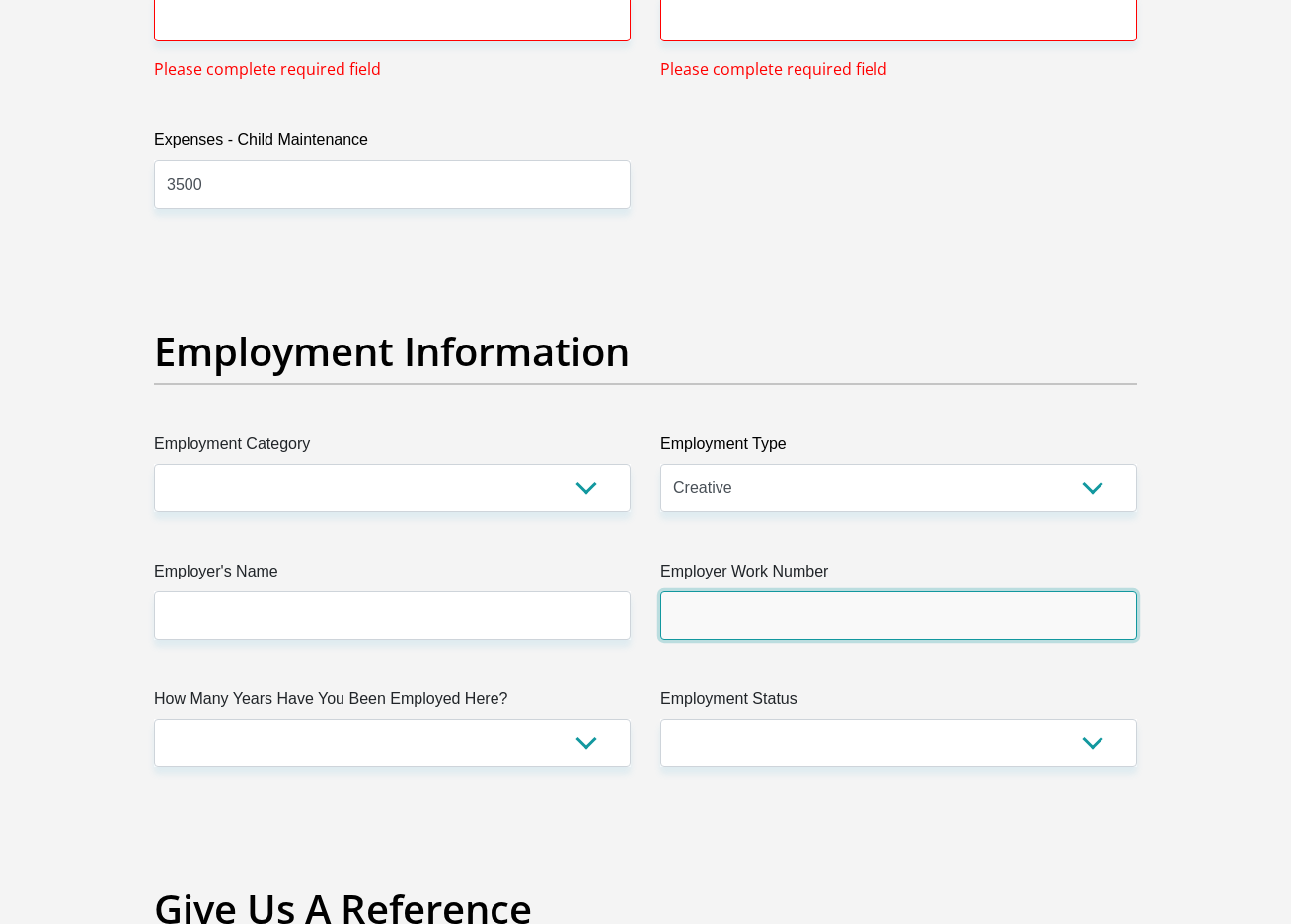 click on "Employer Work Number" at bounding box center (898, 615) 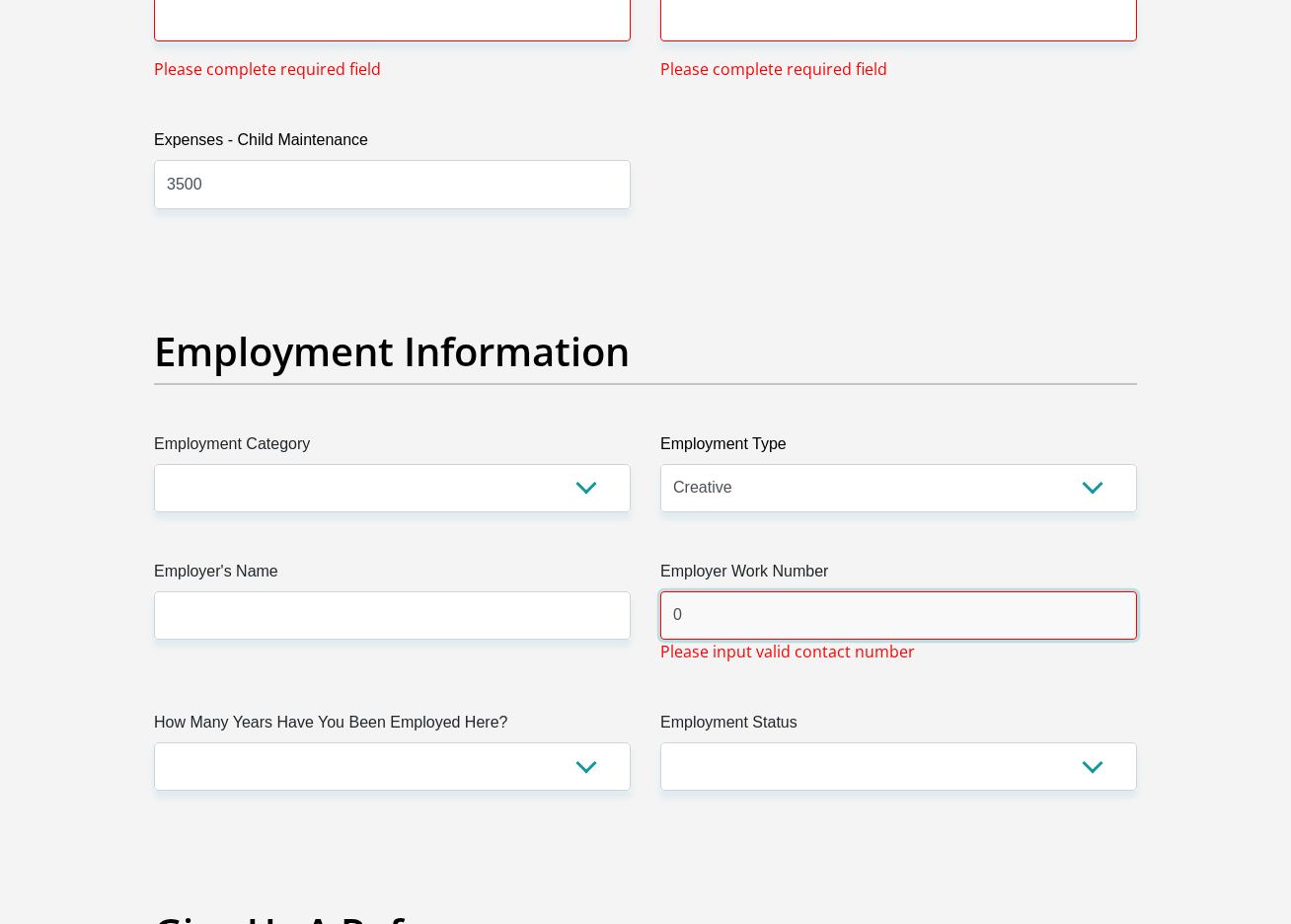 paste on "11 709 6600" 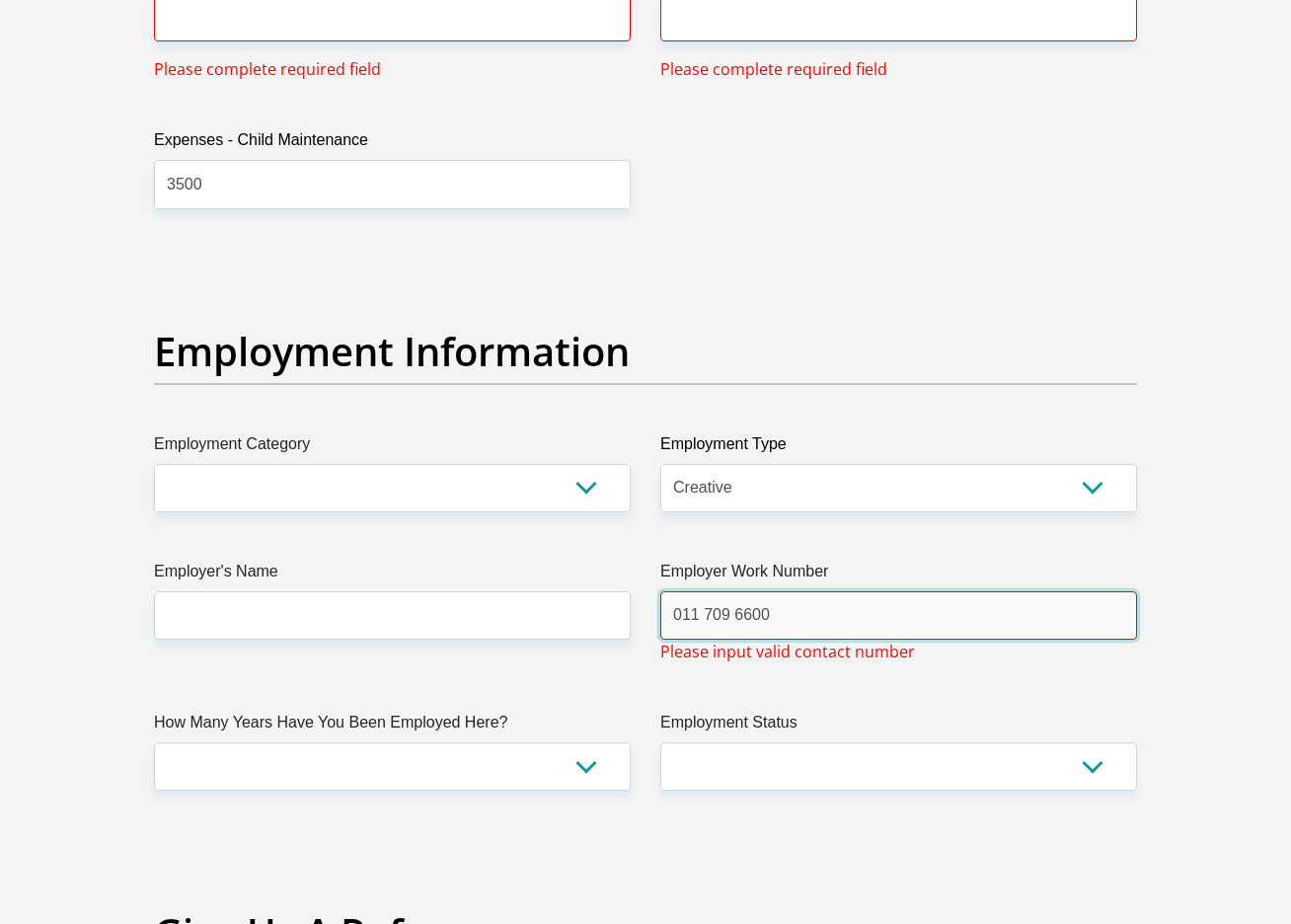 click on "011 709 6600" at bounding box center [898, 615] 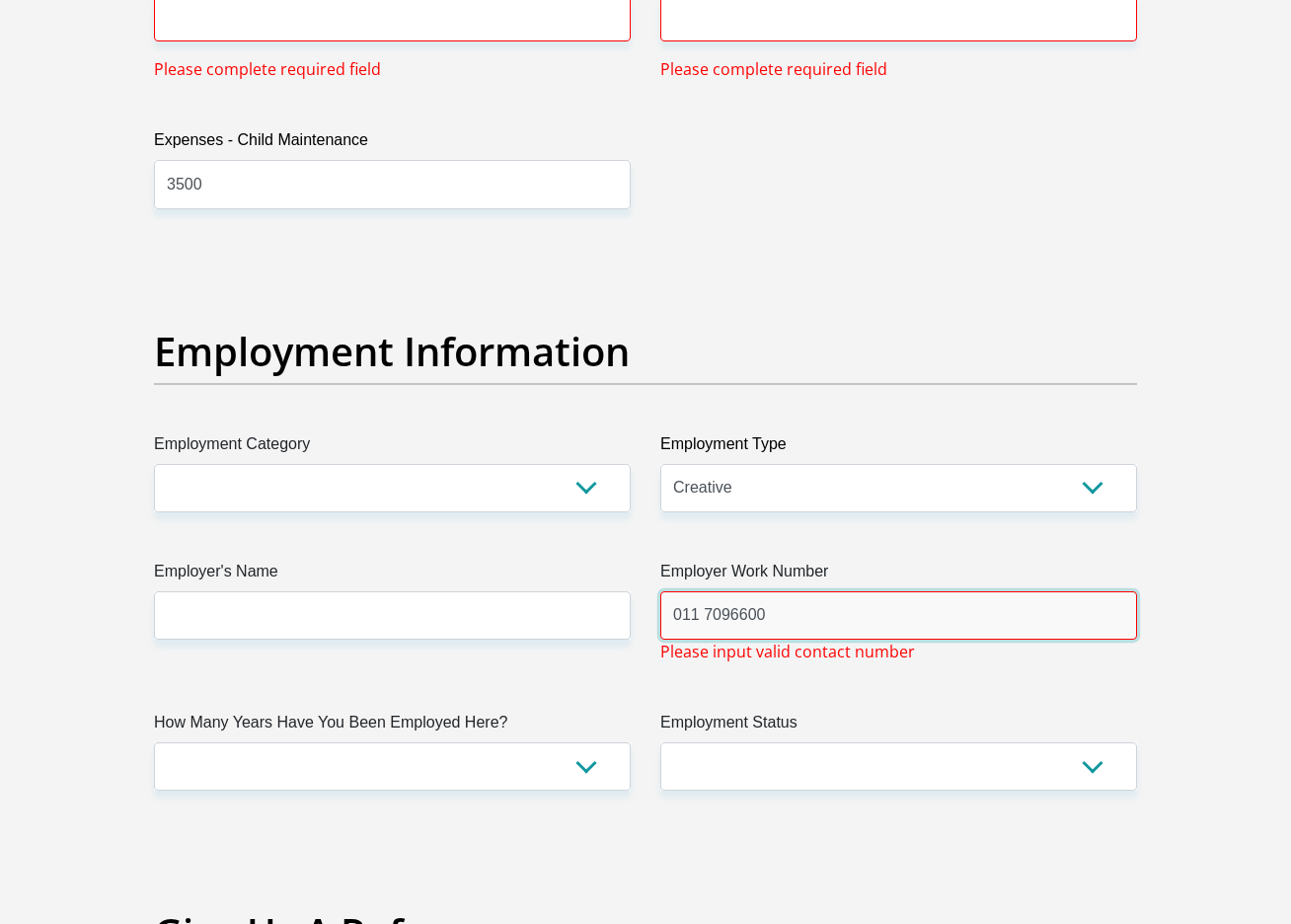 click on "011 7096600" at bounding box center [898, 615] 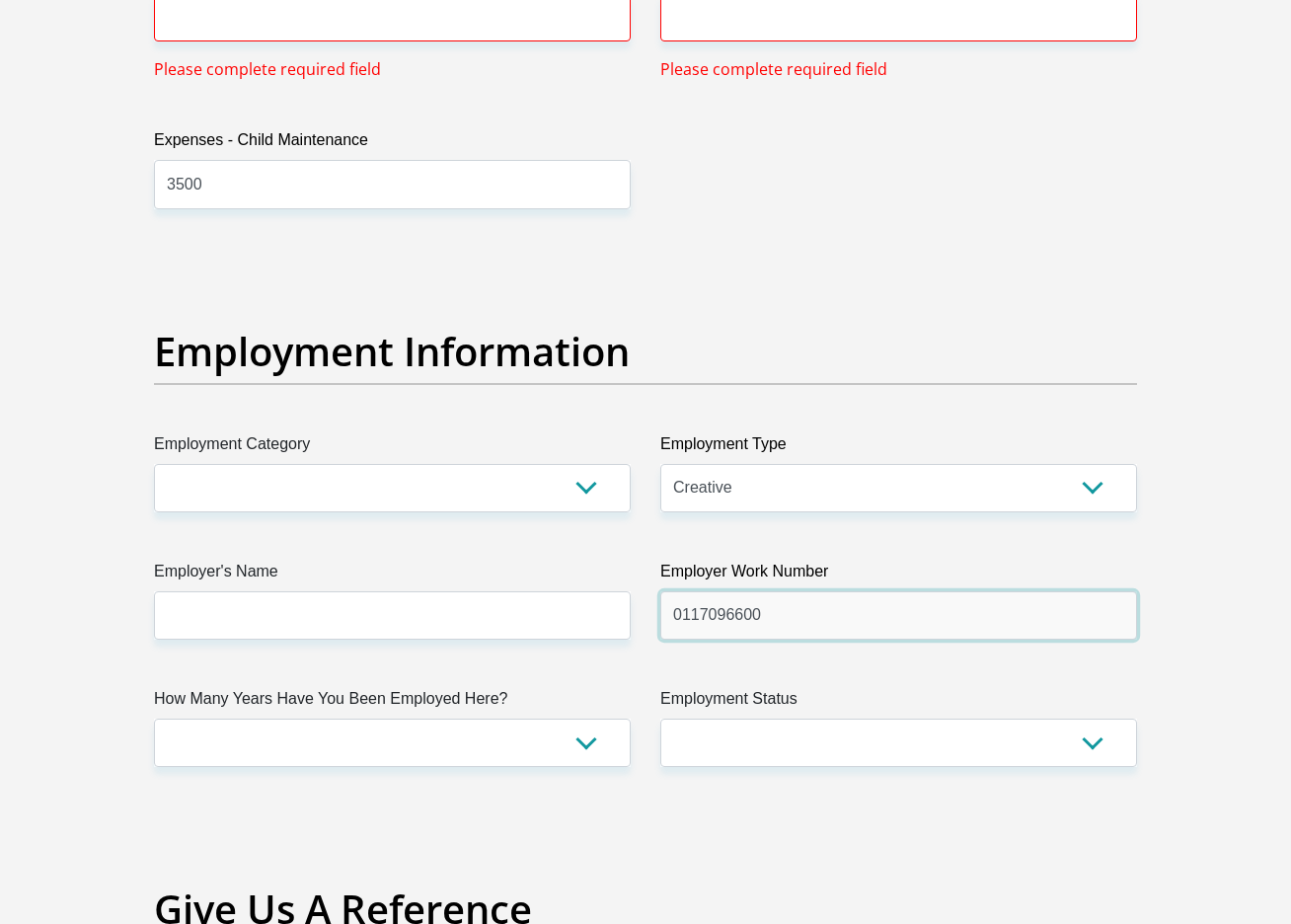 type on "0117096600" 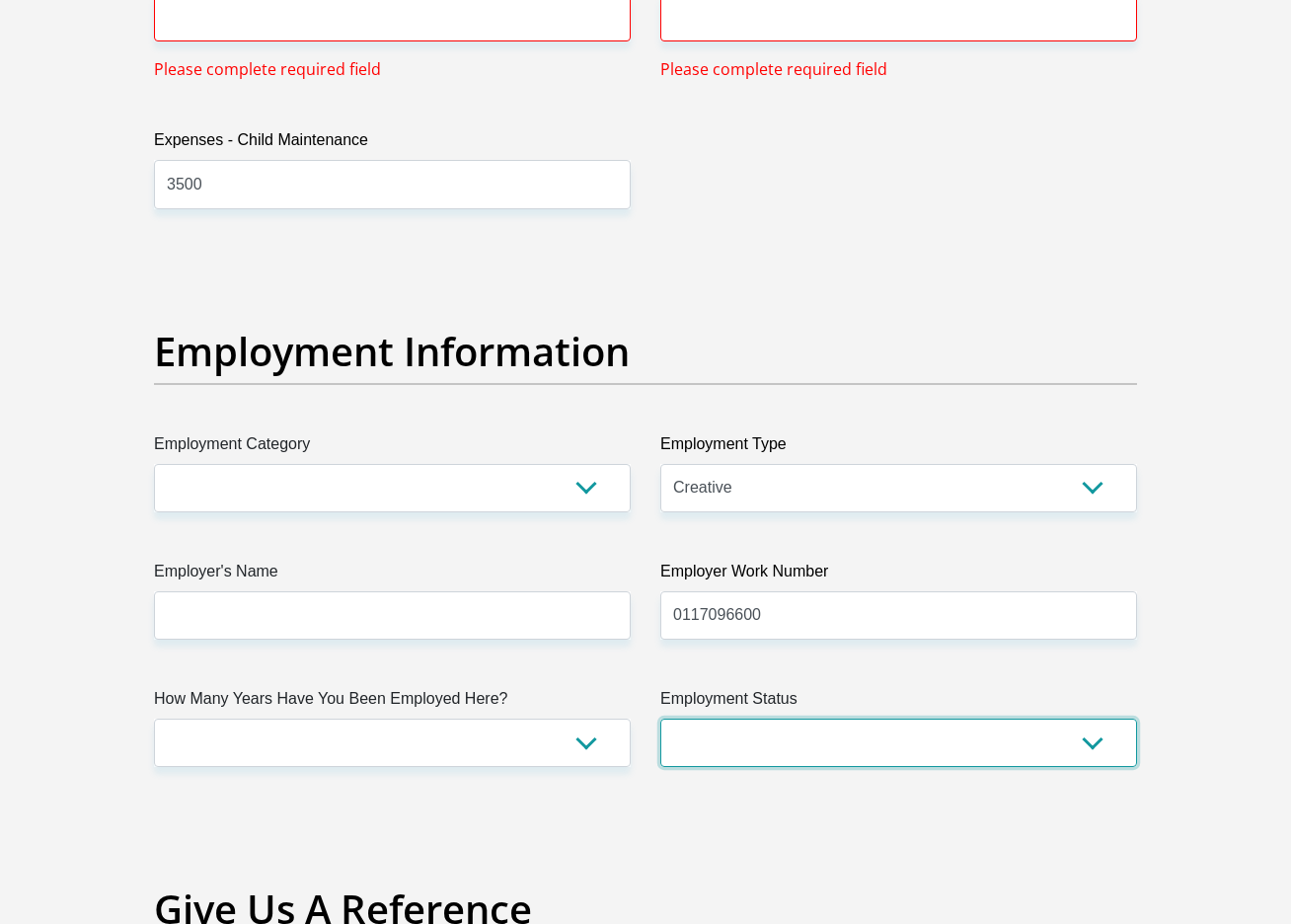 click on "Permanent/Full-time
Part-time/Casual
Contract Worker
Self-Employed
Housewife
Retired
Student
Medically Boarded
Disability
Unemployed" at bounding box center [898, 742] 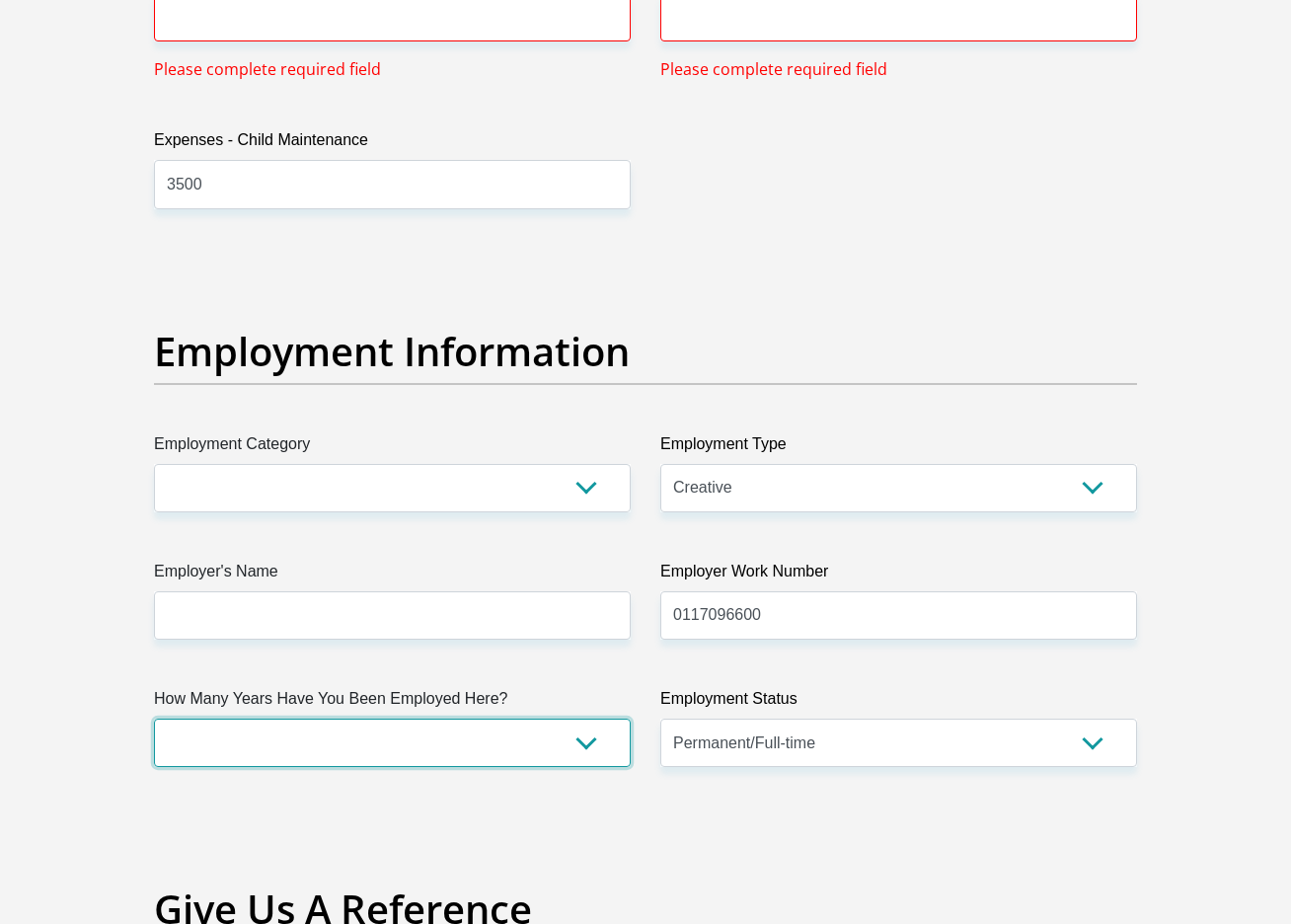 click on "less than 1 year
1-3 years
3-5 years
5+ years" at bounding box center (392, 742) 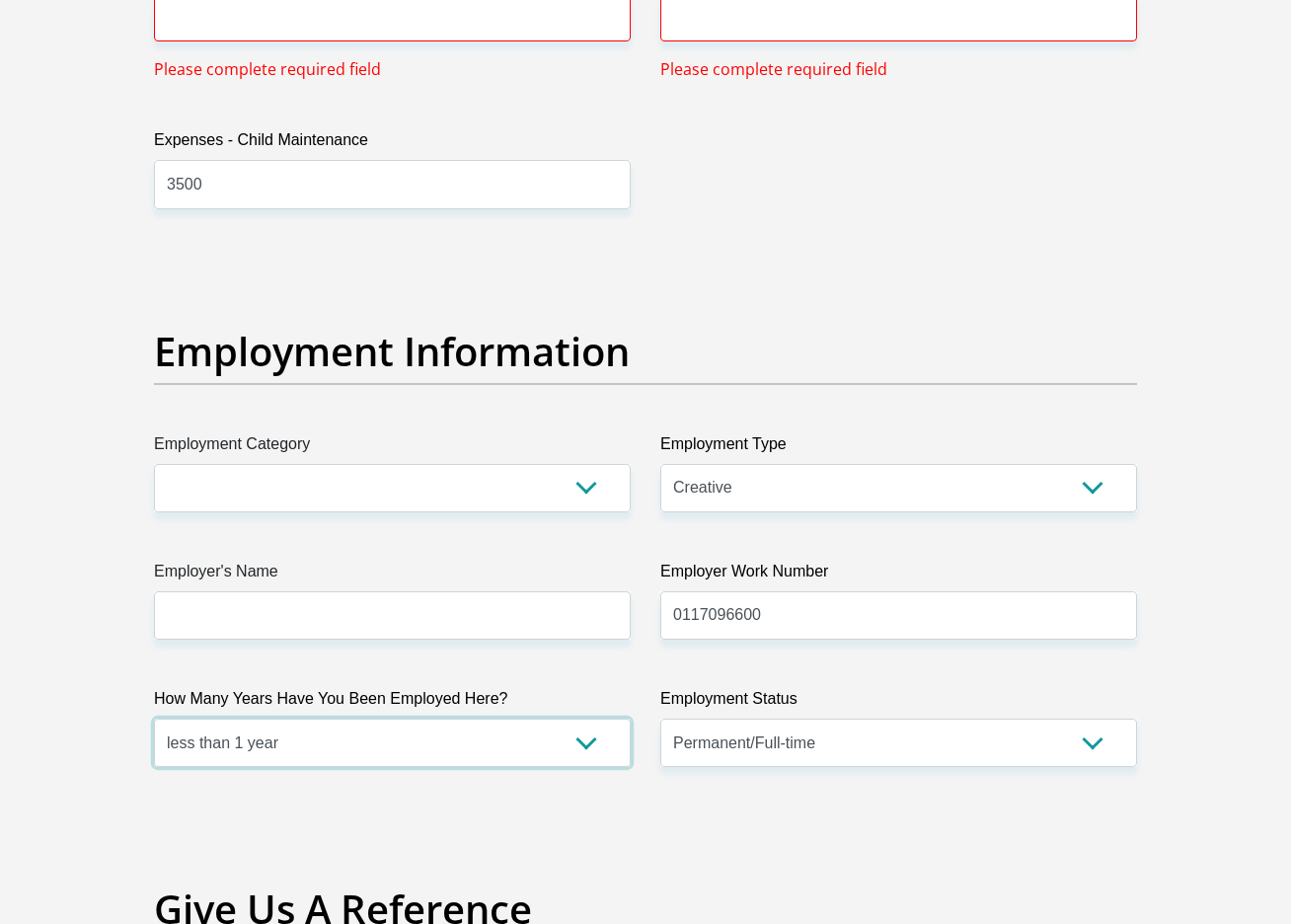 click on "less than 1 year
1-3 years
3-5 years
5+ years" at bounding box center (392, 742) 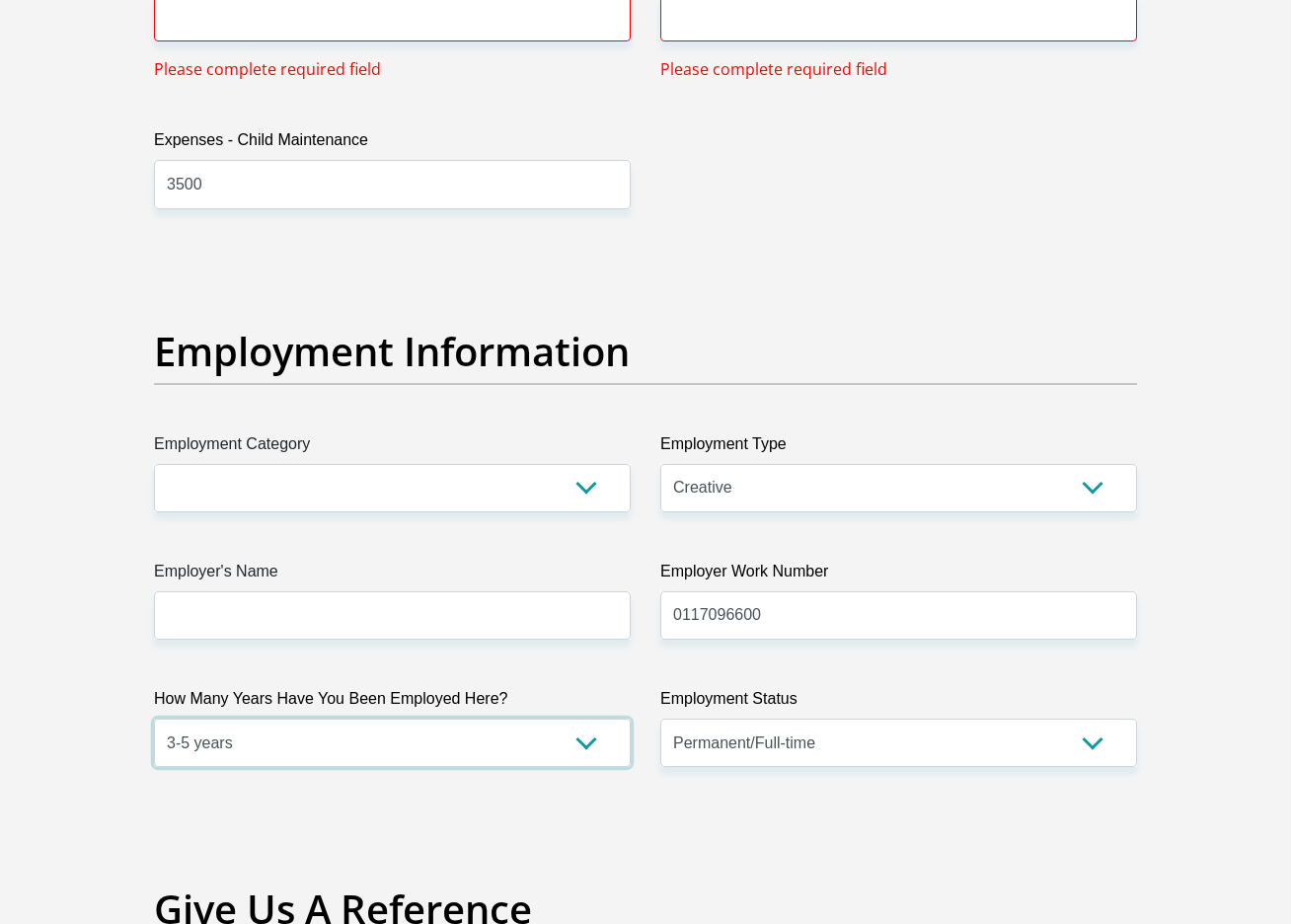 scroll, scrollTop: 3331, scrollLeft: 0, axis: vertical 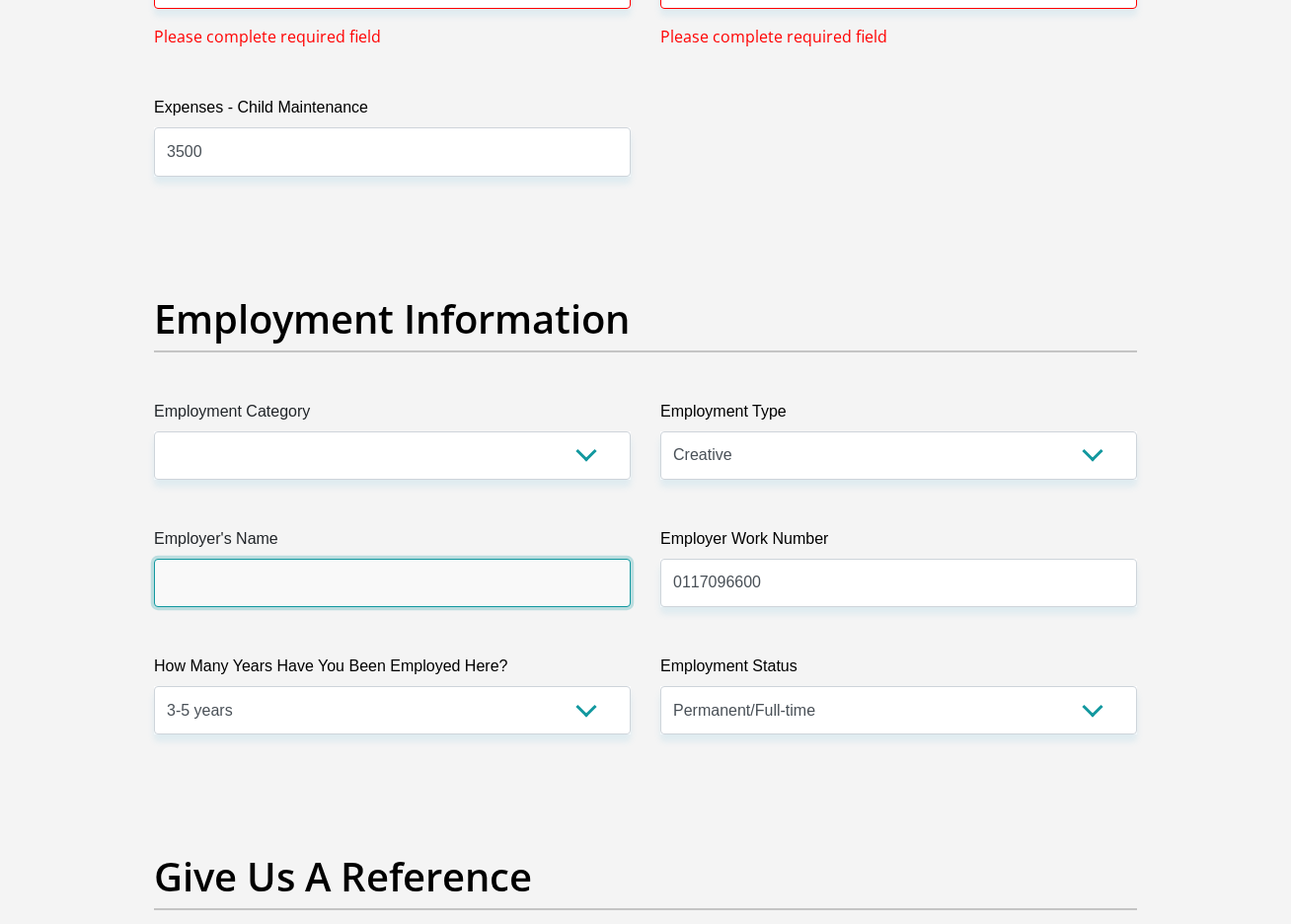 click on "Employer's Name" at bounding box center [392, 582] 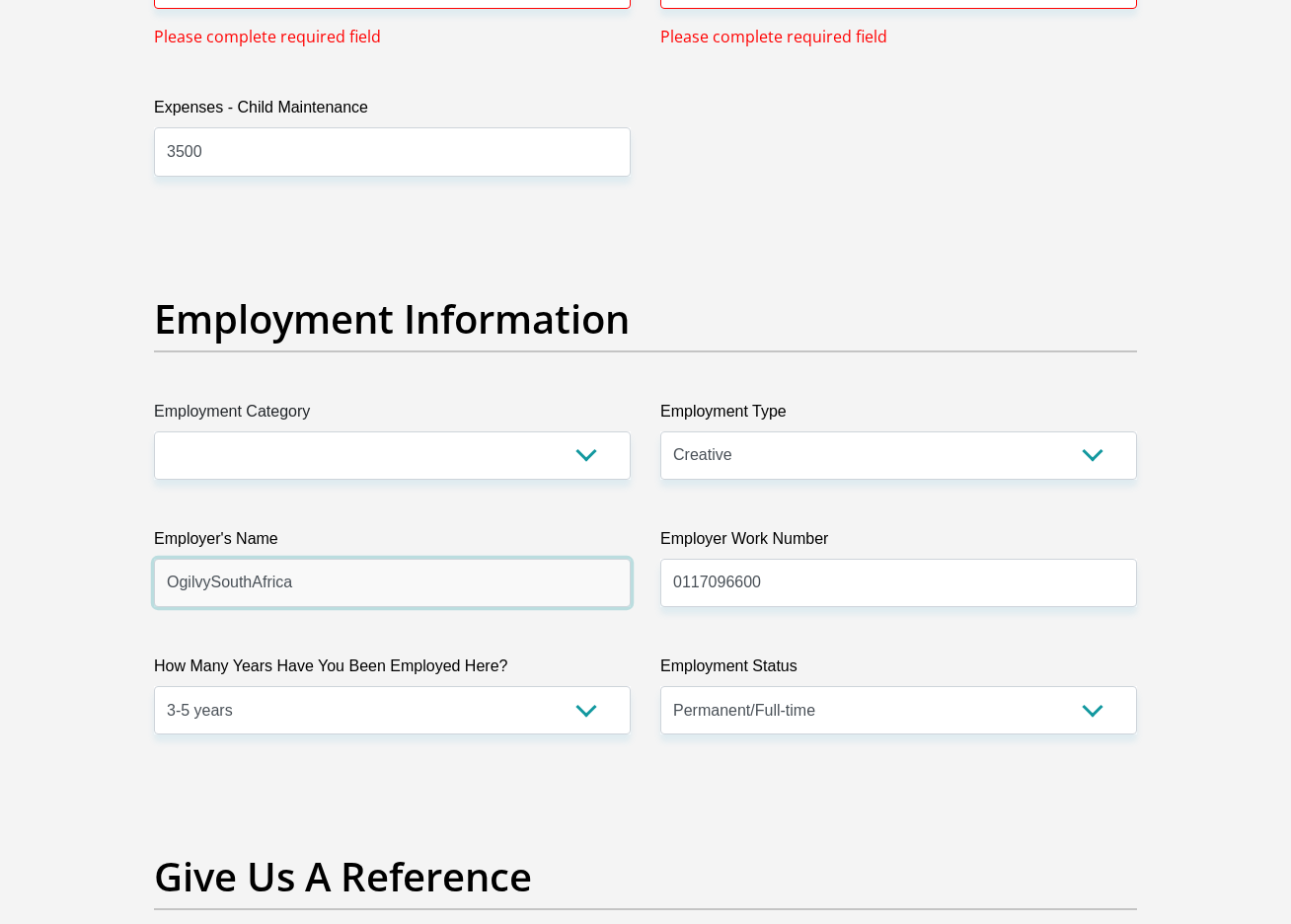 click on "OgilvySouthAfrica" at bounding box center (392, 582) 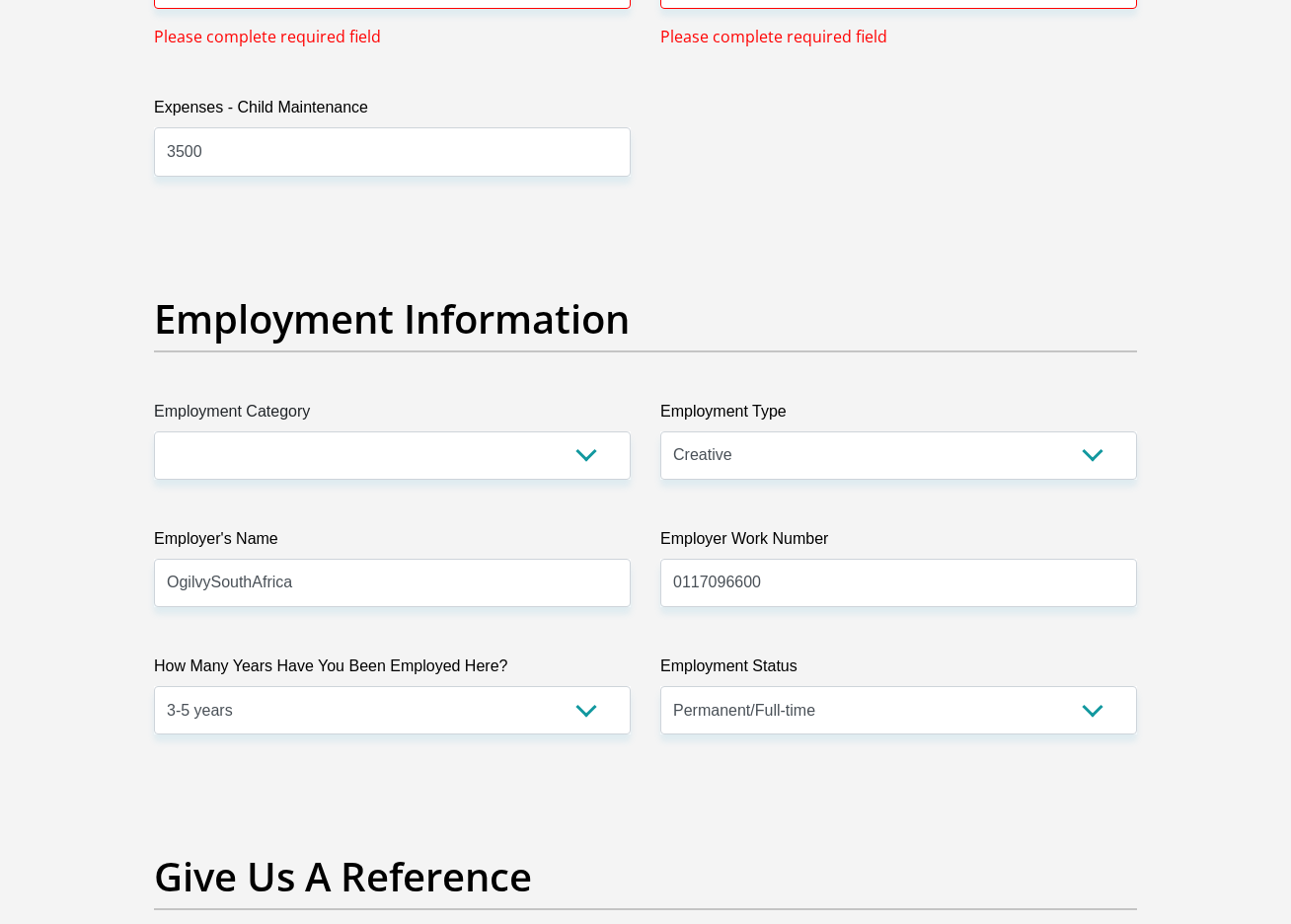 click on "Title
Mr
Ms
Mrs
Dr
Other
First Name
Nompumelelo
Surname
Mdluli
ID Number
9508161250082
Please input valid ID number
Race
Black
Coloured
Indian
White
Other
Contact Number
0658990434
Please input valid contact number
Nationality
South Africa
Afghanistan
Aland Islands  Albania  Aruba" at bounding box center [646, 202] 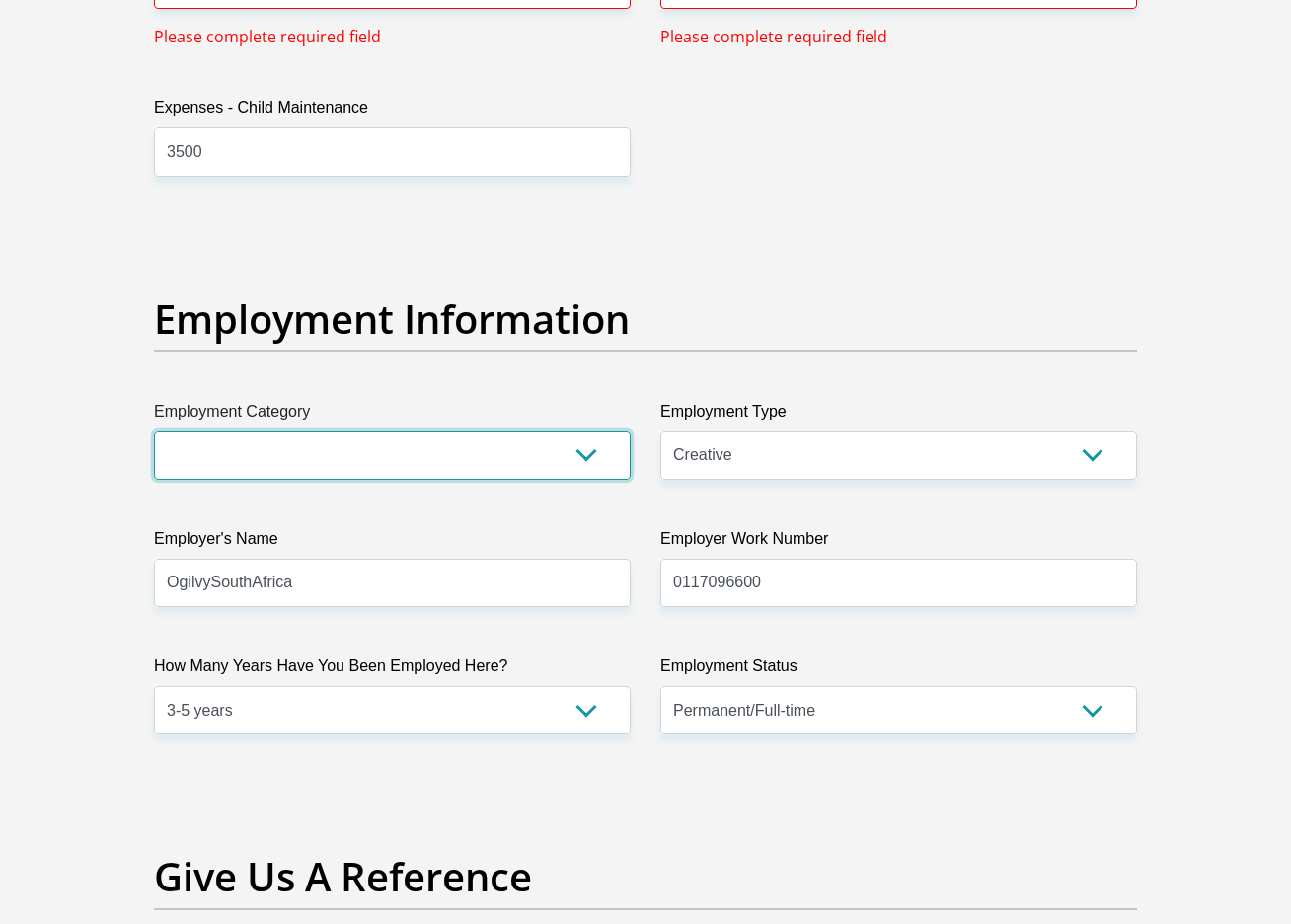 click on "AGRICULTURE
ALCOHOL & TOBACCO
CONSTRUCTION MATERIALS
METALLURGY
EQUIPMENT FOR RENEWABLE ENERGY
SPECIALIZED CONTRACTORS
CAR
GAMING (INCL. INTERNET
OTHER WHOLESALE
UNLICENSED PHARMACEUTICALS
CURRENCY EXCHANGE HOUSES
OTHER FINANCIAL INSTITUTIONS & INSURANCE
REAL ESTATE AGENTS
OIL & GAS
OTHER MATERIALS (E.G. IRON ORE)
PRECIOUS STONES & PRECIOUS METALS
POLITICAL ORGANIZATIONS
RELIGIOUS ORGANIZATIONS(NOT SECTS)
ACTI. HAVING BUSINESS DEAL WITH PUBLIC ADMINISTRATION
LAUNDROMATS" at bounding box center (392, 455) 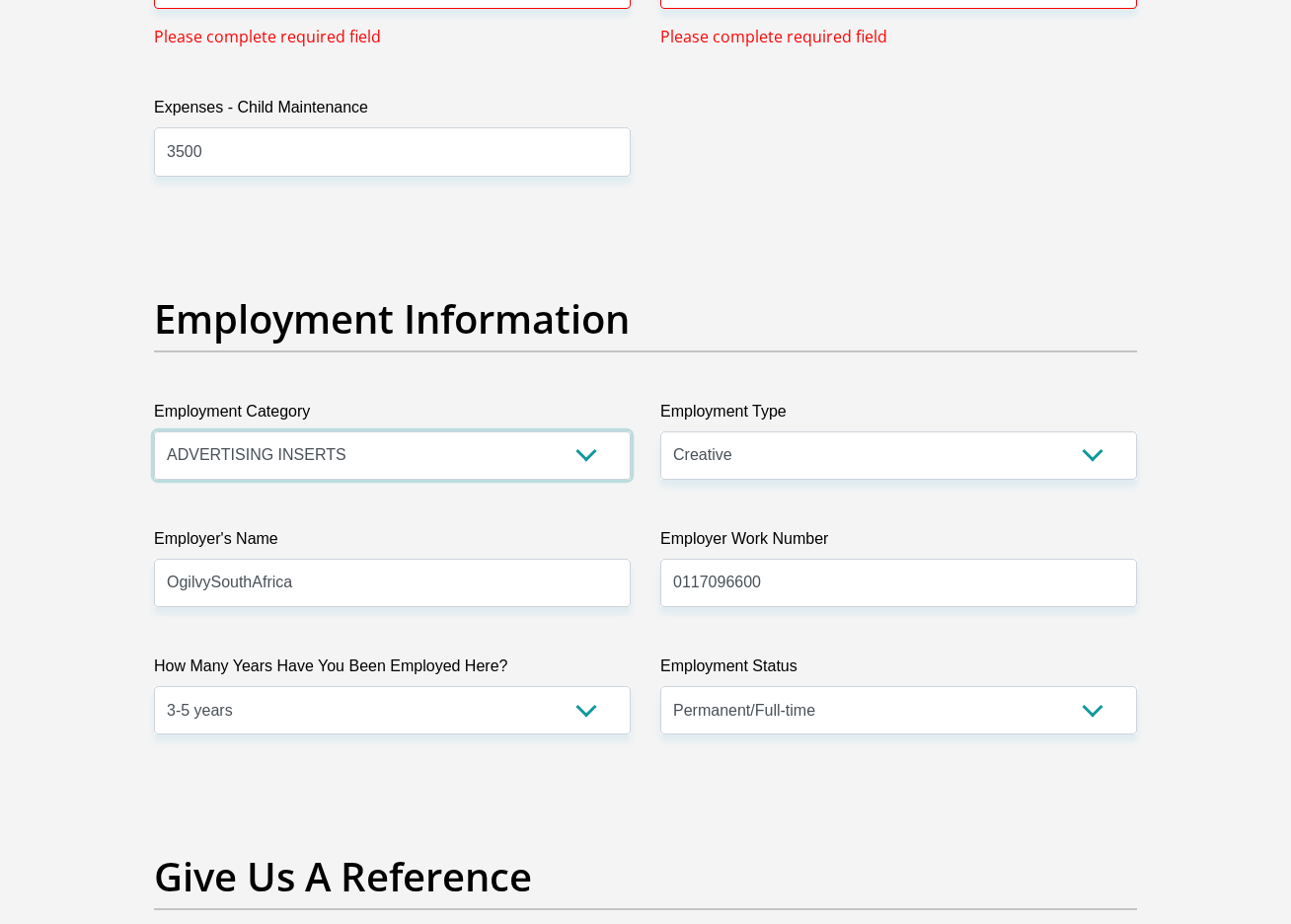 click on "AGRICULTURE
ALCOHOL & TOBACCO
CONSTRUCTION MATERIALS
METALLURGY
EQUIPMENT FOR RENEWABLE ENERGY
SPECIALIZED CONTRACTORS
CAR
GAMING (INCL. INTERNET
OTHER WHOLESALE
UNLICENSED PHARMACEUTICALS
CURRENCY EXCHANGE HOUSES
OTHER FINANCIAL INSTITUTIONS & INSURANCE
REAL ESTATE AGENTS
OIL & GAS
OTHER MATERIALS (E.G. IRON ORE)
PRECIOUS STONES & PRECIOUS METALS
POLITICAL ORGANIZATIONS
RELIGIOUS ORGANIZATIONS(NOT SECTS)
ACTI. HAVING BUSINESS DEAL WITH PUBLIC ADMINISTRATION
LAUNDROMATS" at bounding box center [392, 455] 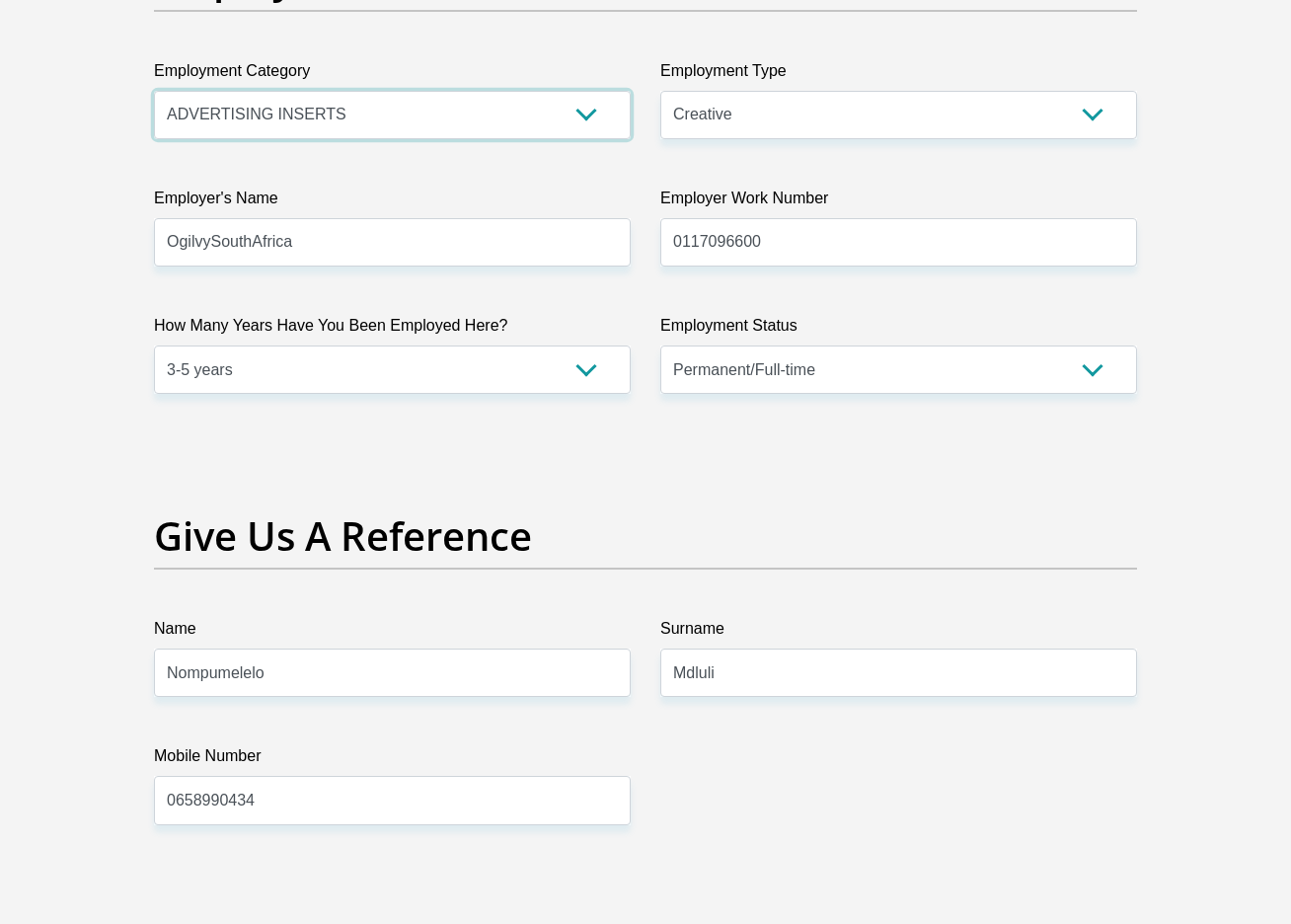 scroll, scrollTop: 3775, scrollLeft: 0, axis: vertical 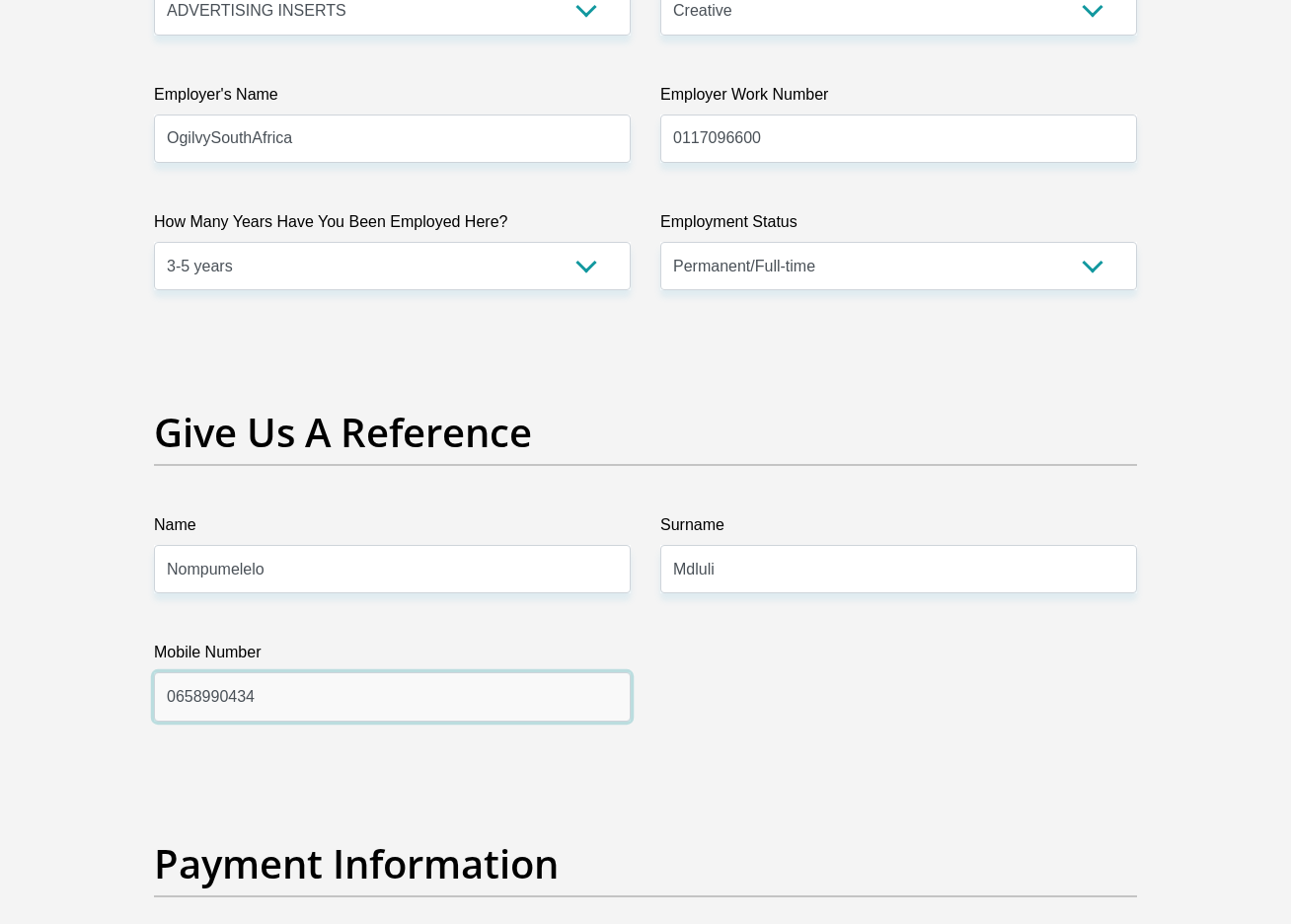 click on "0658990434" at bounding box center [392, 696] 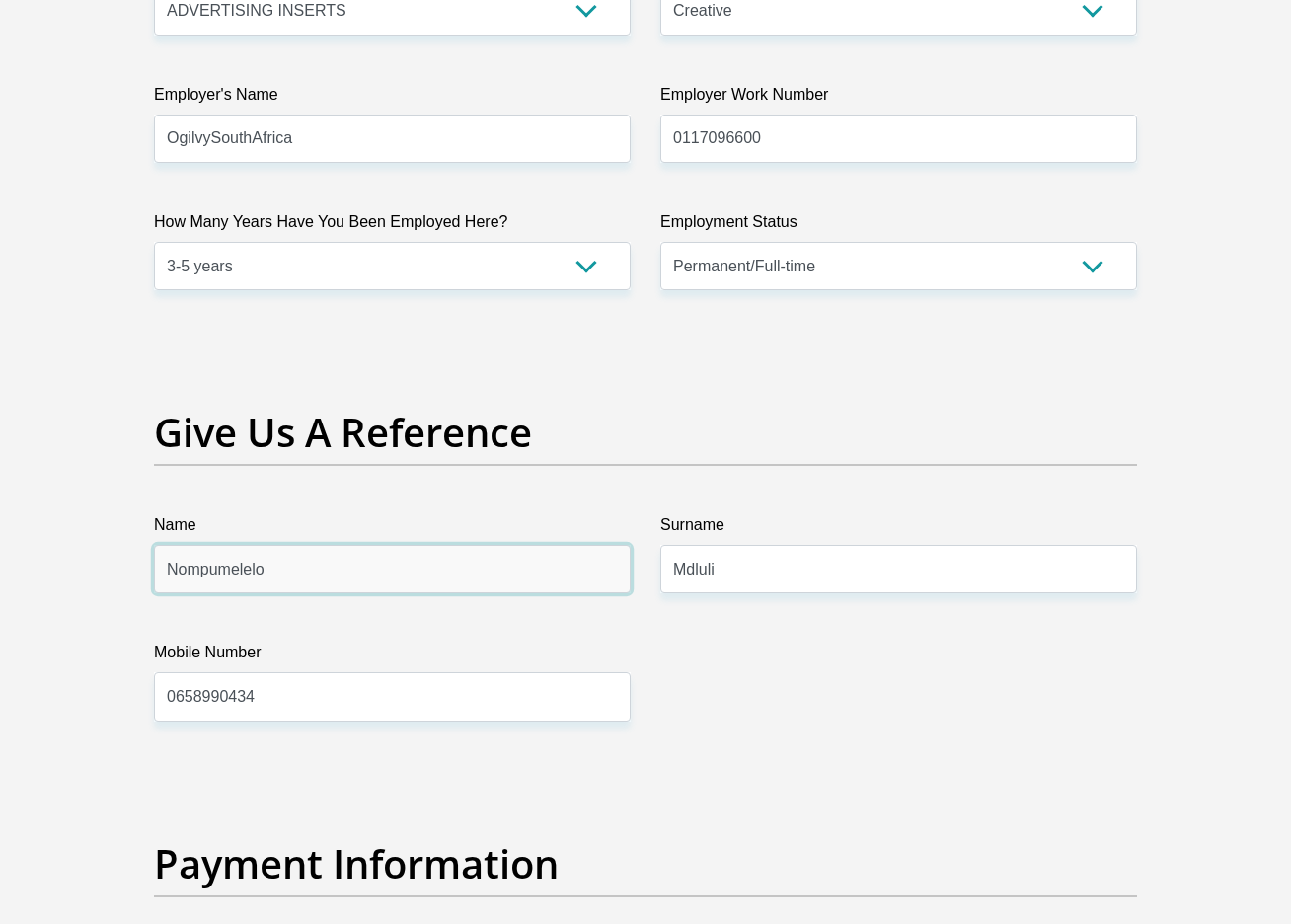 drag, startPoint x: 275, startPoint y: 572, endPoint x: 160, endPoint y: 563, distance: 115.35164 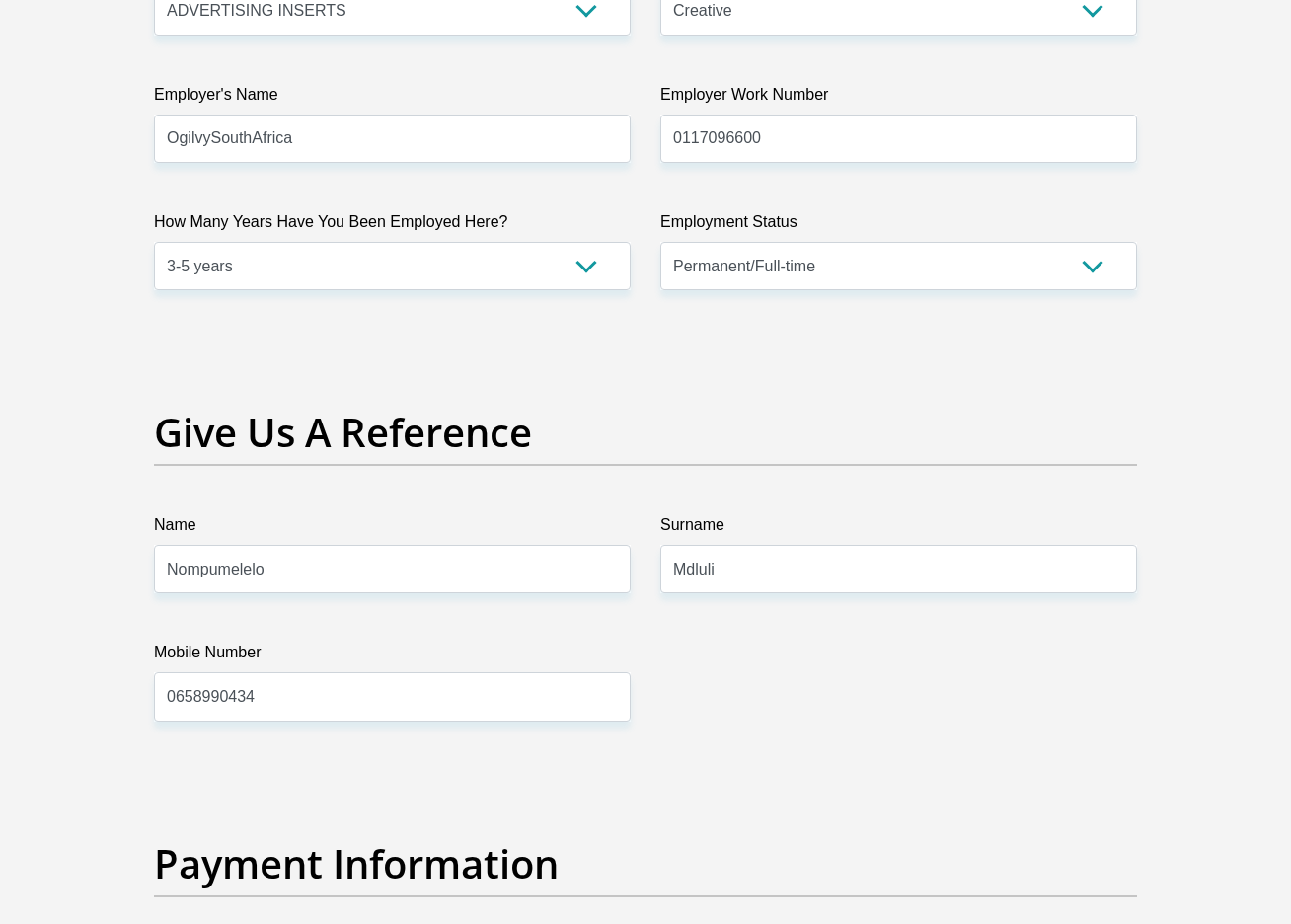 click on "Give Us A Reference" at bounding box center (646, 432) 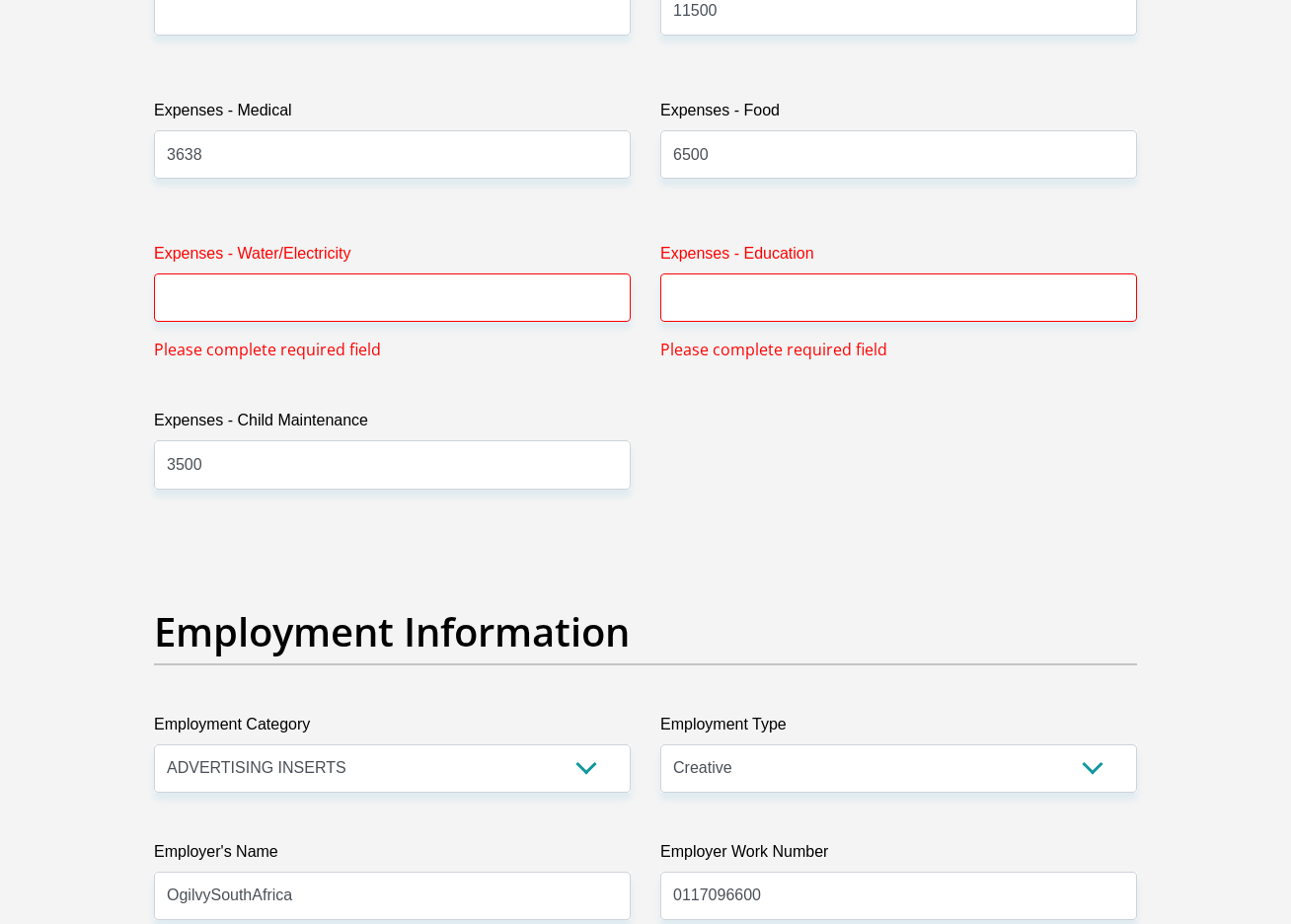 scroll, scrollTop: 3012, scrollLeft: 0, axis: vertical 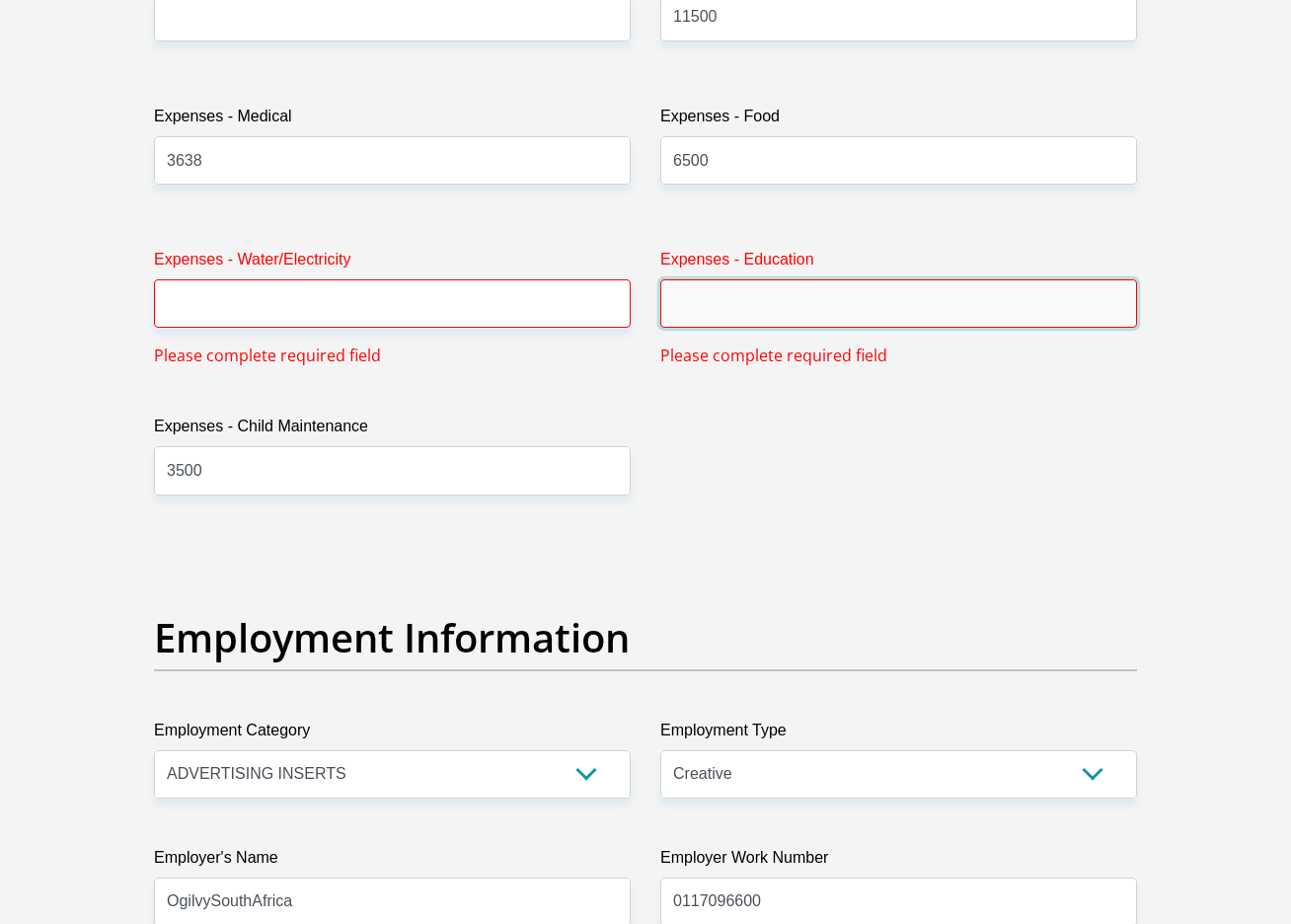 click on "Expenses - Education" at bounding box center [898, 303] 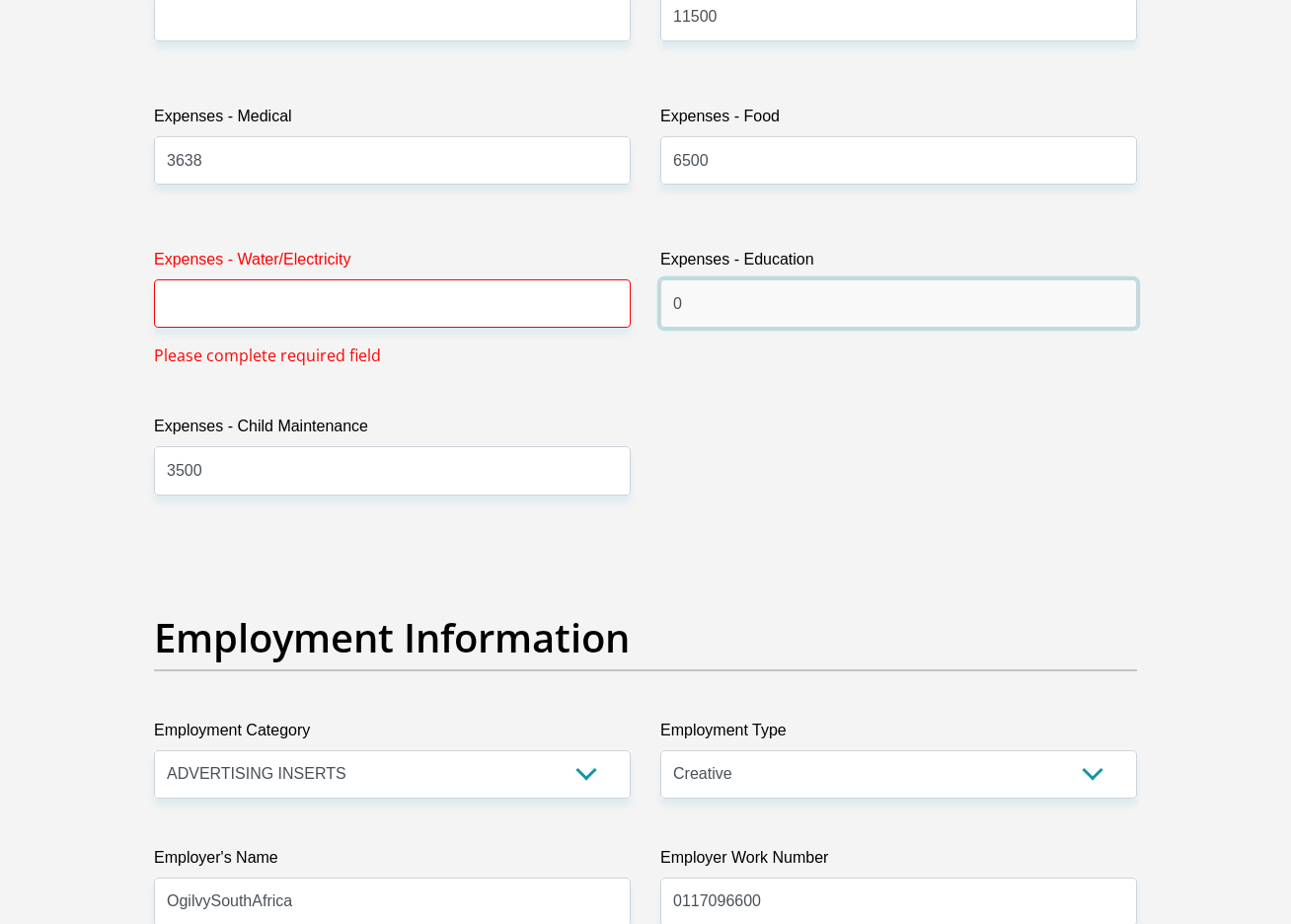 type on "0" 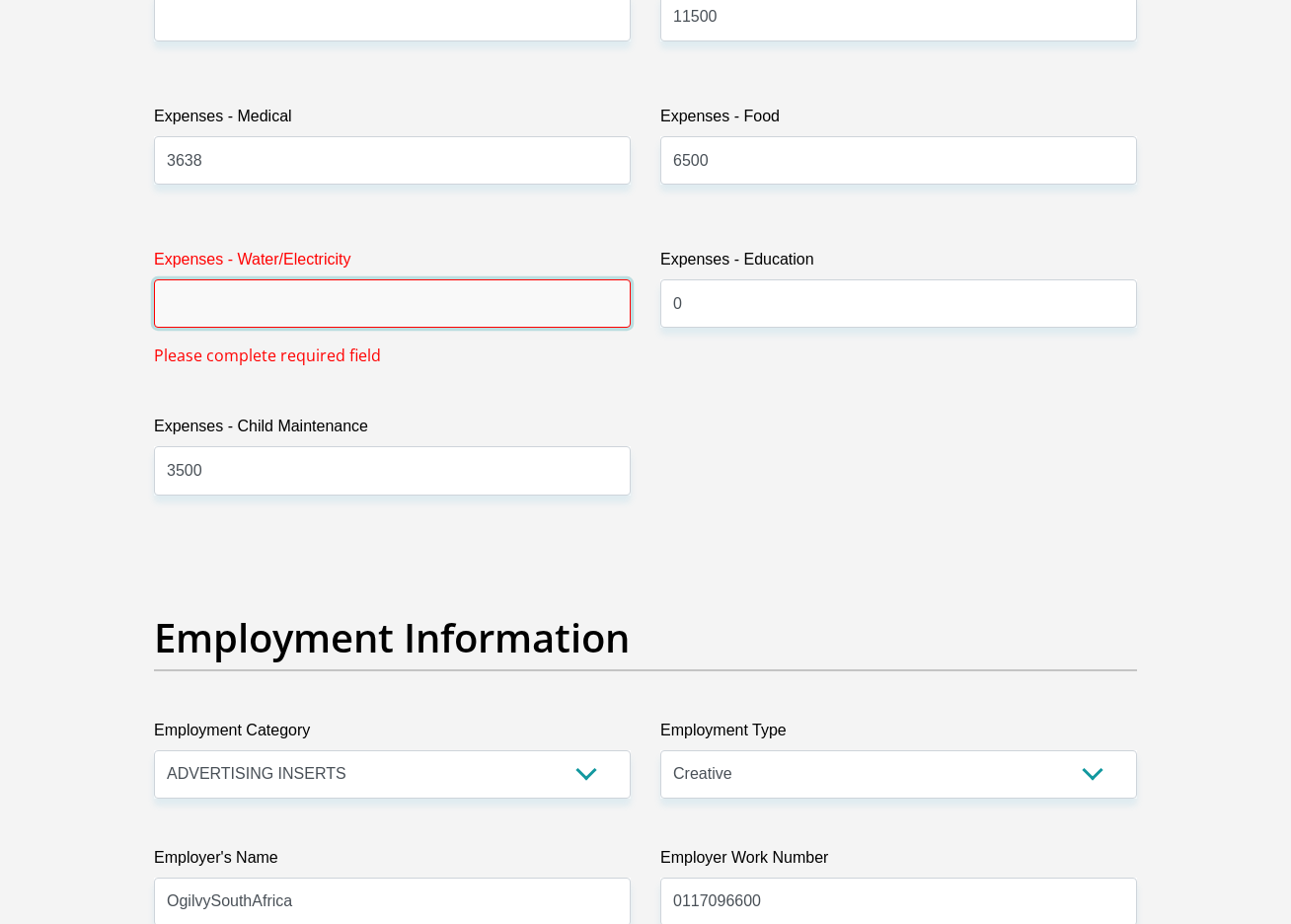 click on "Expenses - Water/Electricity" at bounding box center [392, 303] 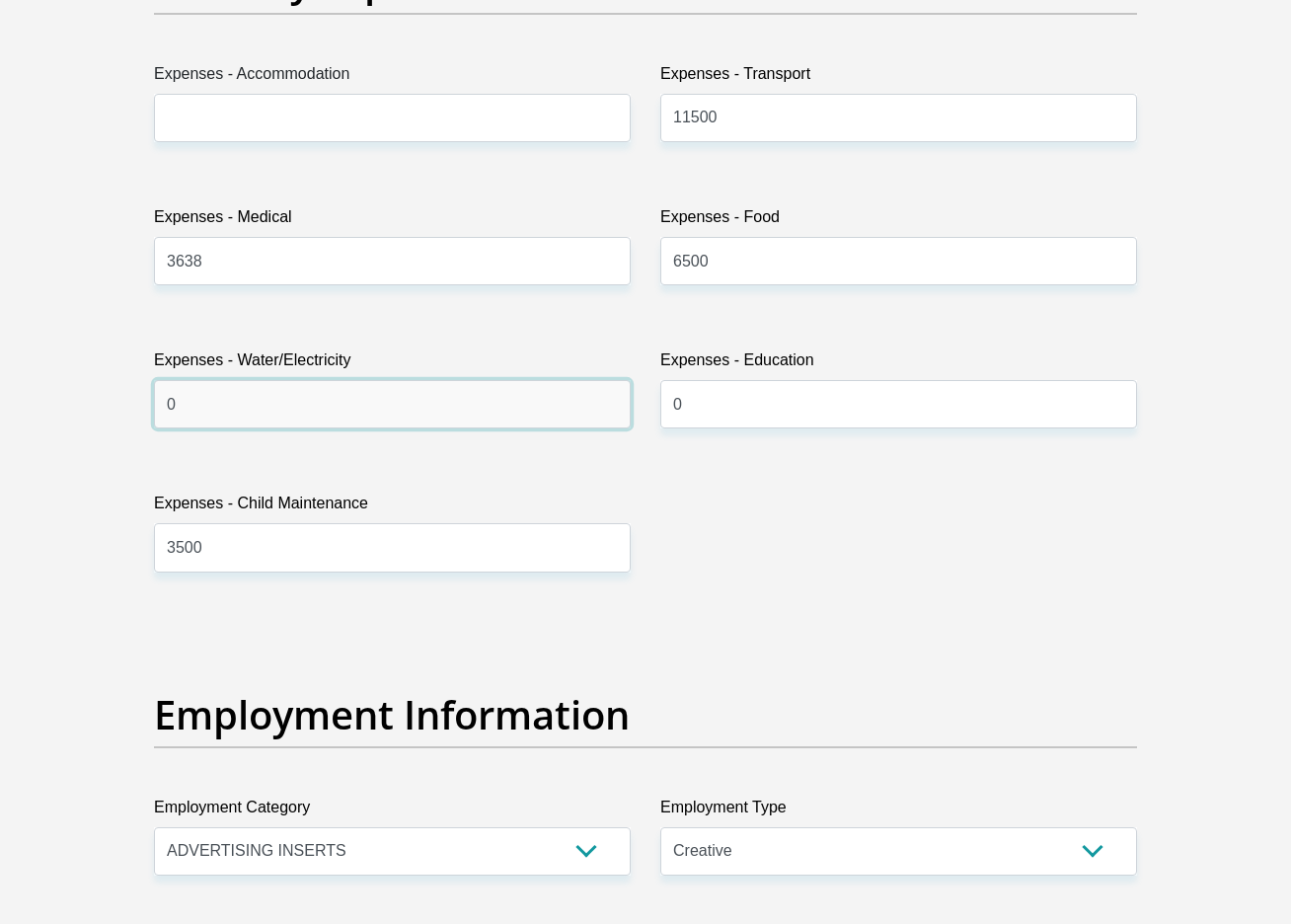 scroll, scrollTop: 2909, scrollLeft: 0, axis: vertical 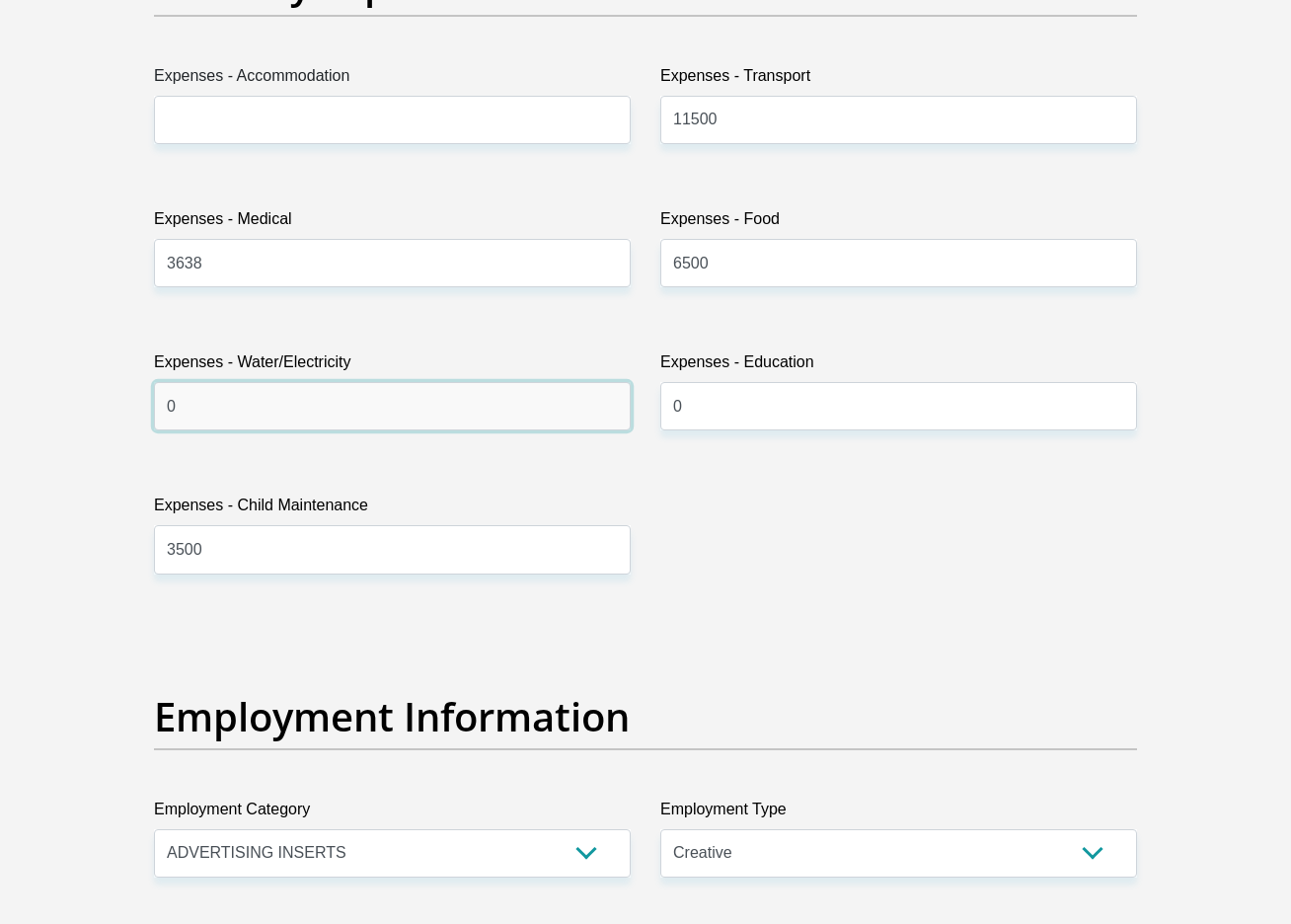 type on "0" 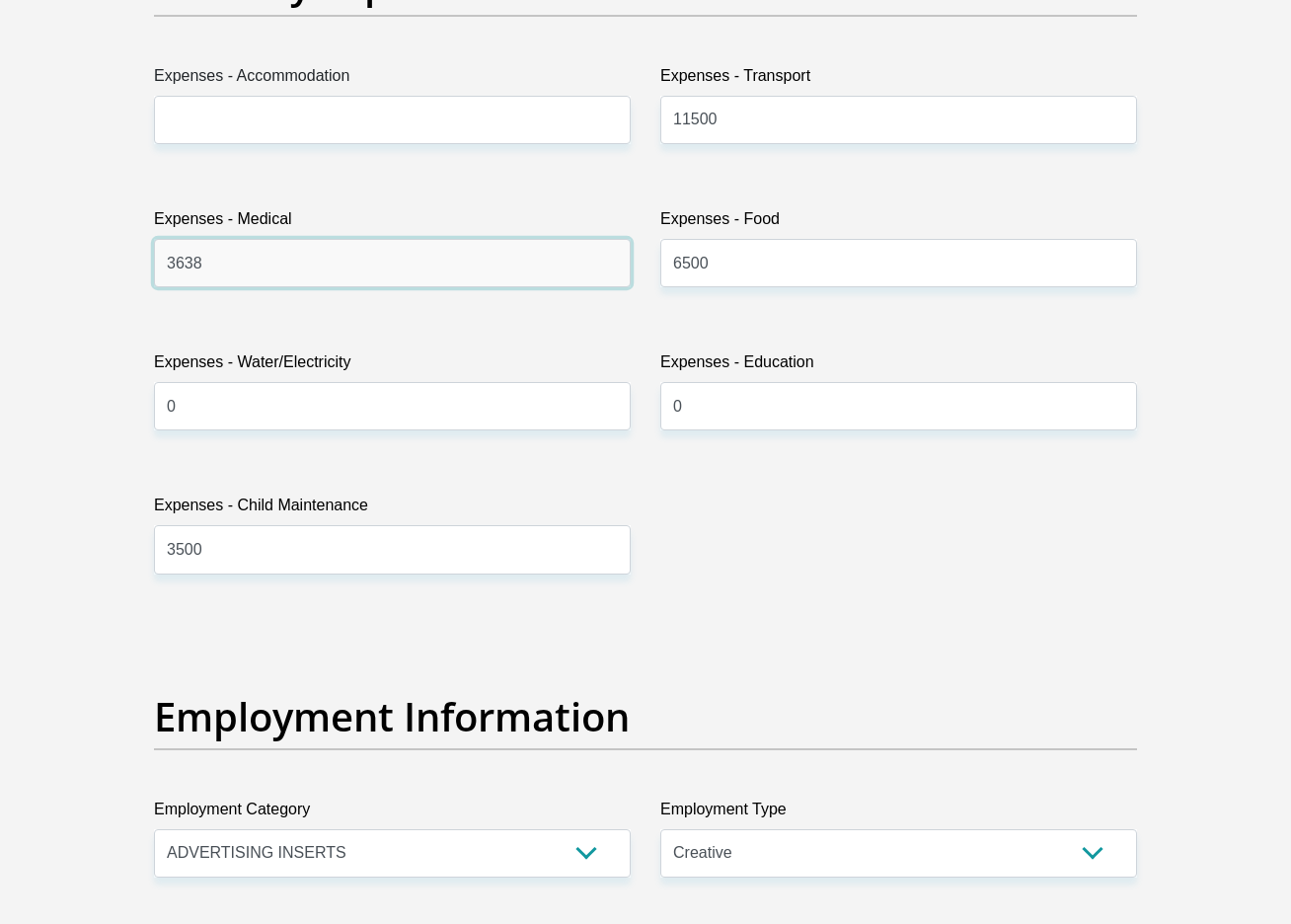 drag, startPoint x: 211, startPoint y: 260, endPoint x: 169, endPoint y: 260, distance: 42 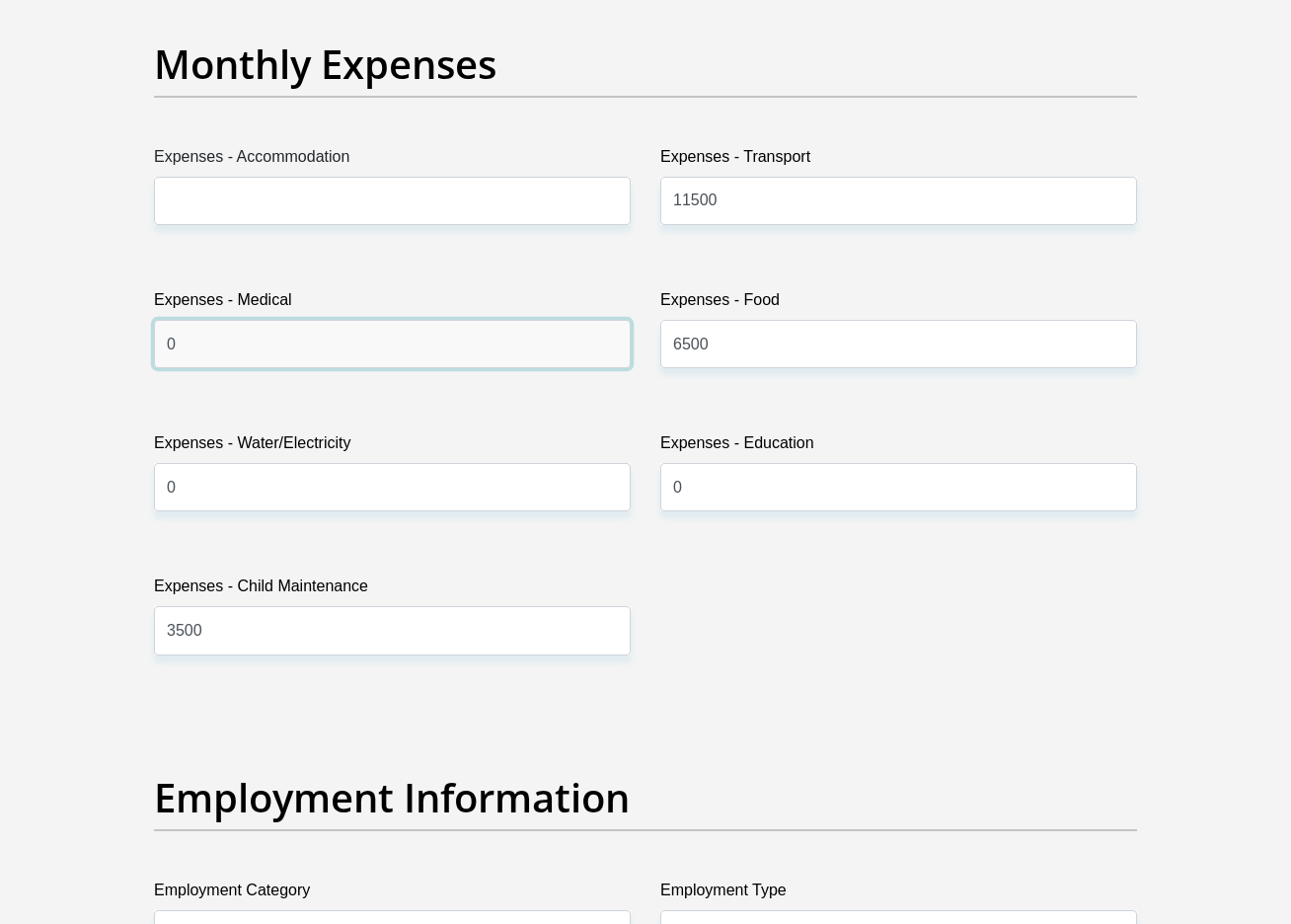 scroll, scrollTop: 2825, scrollLeft: 0, axis: vertical 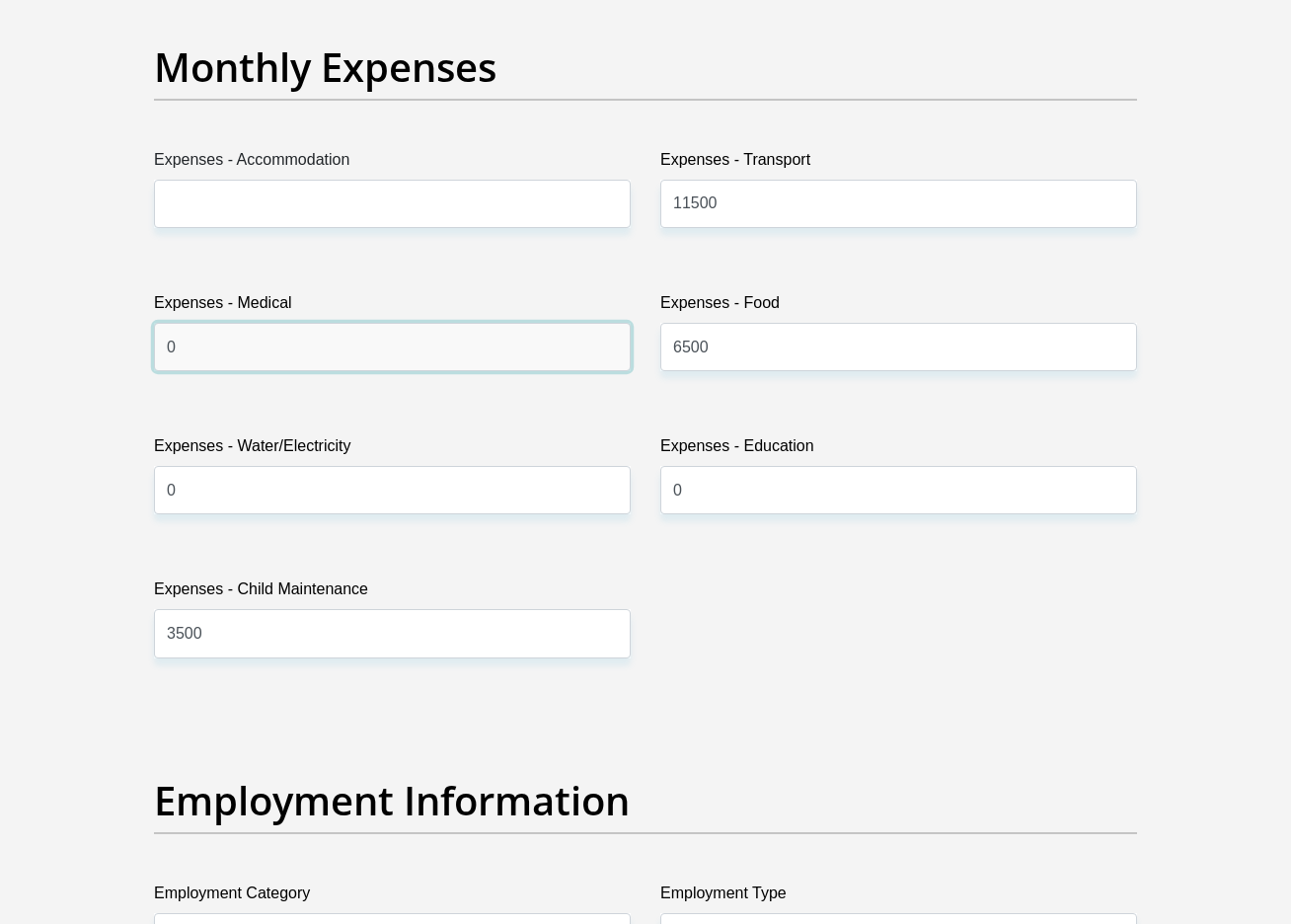 type on "0" 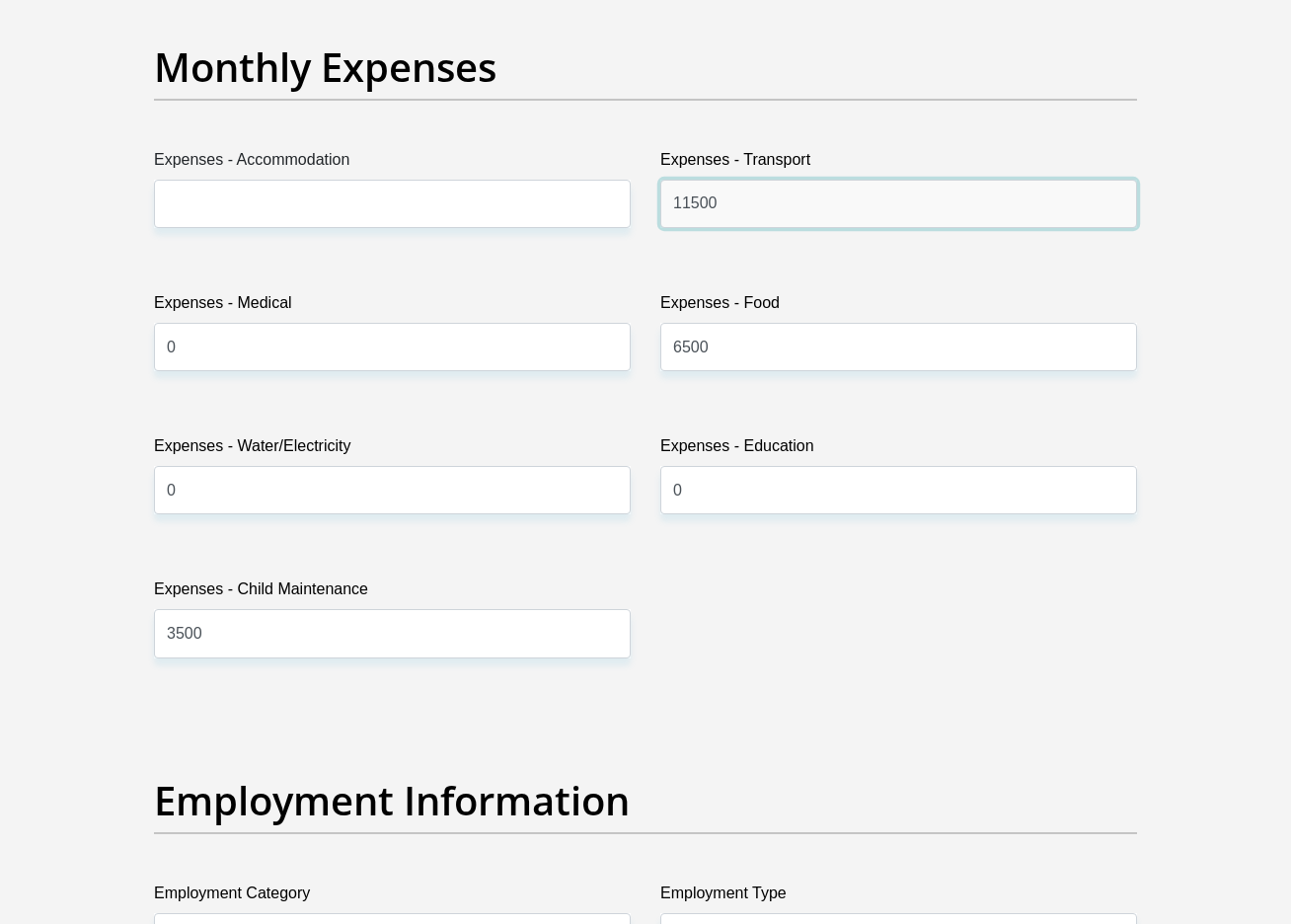 click on "11500" at bounding box center (898, 203) 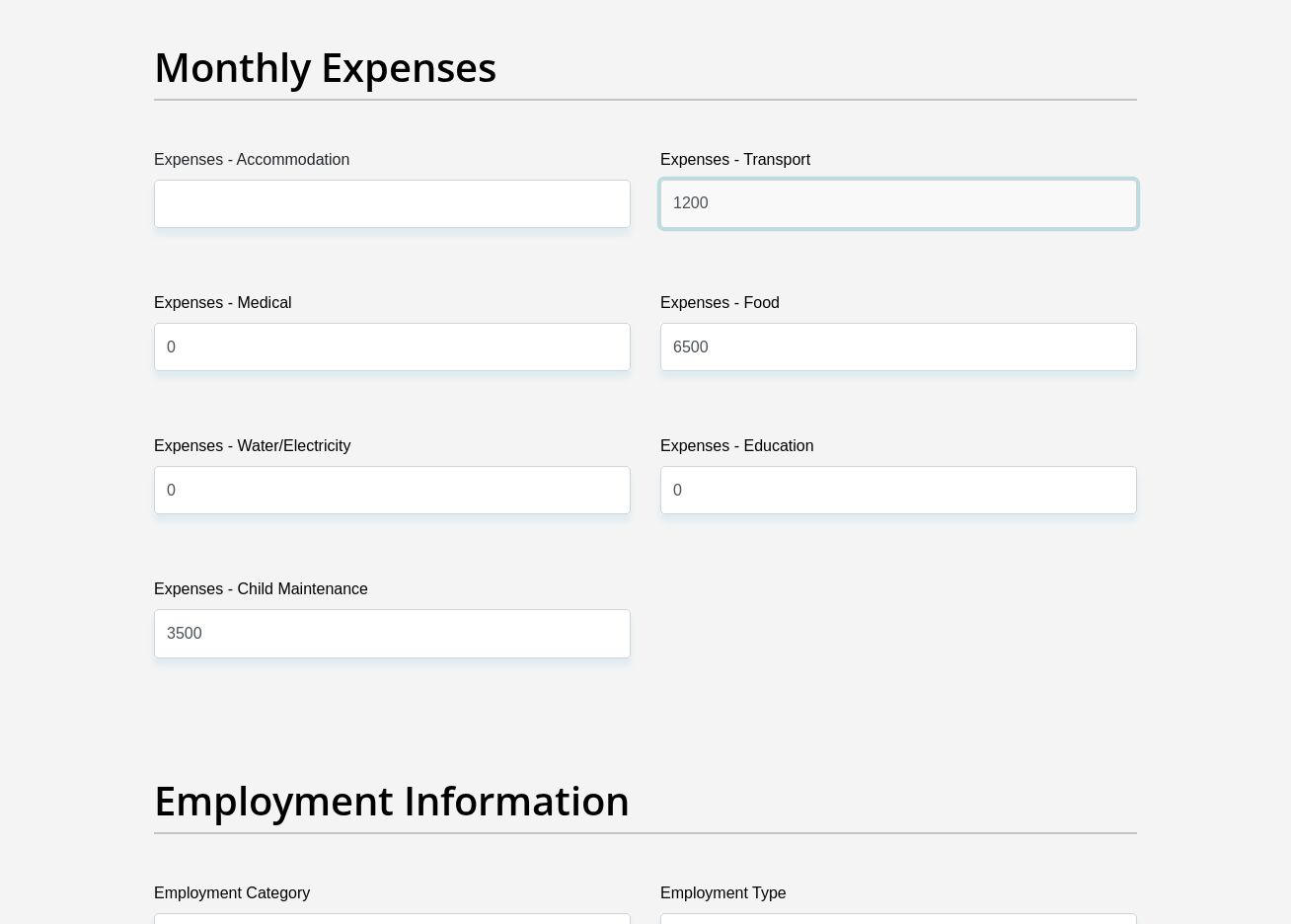 click on "1200" at bounding box center (898, 203) 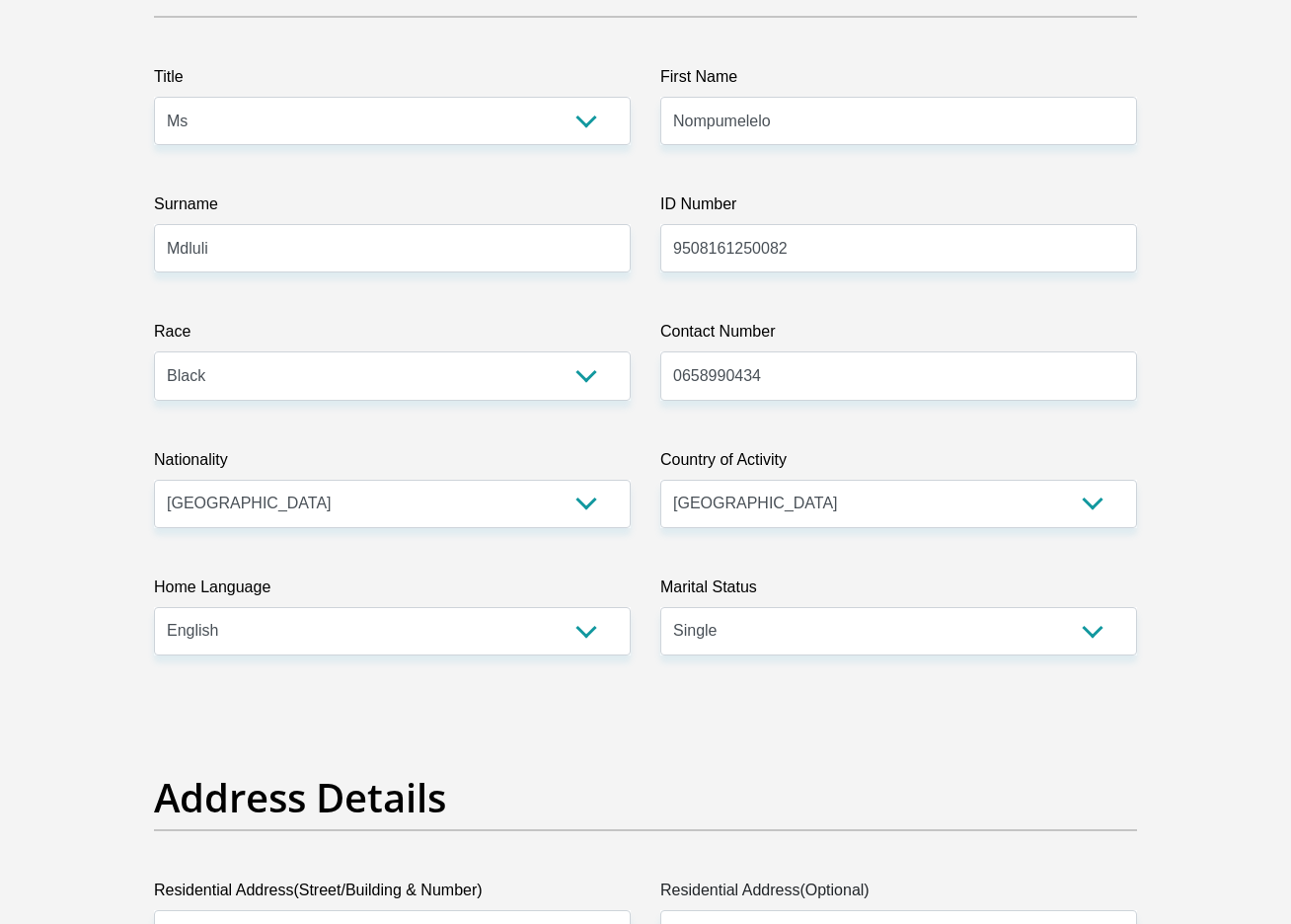scroll, scrollTop: 244, scrollLeft: 0, axis: vertical 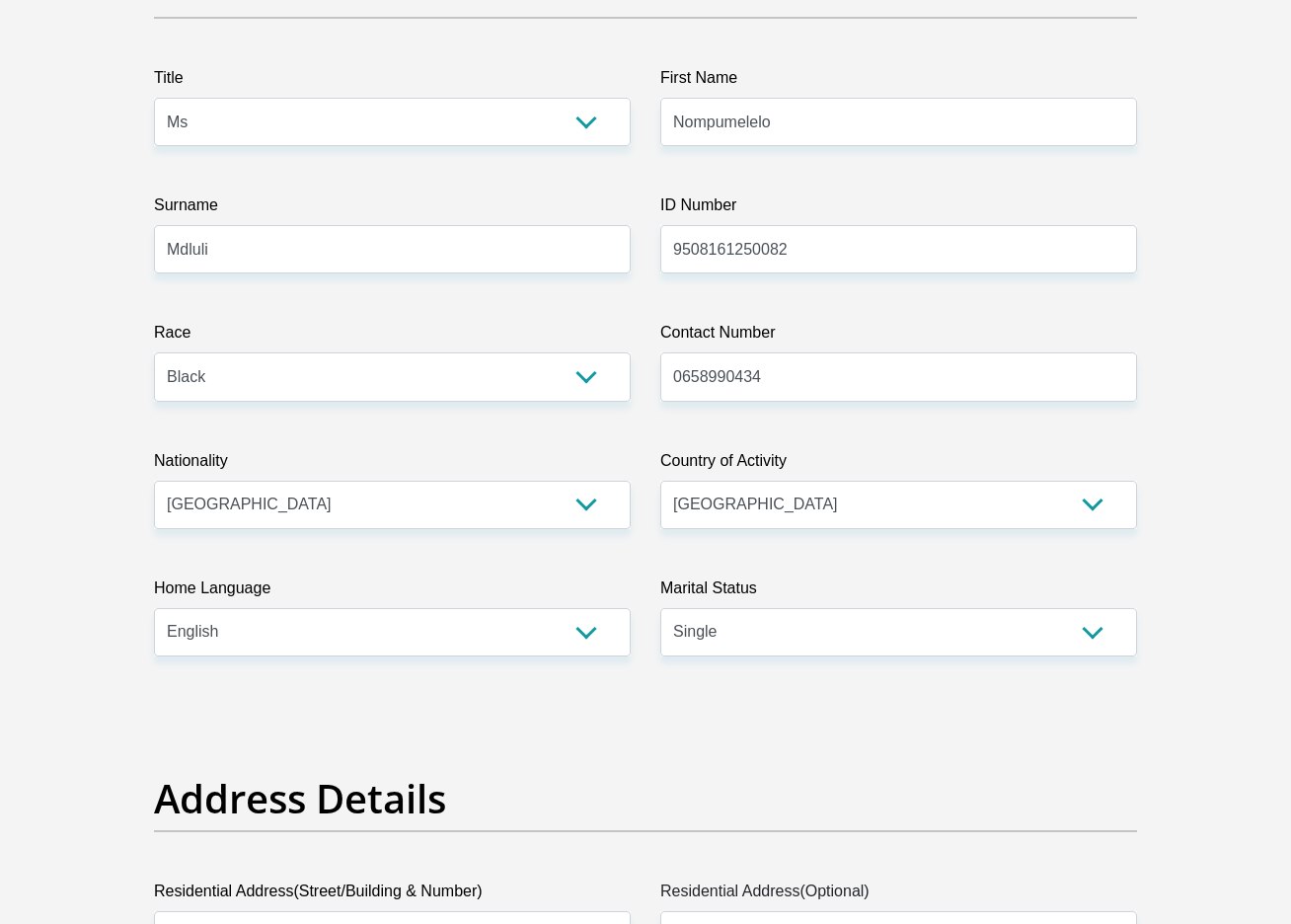 type on "12000" 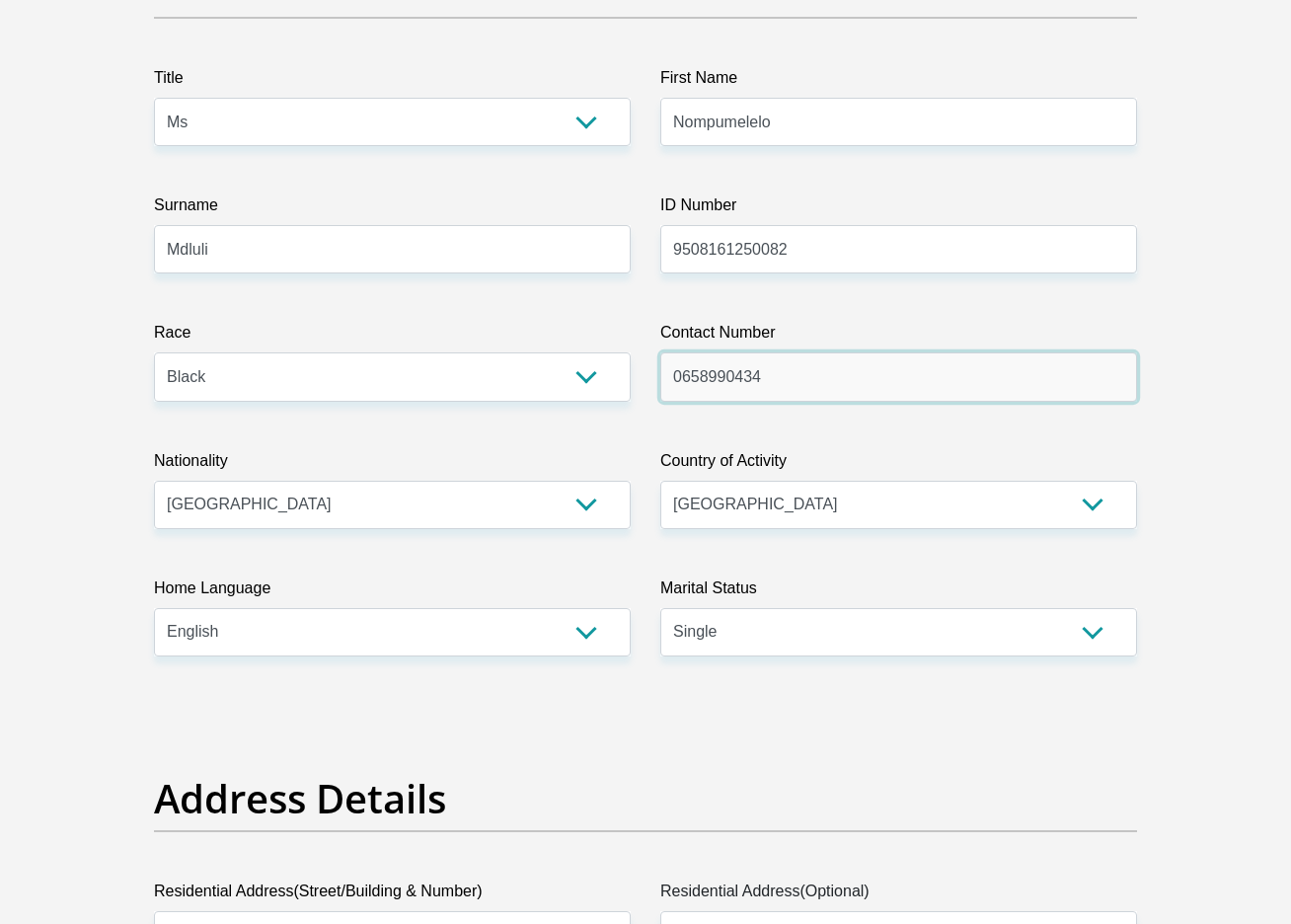 drag, startPoint x: 785, startPoint y: 374, endPoint x: 672, endPoint y: 366, distance: 113.28283 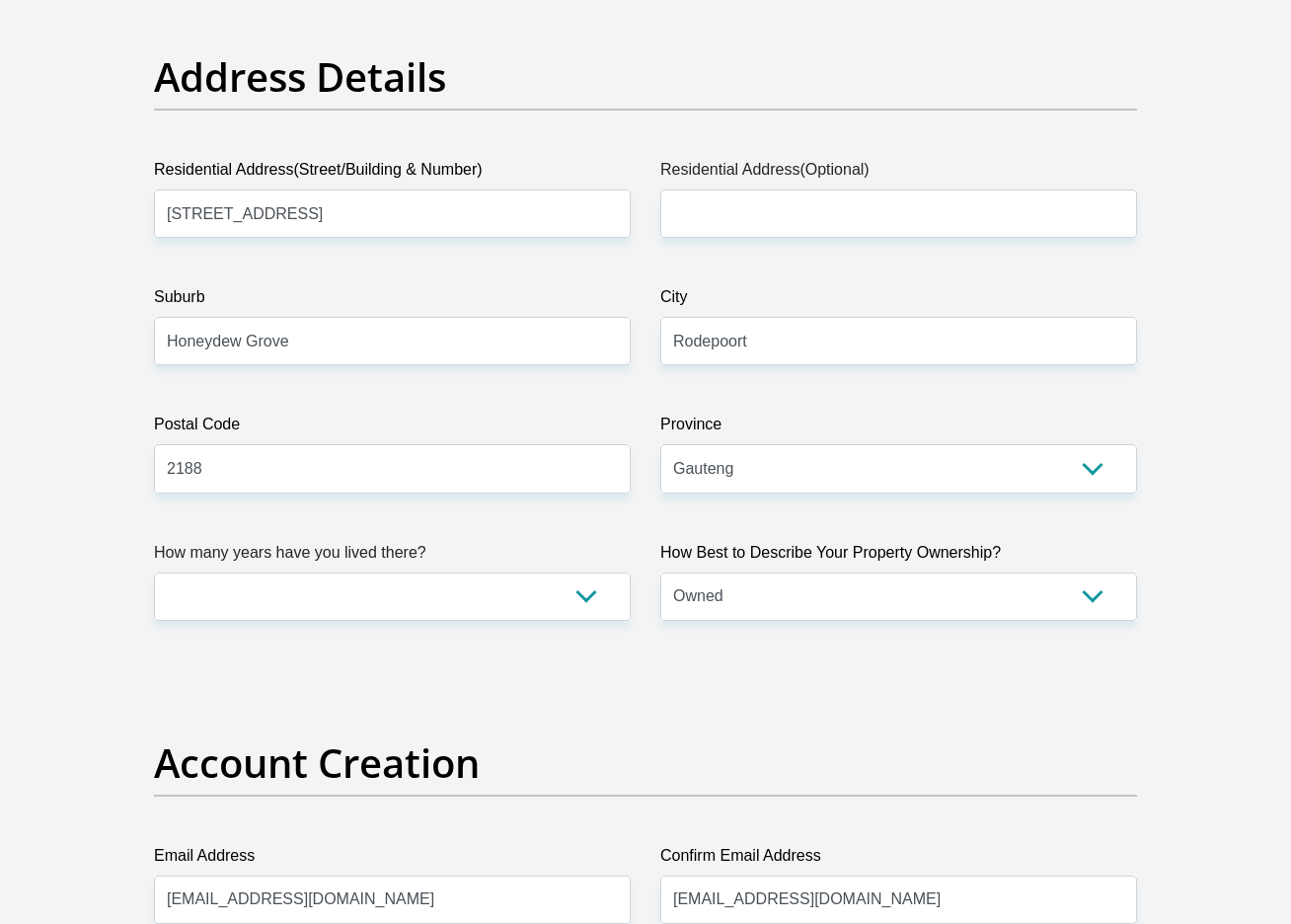 scroll, scrollTop: 1131, scrollLeft: 0, axis: vertical 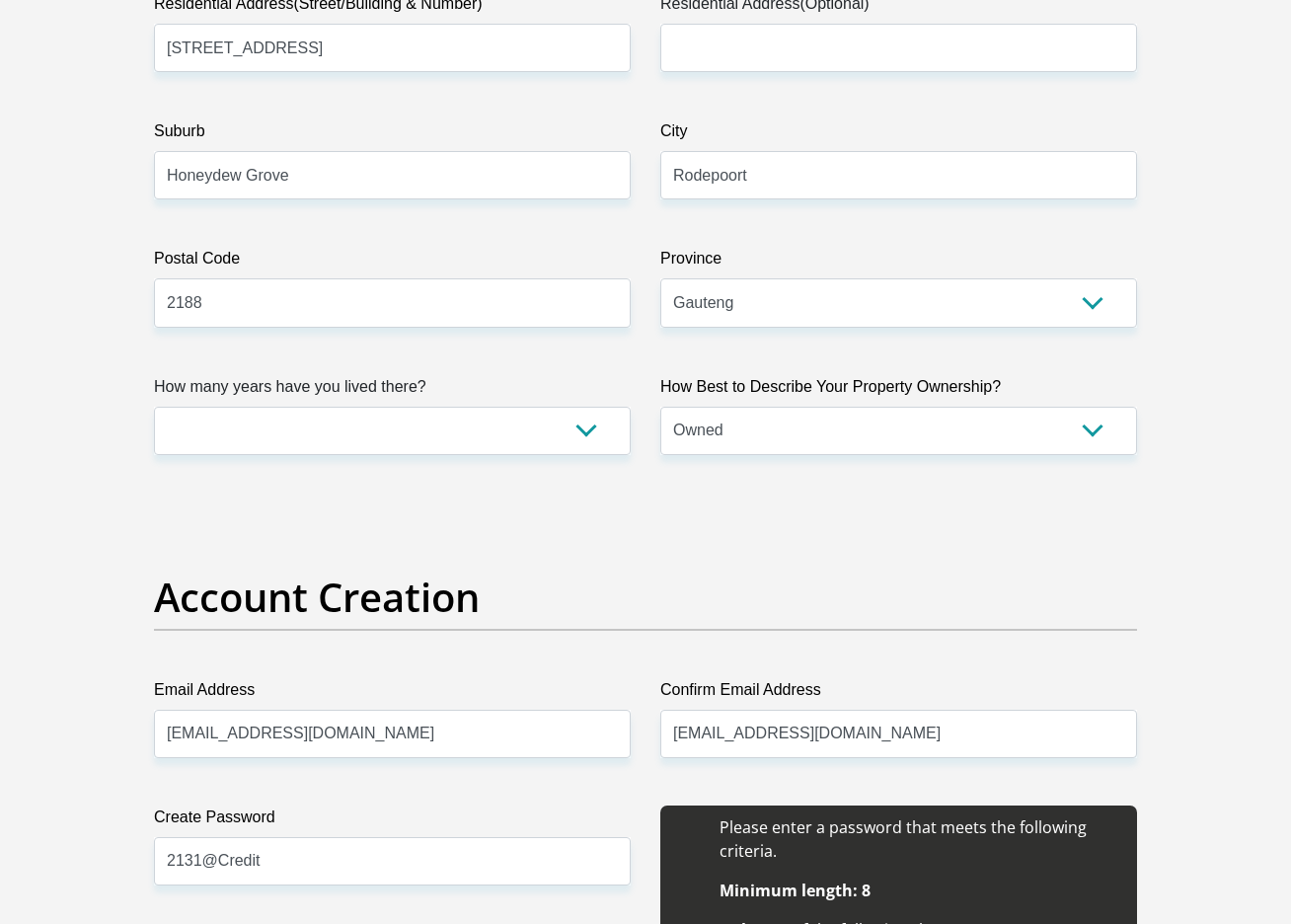 type on "0788887886" 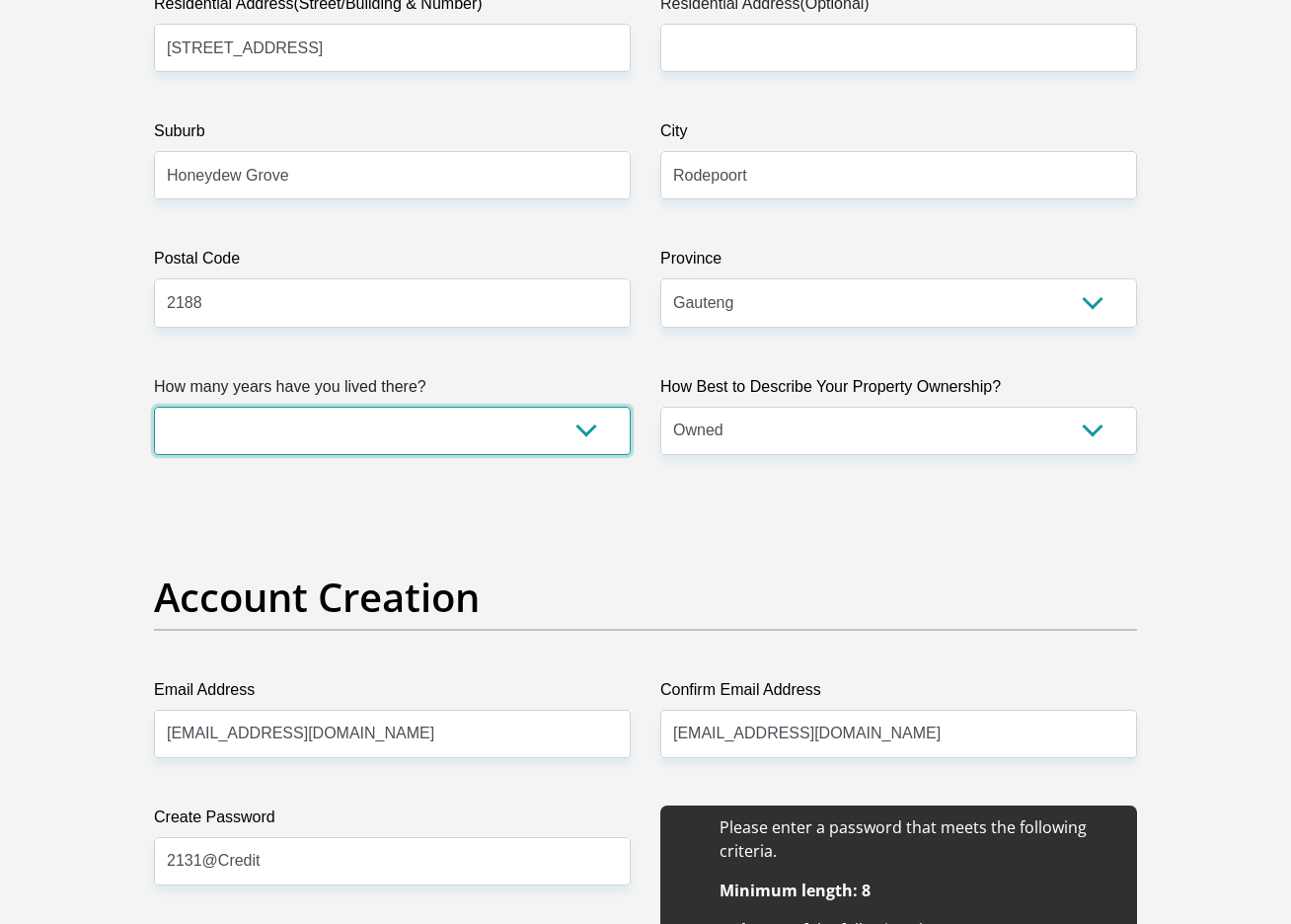 click on "less than 1 year
1-3 years
3-5 years
5+ years" at bounding box center [392, 430] 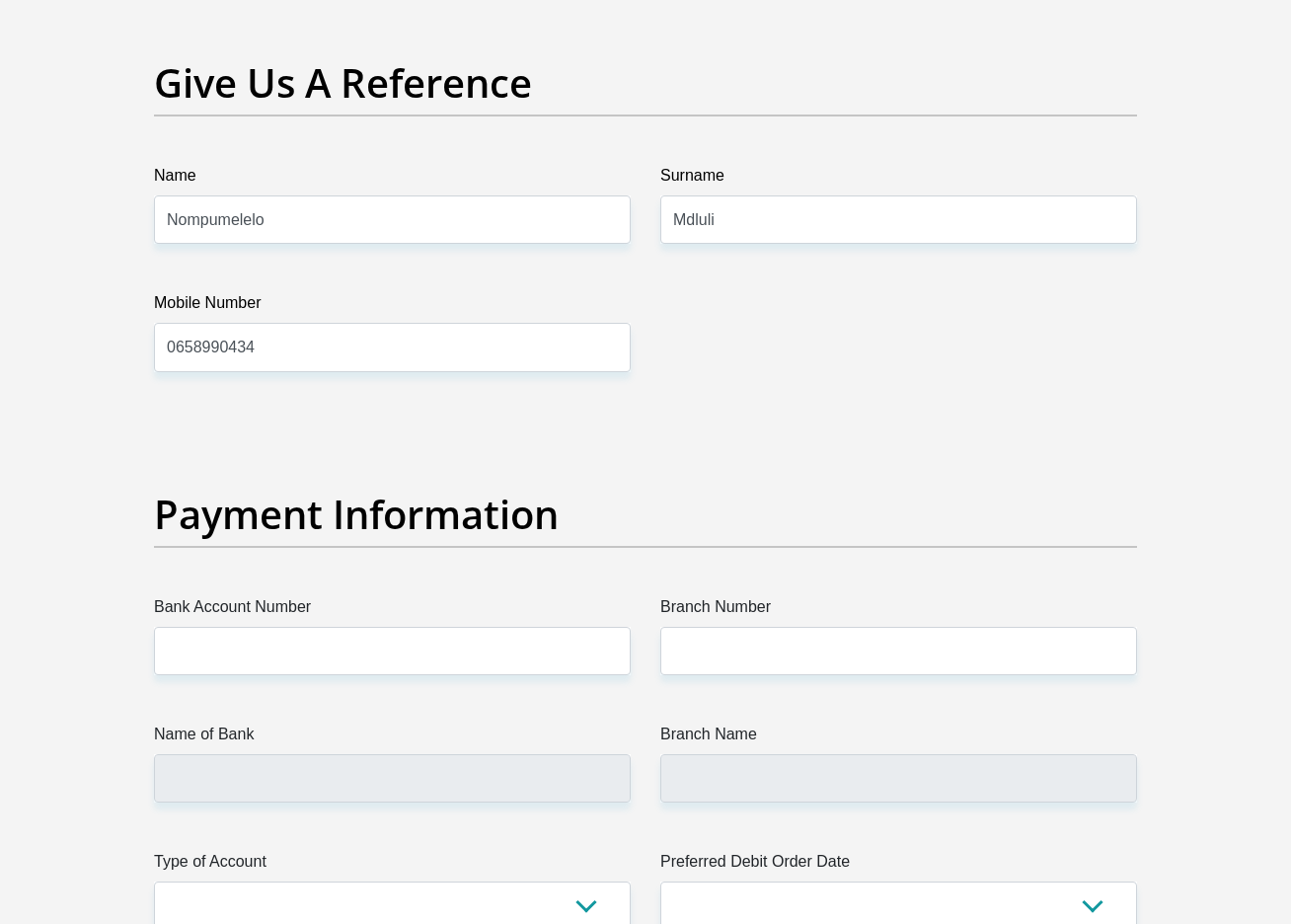 scroll, scrollTop: 4084, scrollLeft: 0, axis: vertical 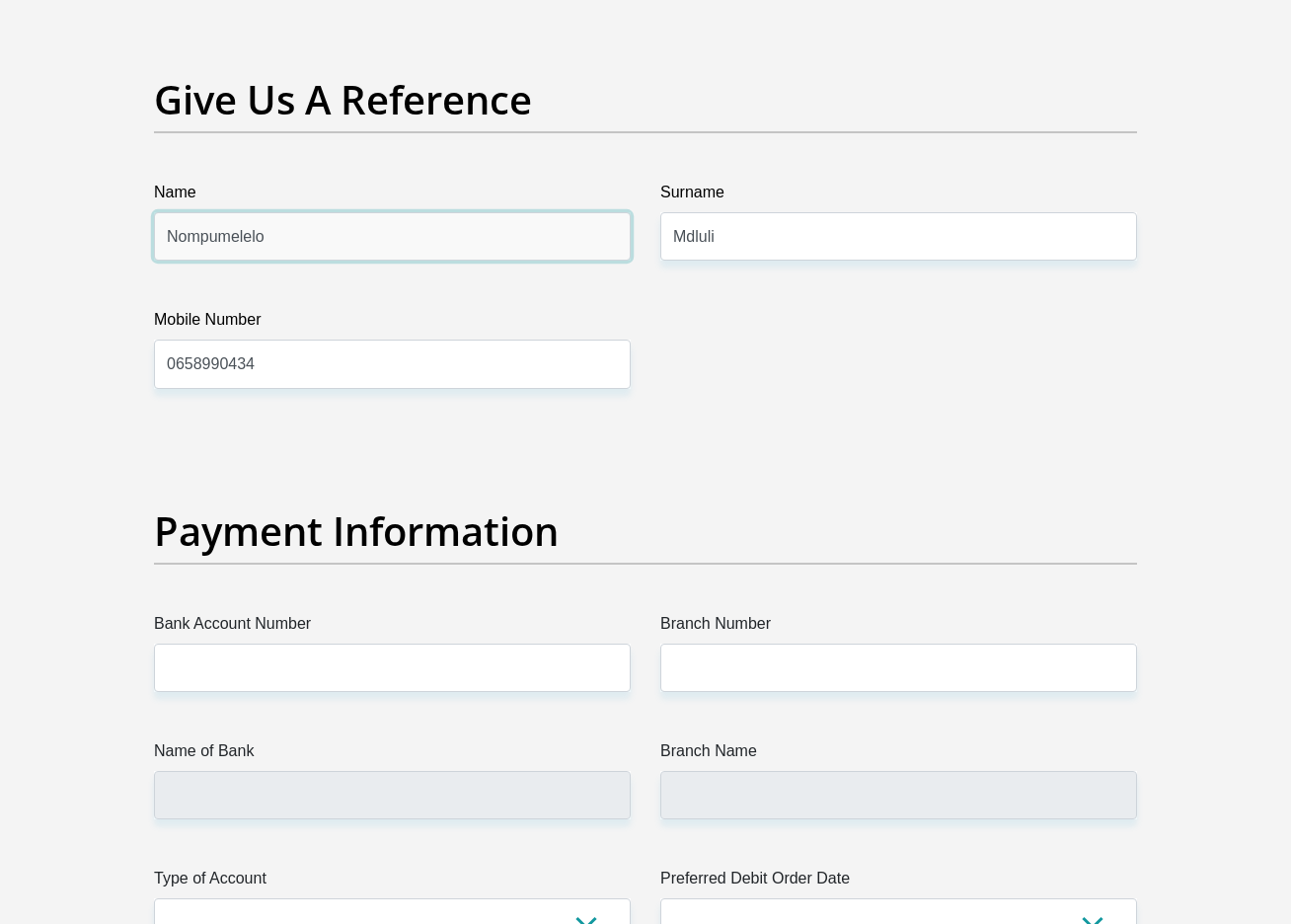 click on "Nompumelelo" at bounding box center (392, 236) 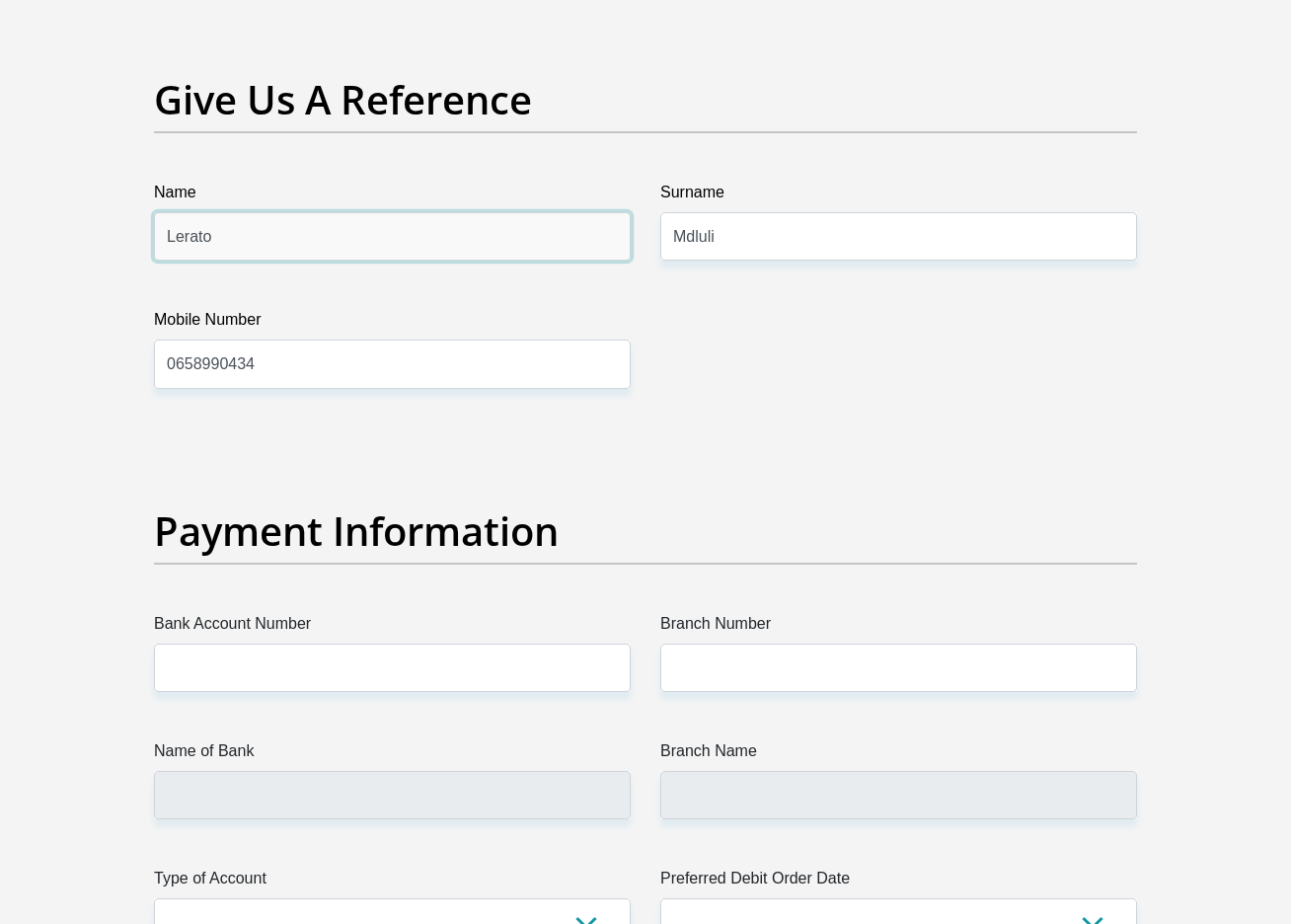 type on "Lerato" 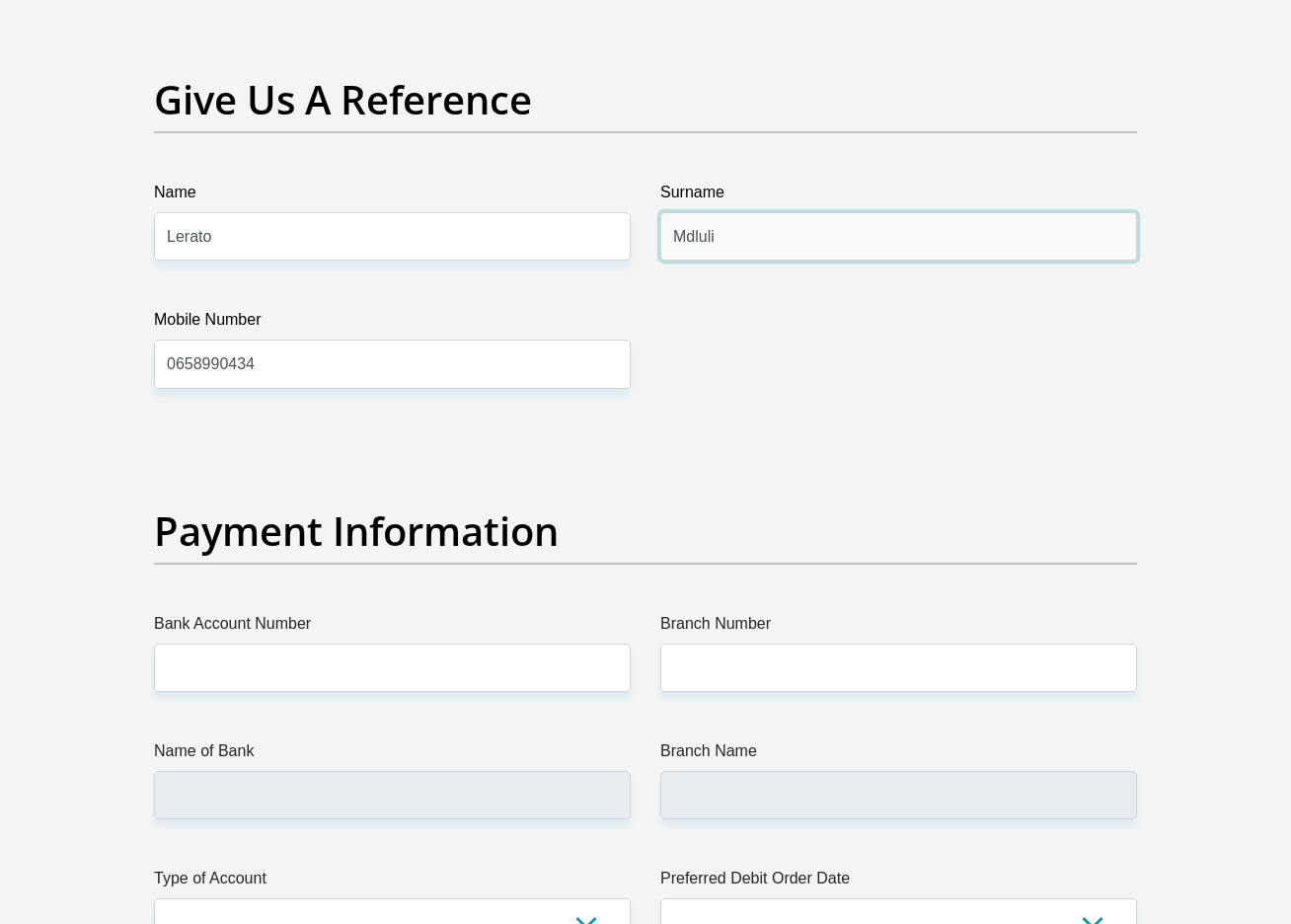 click on "Mdluli" at bounding box center [898, 236] 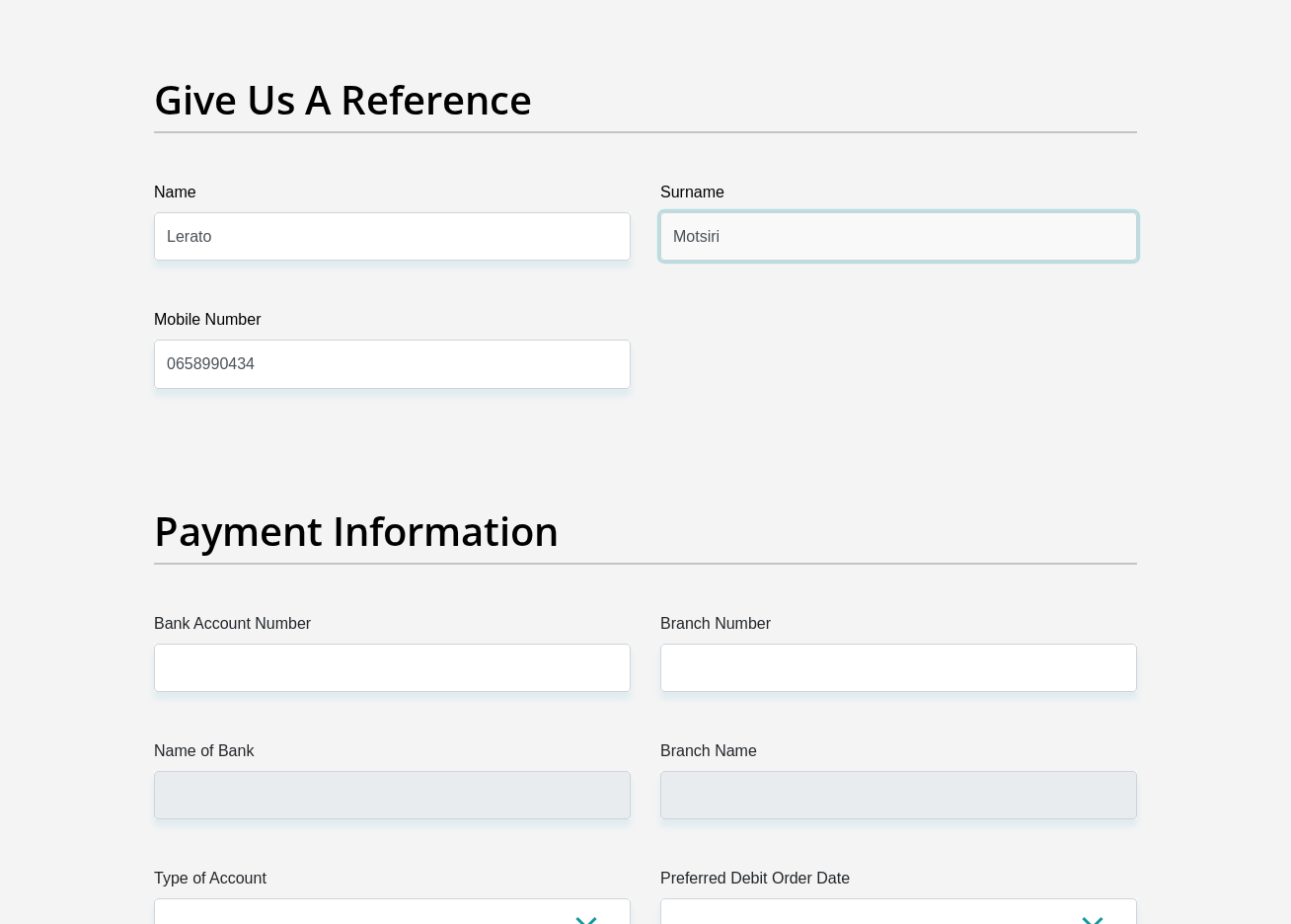 type on "Motsiri" 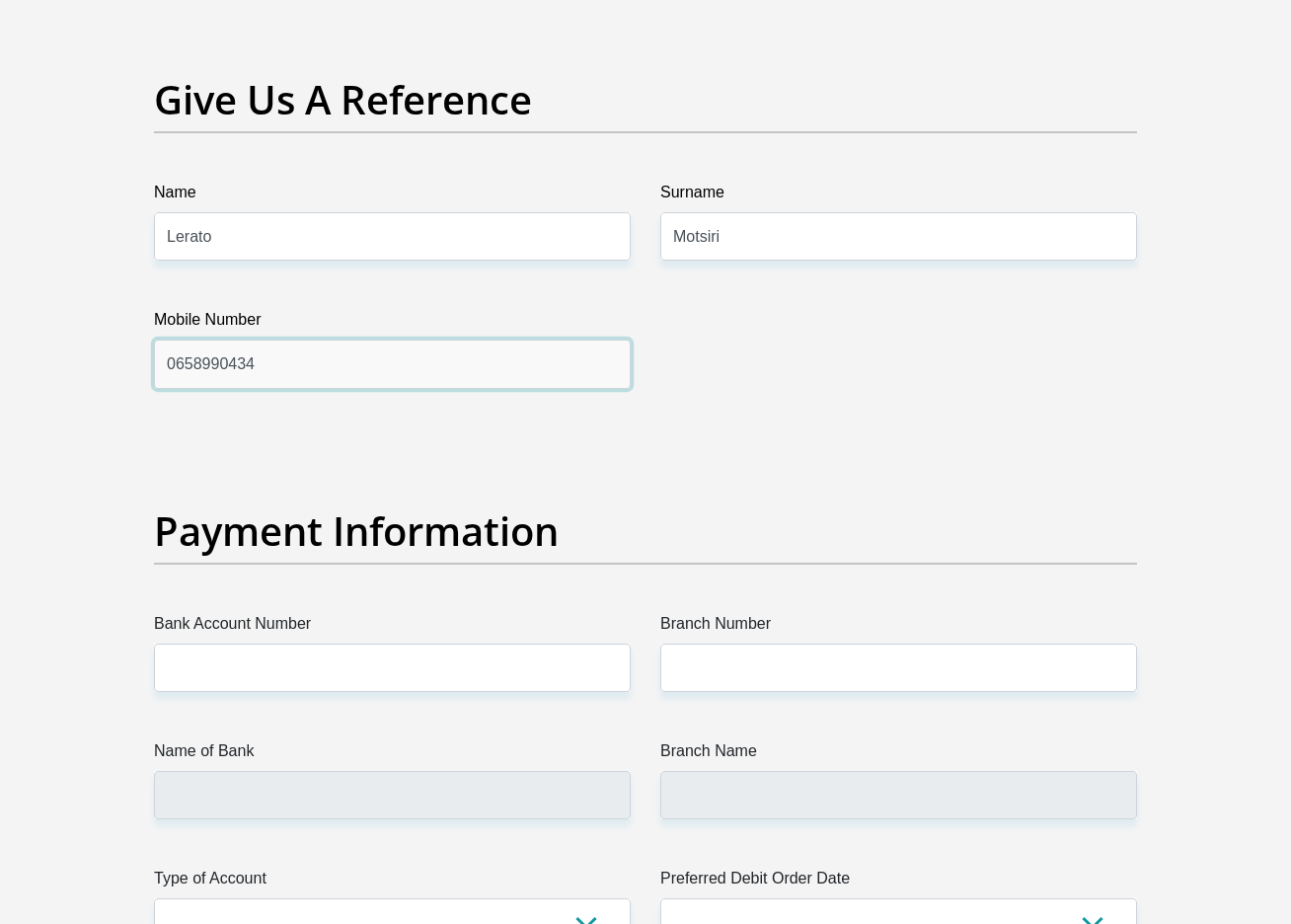 click on "0658990434" at bounding box center (392, 363) 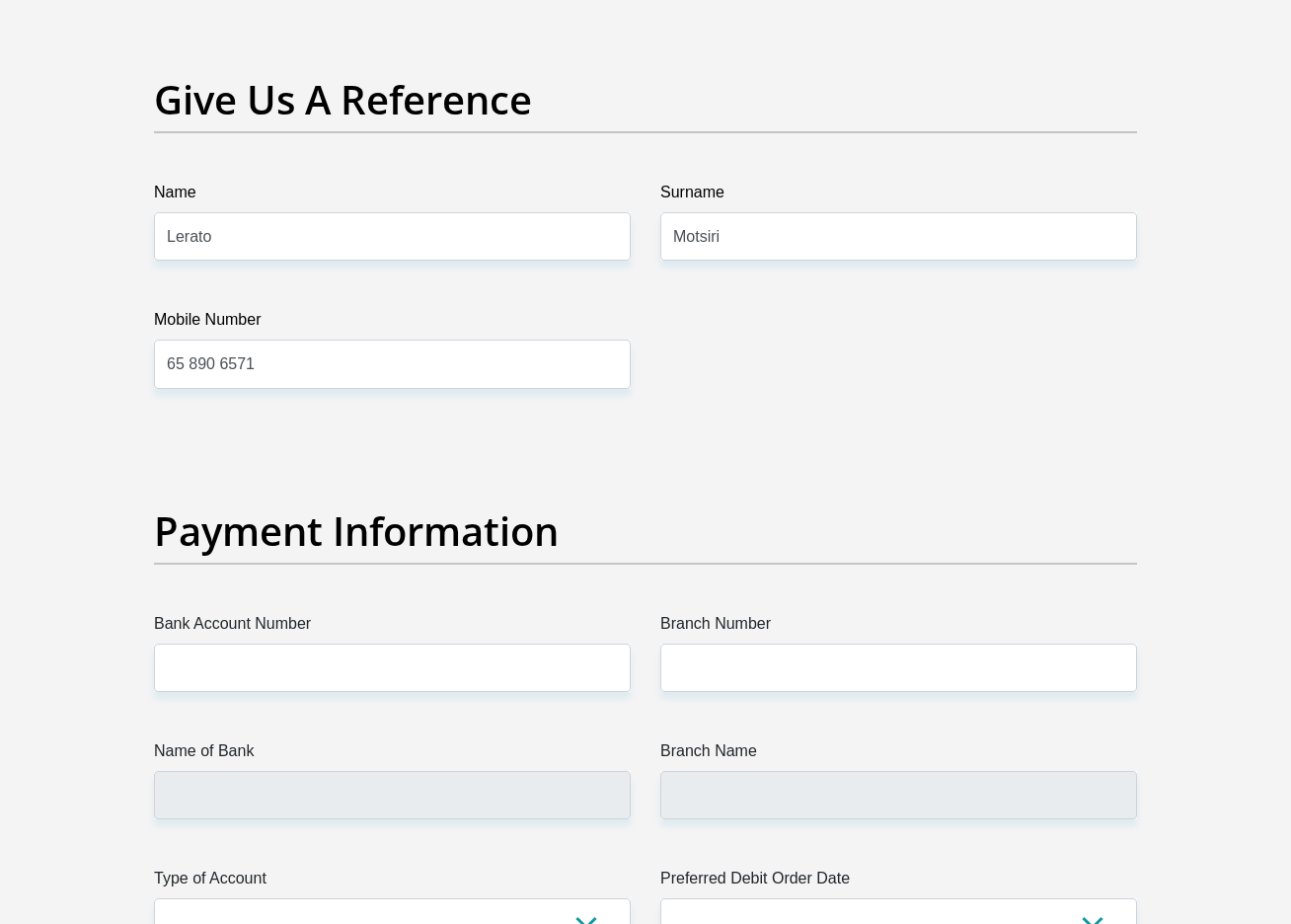 click on "Title
Mr
Ms
Mrs
Dr
Other
First Name
Nompumelelo
Surname
Mdluli
ID Number
9508161250082
Please input valid ID number
Race
Black
Coloured
Indian
White
Other
Contact Number
0788887886
Please input valid contact number
Nationality
South Africa
Afghanistan
Aland Islands  Albania  Aruba" at bounding box center [646, -563] 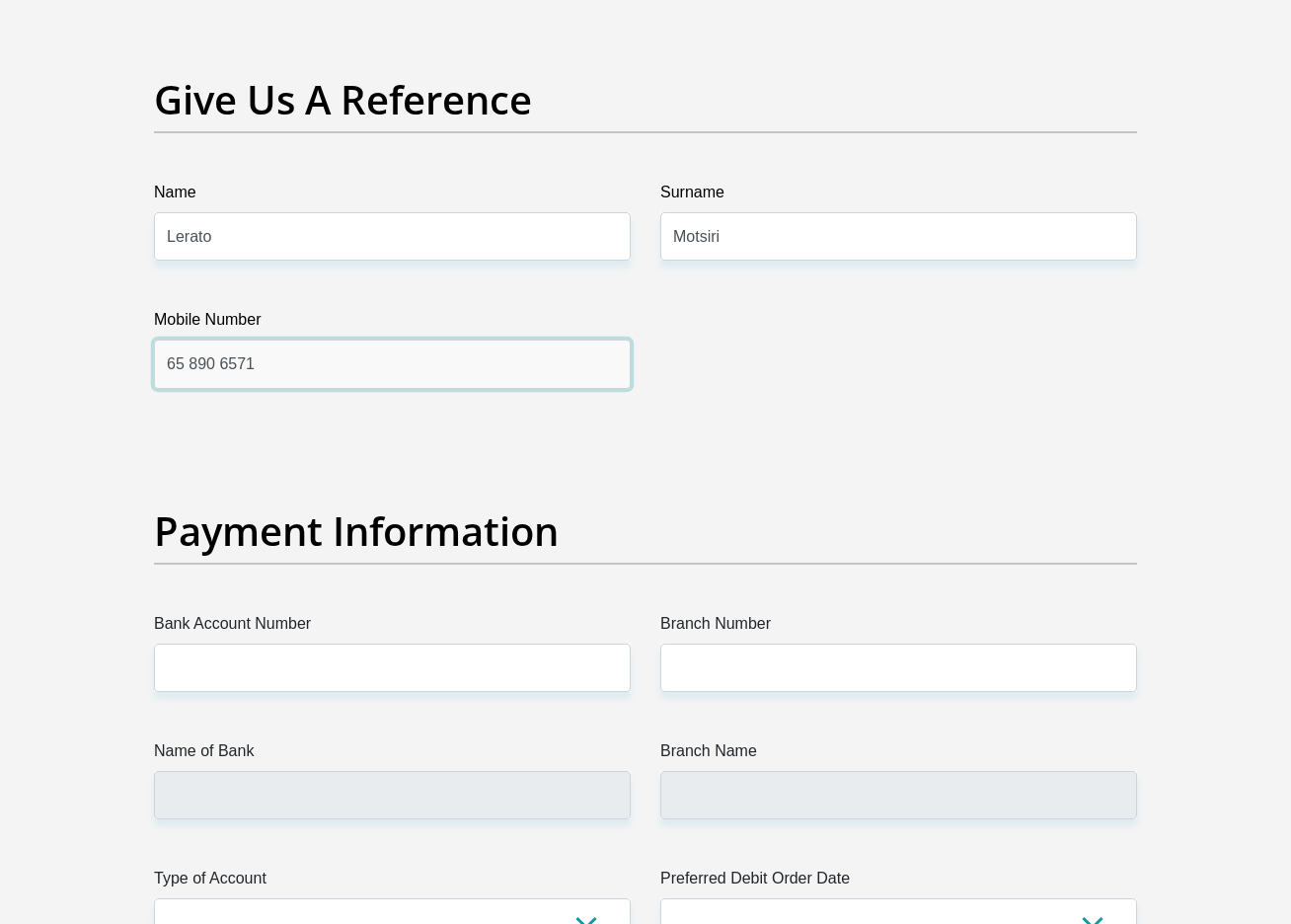 click on "65 890 6571" at bounding box center [392, 363] 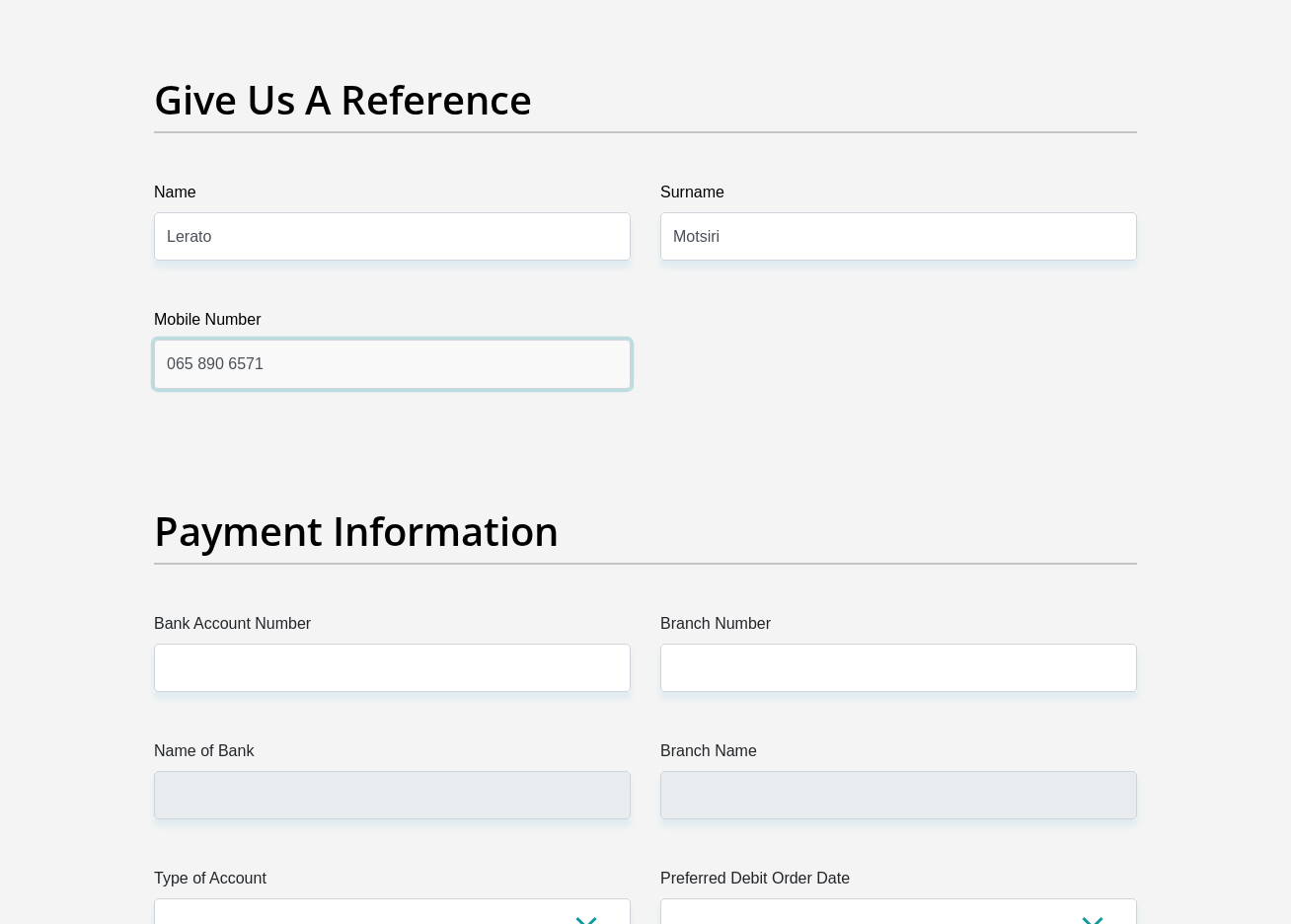click on "065 890 6571" at bounding box center [392, 363] 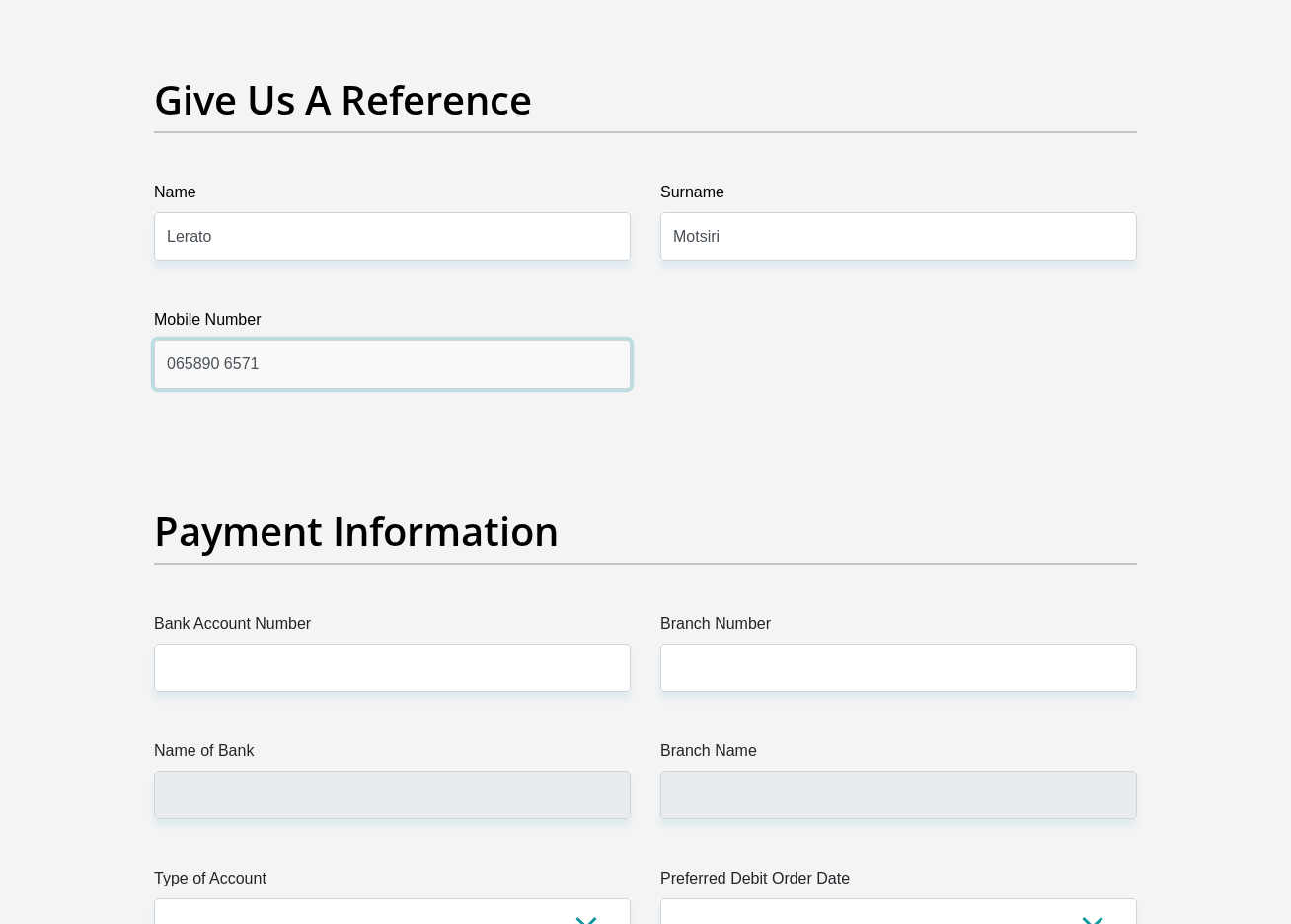 click on "065890 6571" at bounding box center [392, 363] 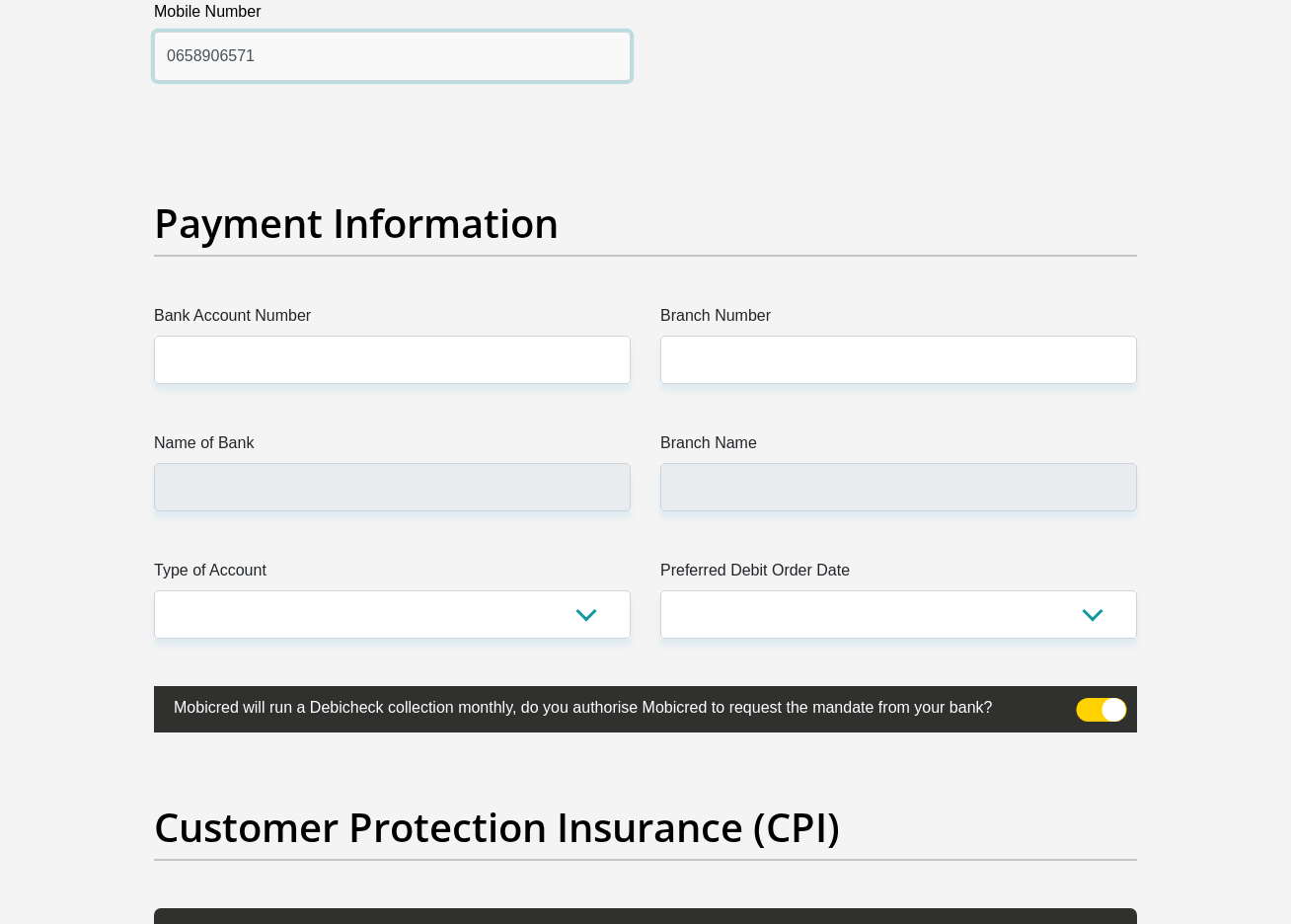 scroll, scrollTop: 4400, scrollLeft: 0, axis: vertical 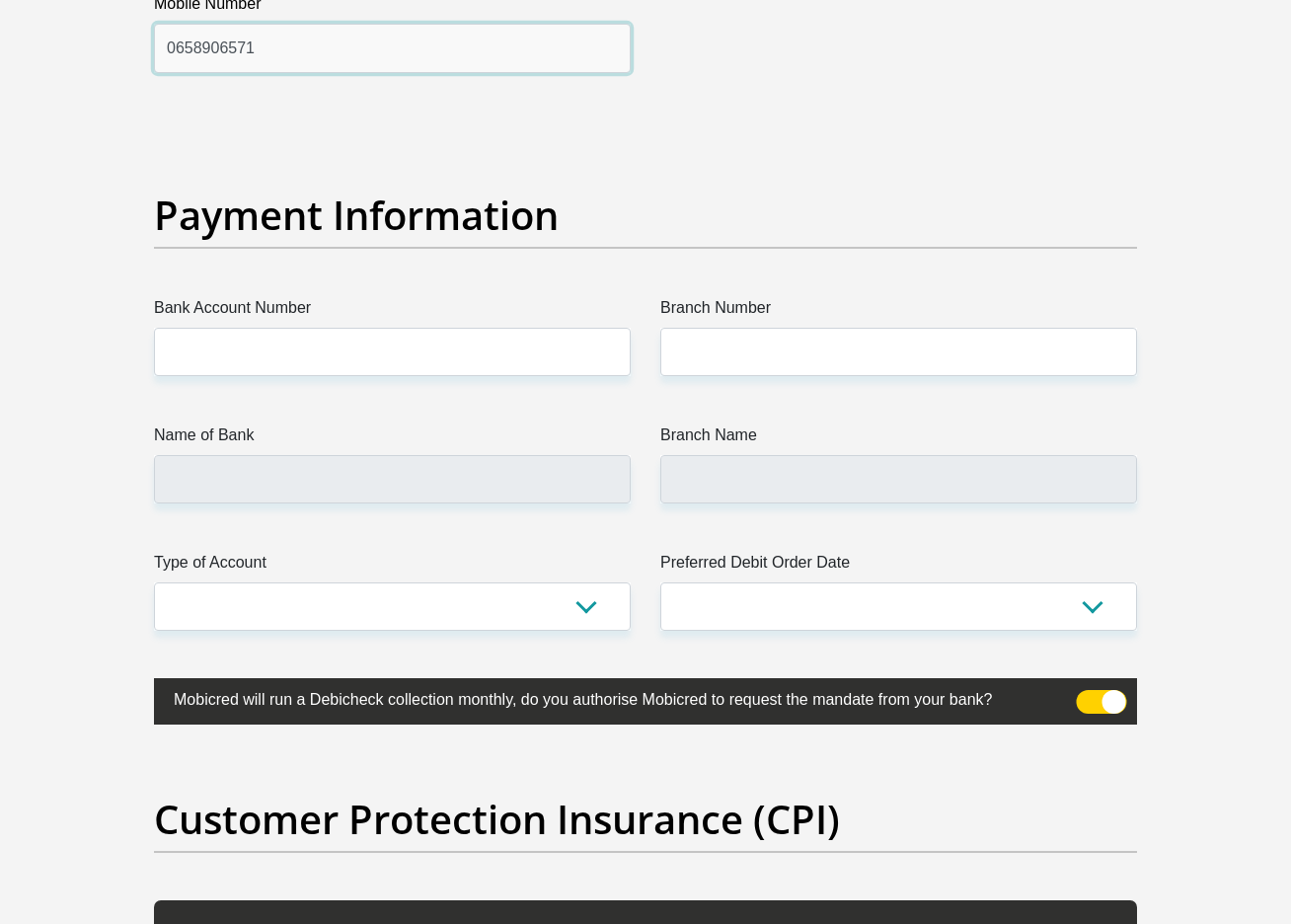 type on "0658906571" 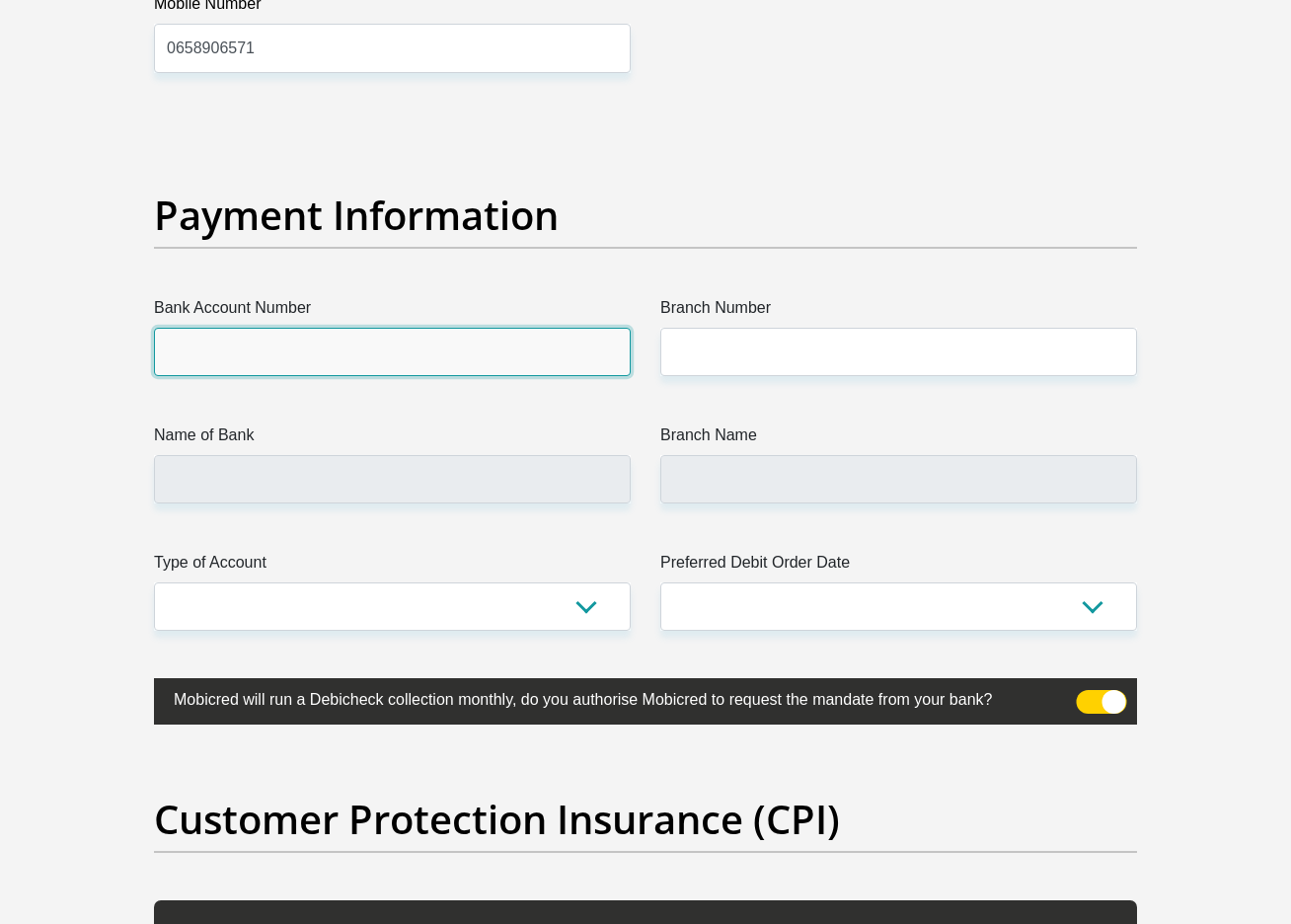 click on "Bank Account Number" at bounding box center [392, 351] 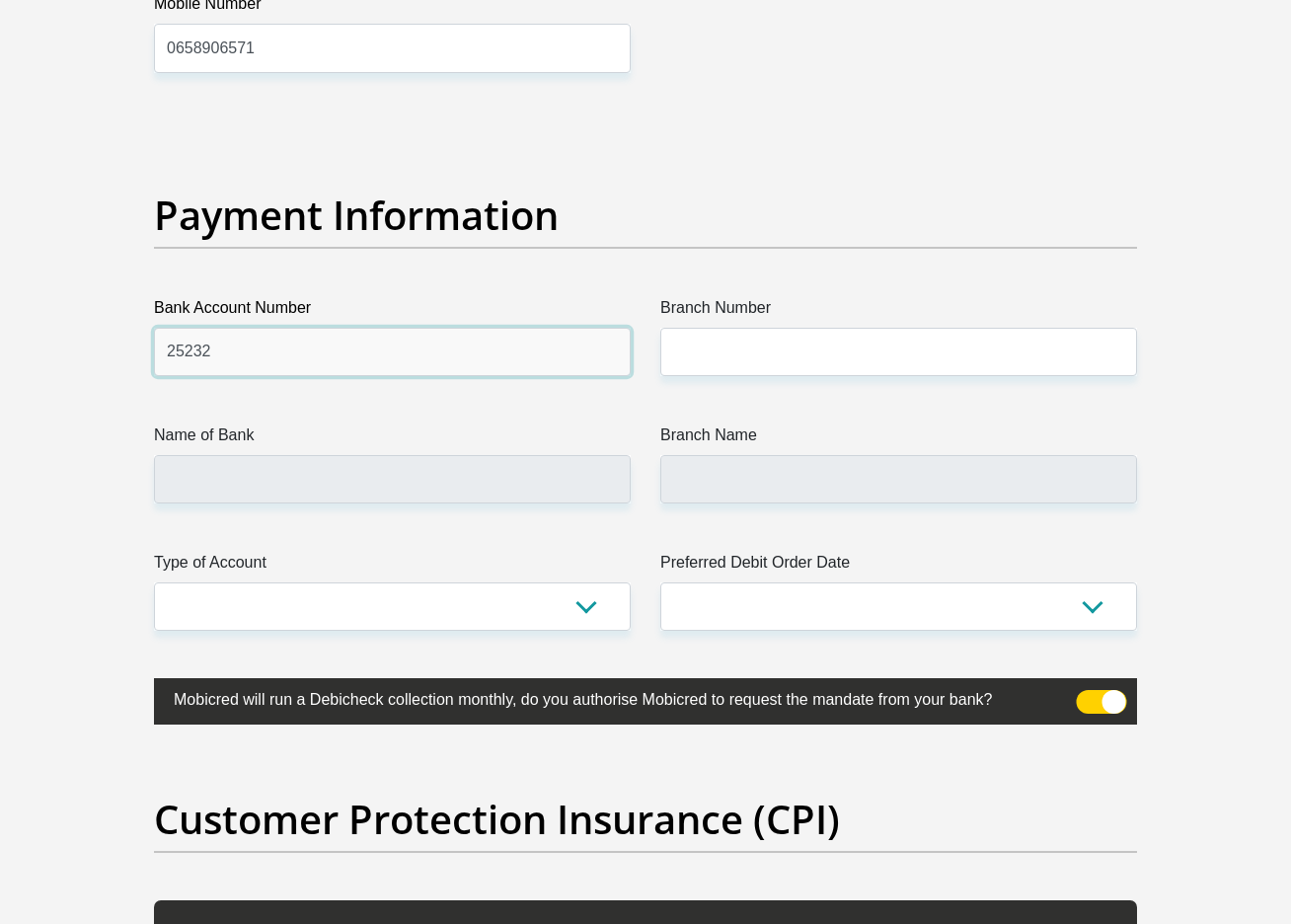 type on "25232" 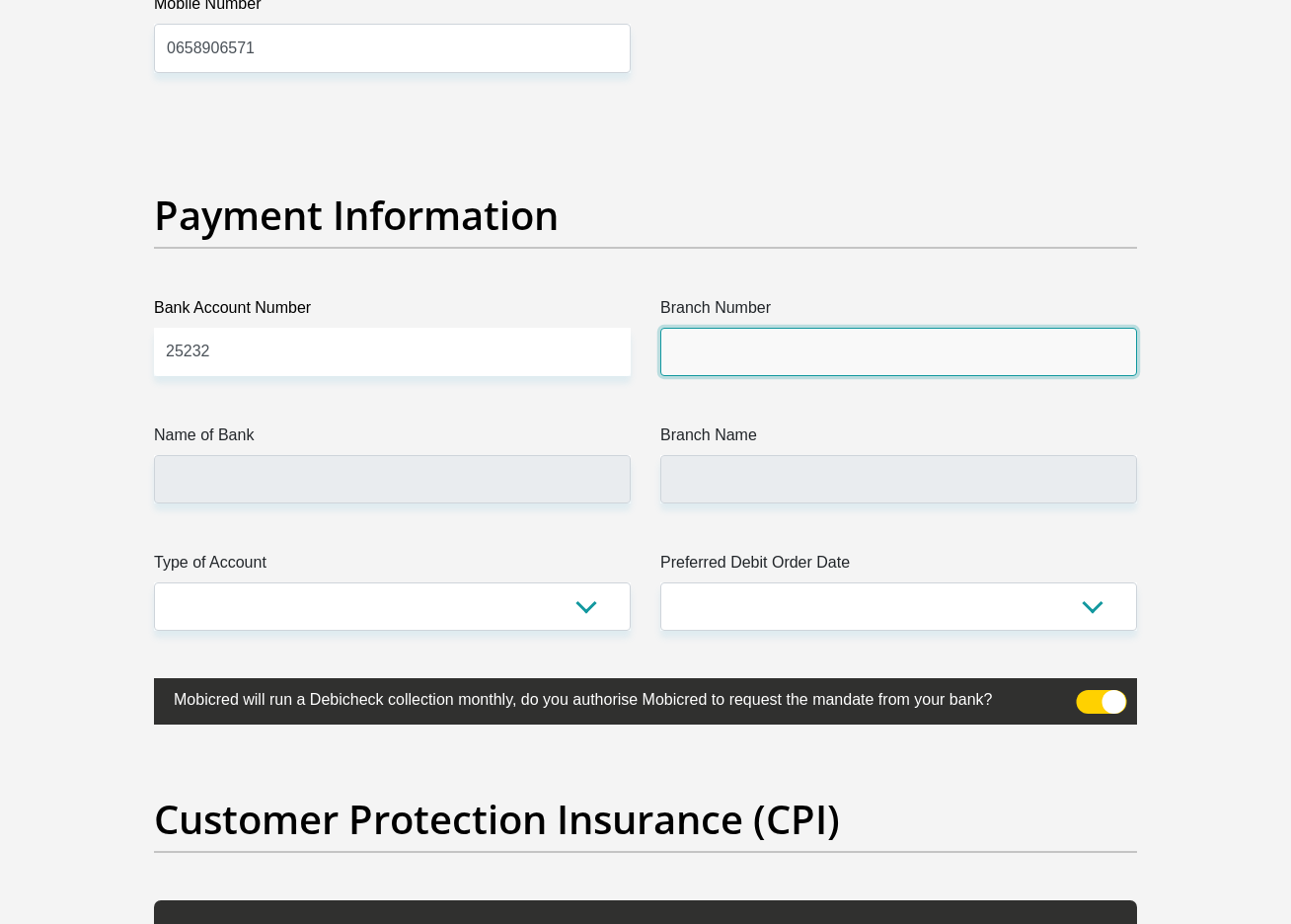 click on "Branch Number" at bounding box center (898, 351) 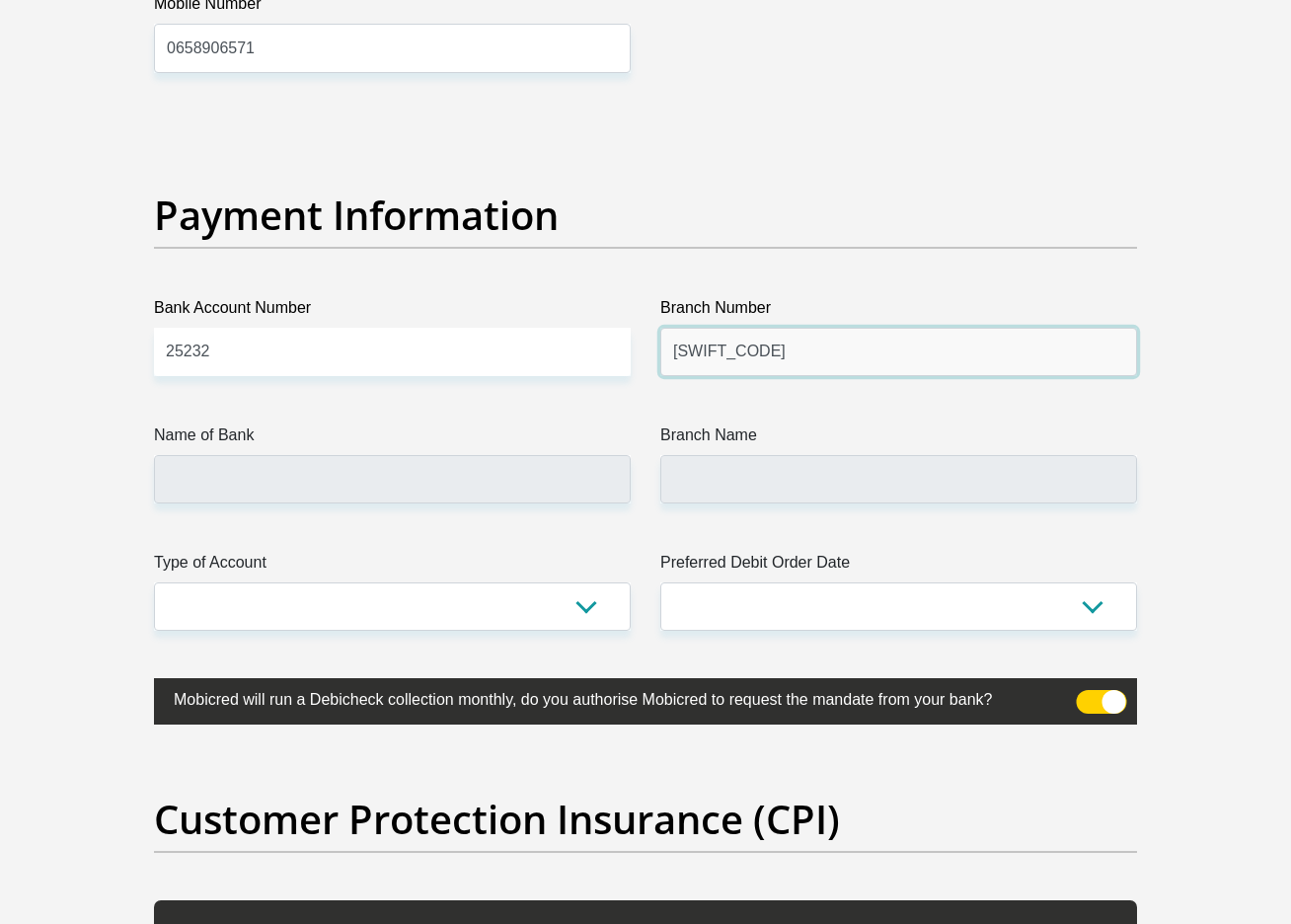 type on "SBZAZAJJ" 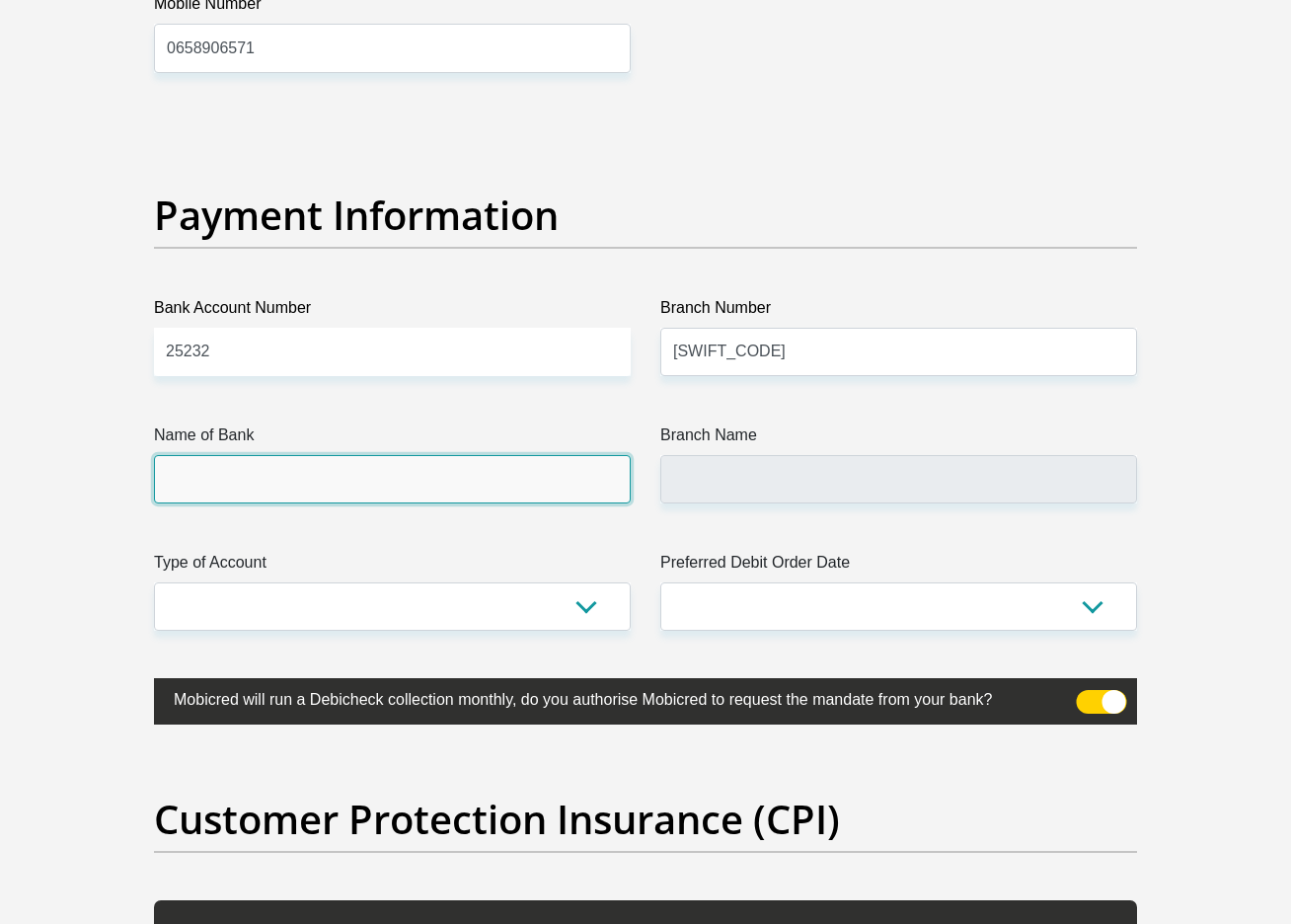 click on "Name of Bank" at bounding box center (392, 479) 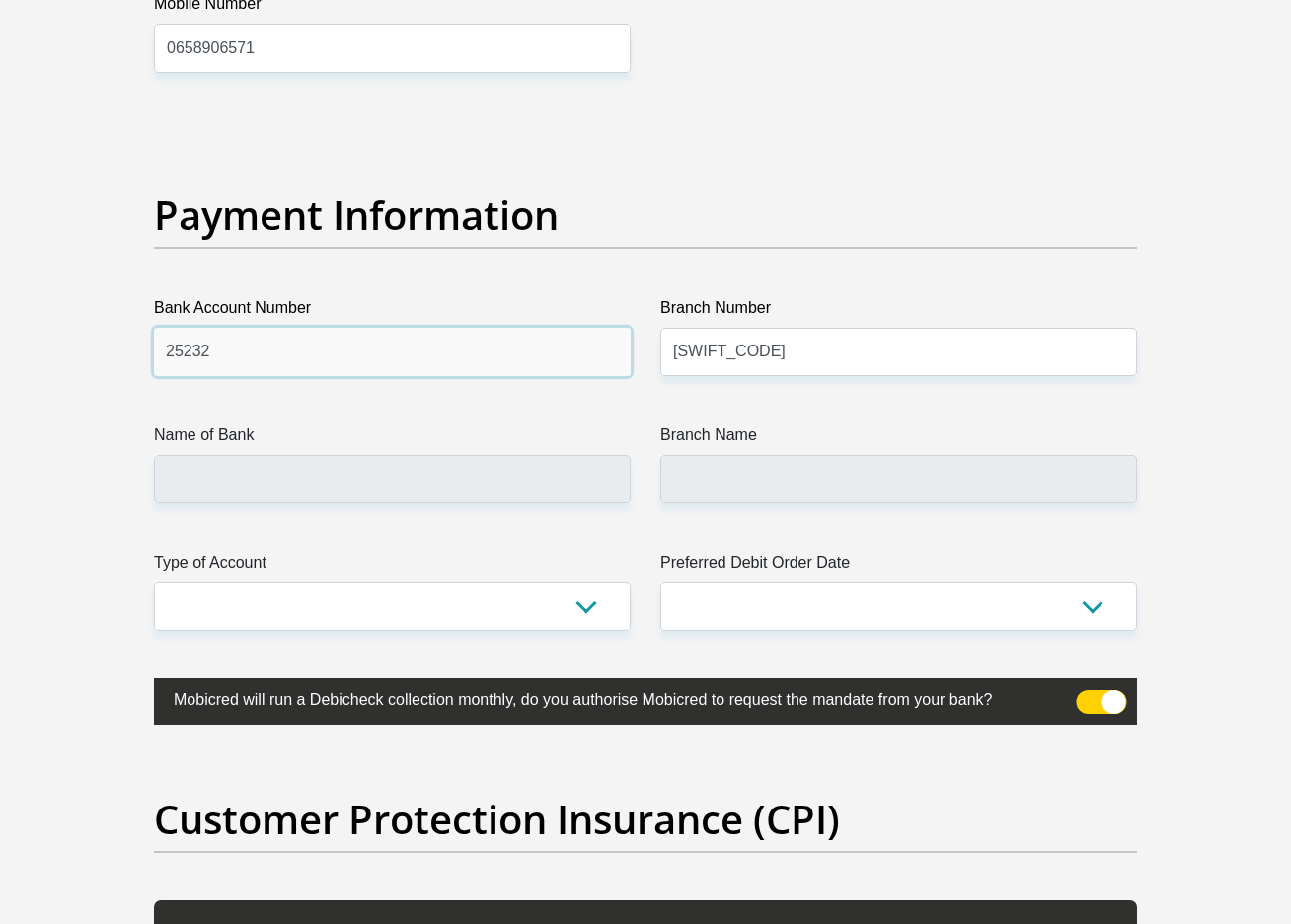 click on "25232" at bounding box center (392, 351) 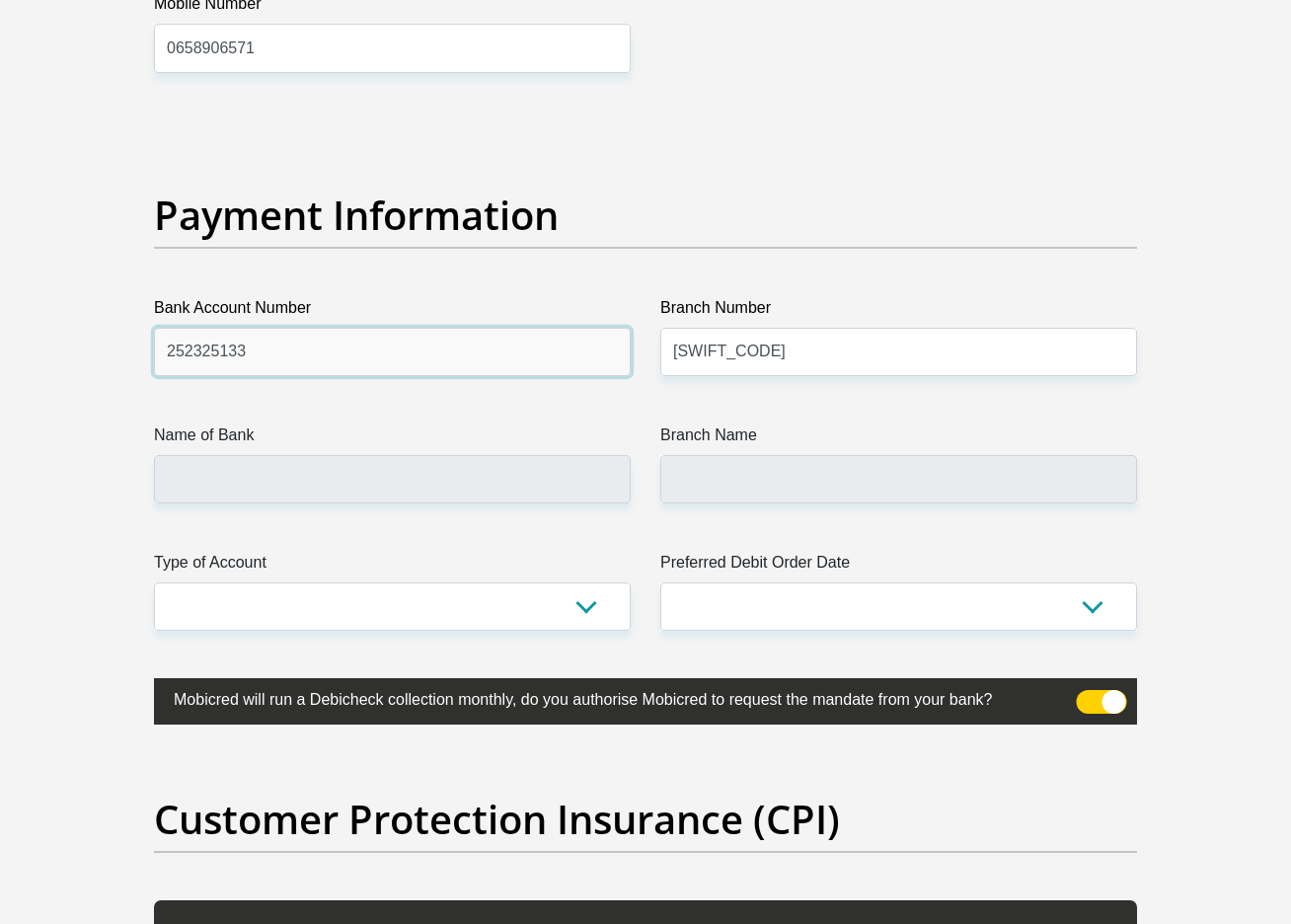 drag, startPoint x: 246, startPoint y: 346, endPoint x: 147, endPoint y: 346, distance: 99 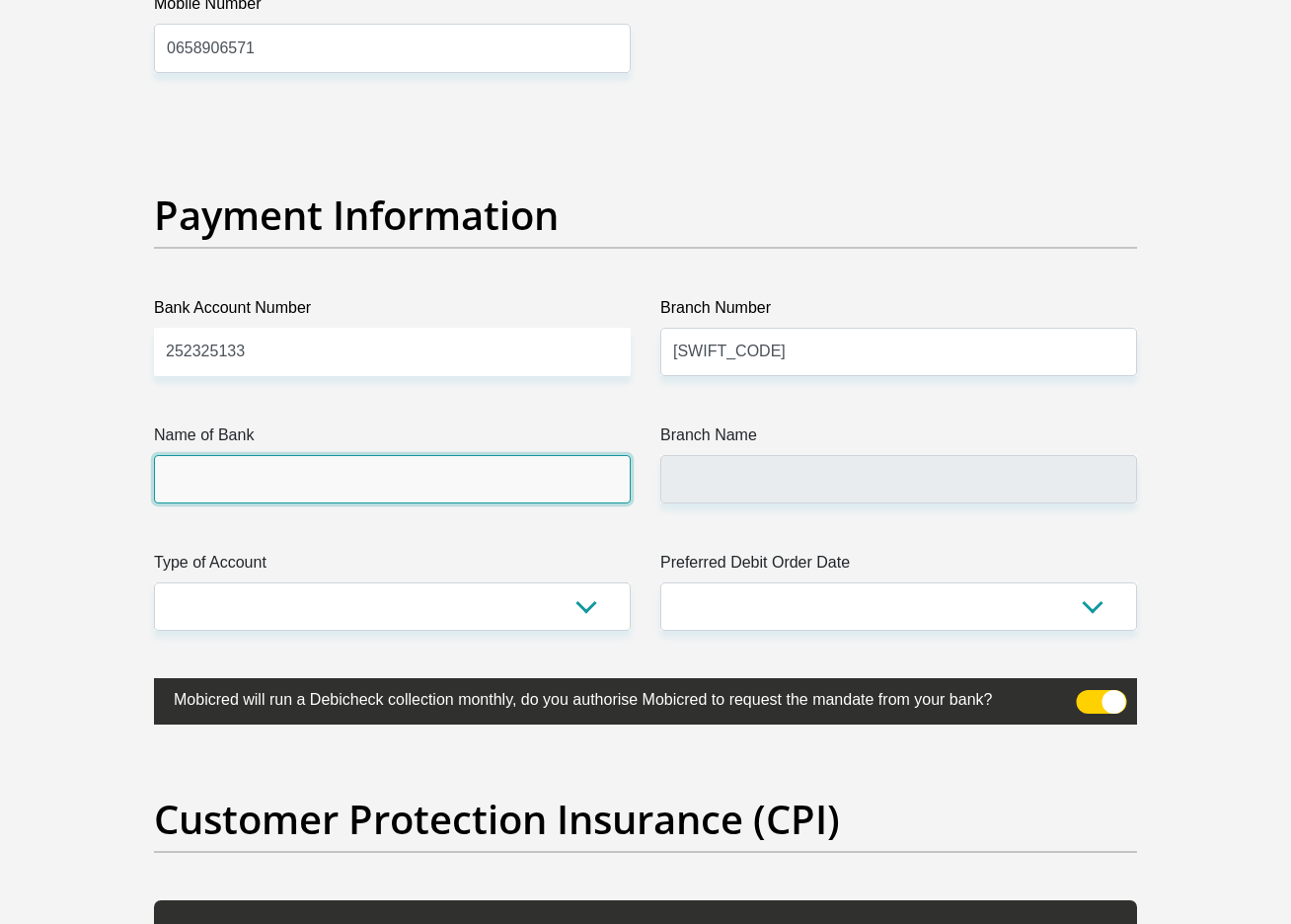 click on "Name of Bank" at bounding box center (392, 479) 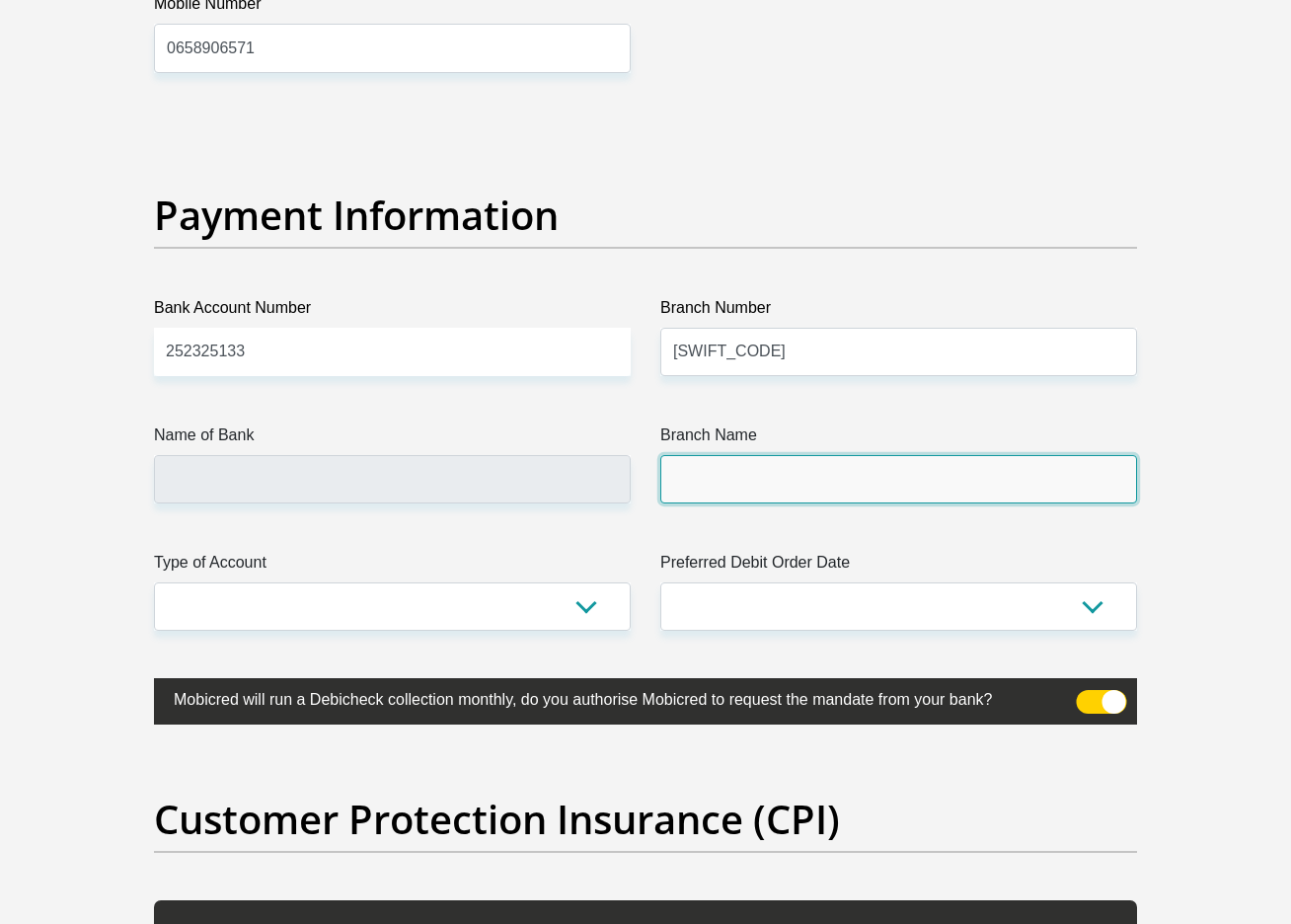 click on "Branch Name" at bounding box center [898, 479] 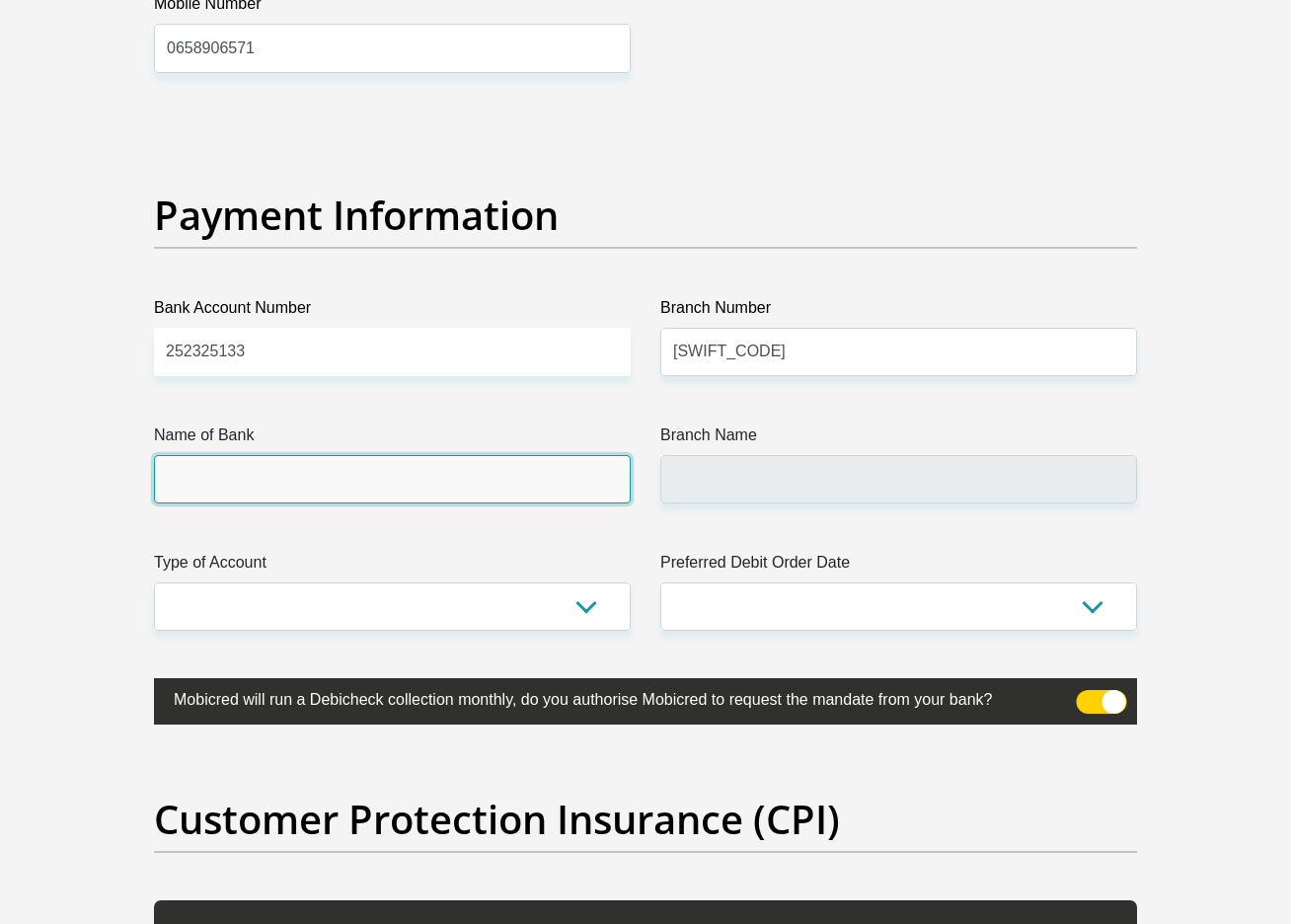 click on "Name of Bank" at bounding box center (392, 479) 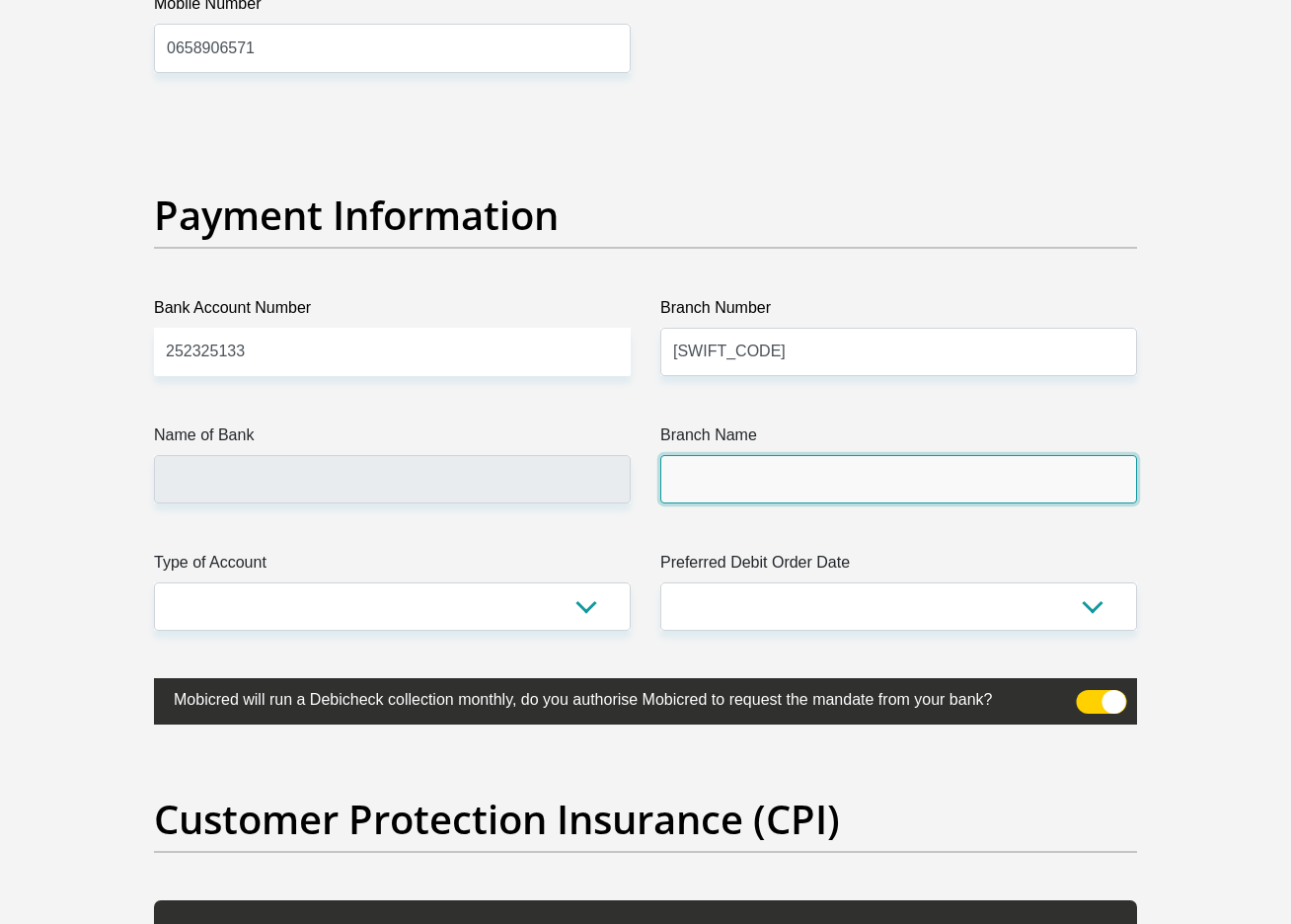 click on "Branch Name" at bounding box center [898, 479] 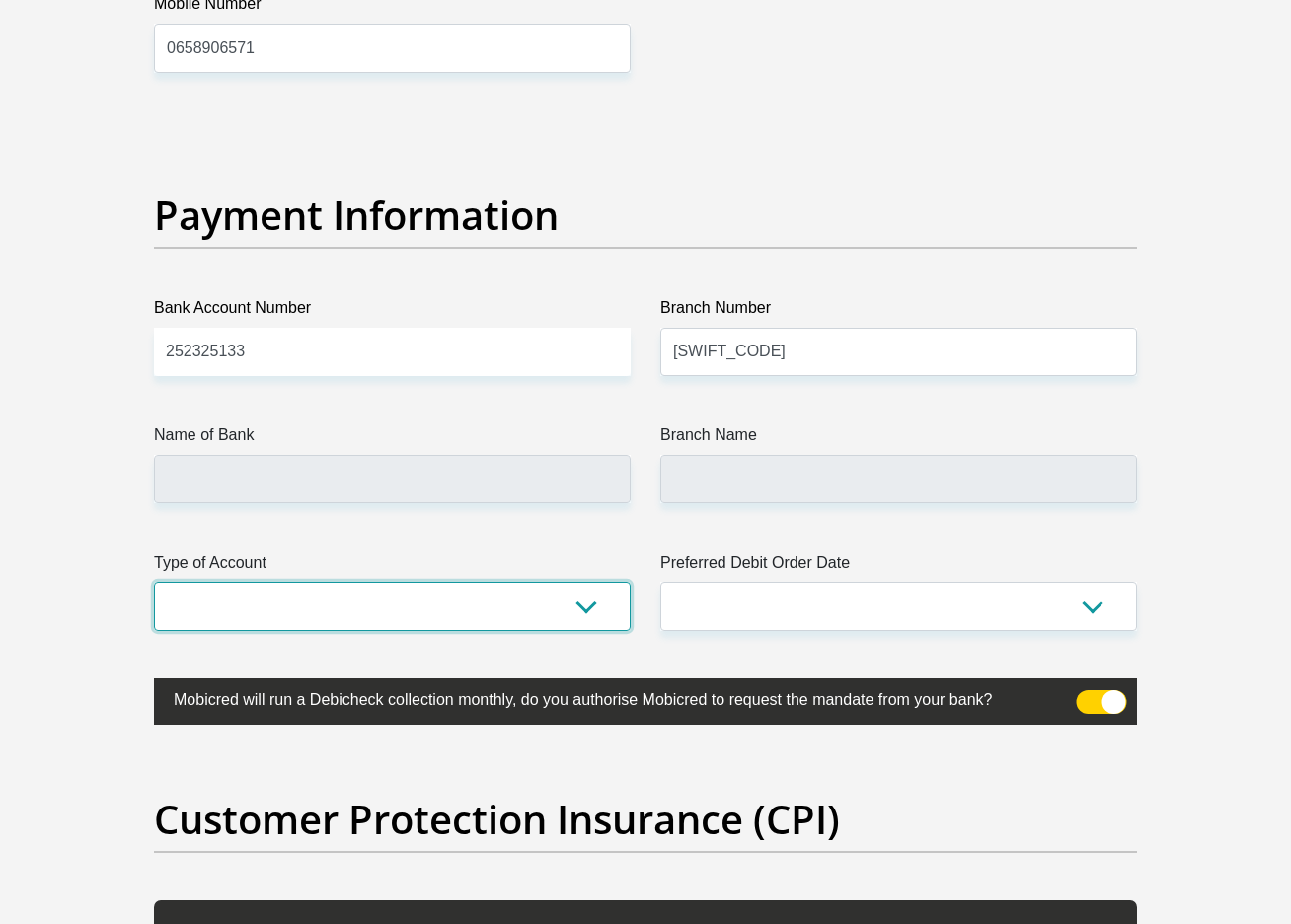 click on "Cheque
Savings" at bounding box center [392, 606] 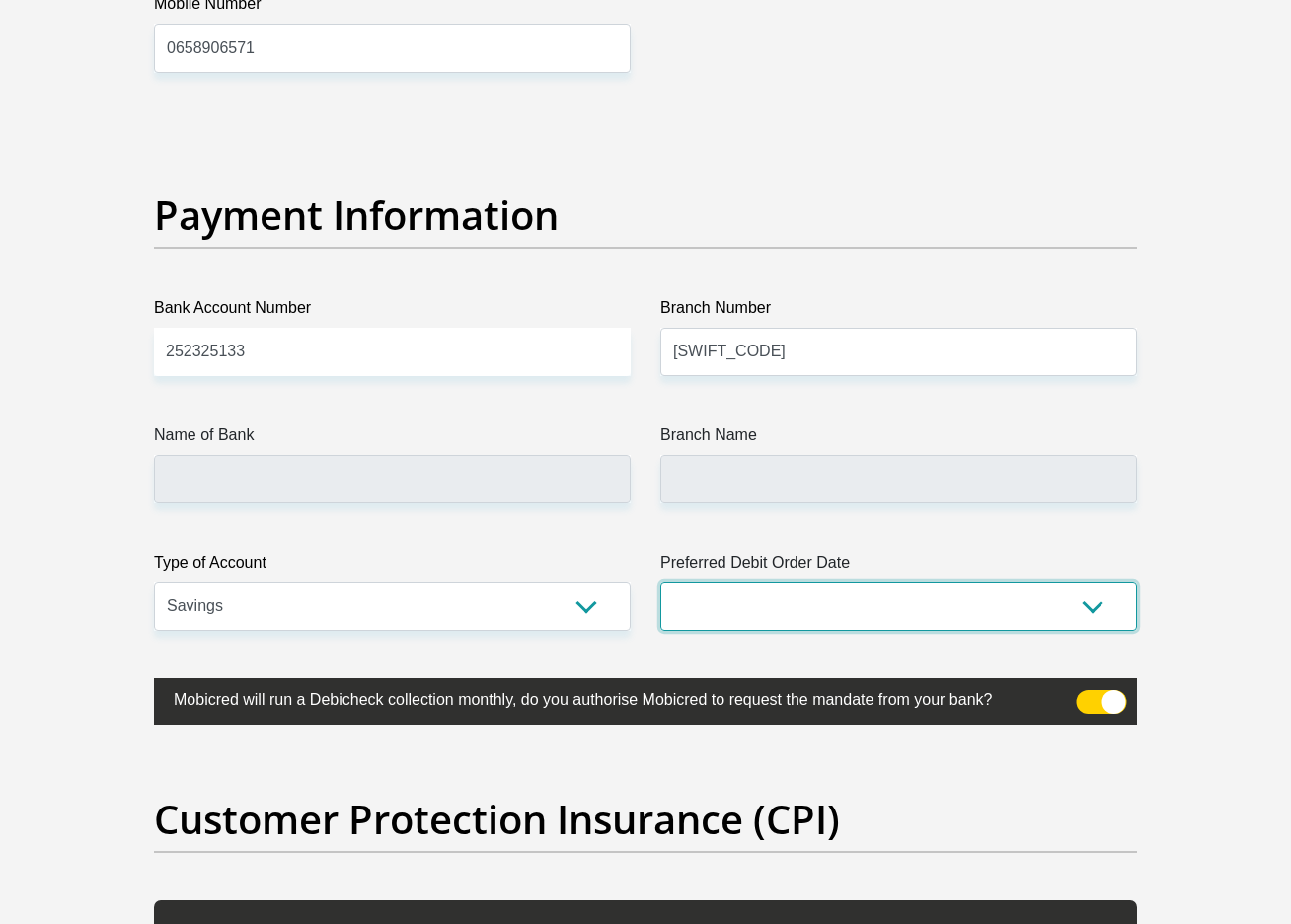 click on "1st
2nd
3rd
4th
5th
7th
18th
19th
20th
21st
22nd
23rd
24th
25th
26th
27th
28th
29th
30th" at bounding box center [898, 606] 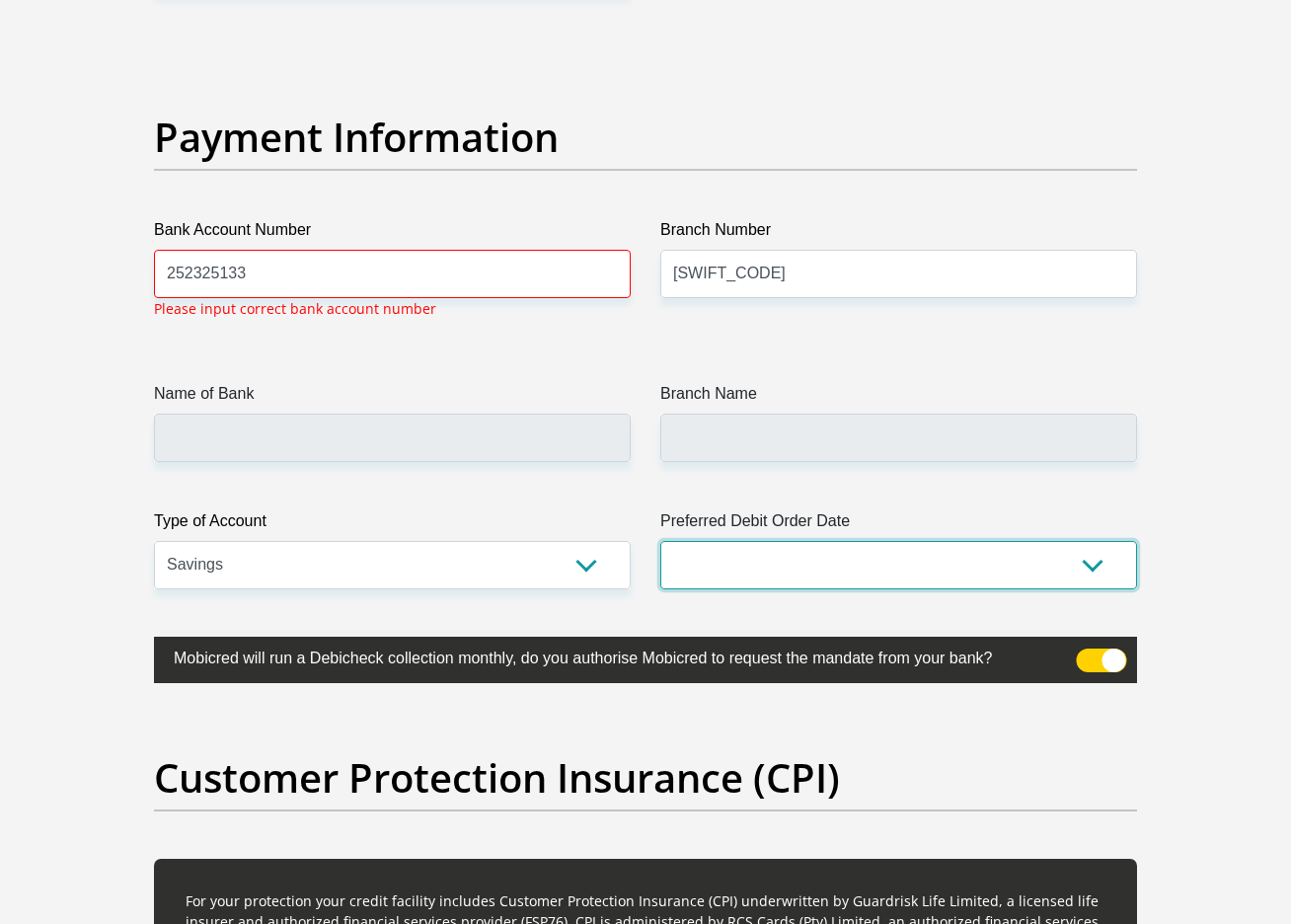 scroll, scrollTop: 4480, scrollLeft: 0, axis: vertical 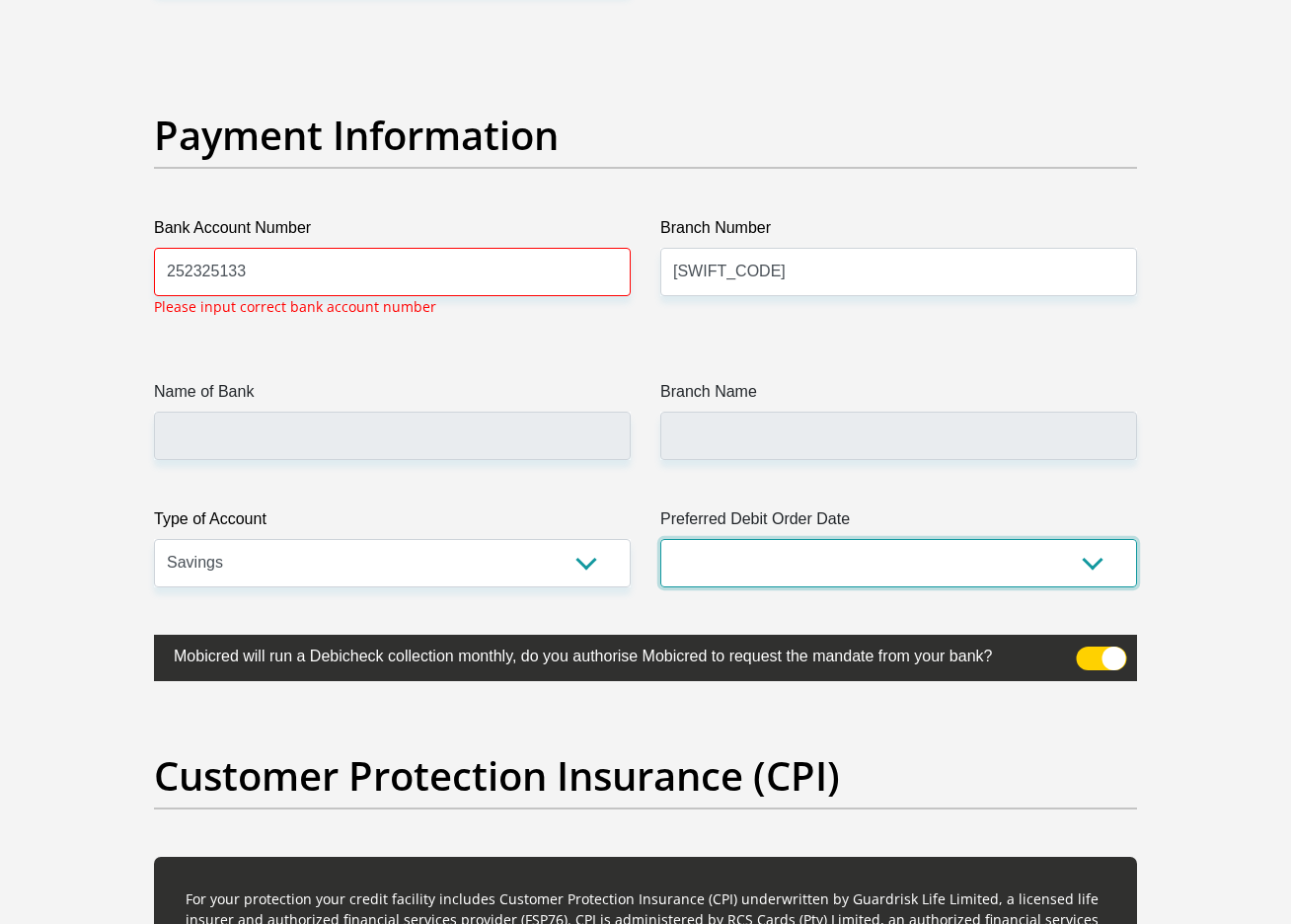 select on "28" 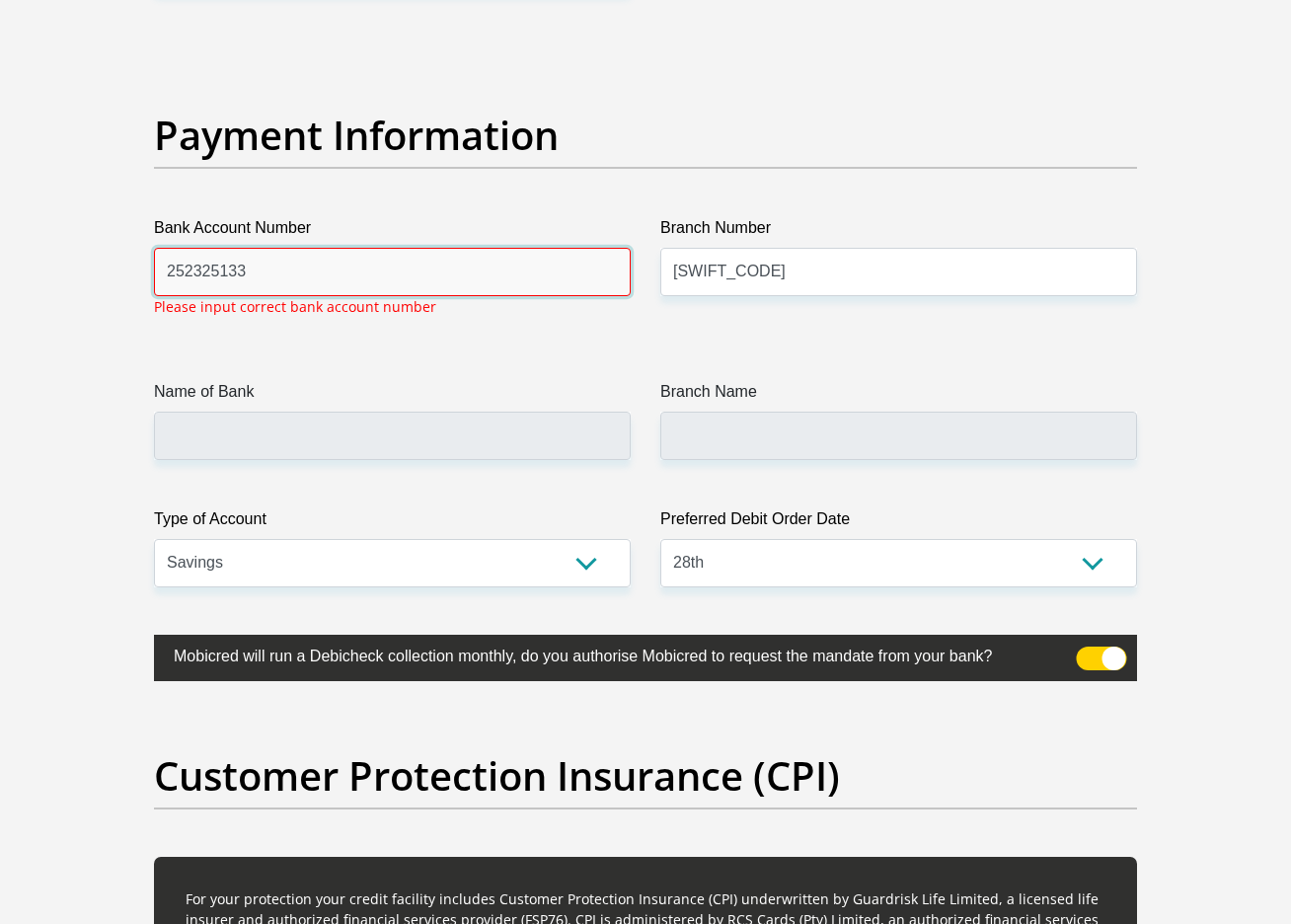 click on "252325133" at bounding box center [392, 271] 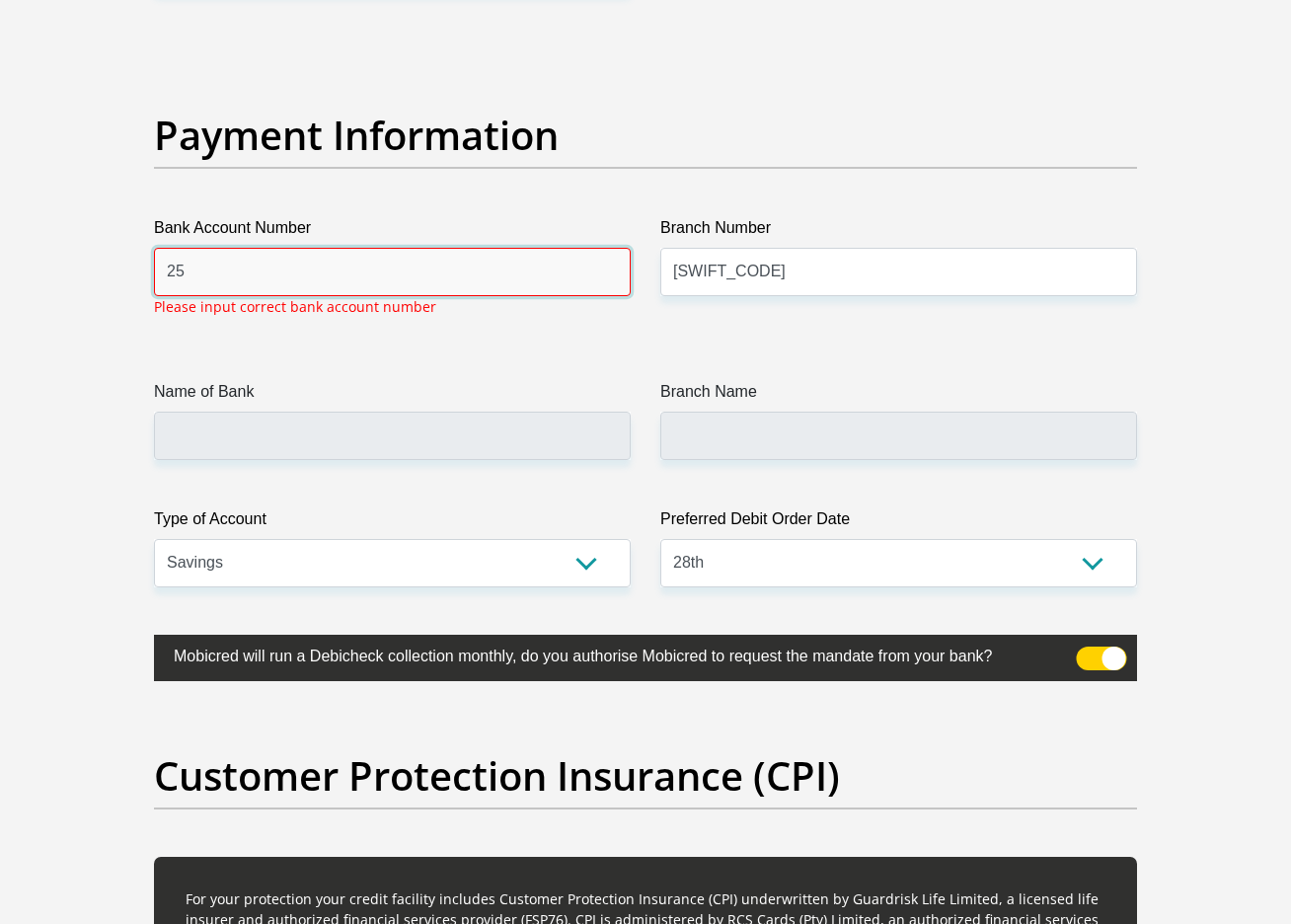 type on "2" 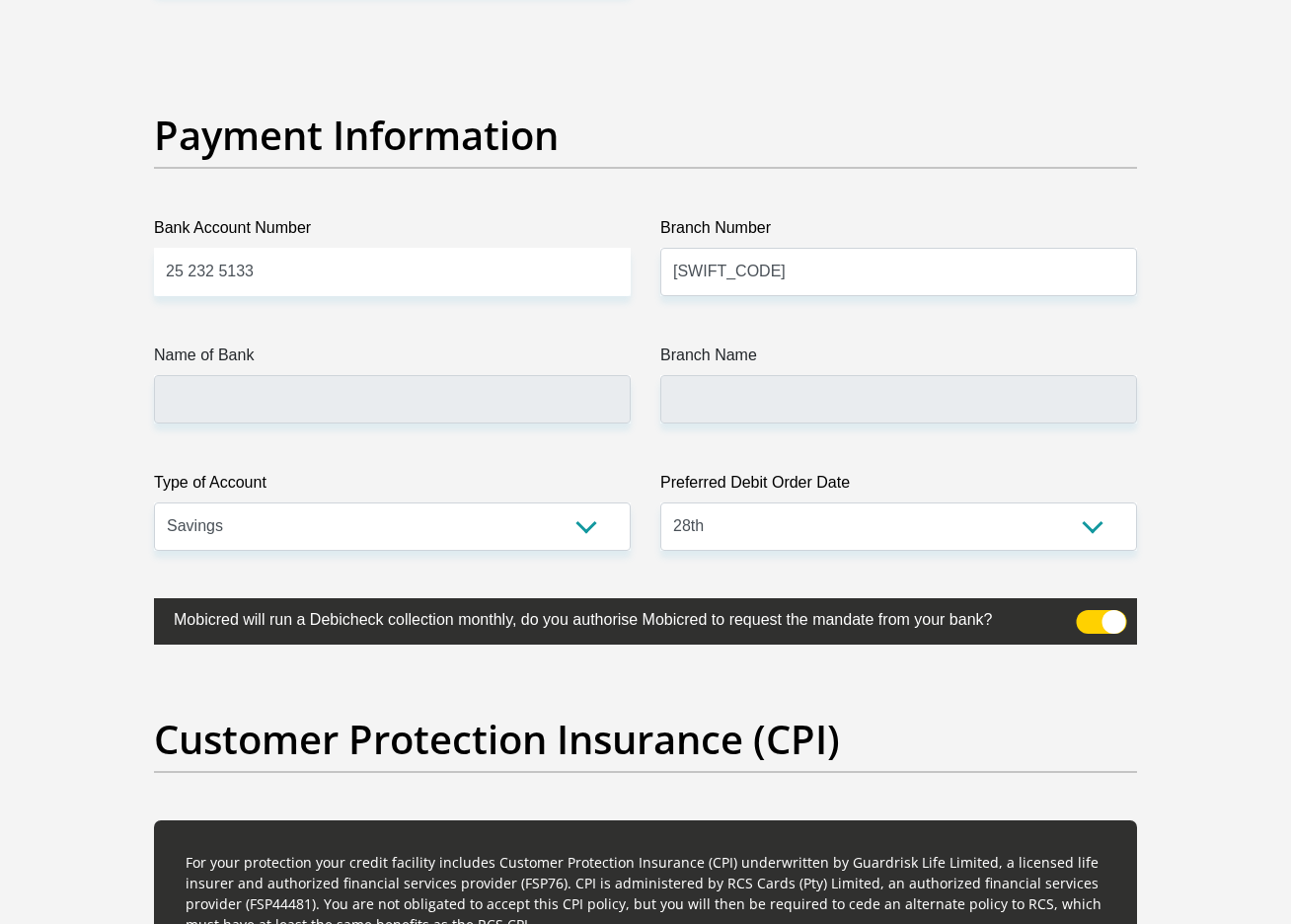 click on "Title
Mr
Ms
Mrs
Dr
Other
First Name
Nompumelelo
Surname
Mdluli
ID Number
9508161250082
Please input valid ID number
Race
Black
Coloured
Indian
White
Other
Contact Number
0788887886
Please input valid contact number
Nationality
South Africa
Afghanistan
Aland Islands  Albania  Aruba" at bounding box center (646, -959) 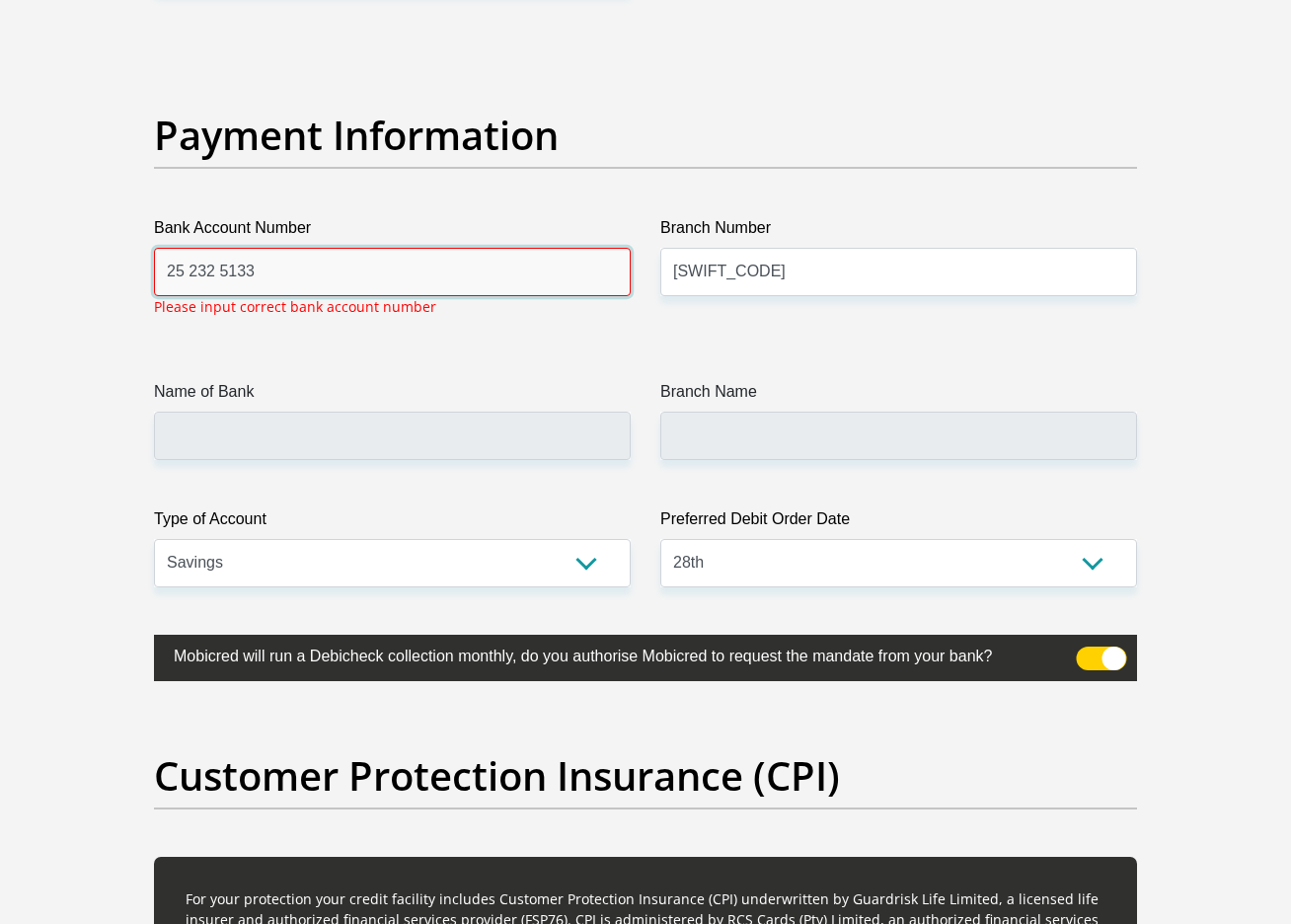 click on "25 232 5133" at bounding box center [392, 271] 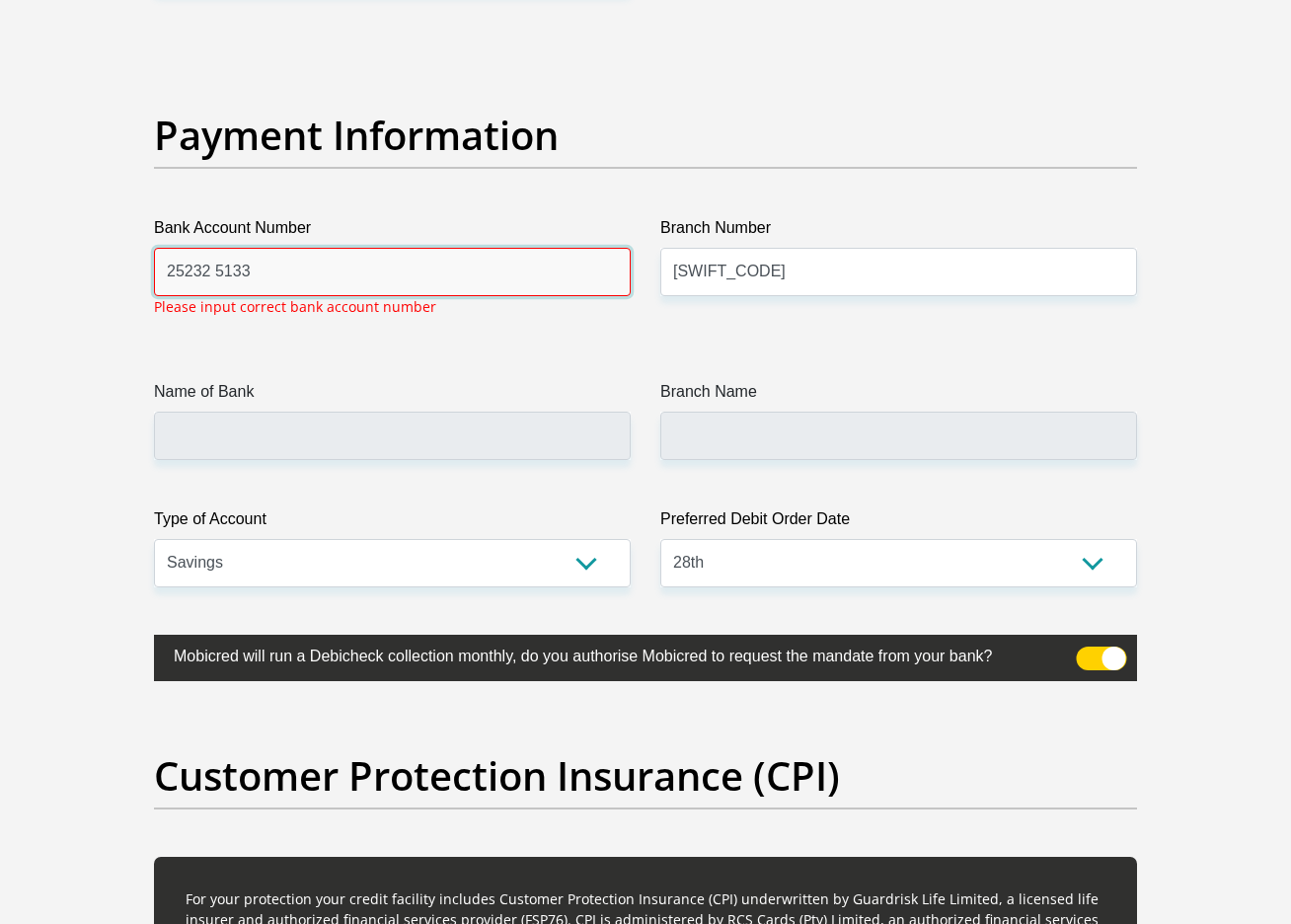 click on "25232 5133" at bounding box center [392, 271] 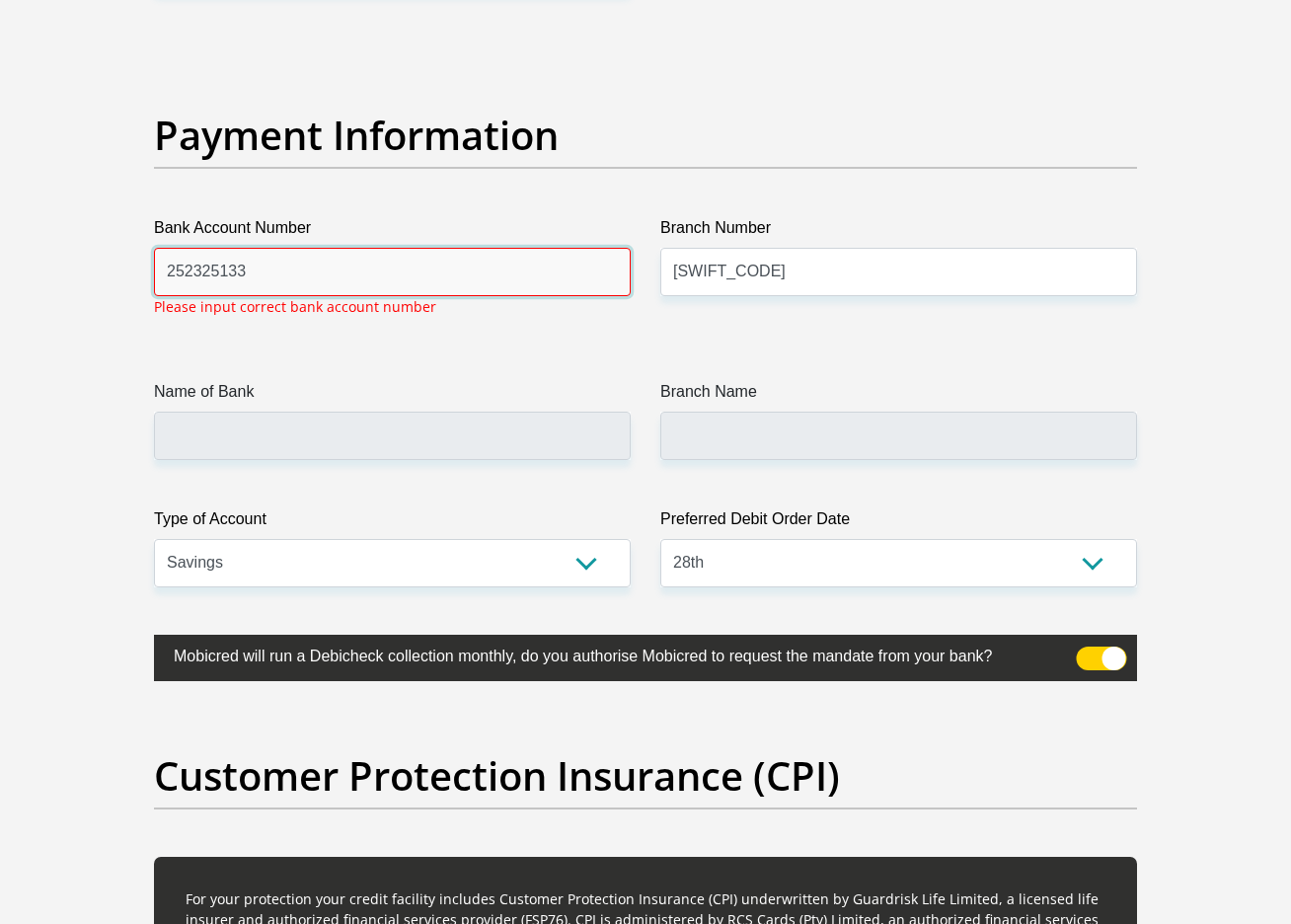 click on "252325133" at bounding box center [392, 271] 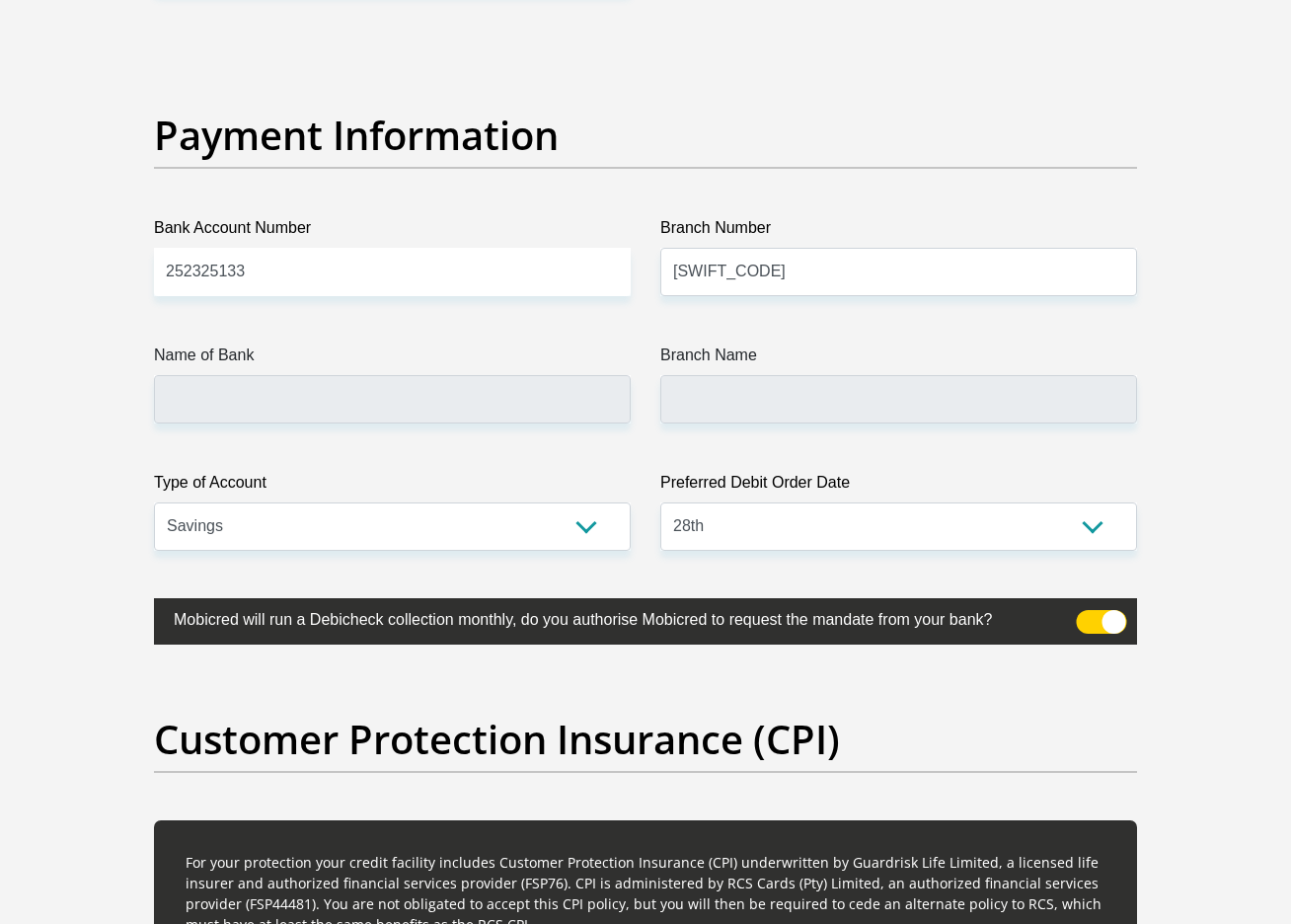 click on "Title
Mr
Ms
Mrs
Dr
Other
First Name
Nompumelelo
Surname
Mdluli
ID Number
9508161250082
Please input valid ID number
Race
Black
Coloured
Indian
White
Other
Contact Number
0788887886
Please input valid contact number
Nationality
South Africa
Afghanistan
Aland Islands  Albania  Aruba" at bounding box center (646, -959) 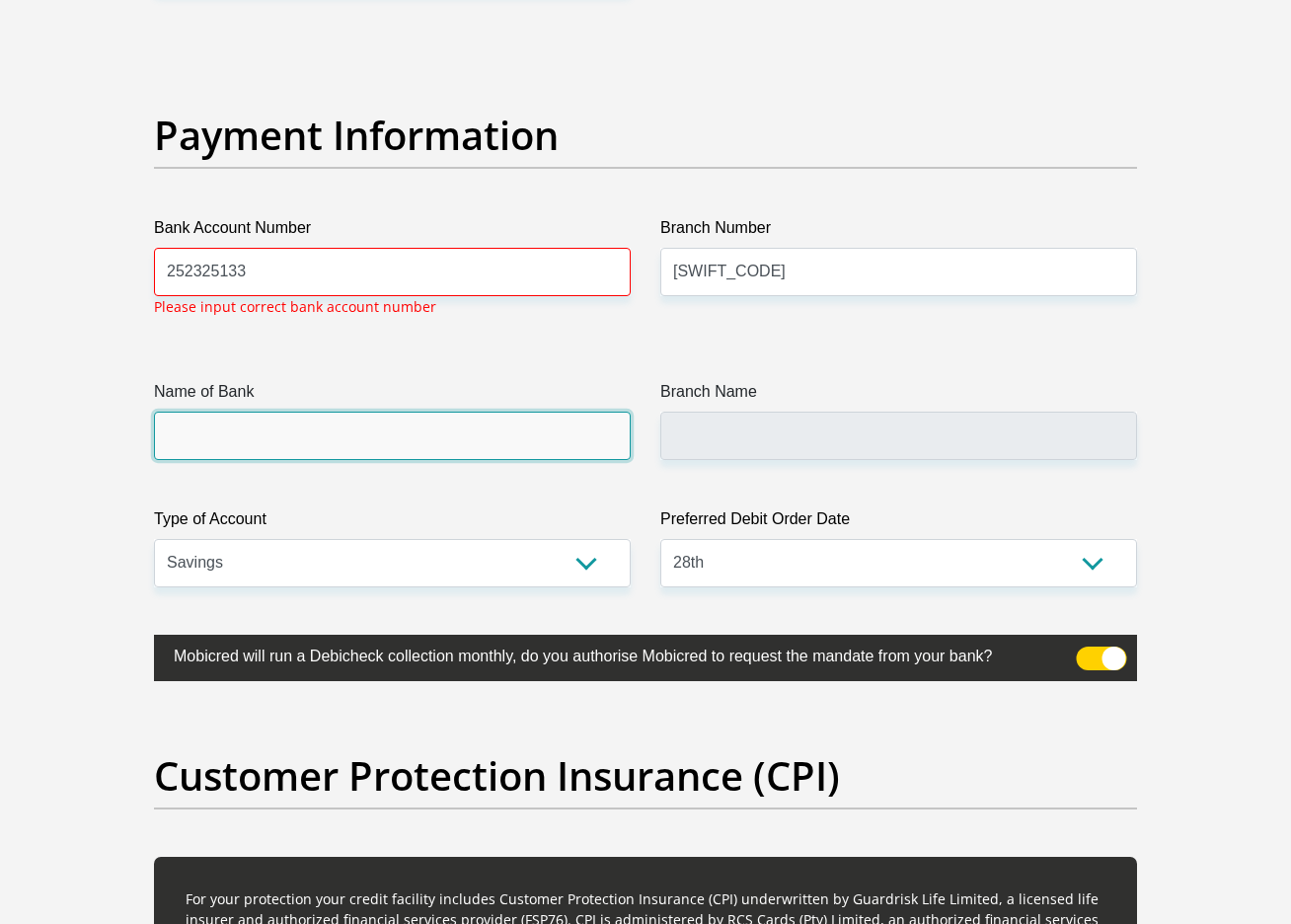click on "Name of Bank" at bounding box center [392, 435] 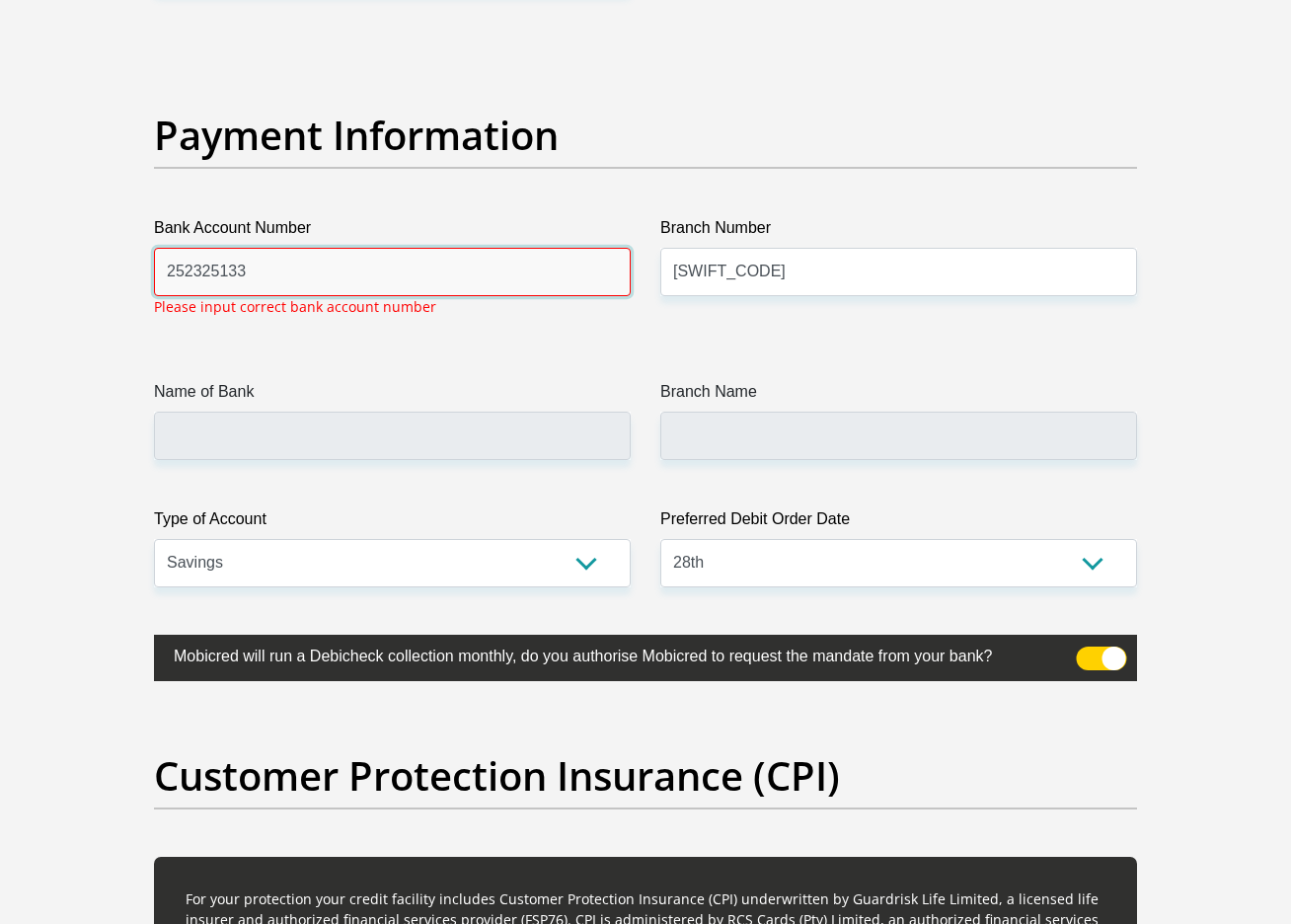 click on "252325133" at bounding box center (392, 271) 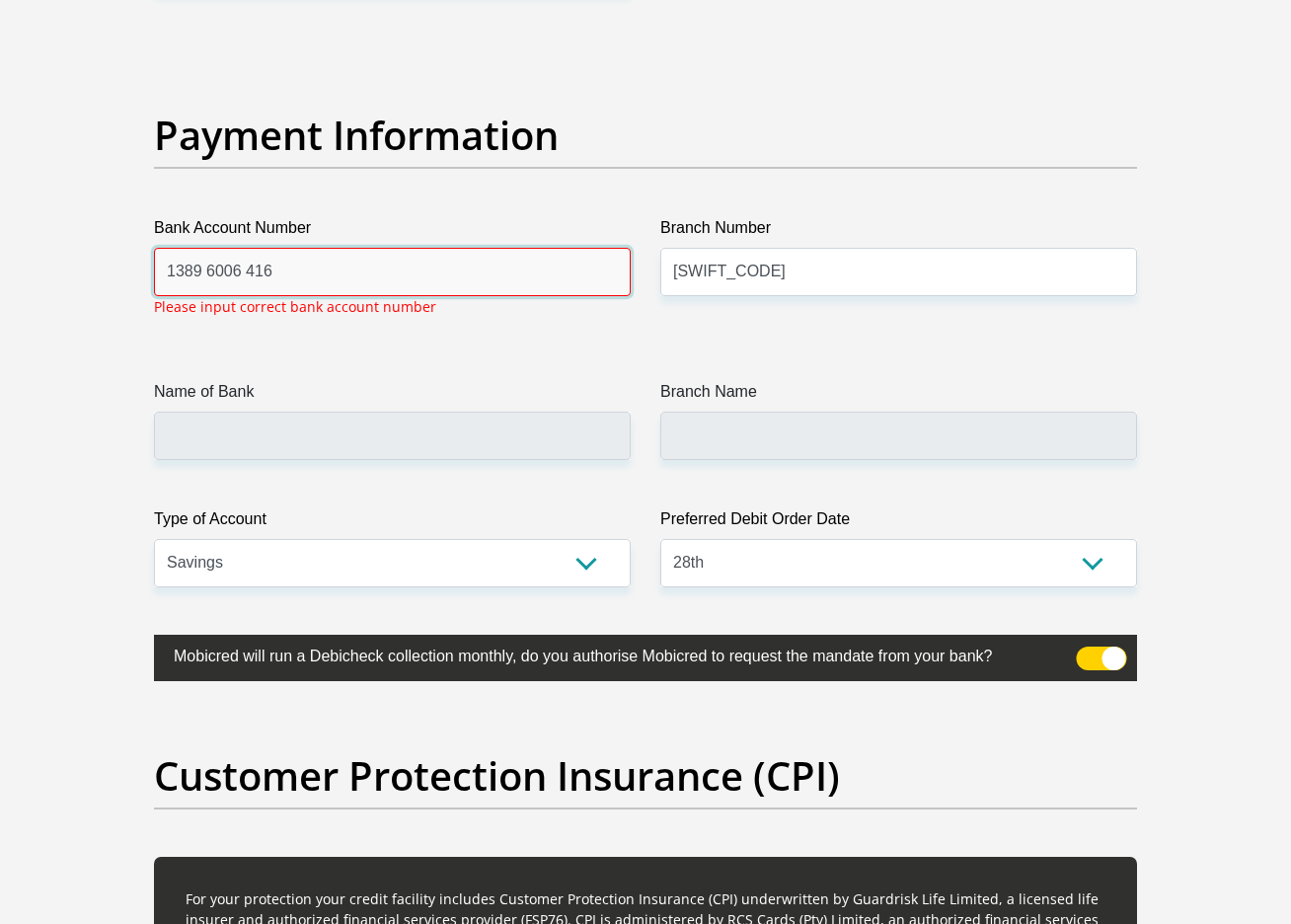 click on "1389 6006 416" at bounding box center (392, 271) 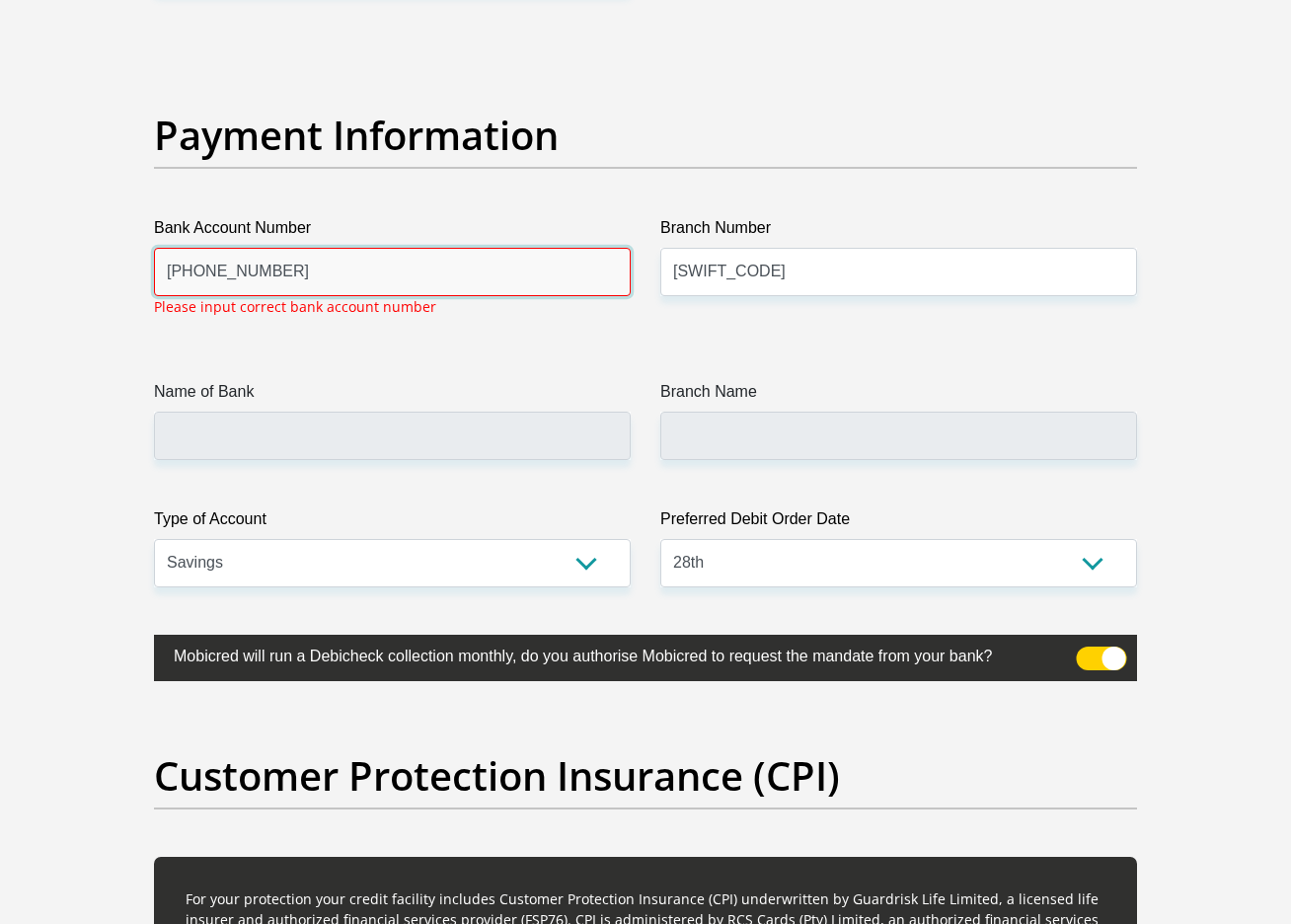 click on "1389 6006416" at bounding box center (392, 271) 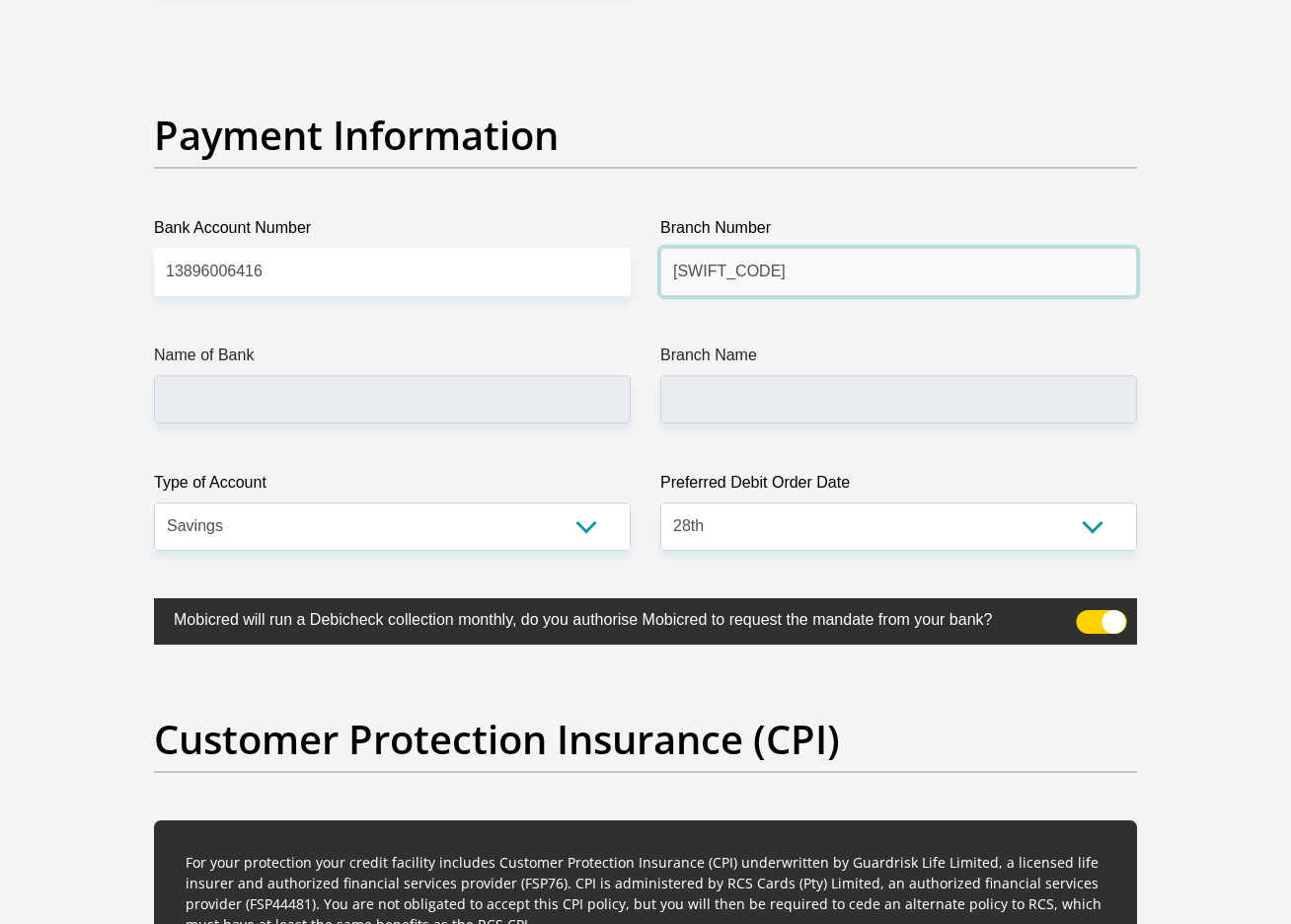 click on "SBZAZAJJ" at bounding box center [898, 271] 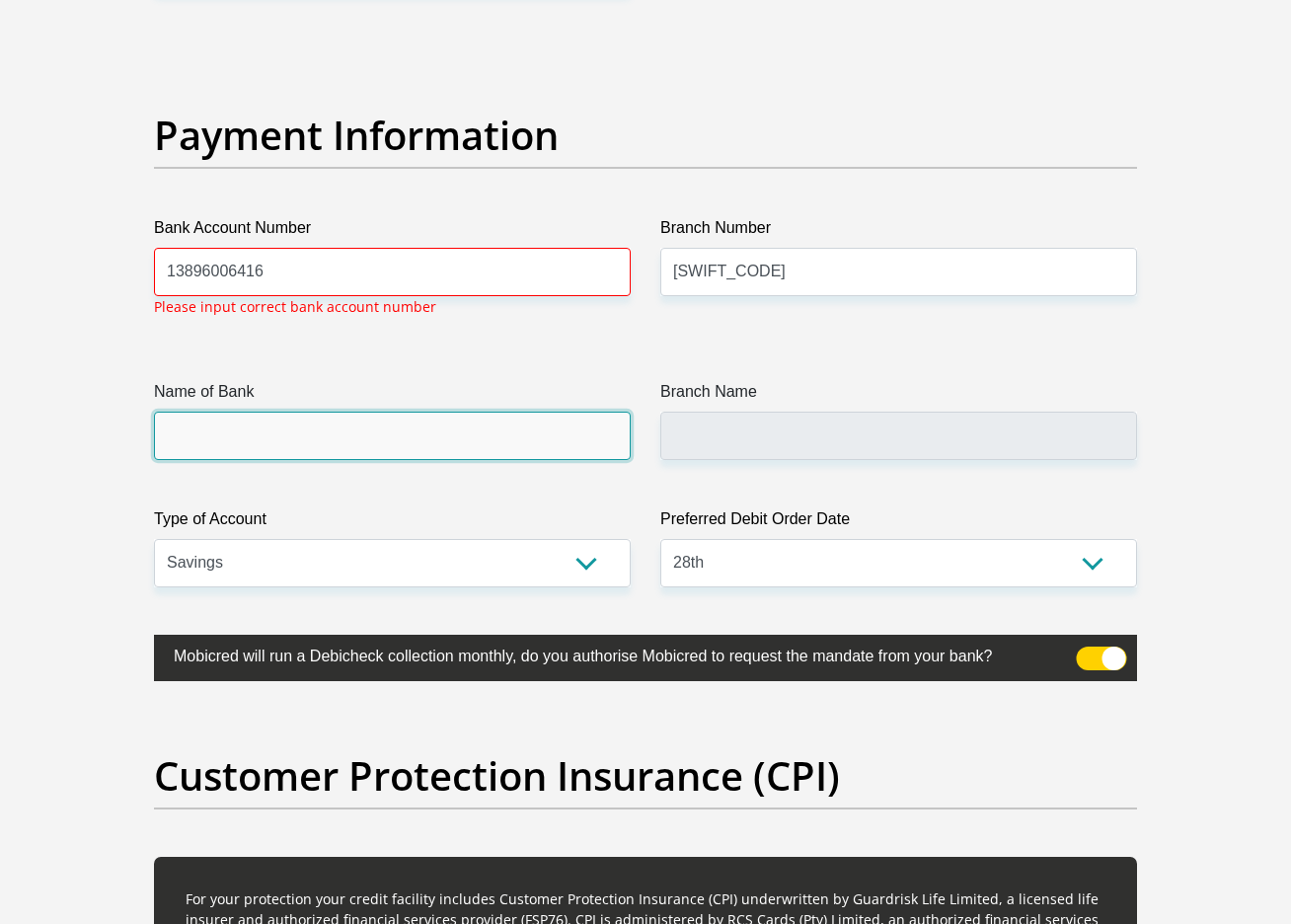 click on "Title
Mr
Ms
Mrs
Dr
Other
First Name
Nompumelelo
Surname
Mdluli
ID Number
9508161250082
Please input valid ID number
Race
Black
Coloured
Indian
White
Other
Contact Number
0788887886
Please input valid contact number
Nationality
South Africa
Afghanistan
Aland Islands  Albania  Aruba" at bounding box center [646, -940] 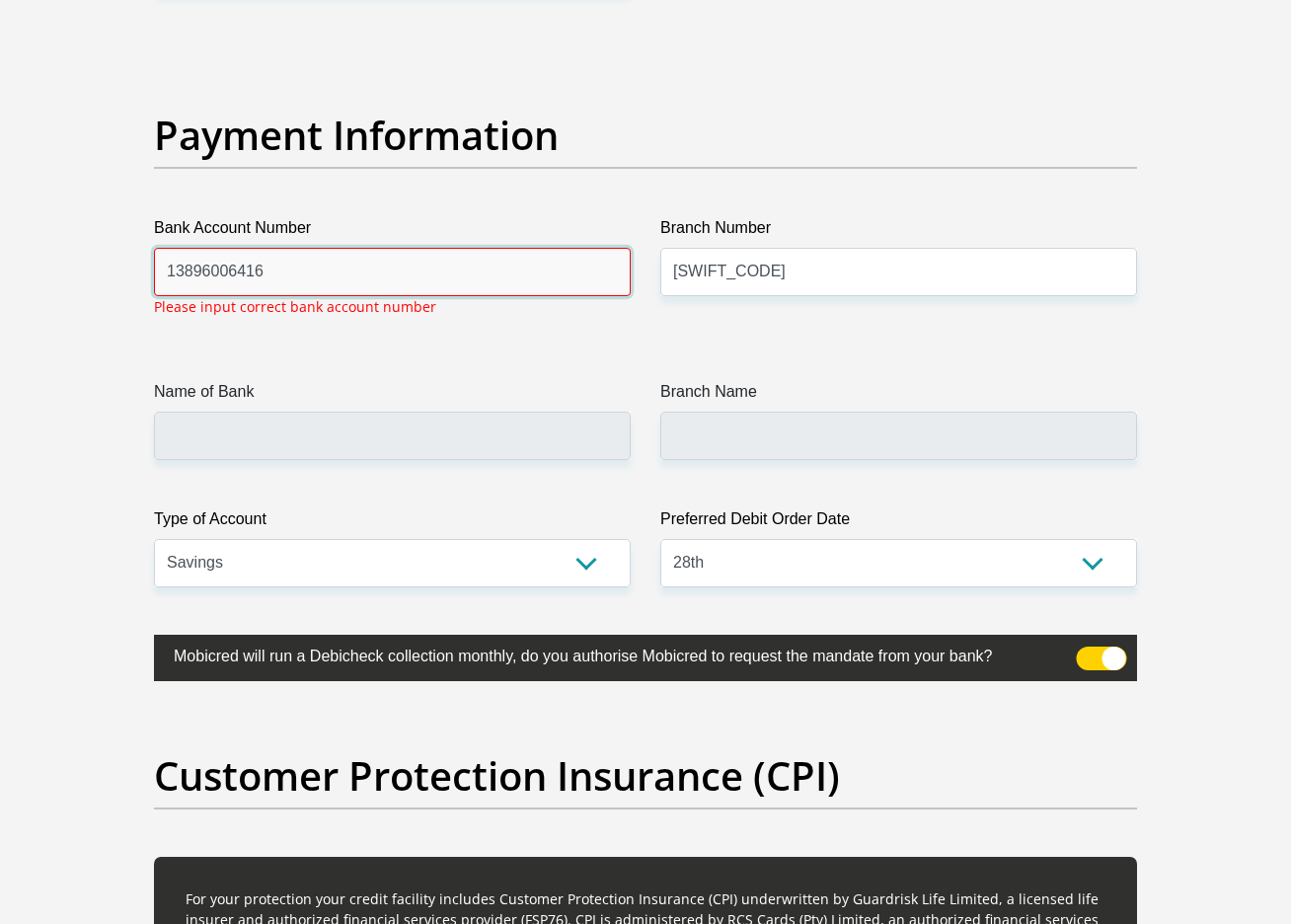 click on "13896006416" at bounding box center (392, 271) 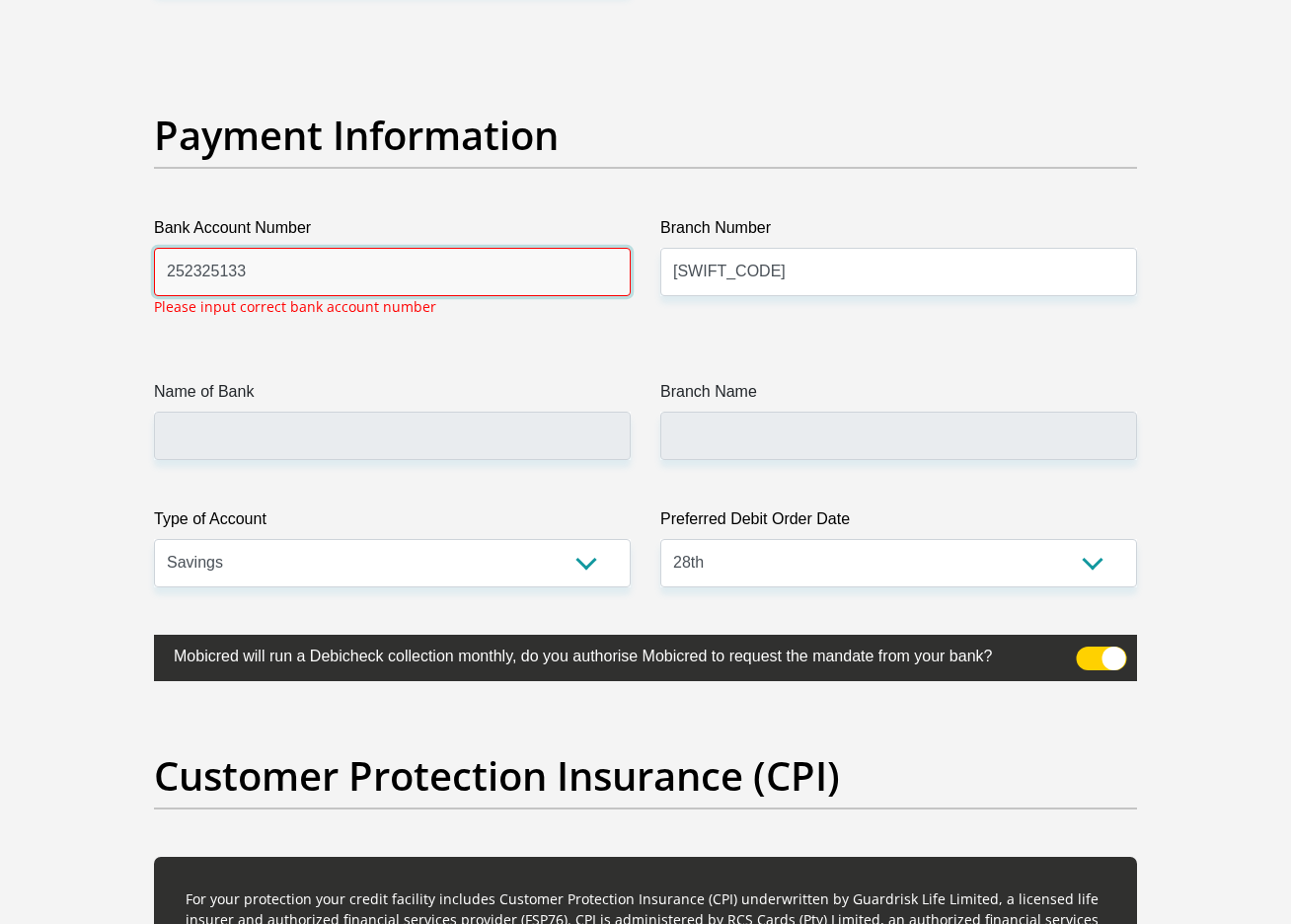 type on "252325133" 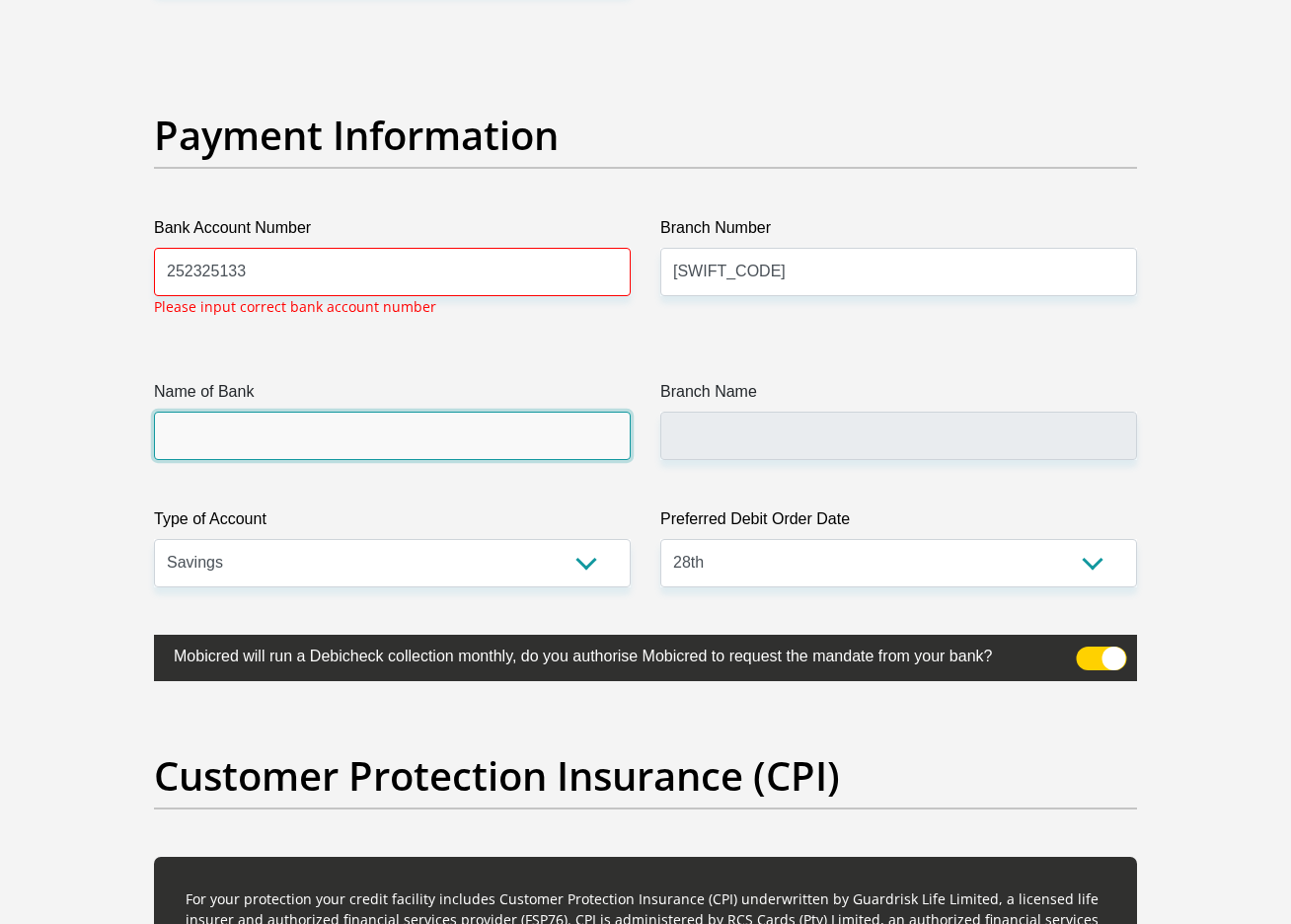 click on "Title
Mr
Ms
Mrs
Dr
Other
First Name
Nompumelelo
Surname
Mdluli
ID Number
9508161250082
Please input valid ID number
Race
Black
Coloured
Indian
White
Other
Contact Number
0788887886
Please input valid contact number
Nationality
South Africa
Afghanistan
Aland Islands  Albania  Aruba" at bounding box center (646, -940) 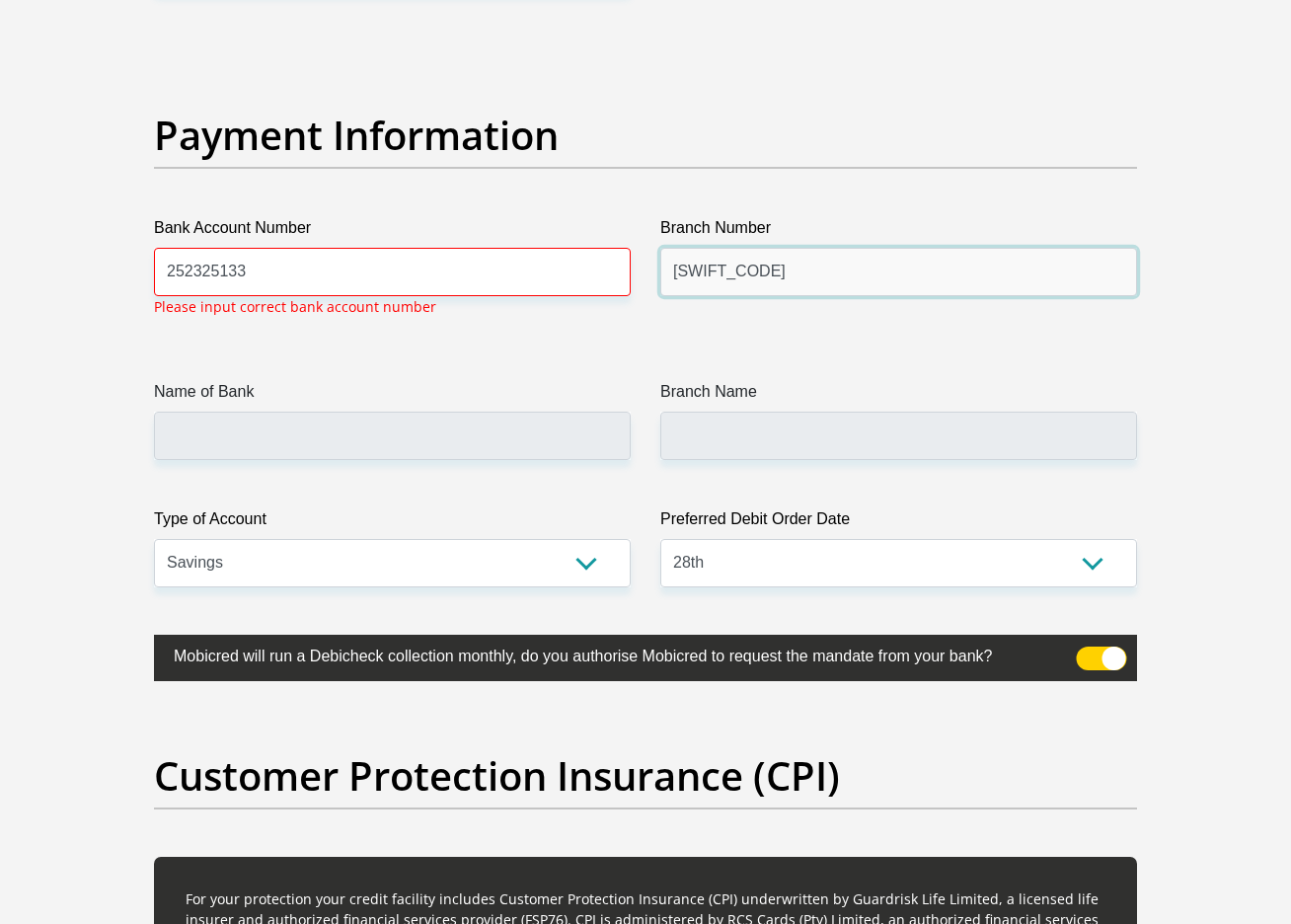 click on "SBZAZAJJ" at bounding box center [898, 271] 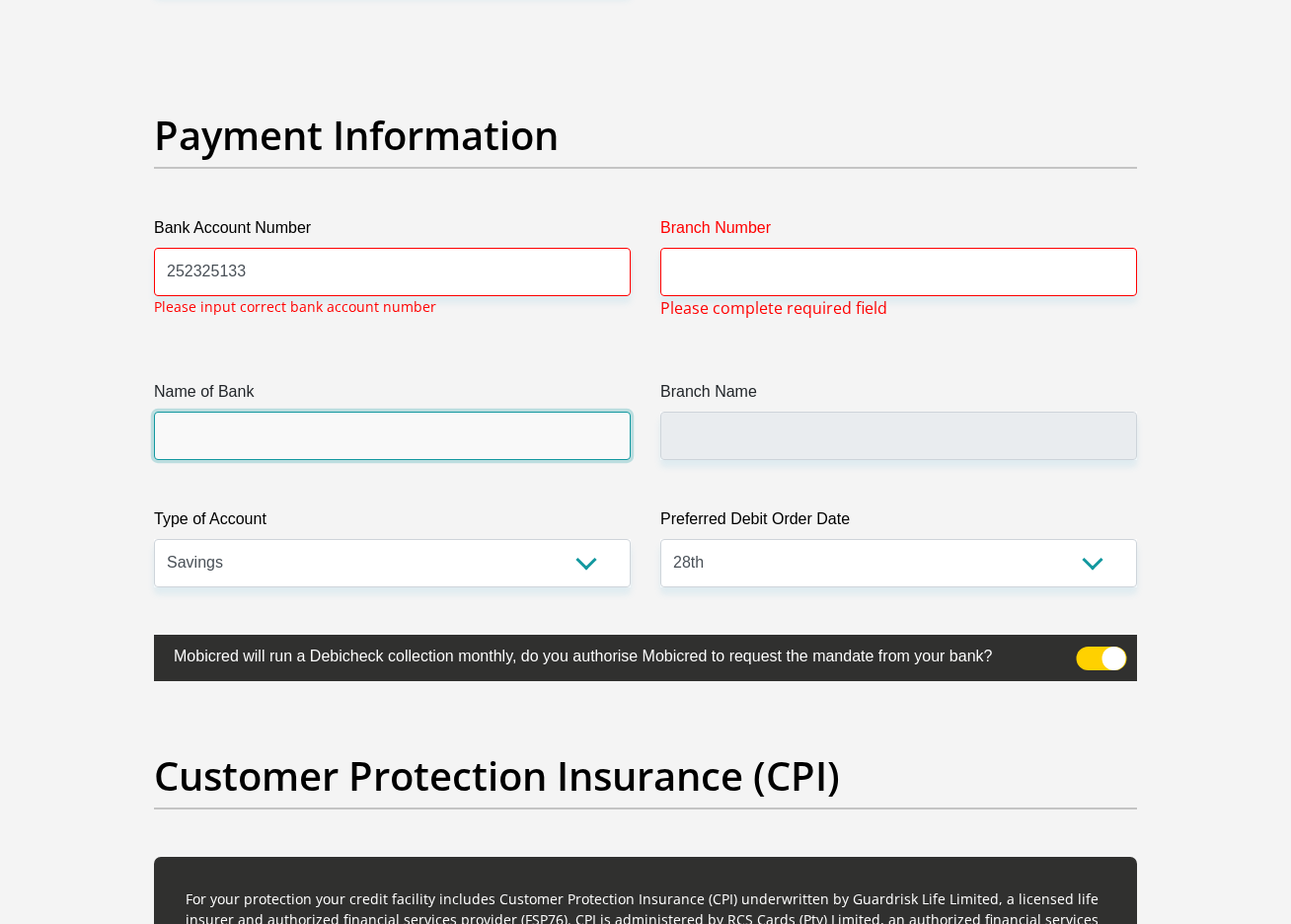click on "Title
Mr
Ms
Mrs
Dr
Other
First Name
Nompumelelo
Surname
Mdluli
ID Number
9508161250082
Please input valid ID number
Race
Black
Coloured
Indian
White
Other
Contact Number
0788887886
Please input valid contact number
Nationality
South Africa
Afghanistan
Aland Islands  Albania  Aruba" at bounding box center [646, -940] 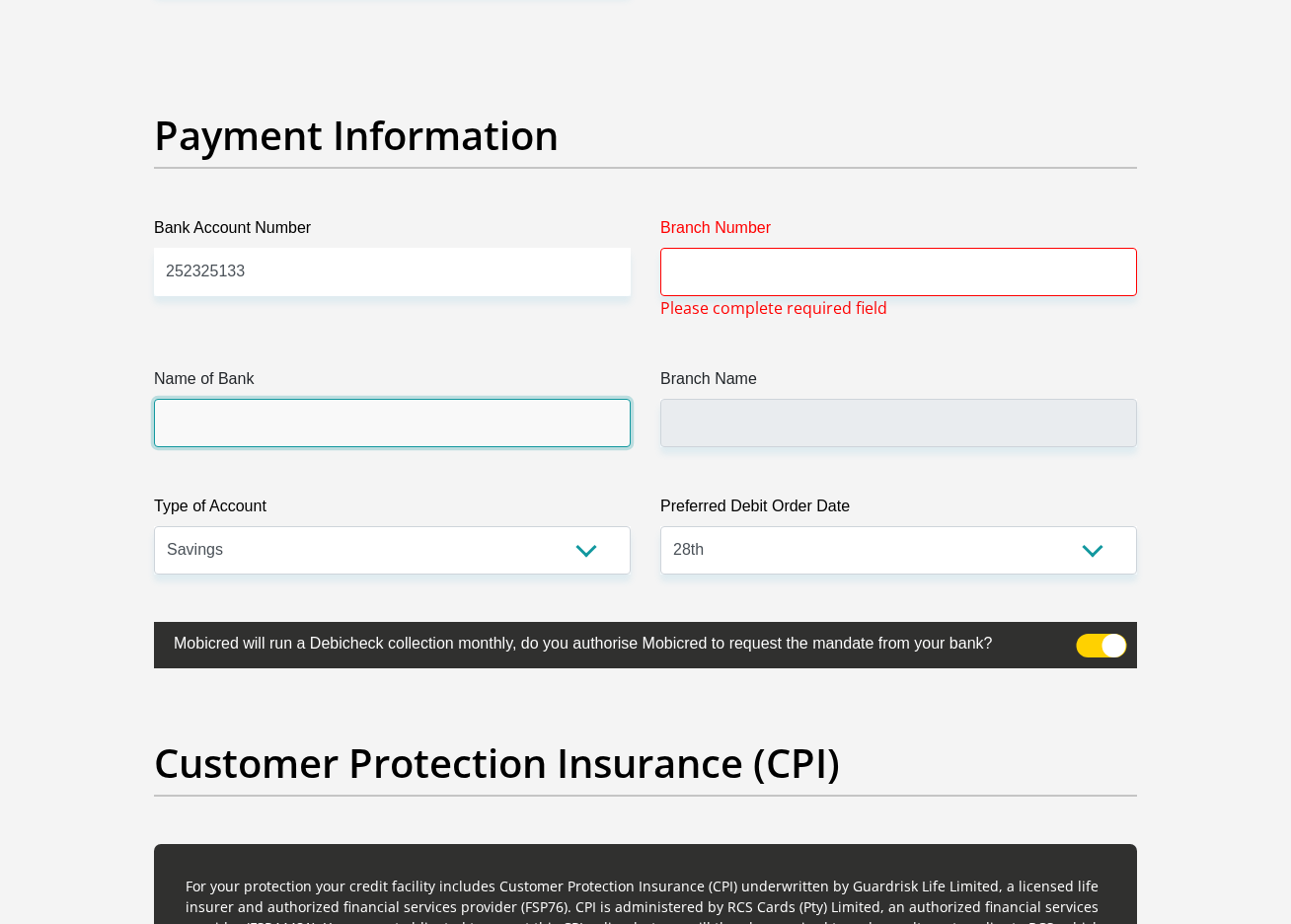 click on "Name of Bank" at bounding box center [392, 423] 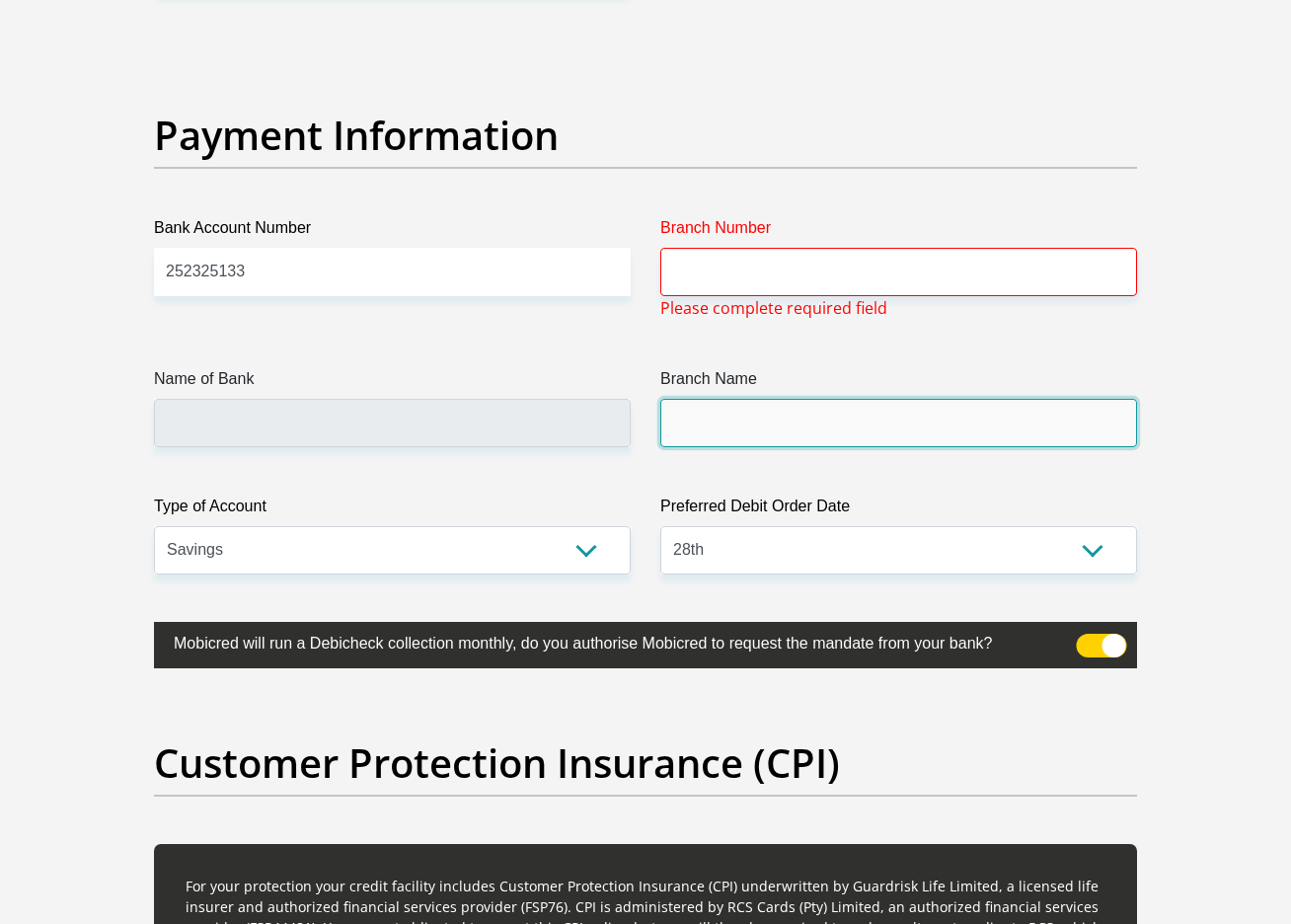 click on "Branch Name" at bounding box center [898, 423] 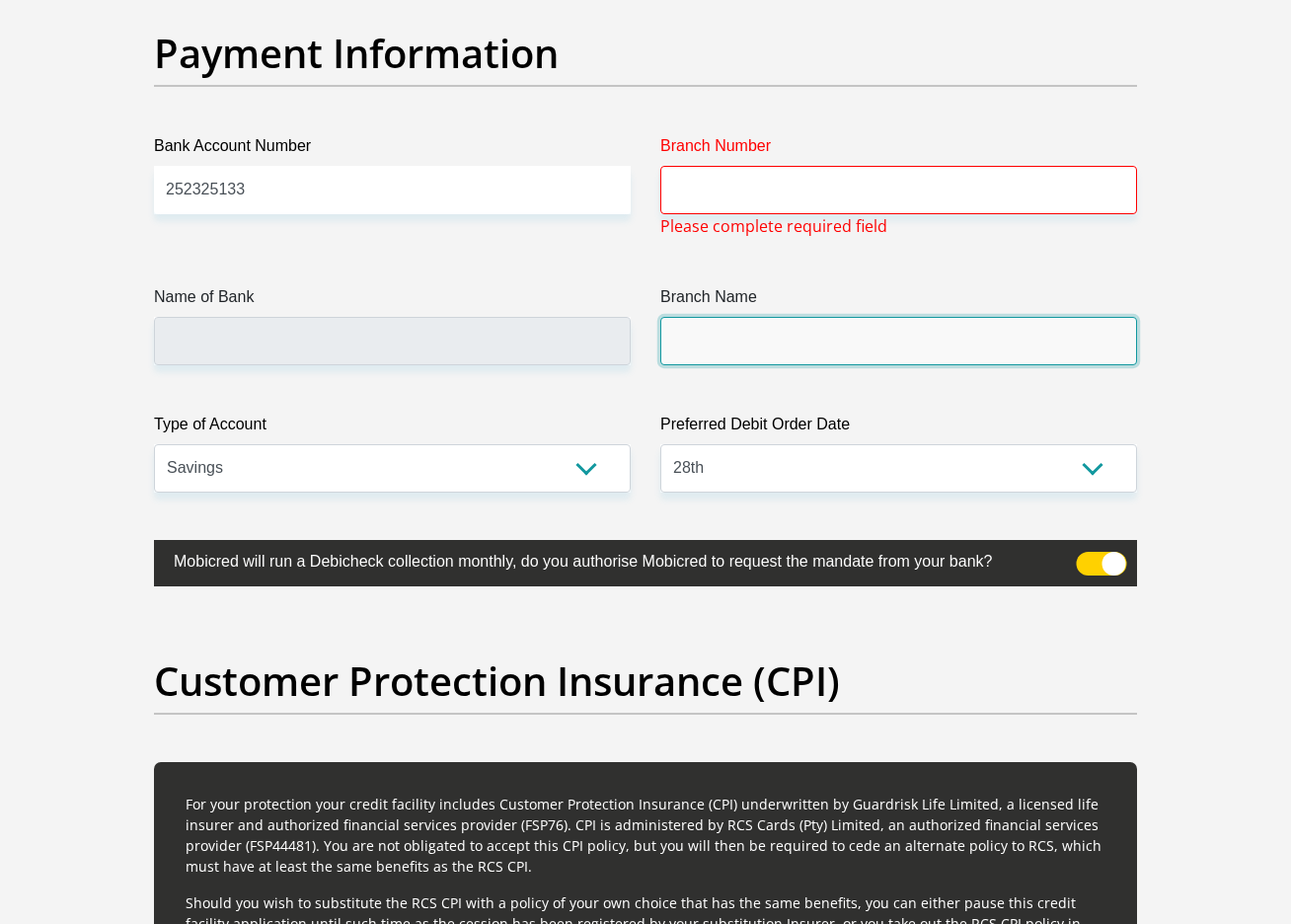 scroll, scrollTop: 4509, scrollLeft: 0, axis: vertical 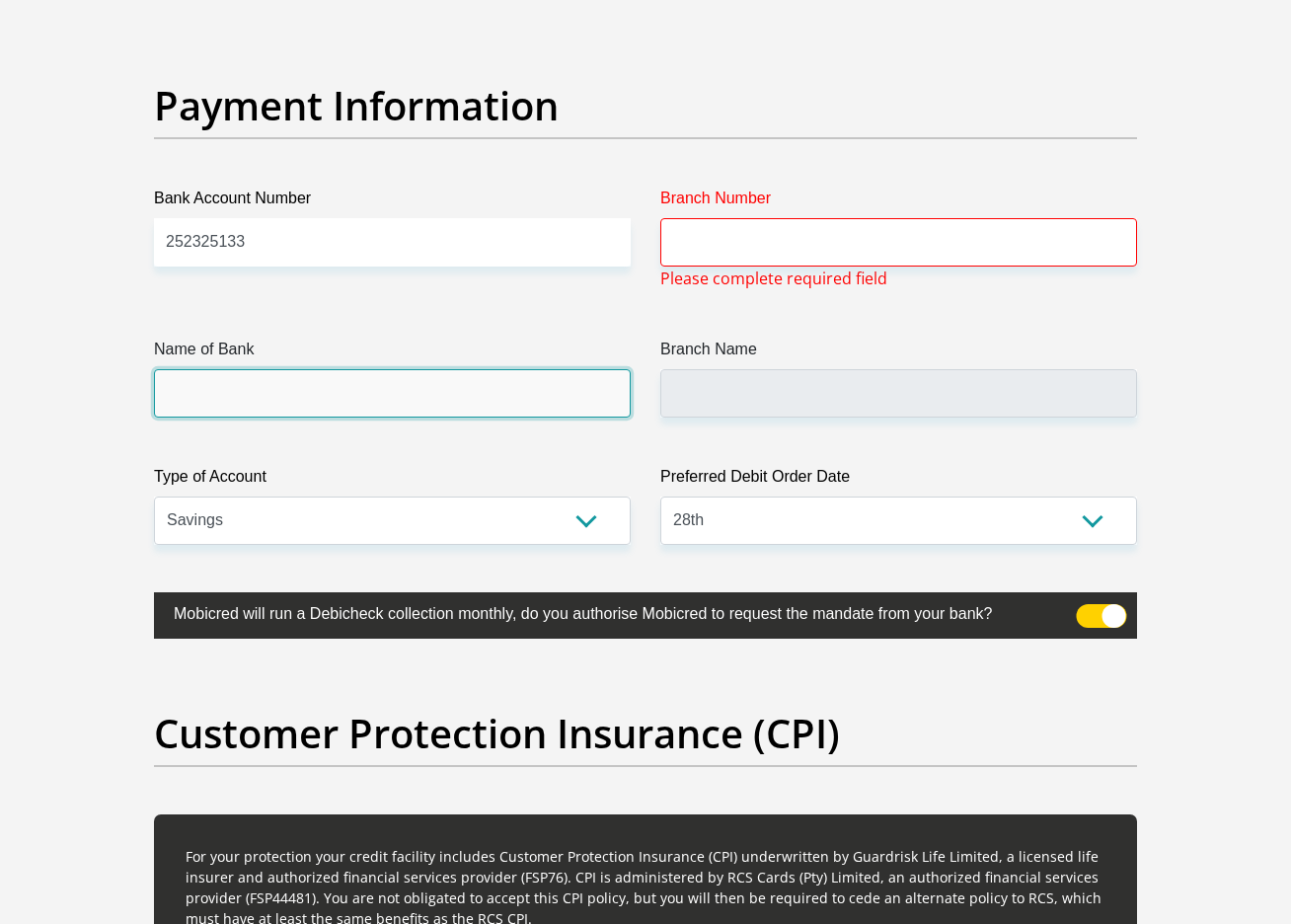 click on "Name of Bank" at bounding box center (392, 393) 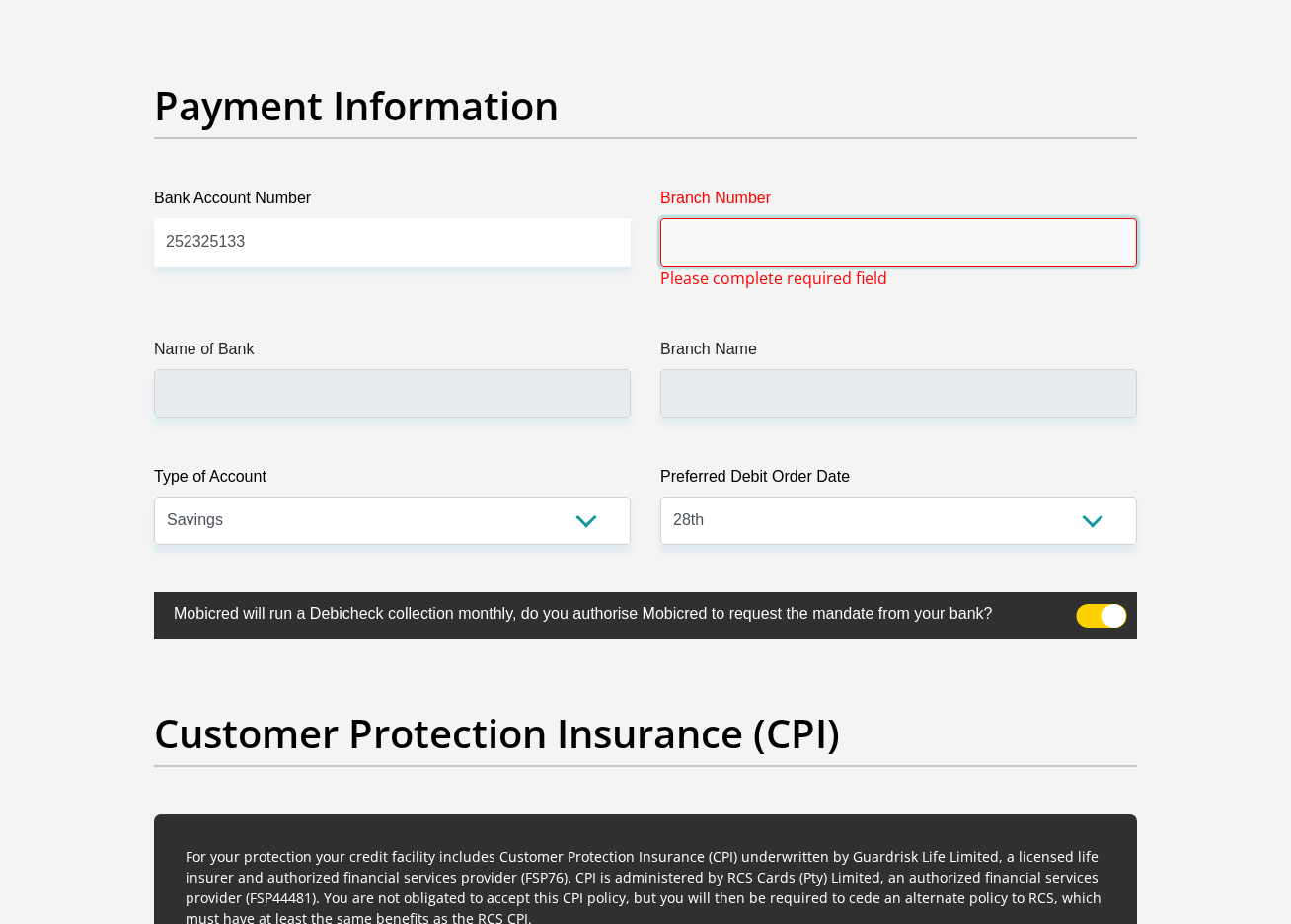 click on "Branch Number" at bounding box center (898, 242) 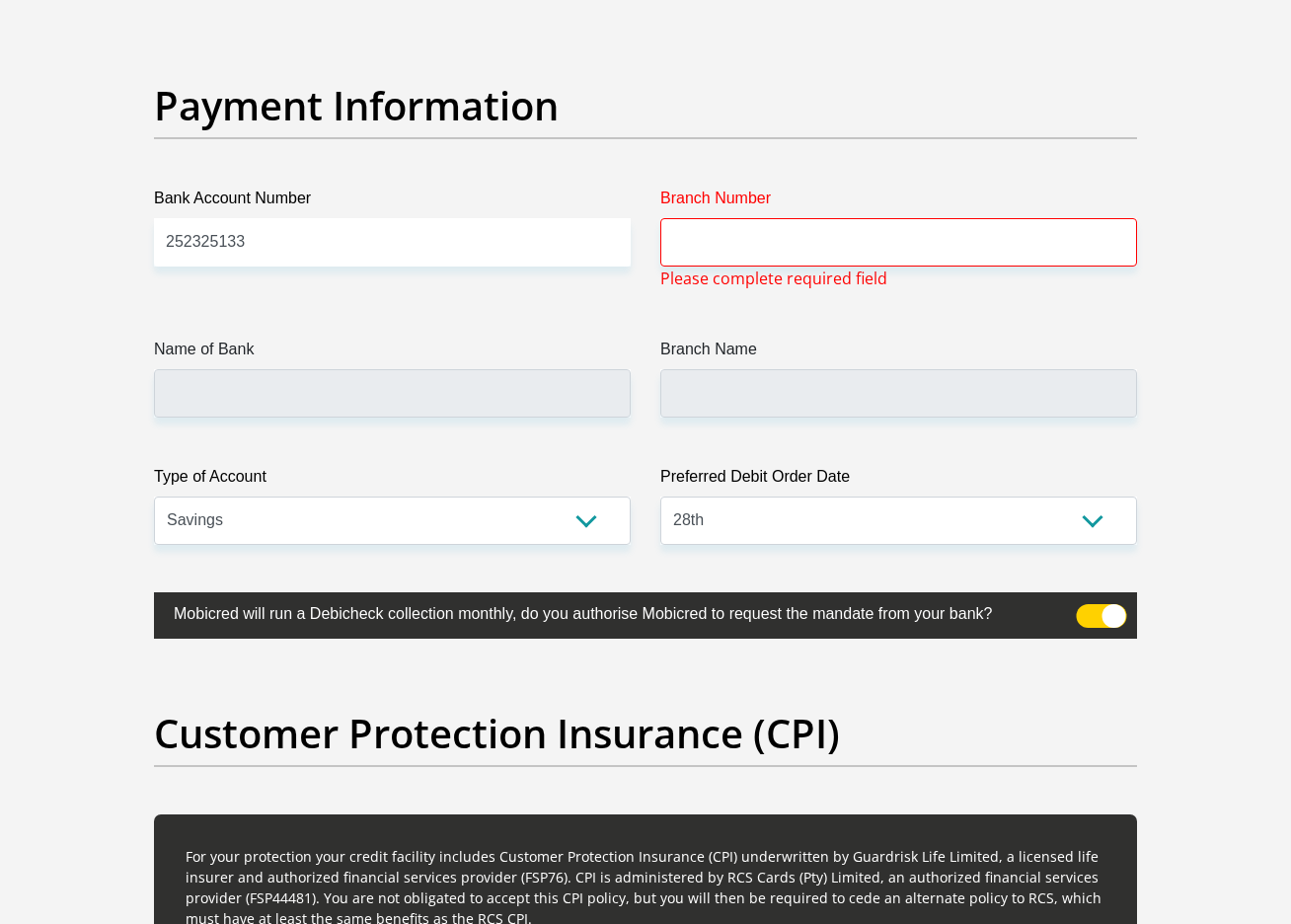 click on "Branch Number" at bounding box center (898, 202) 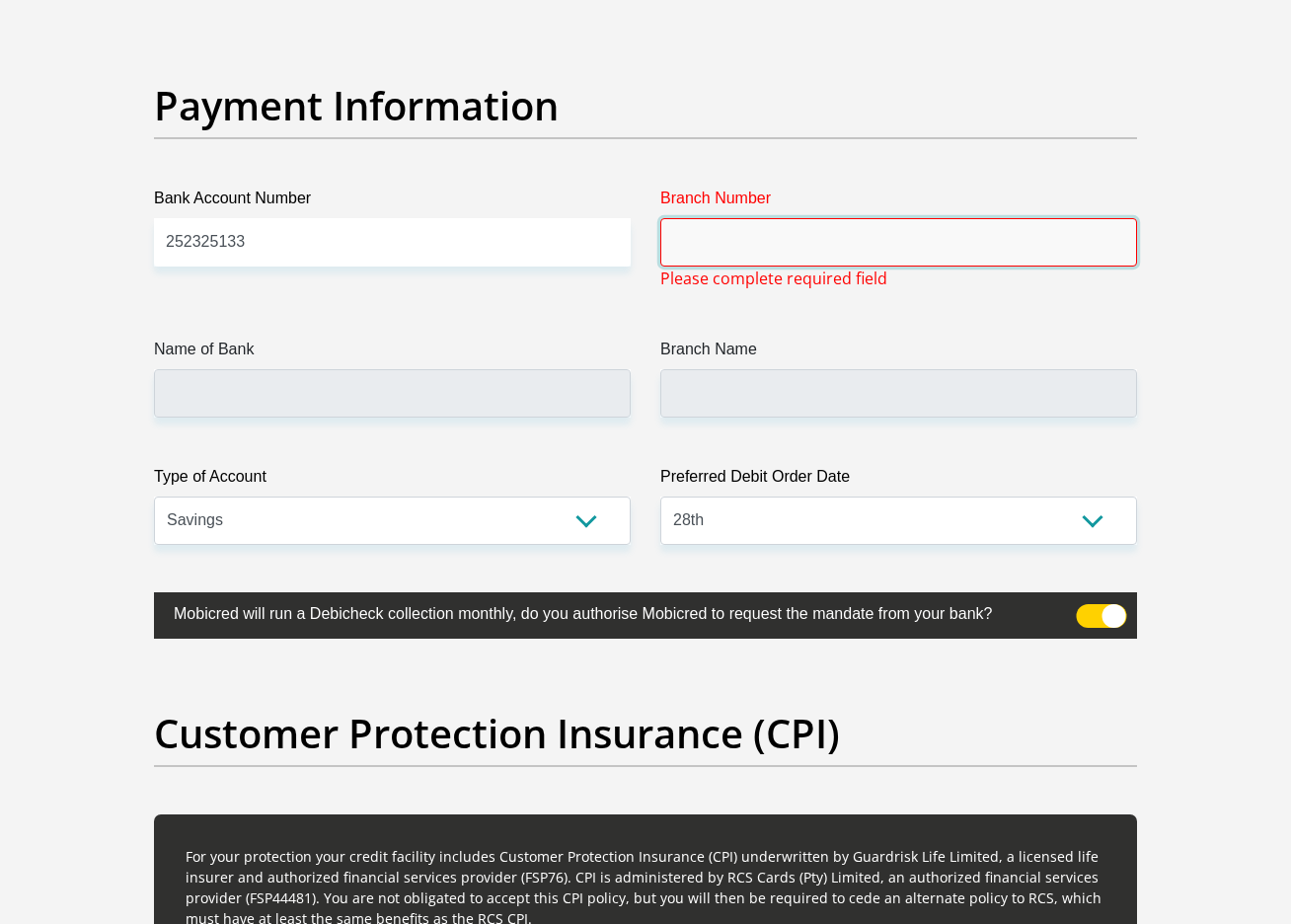 click on "Branch Number" at bounding box center (898, 242) 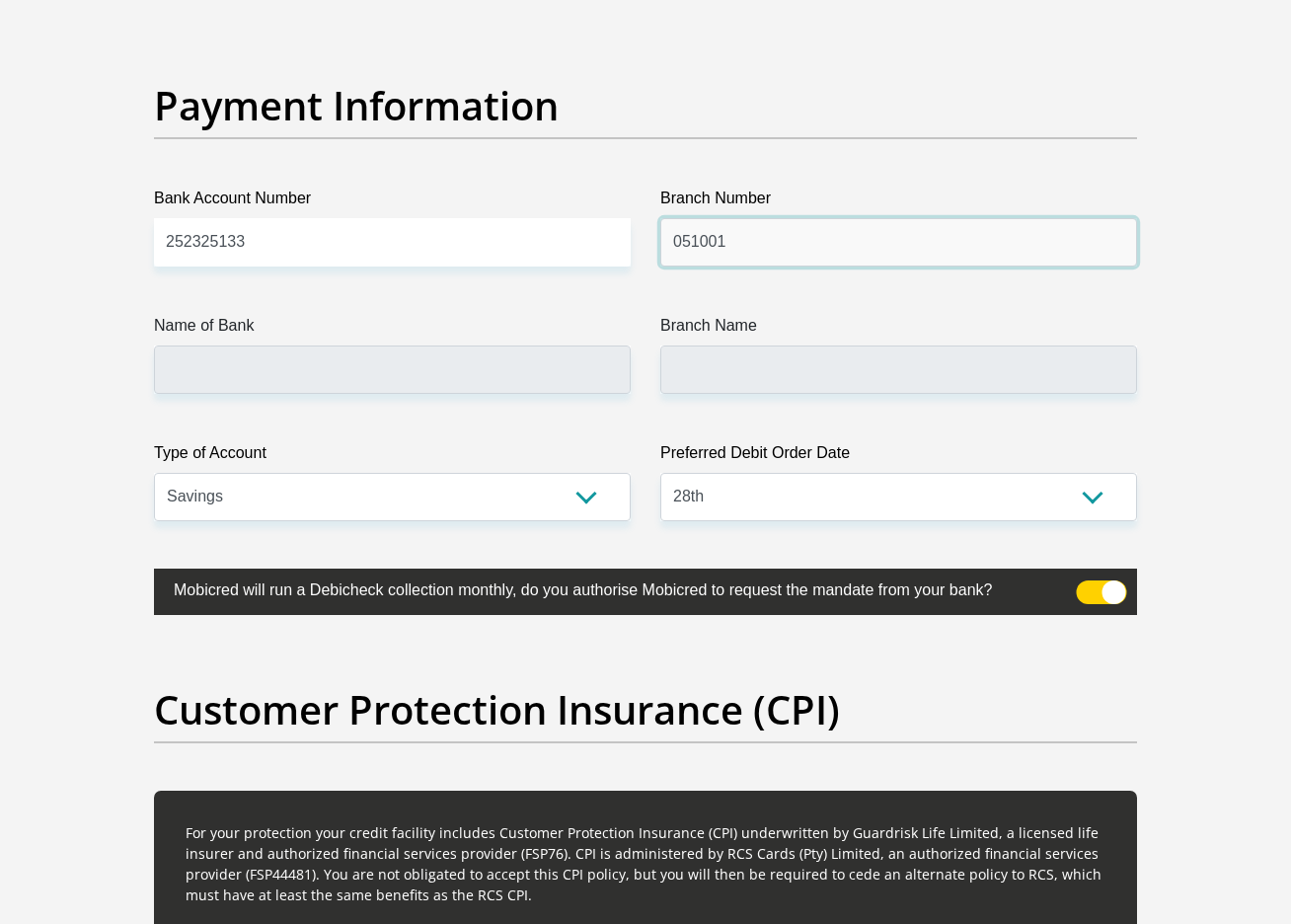 type on "051001" 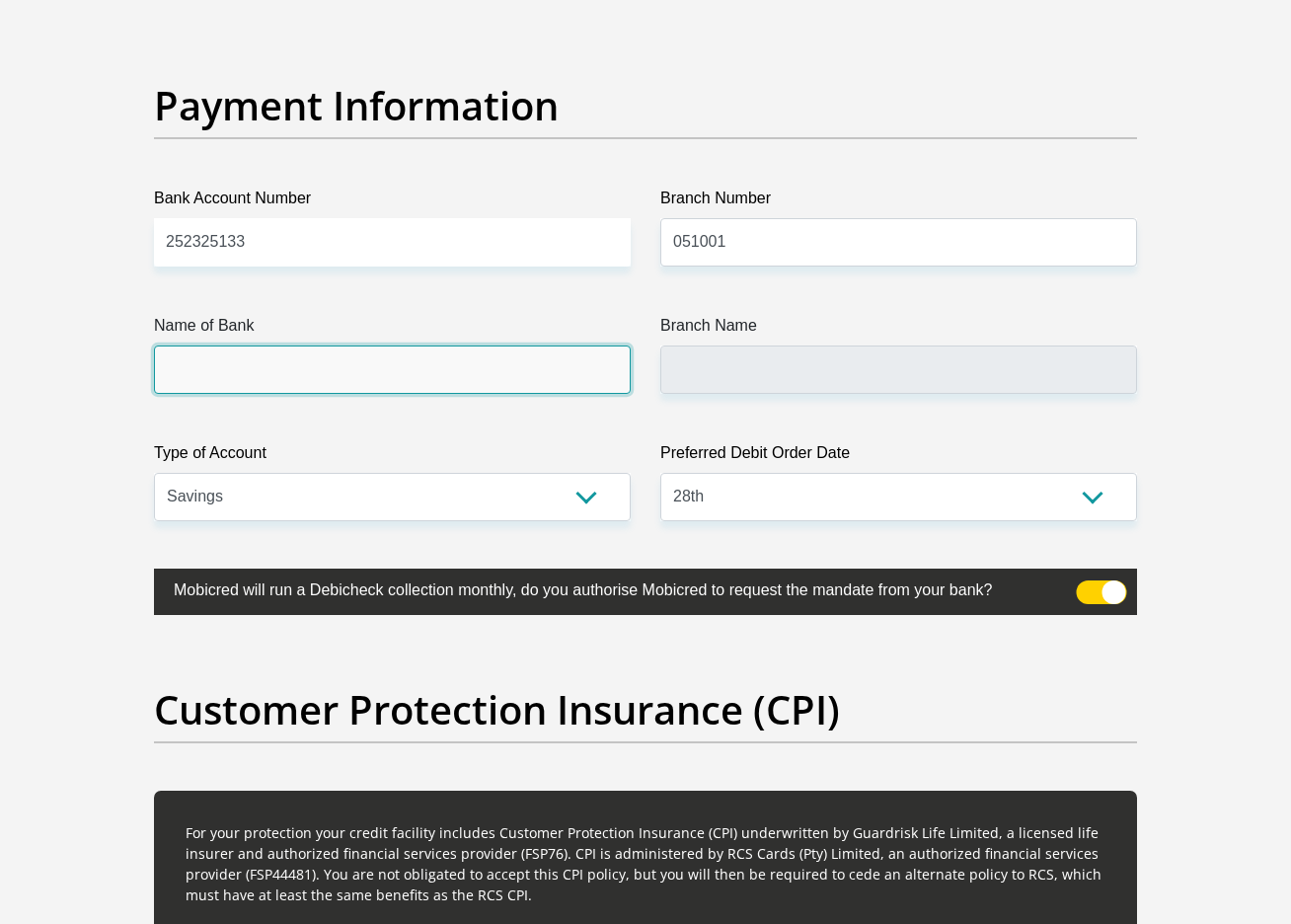 click on "Name of Bank" at bounding box center [392, 369] 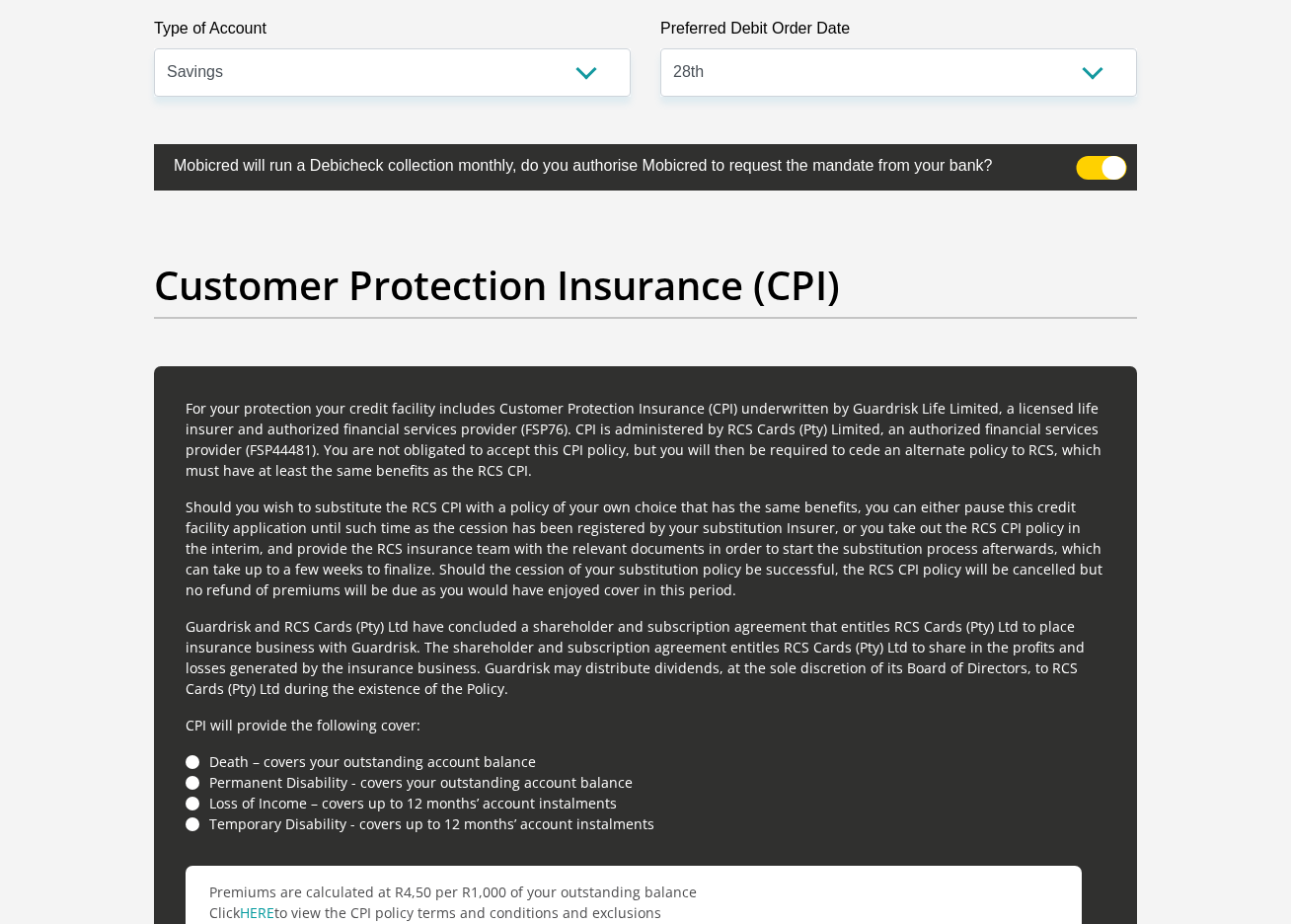 scroll, scrollTop: 4888, scrollLeft: 0, axis: vertical 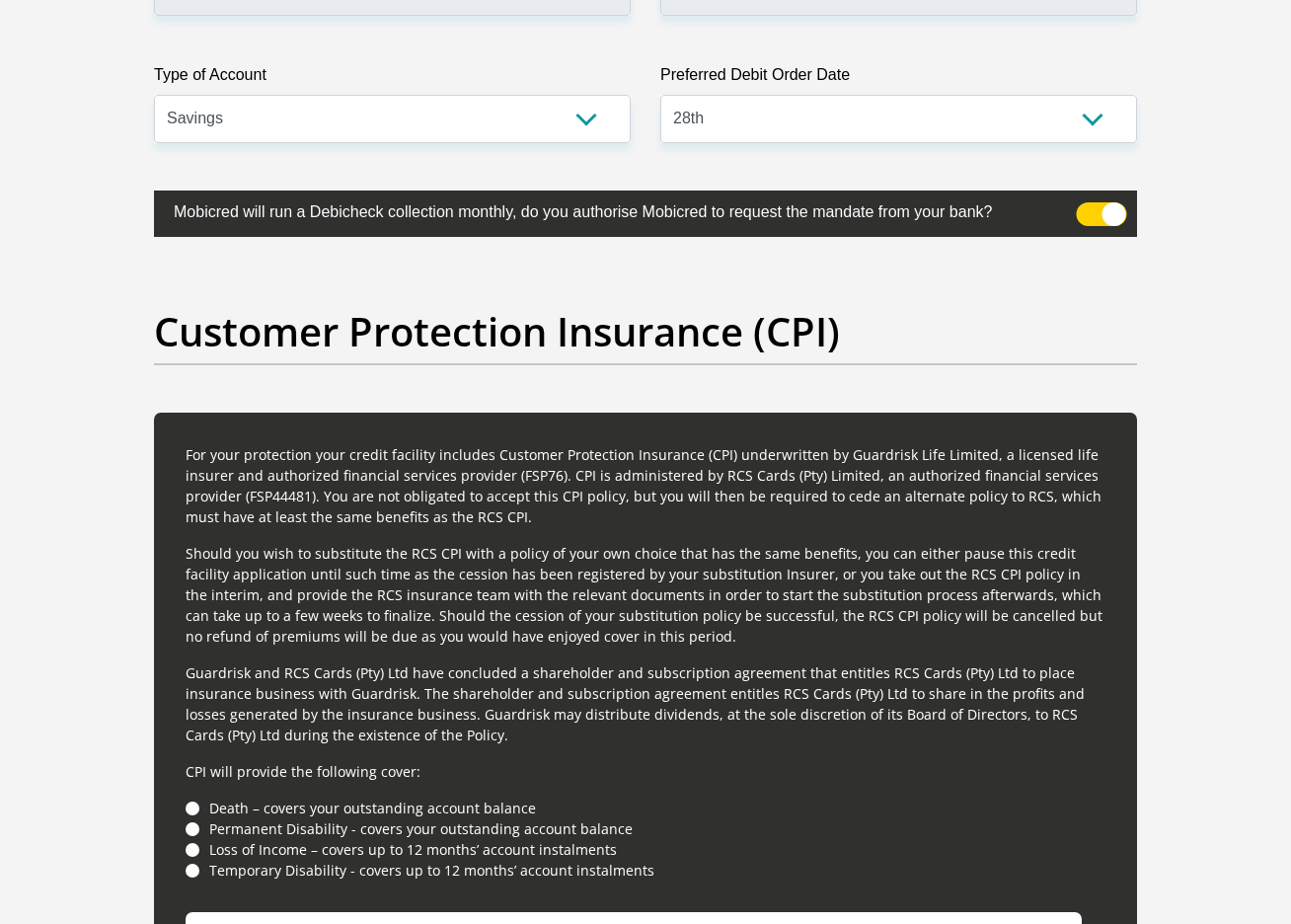 click at bounding box center [1101, 214] 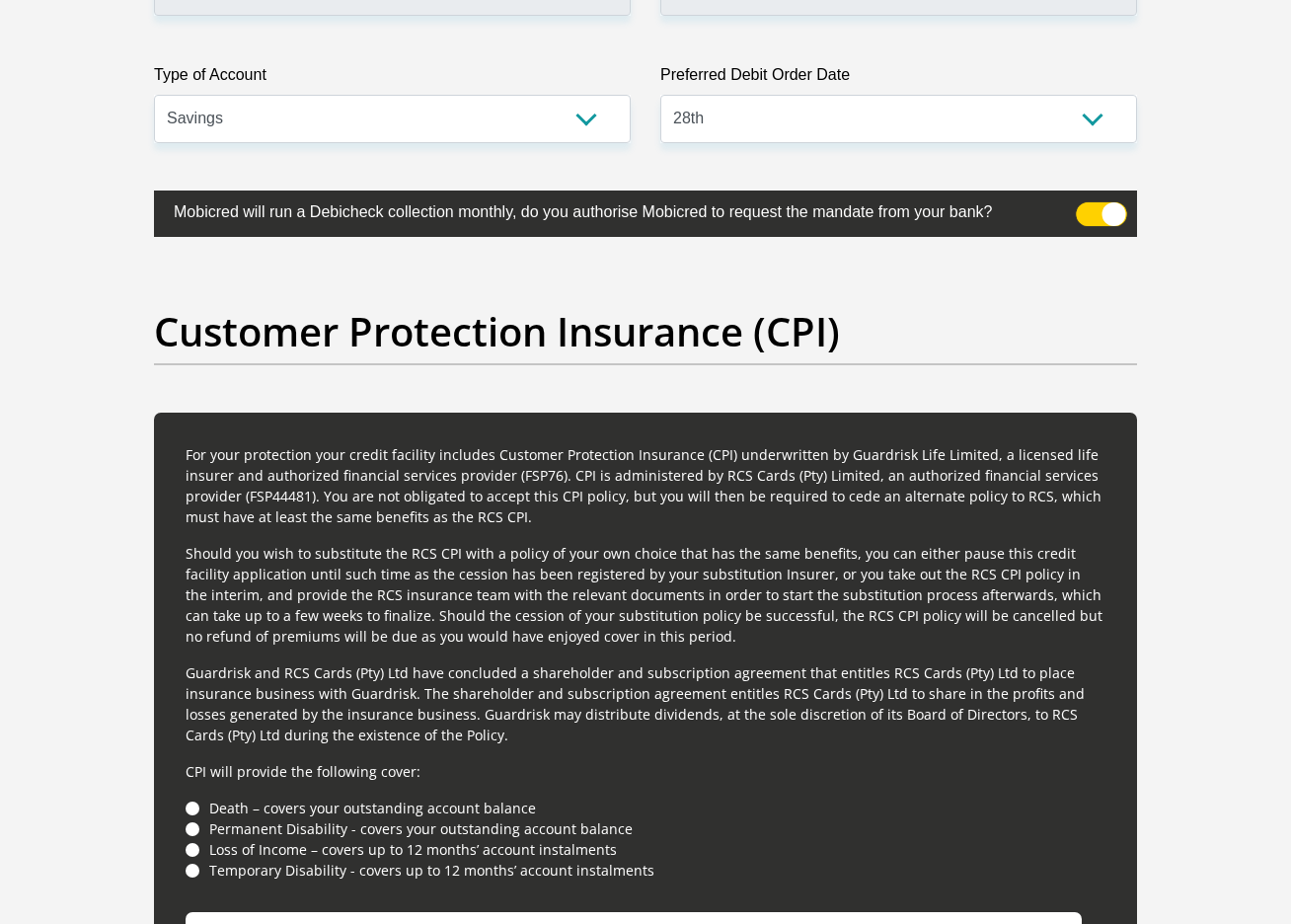 click at bounding box center [1088, 207] 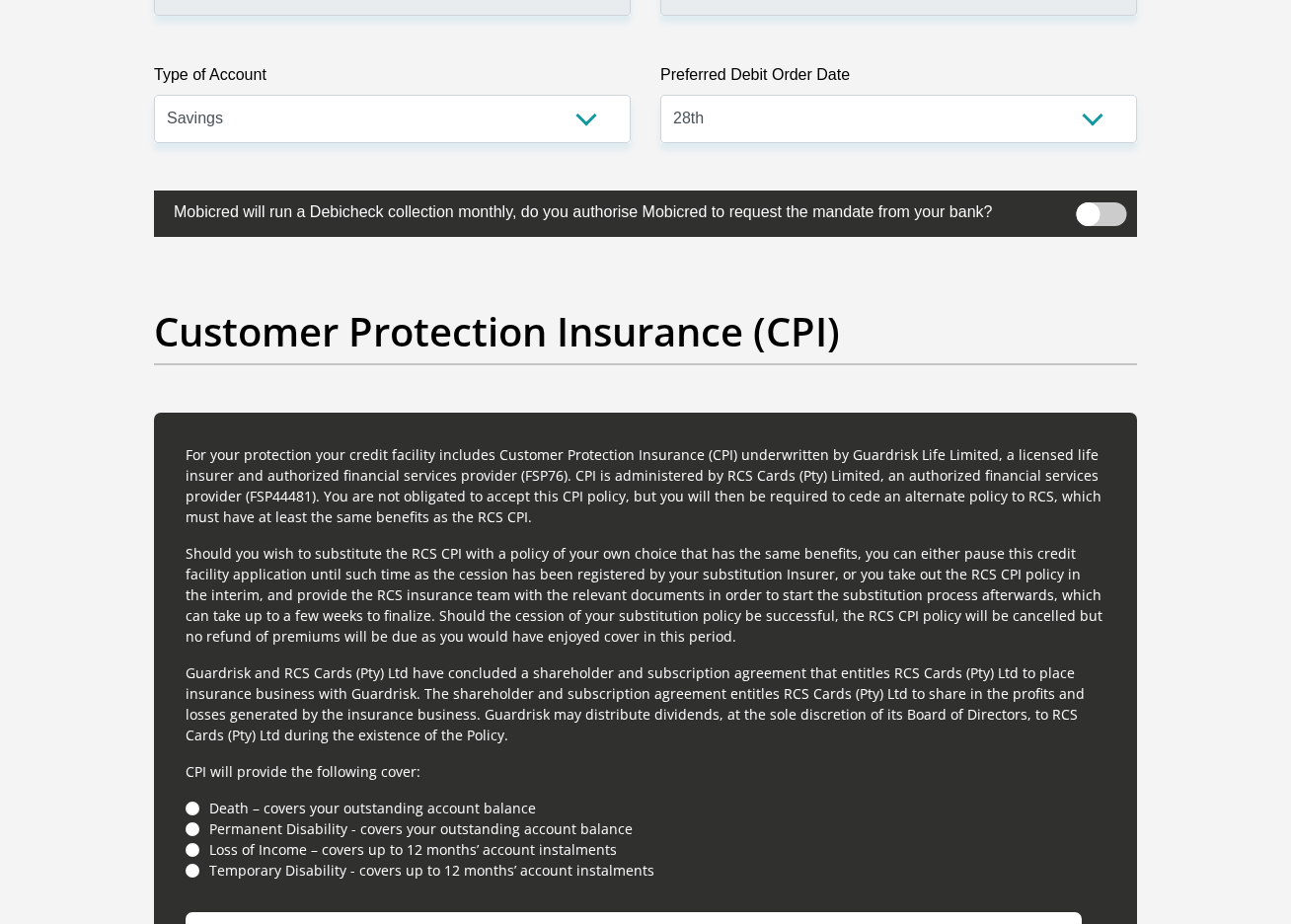 click at bounding box center (1101, 214) 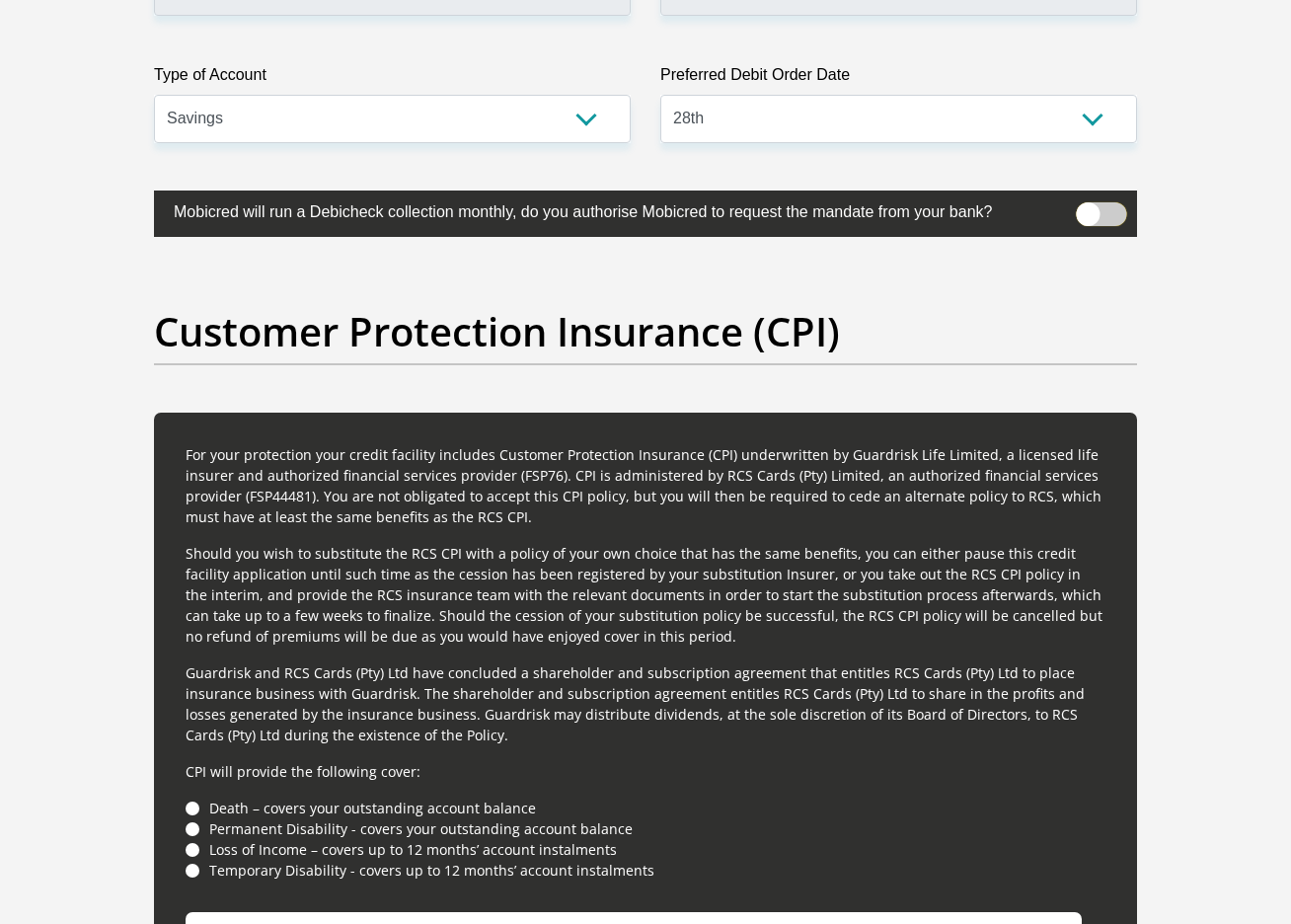 click at bounding box center (1088, 207) 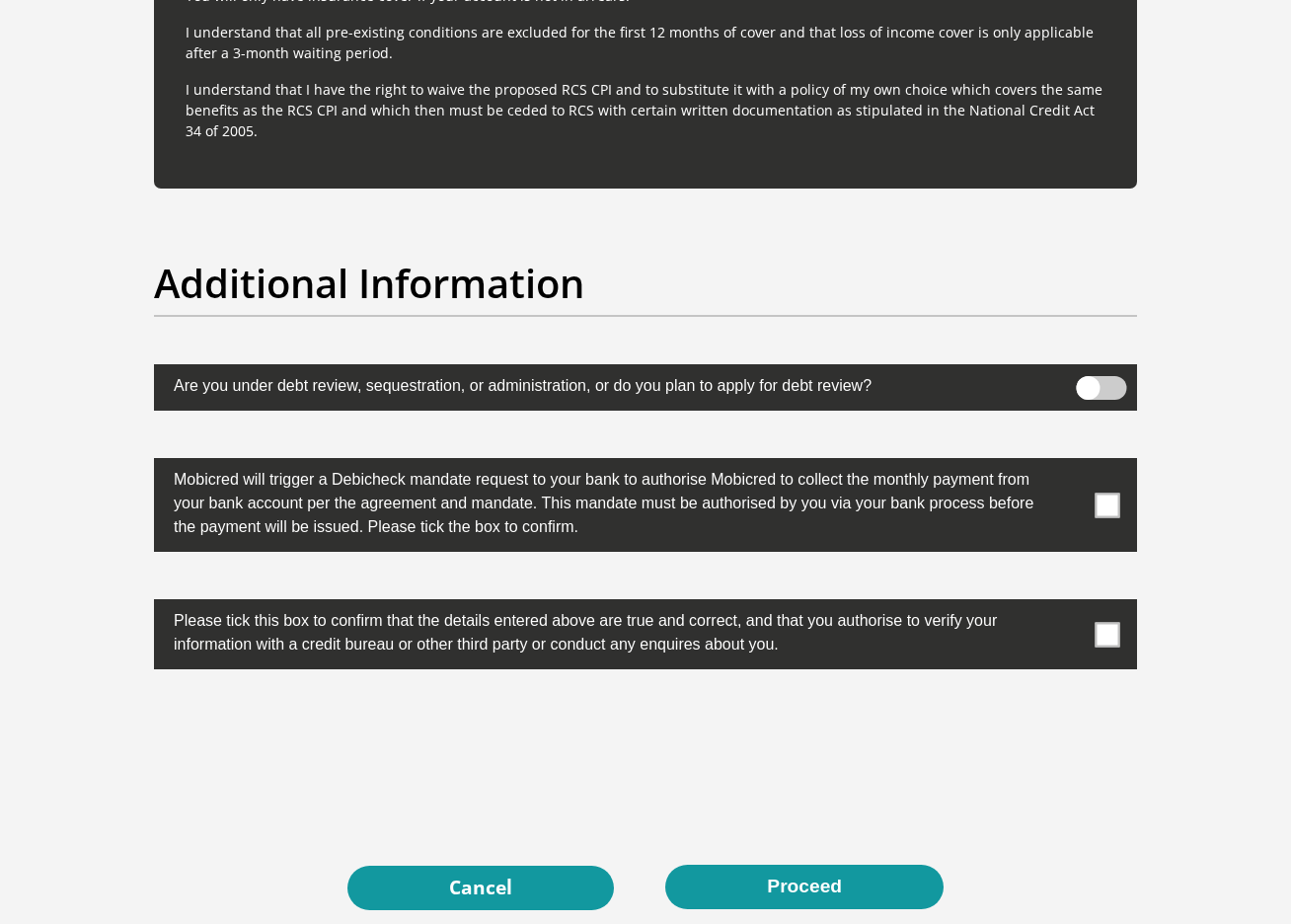 scroll, scrollTop: 5941, scrollLeft: 0, axis: vertical 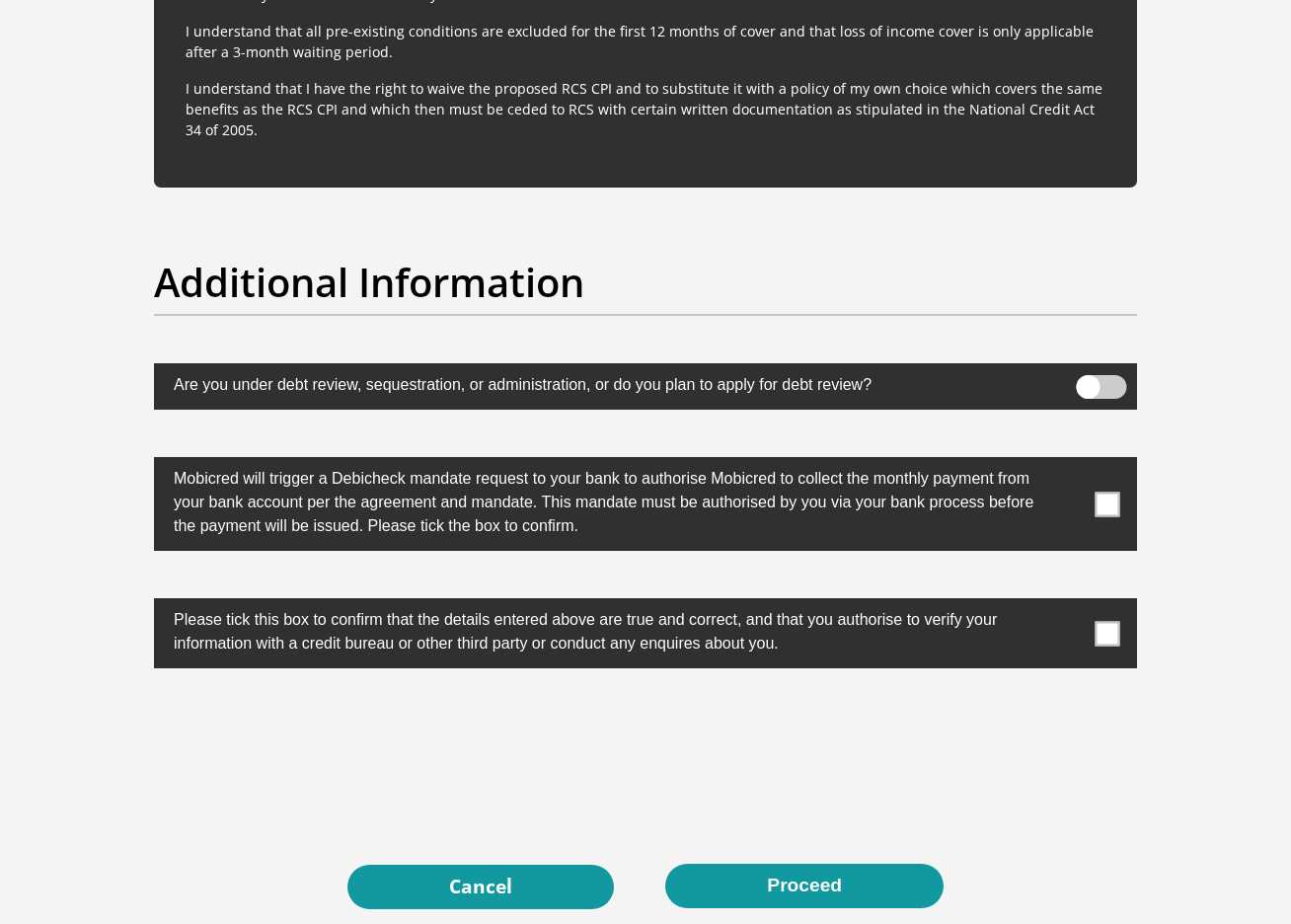 click at bounding box center [1107, 503] 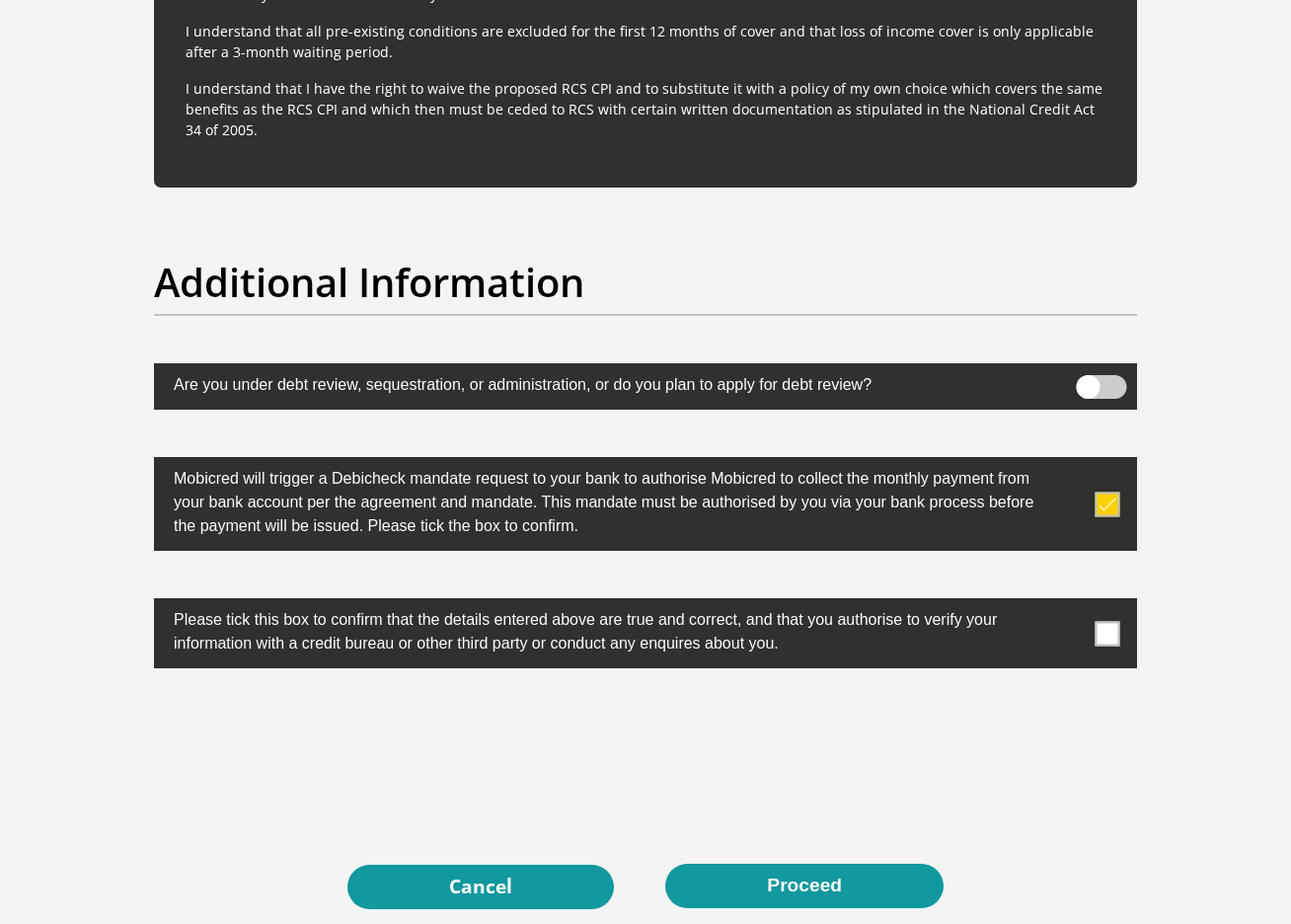 click at bounding box center (1107, 633) 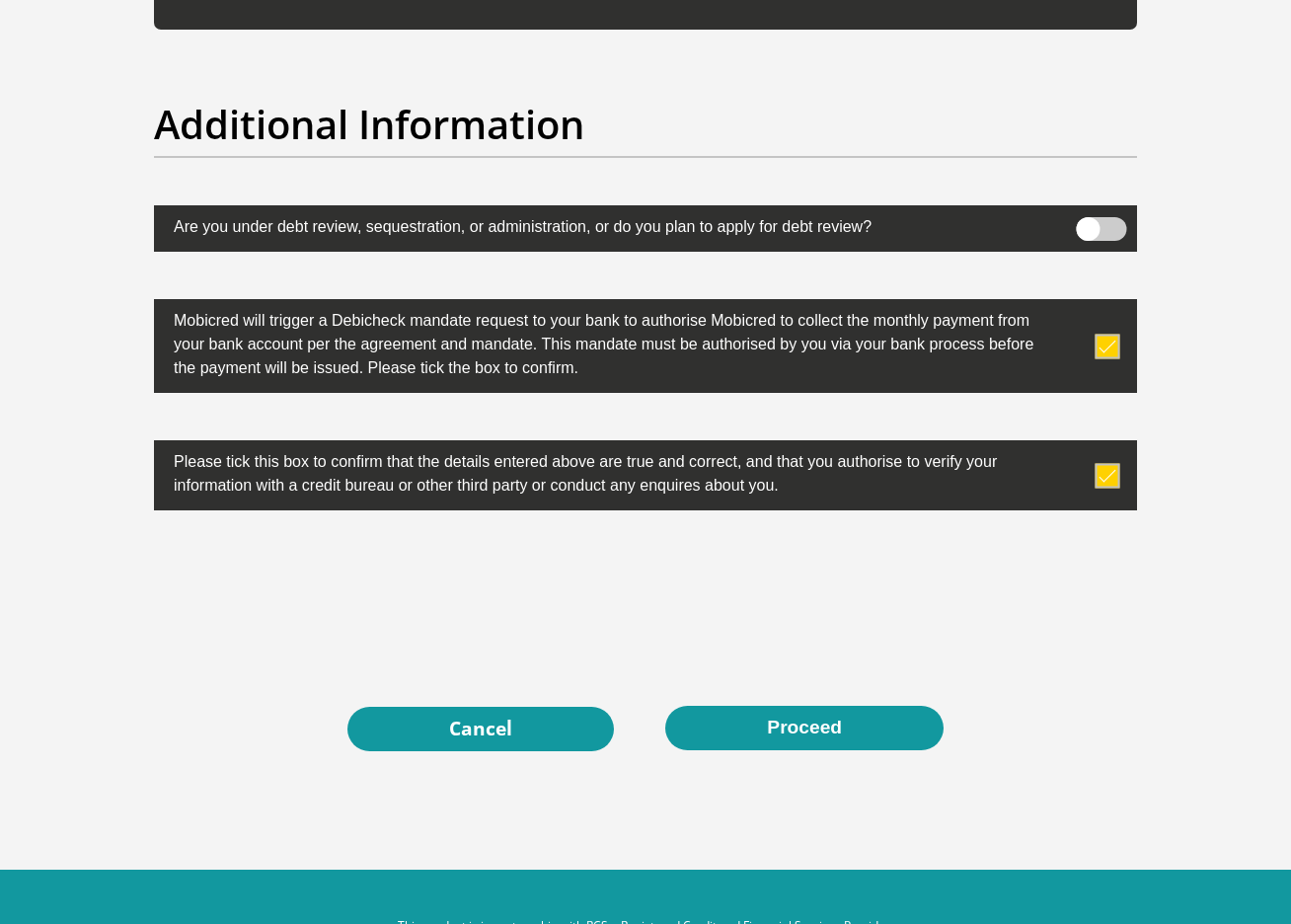 scroll, scrollTop: 6159, scrollLeft: 0, axis: vertical 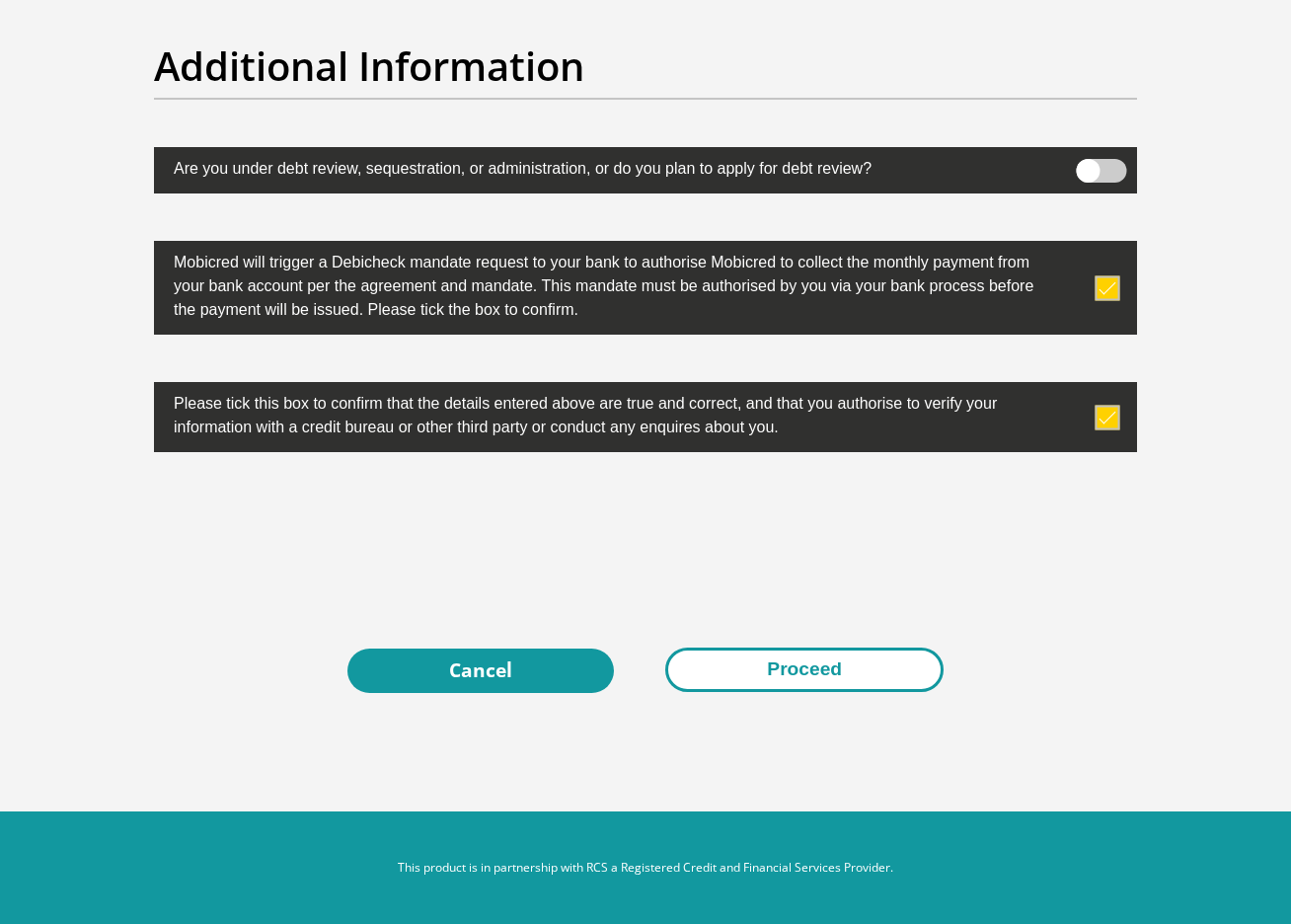 click on "Proceed" at bounding box center [804, 669] 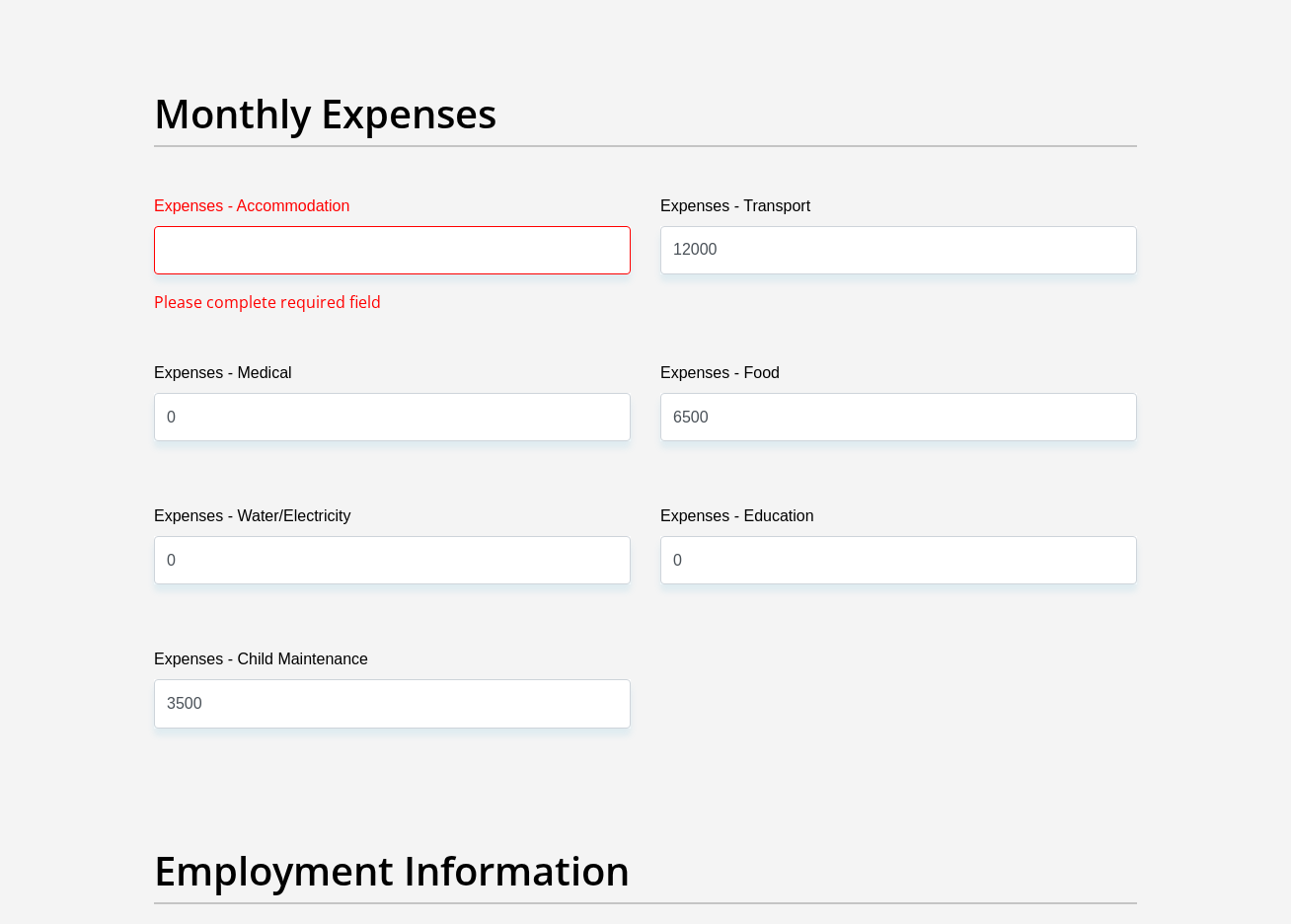 scroll, scrollTop: 2773, scrollLeft: 0, axis: vertical 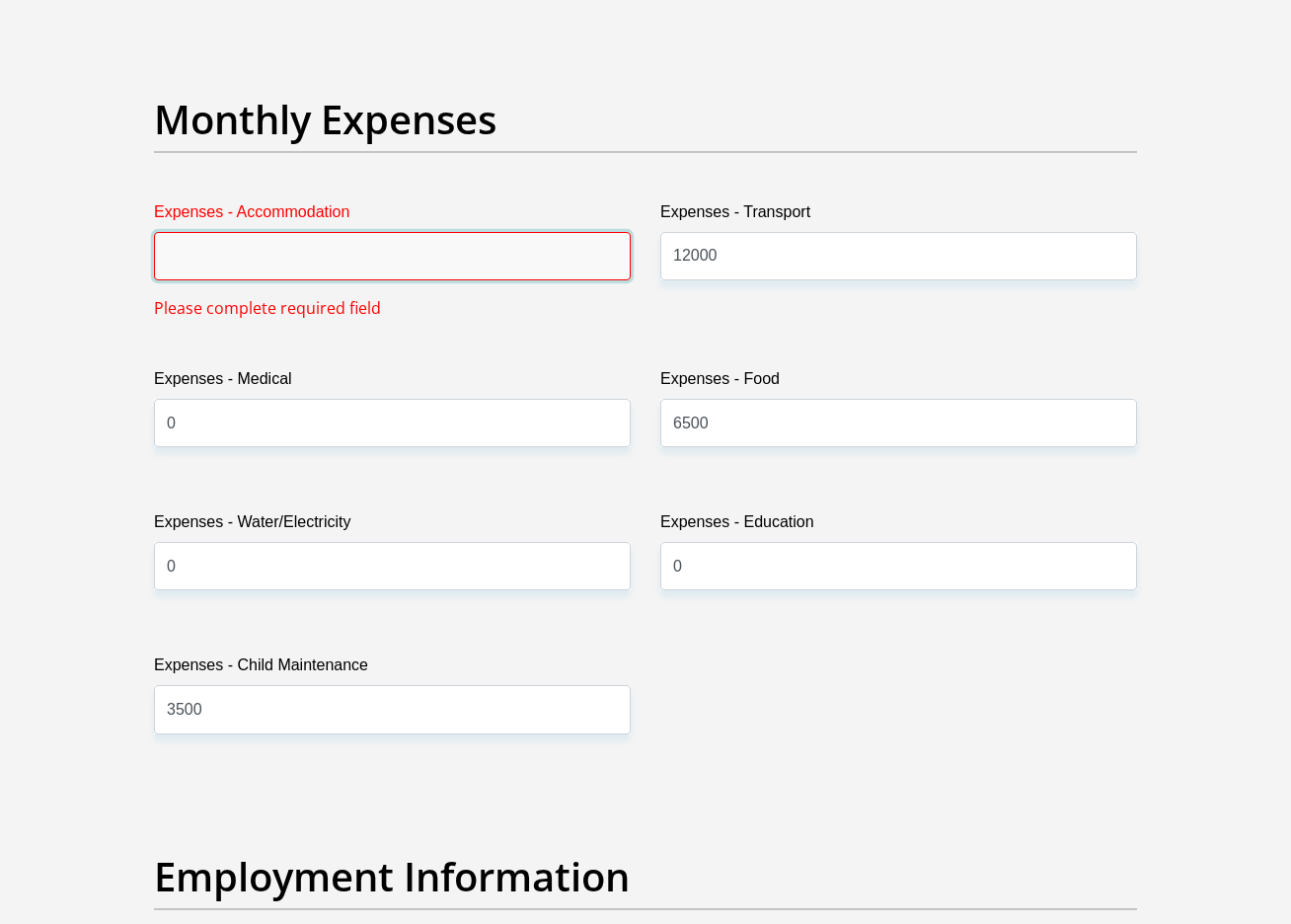 click on "Expenses - Accommodation" at bounding box center [392, 256] 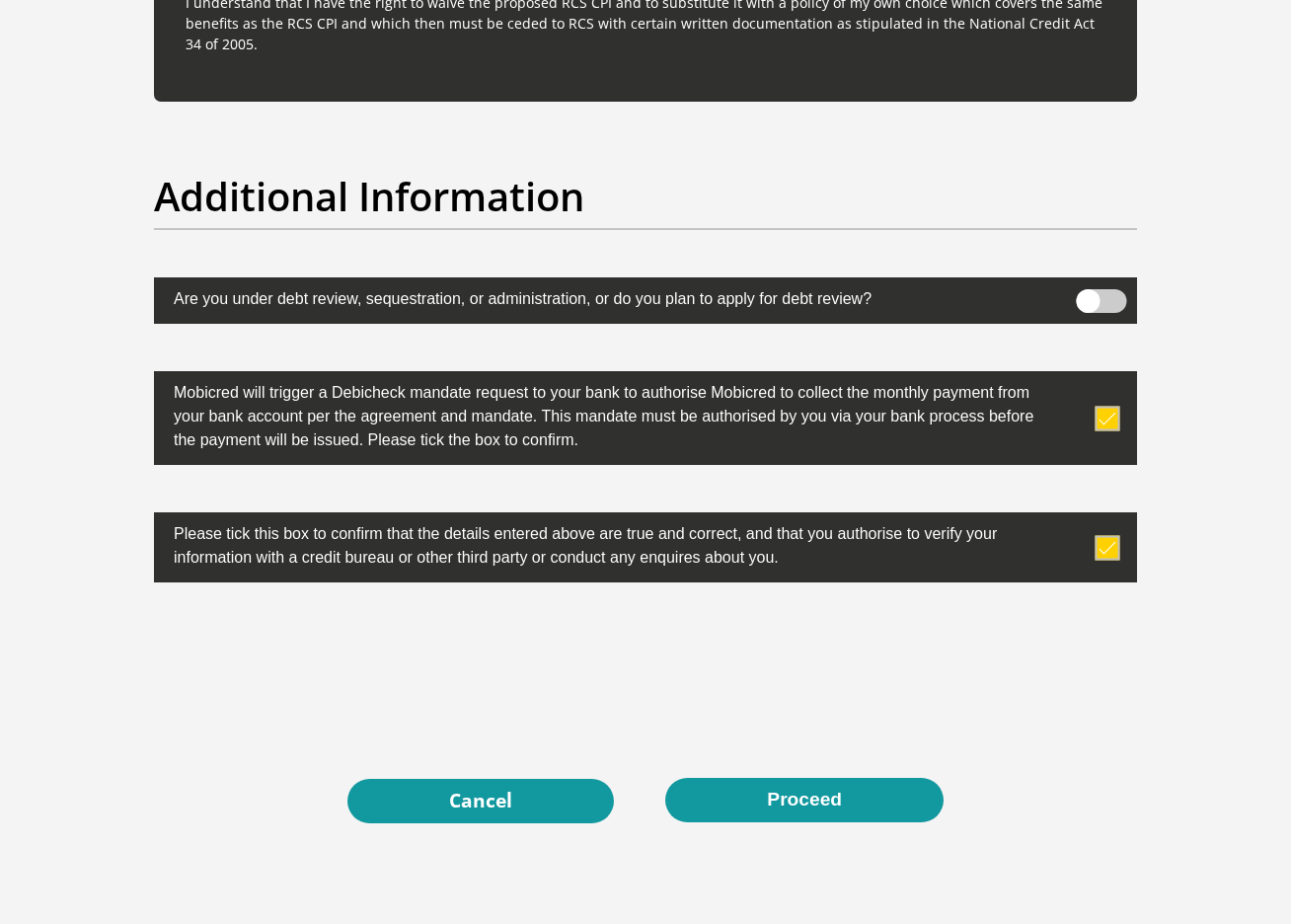 scroll, scrollTop: 6159, scrollLeft: 0, axis: vertical 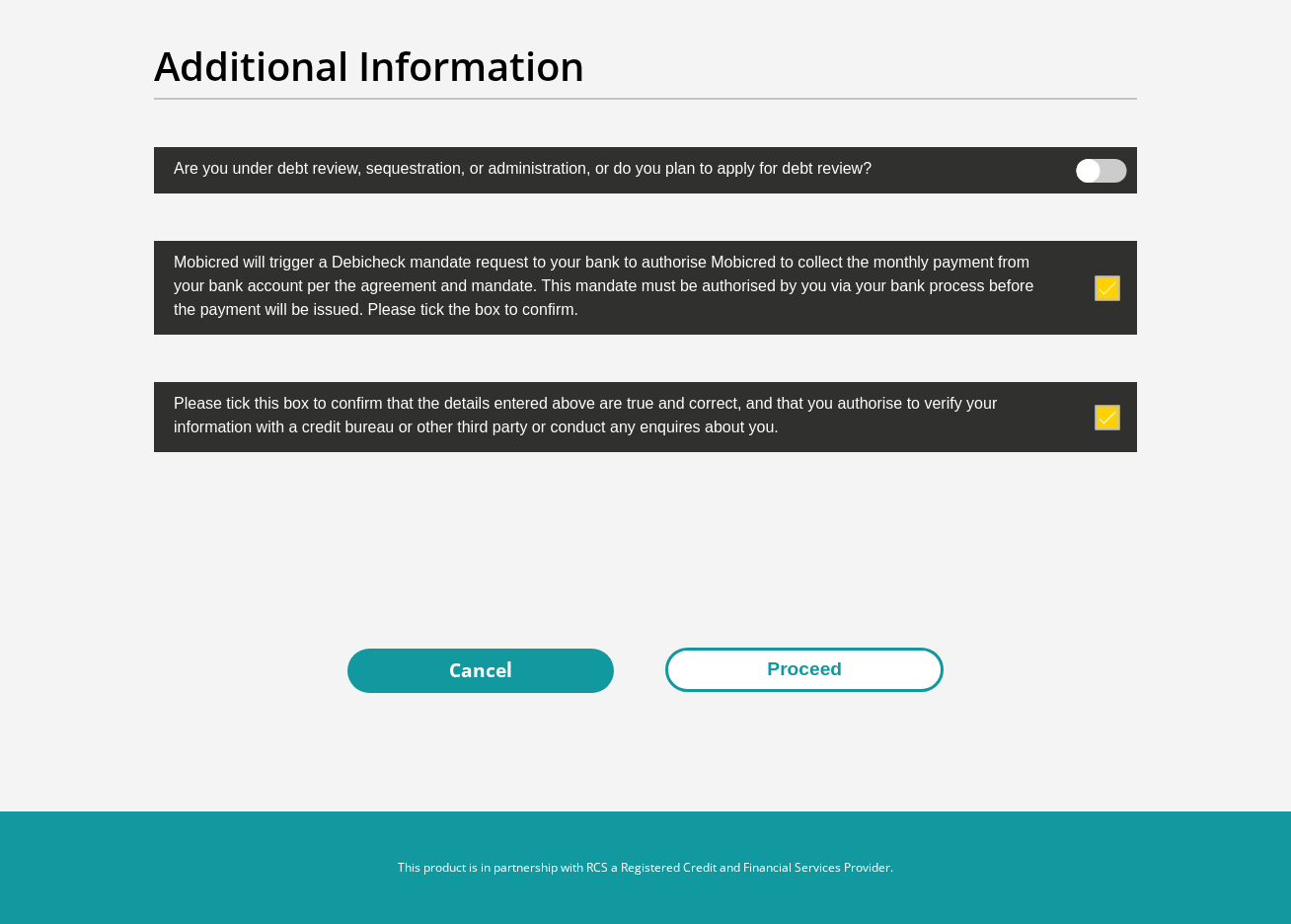 type on "0" 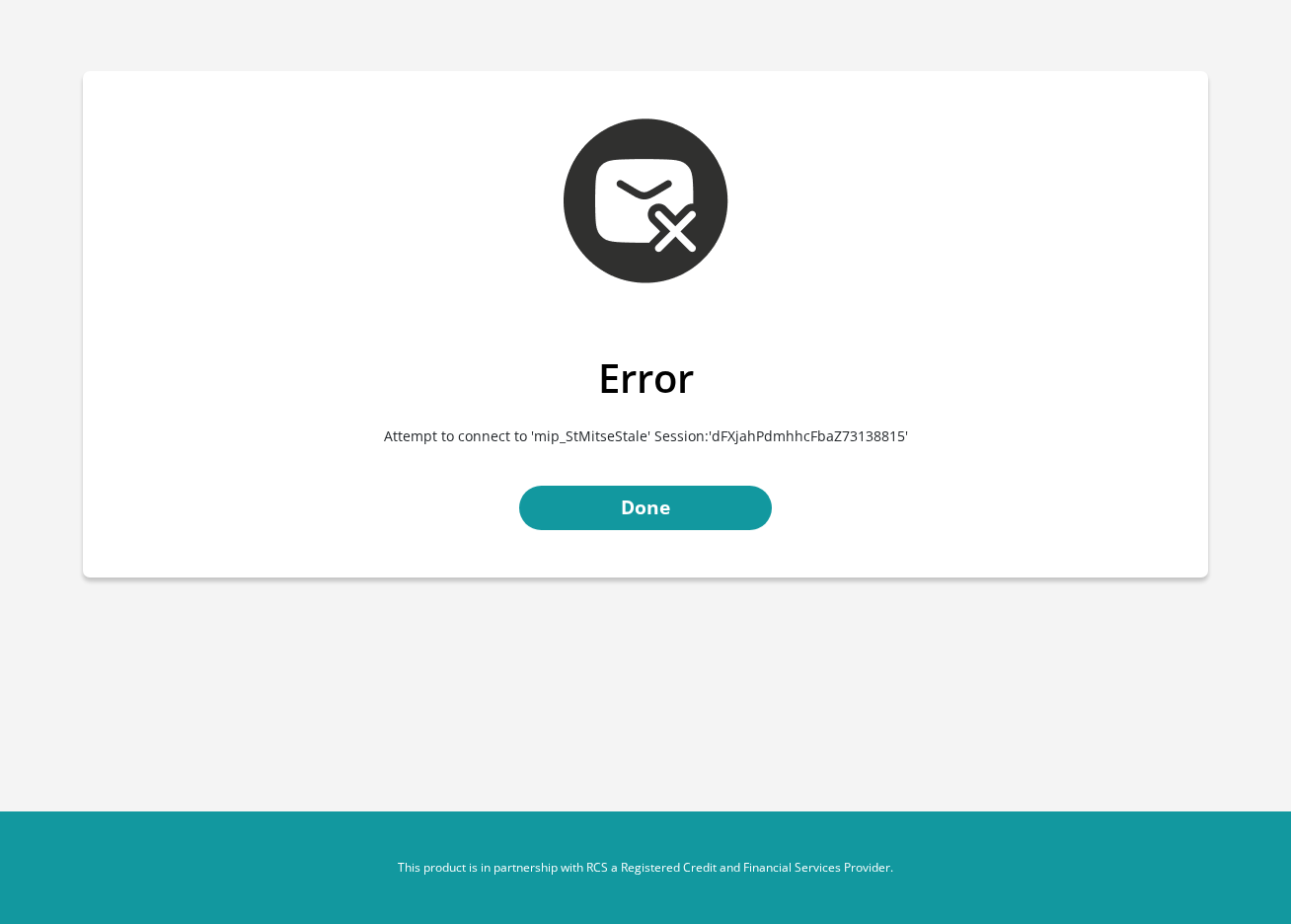 scroll, scrollTop: 0, scrollLeft: 0, axis: both 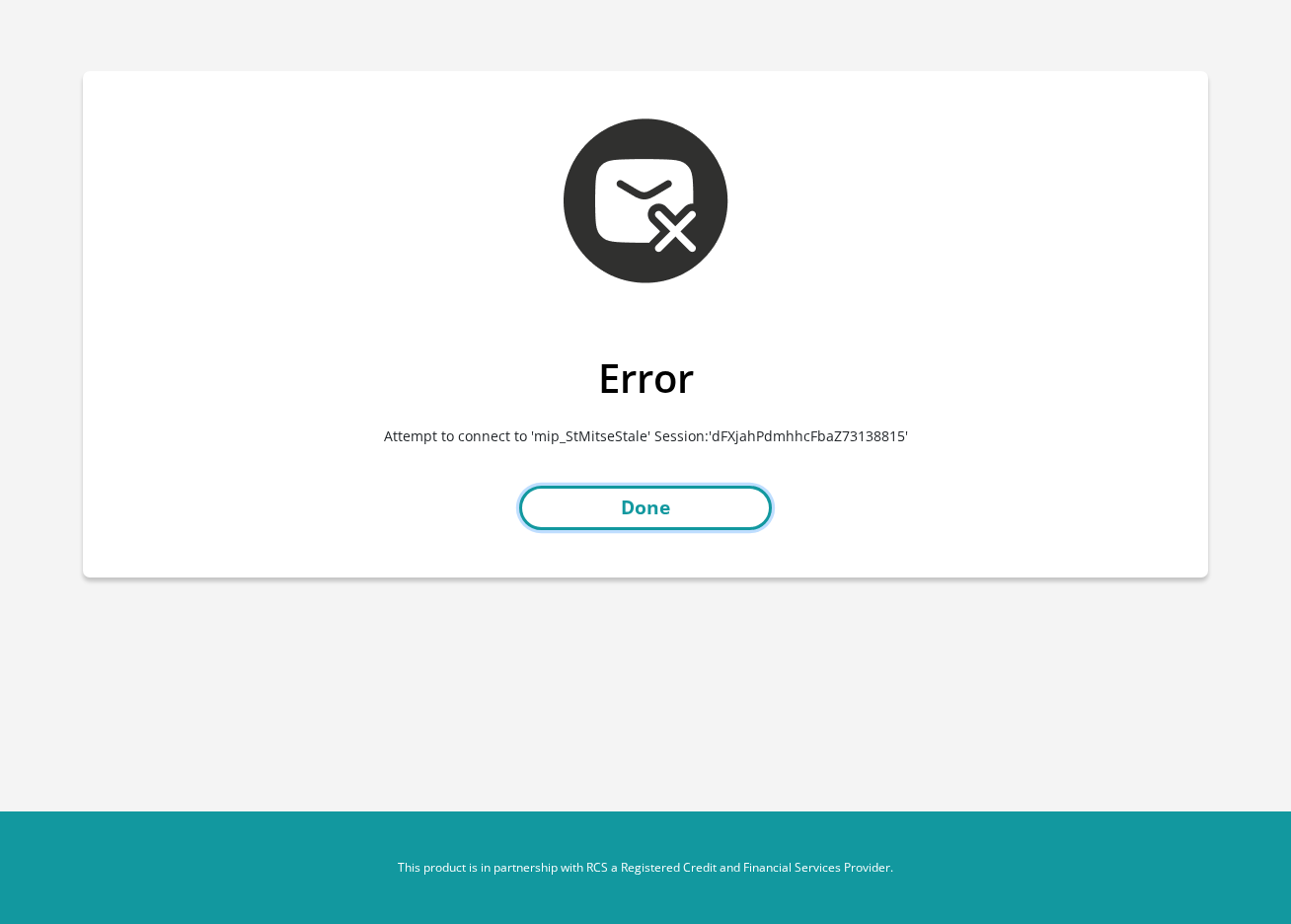 click on "Done" at bounding box center [646, 507] 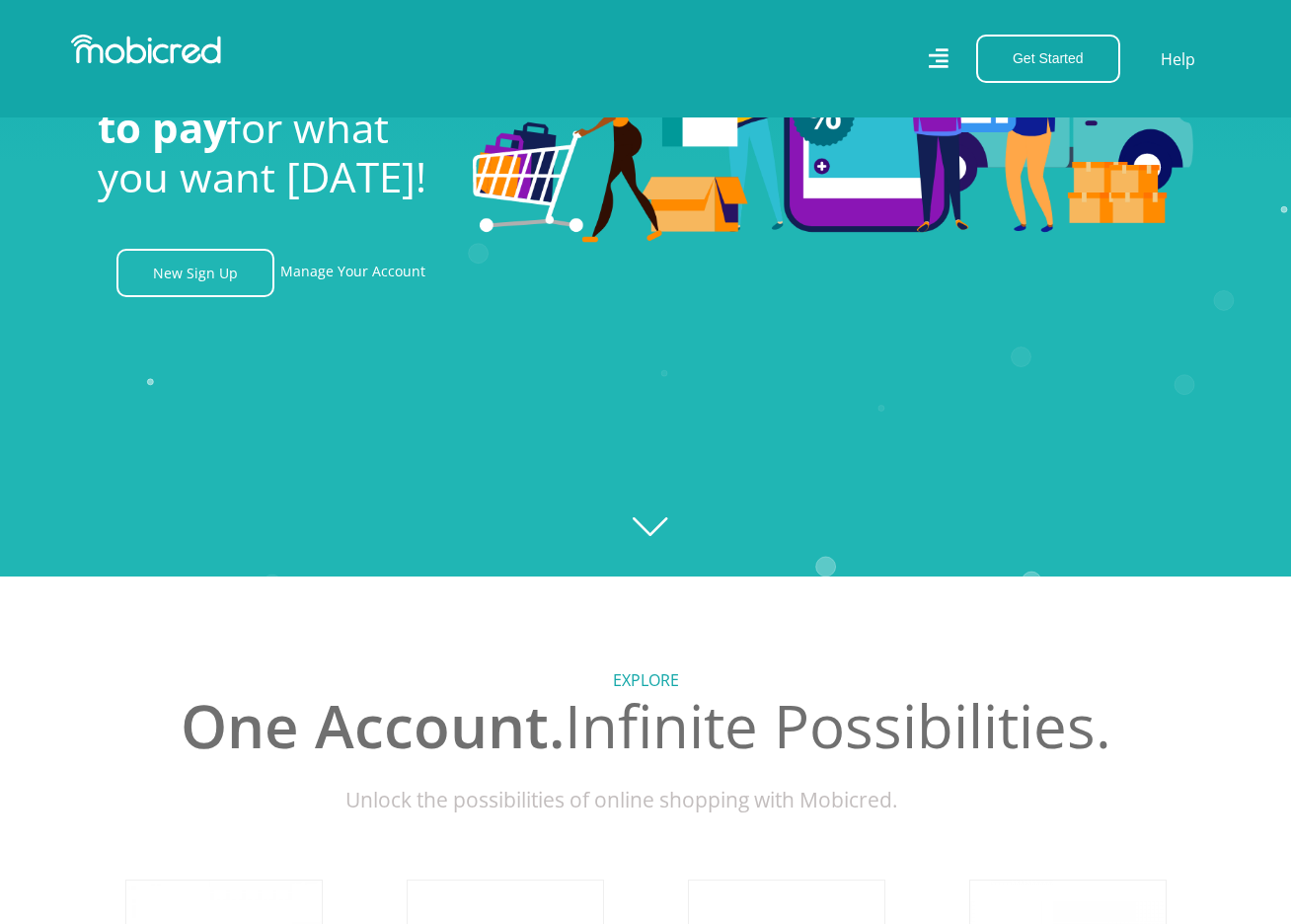 scroll, scrollTop: 499, scrollLeft: 0, axis: vertical 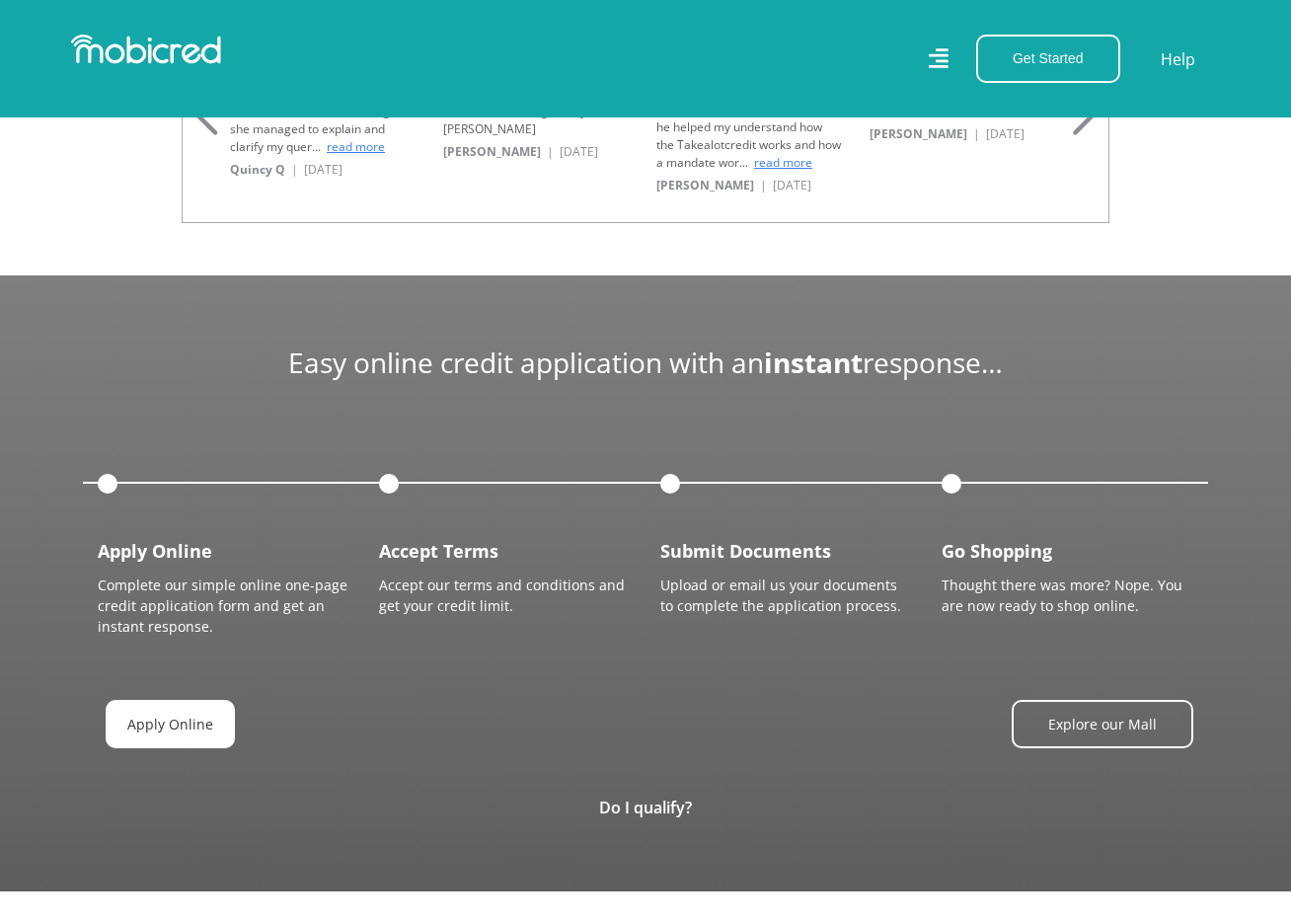 click on "Apply
Online" at bounding box center (170, 724) 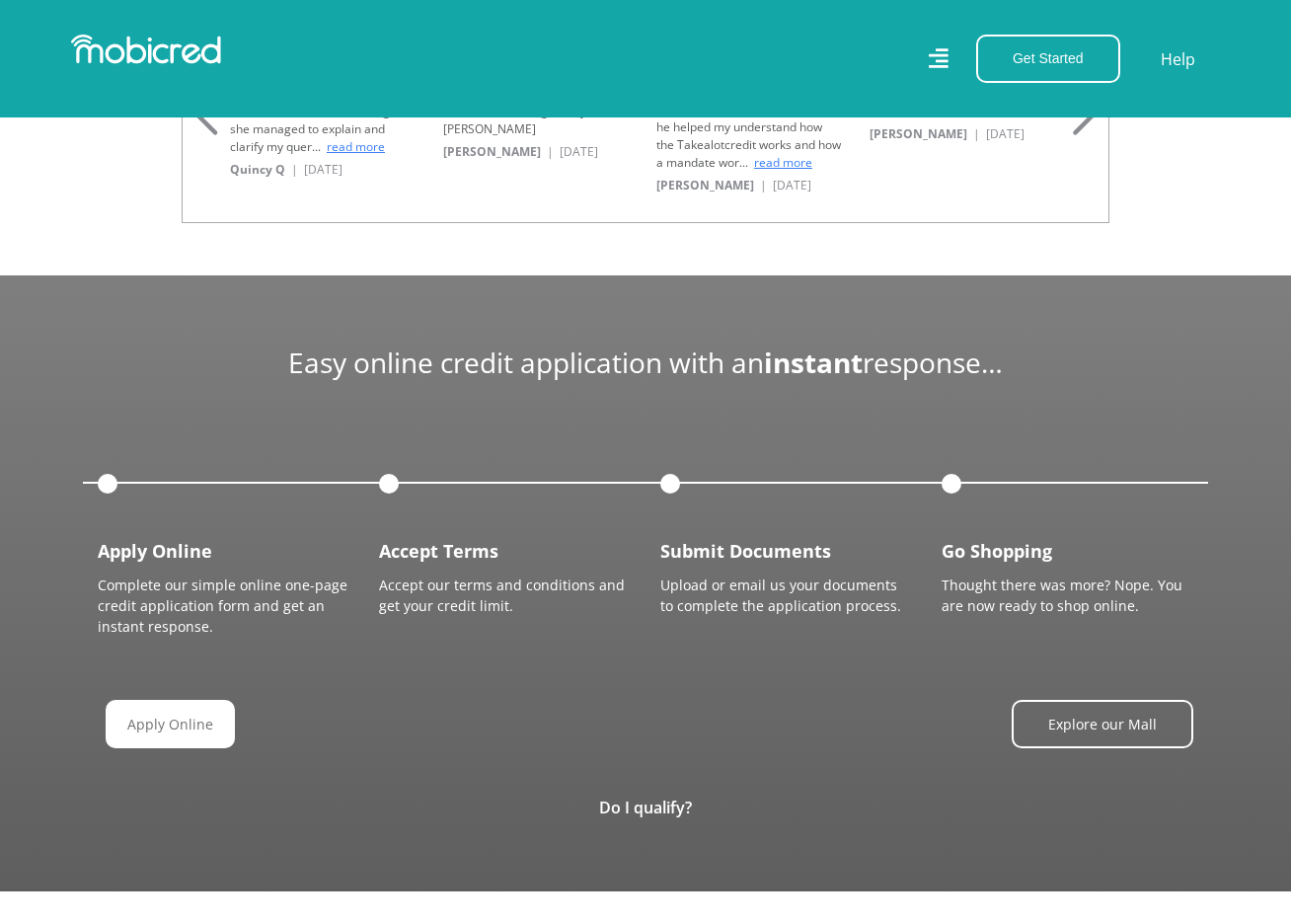 scroll, scrollTop: 0, scrollLeft: 3109, axis: horizontal 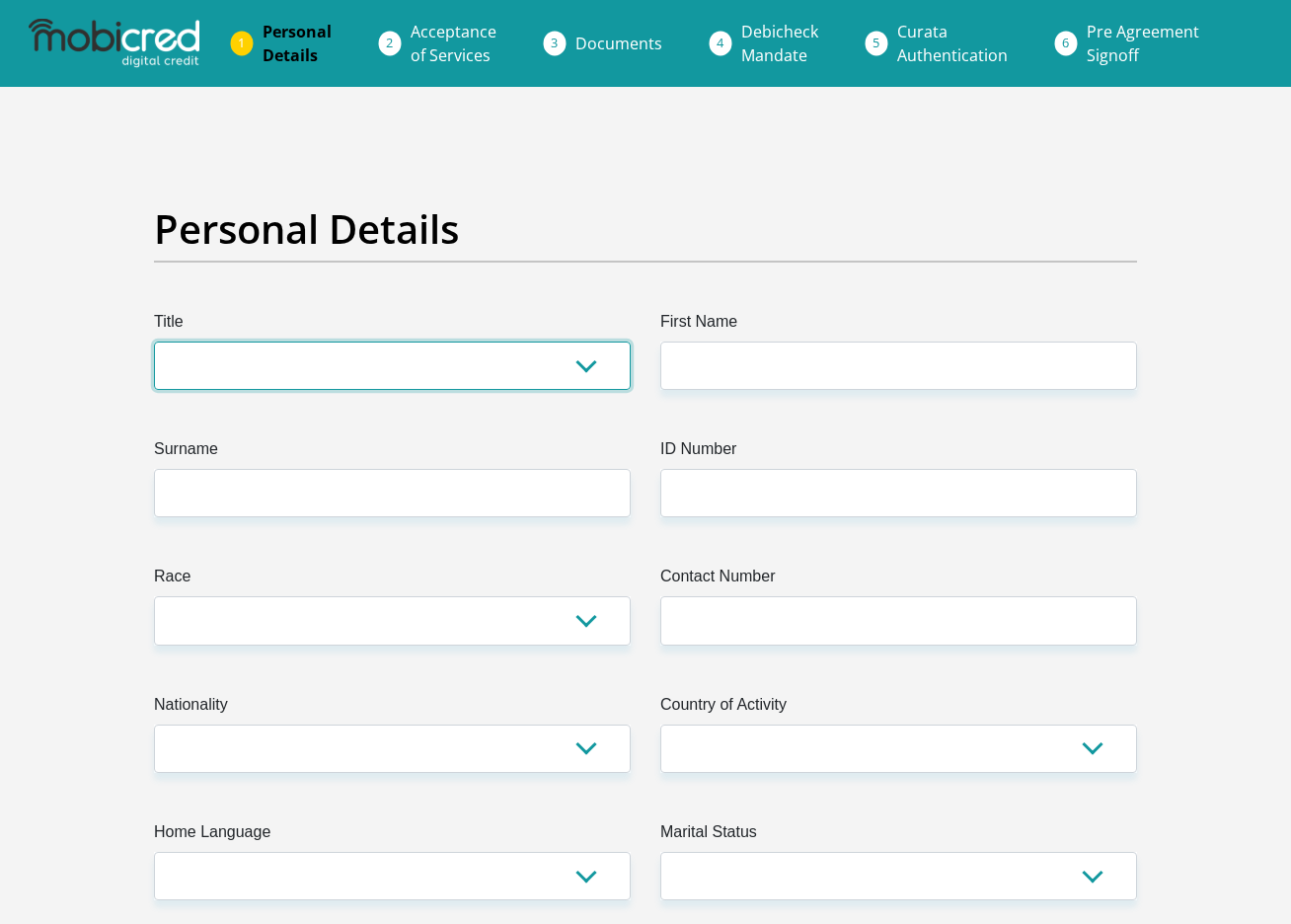 click on "Mr
Ms
Mrs
Dr
[PERSON_NAME]" at bounding box center [392, 365] 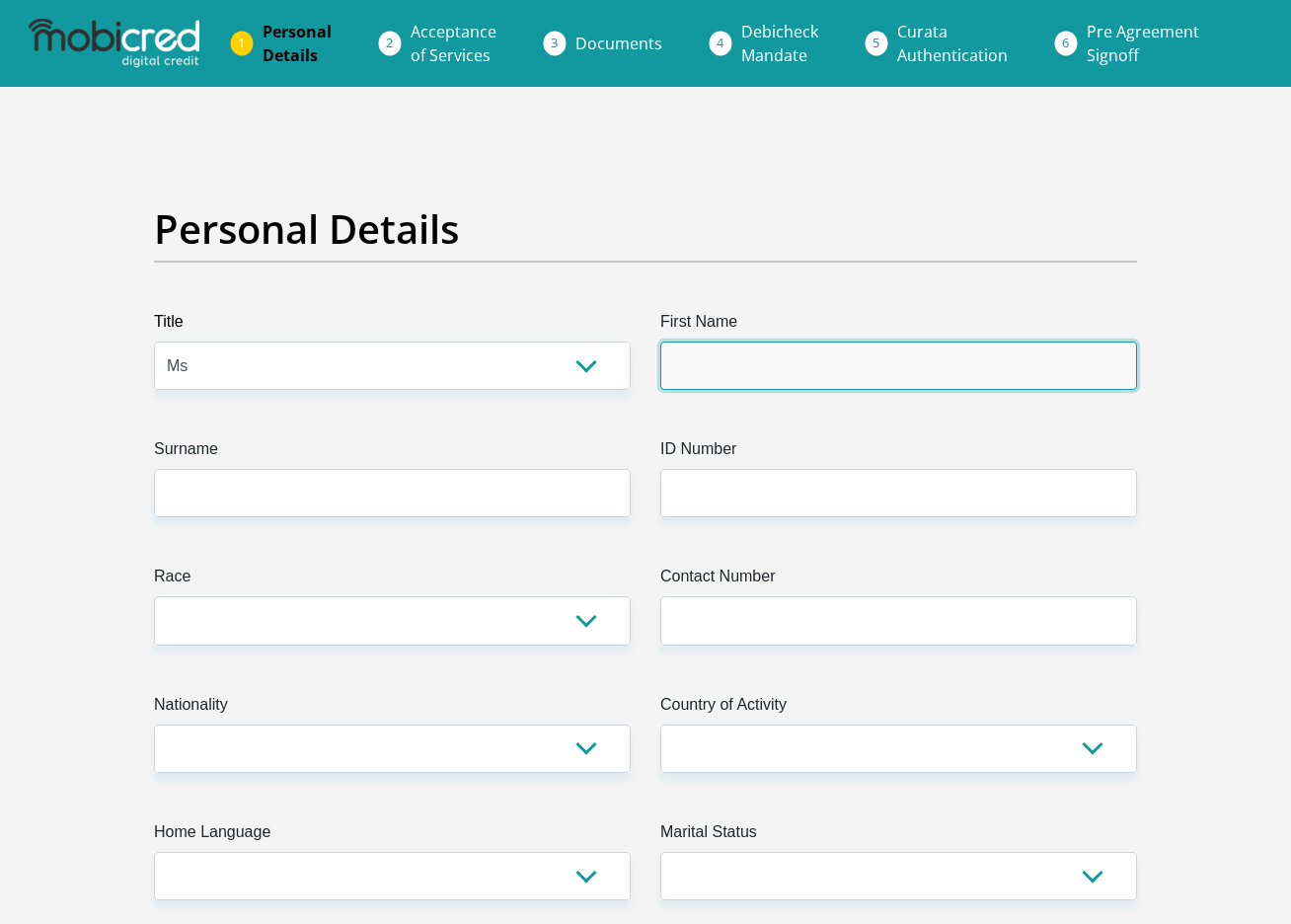 click on "First Name" at bounding box center (898, 365) 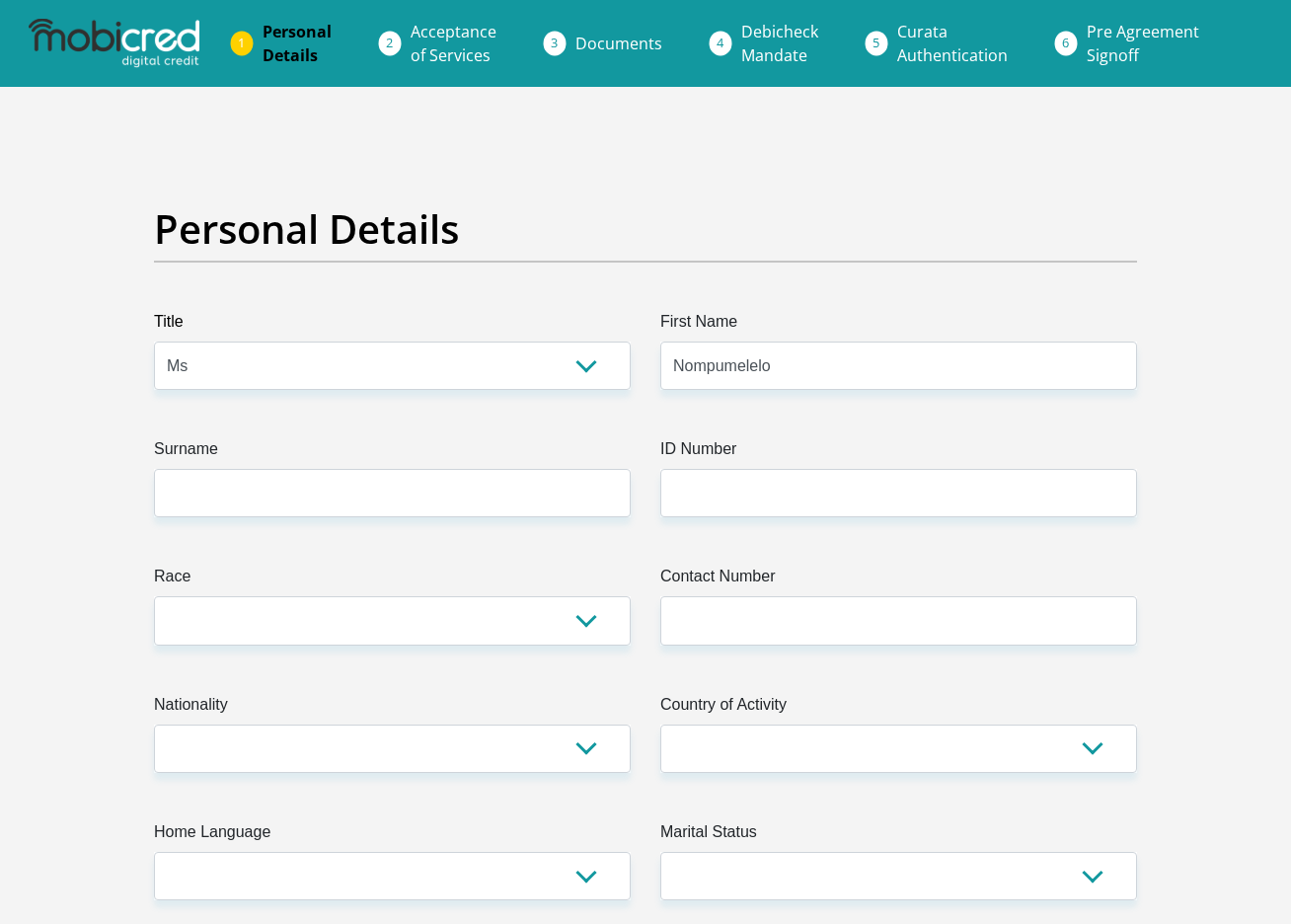 type on "Mdluli" 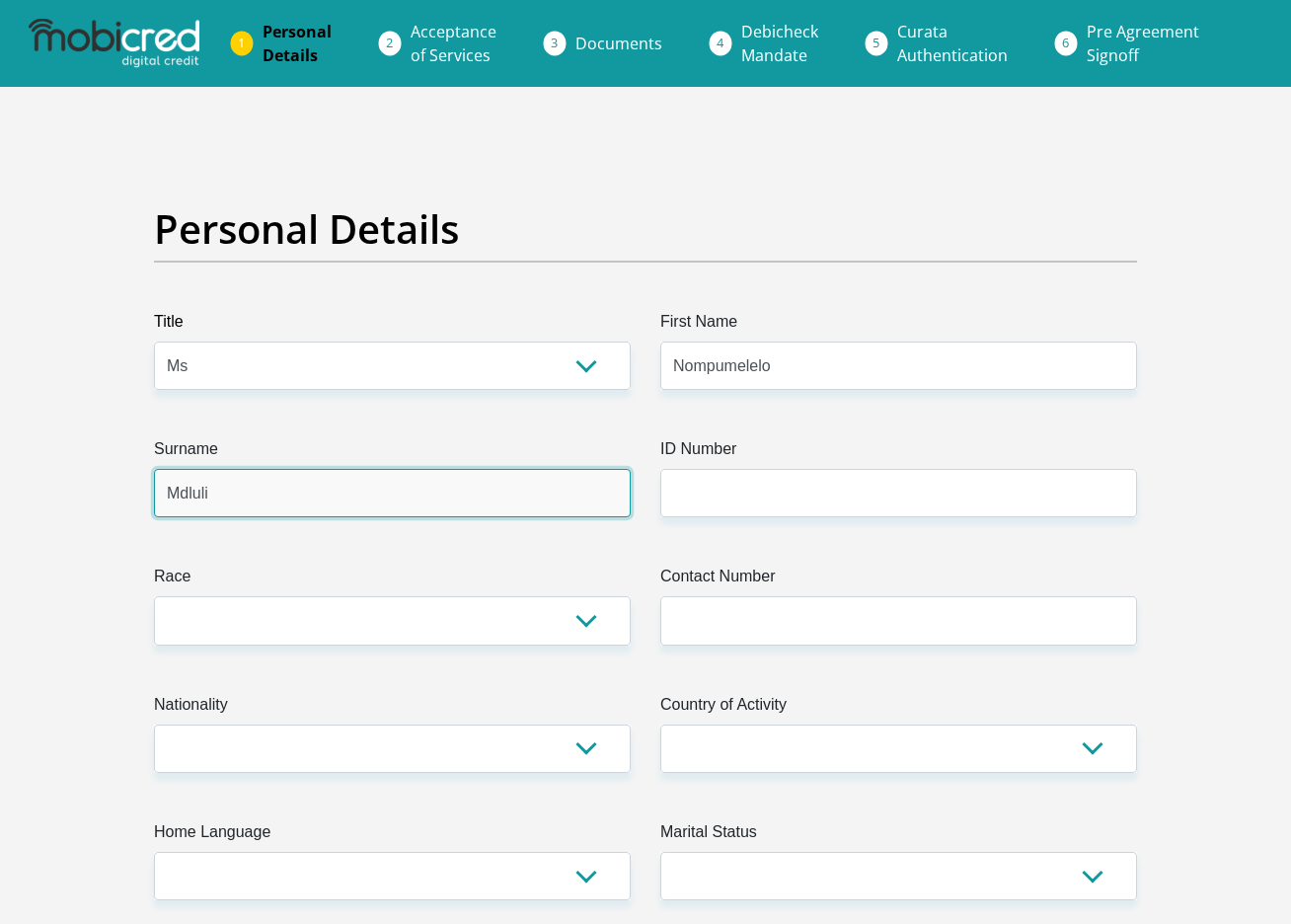 type on "0658990434" 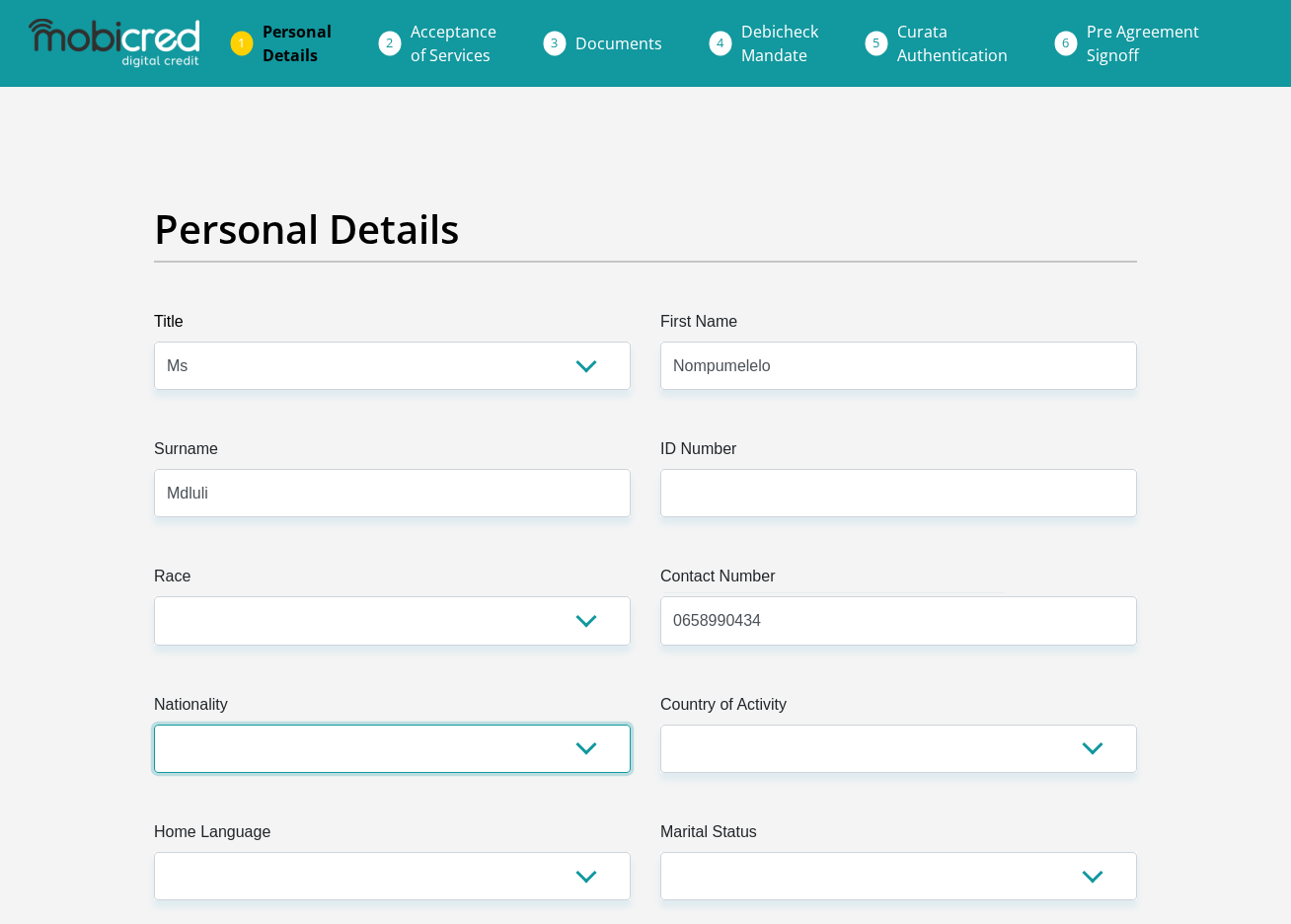 select on "ZAF" 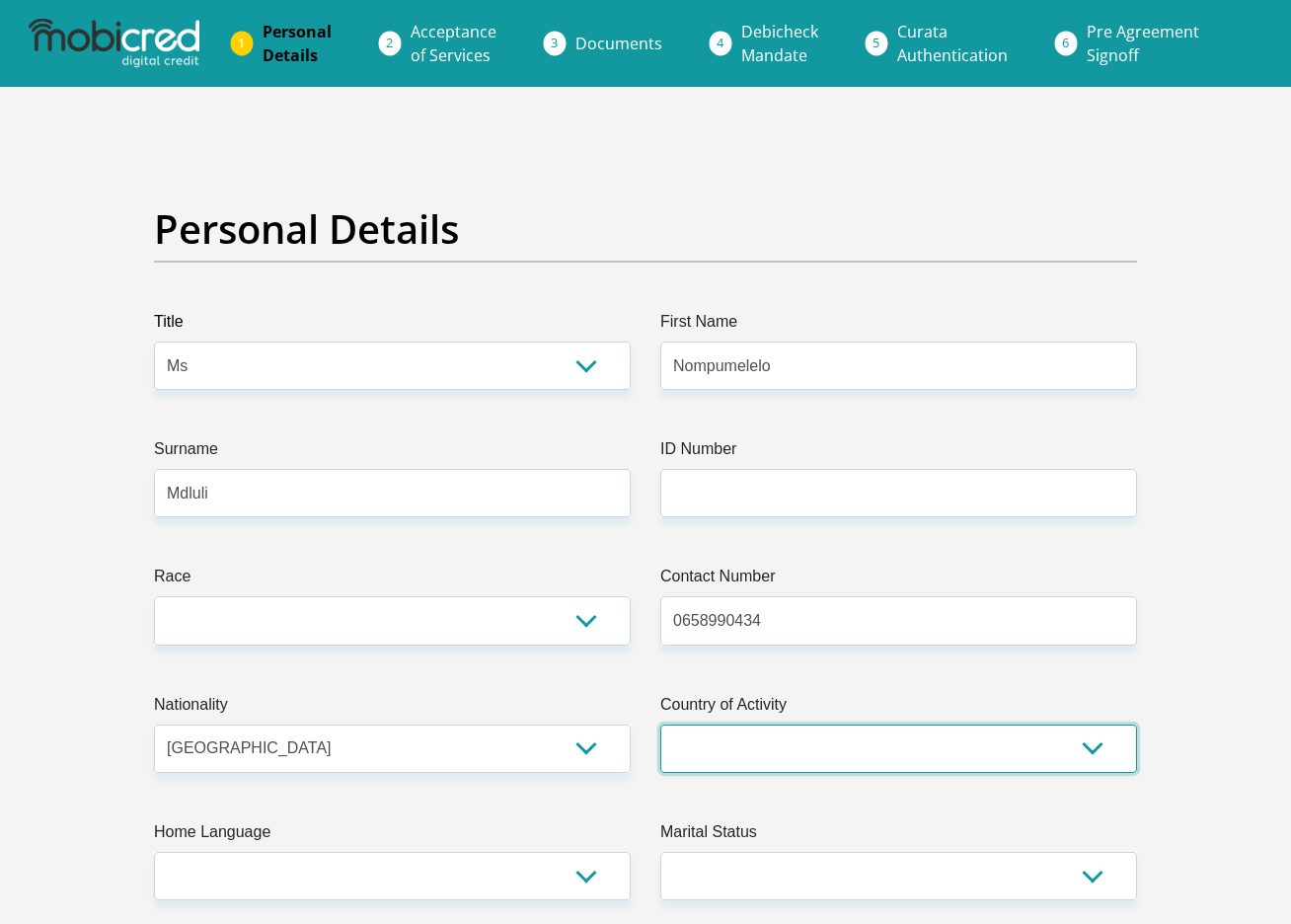 select on "ZAF" 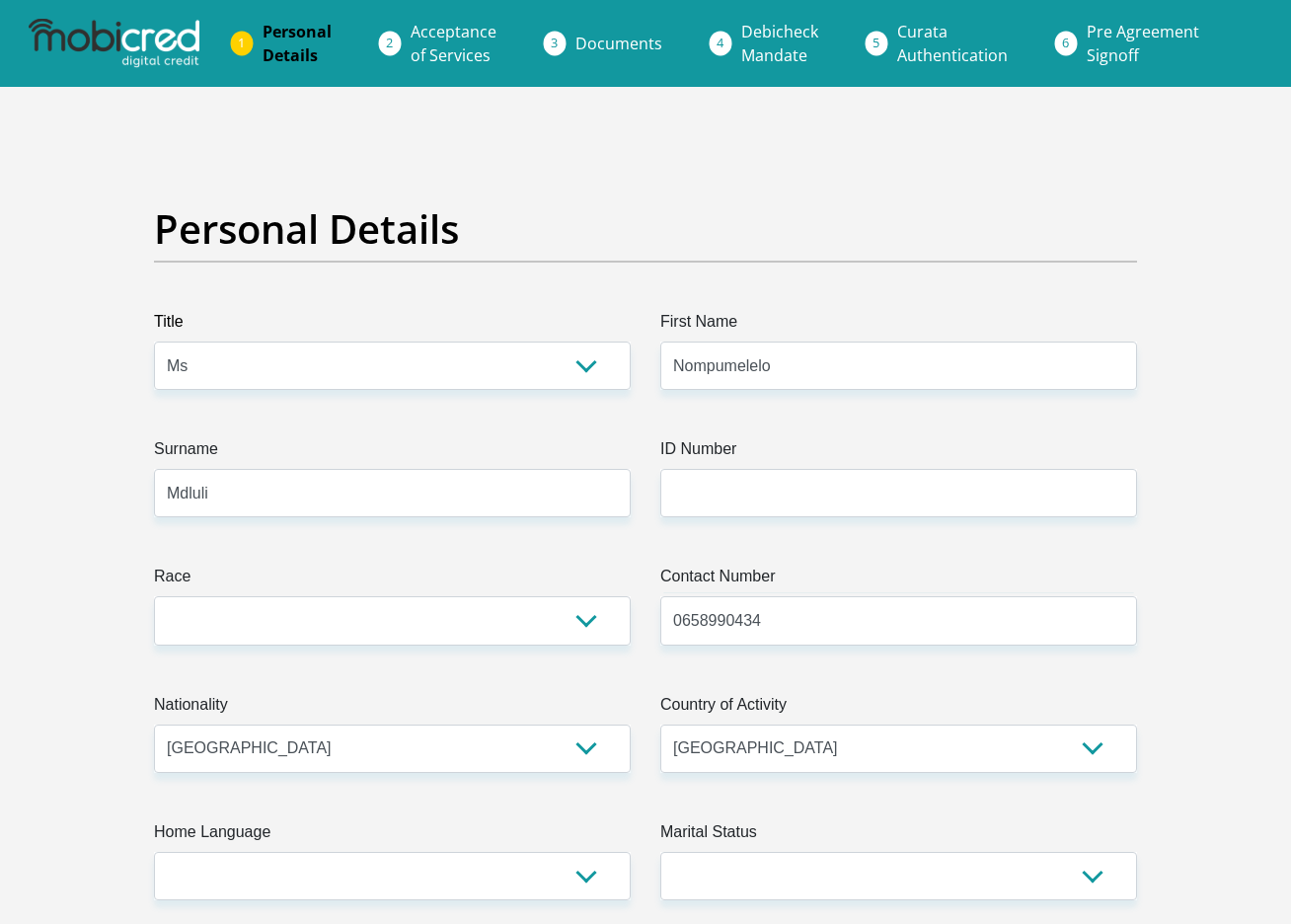 type on "4 wilgeriver street" 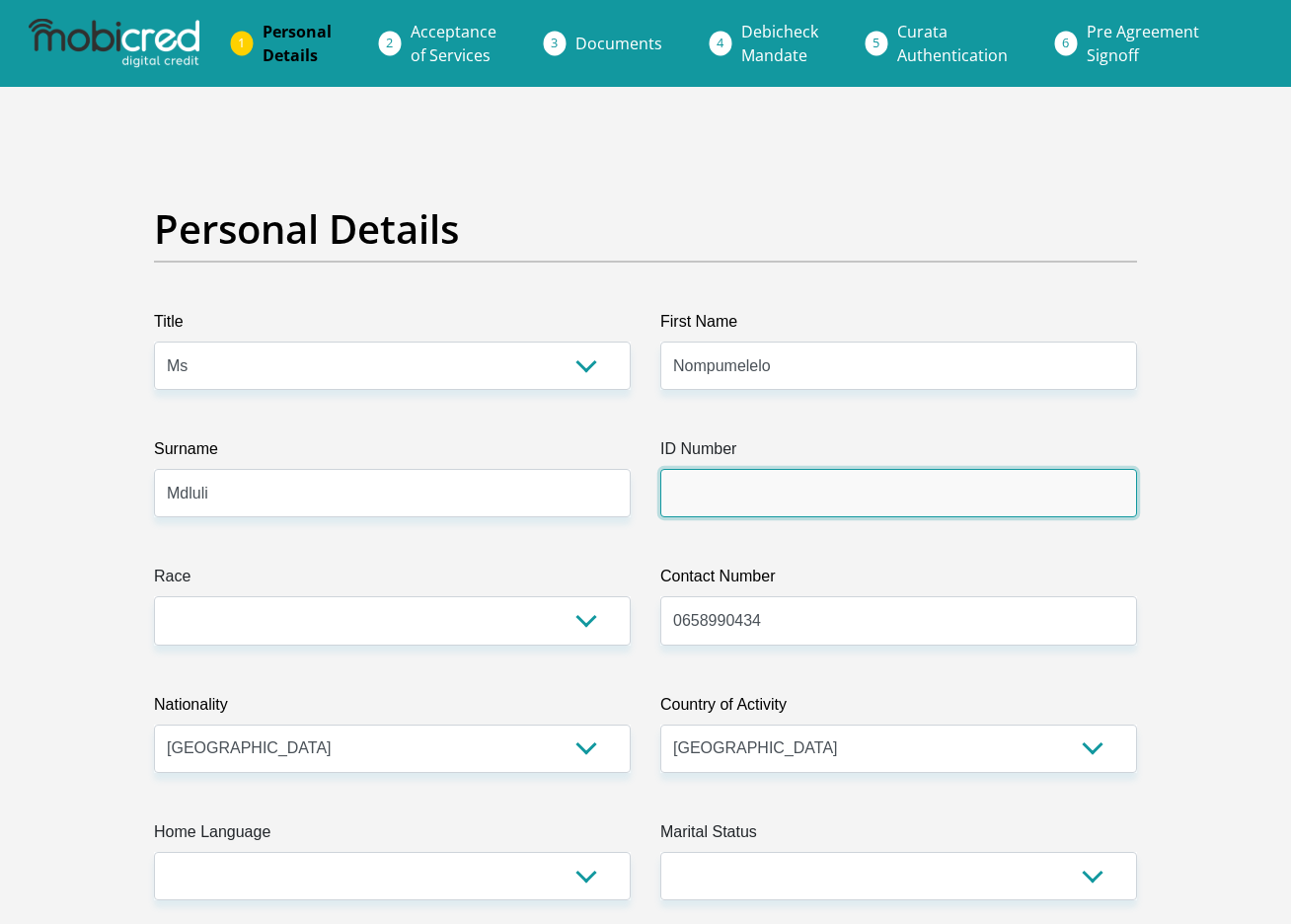 click on "ID Number" at bounding box center (898, 493) 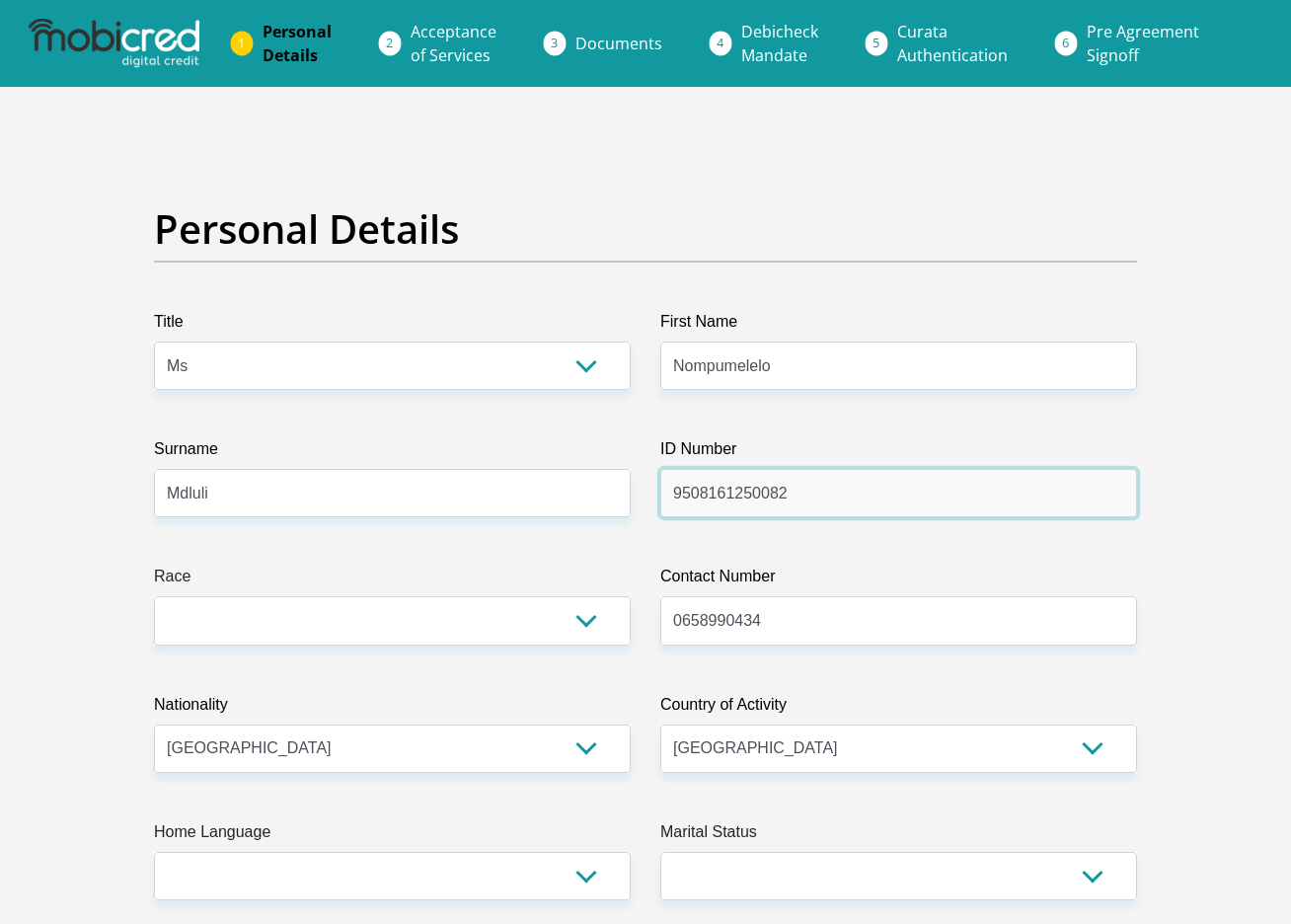 type on "9508161250082" 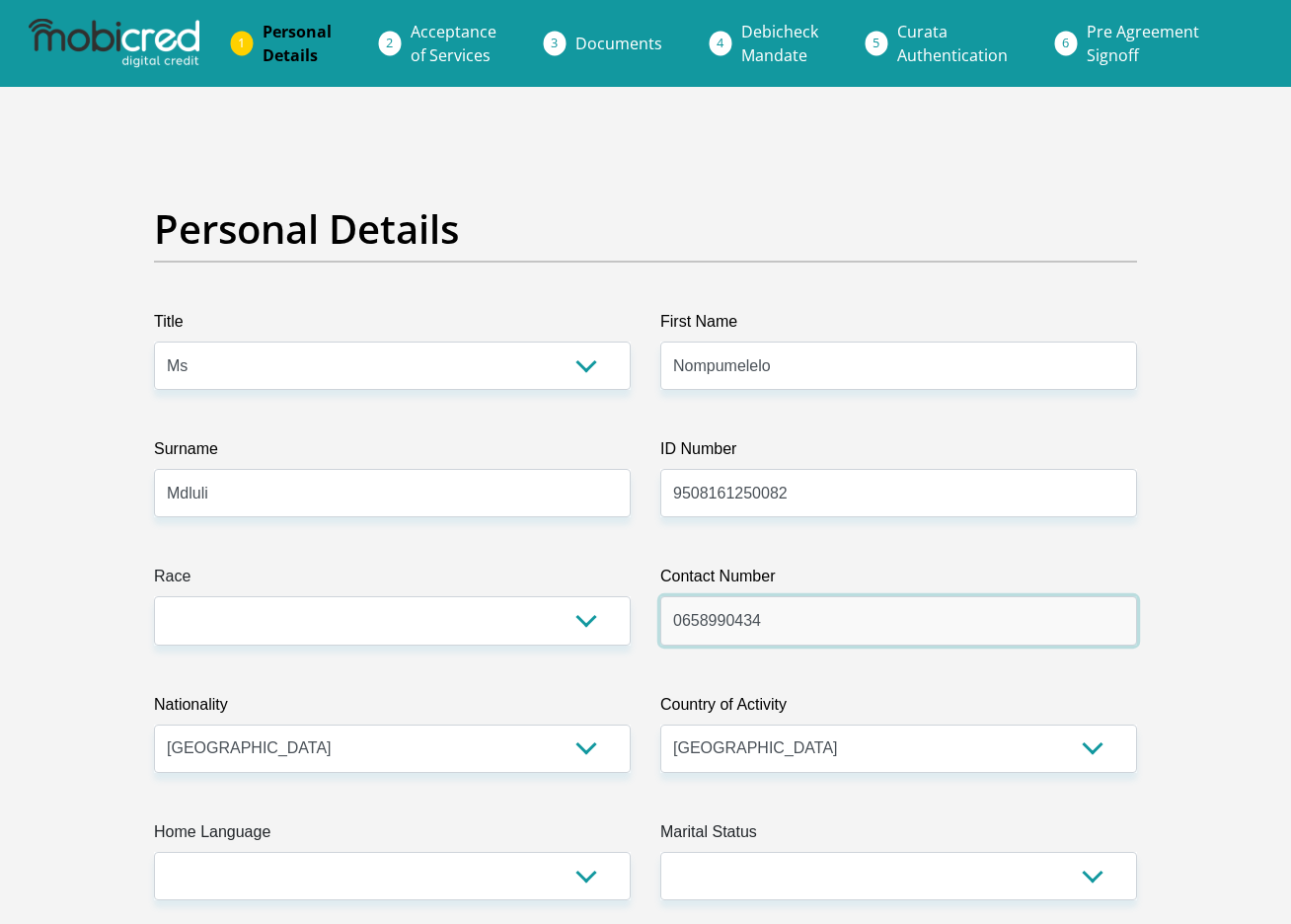 drag, startPoint x: 779, startPoint y: 617, endPoint x: 634, endPoint y: 616, distance: 145.0034 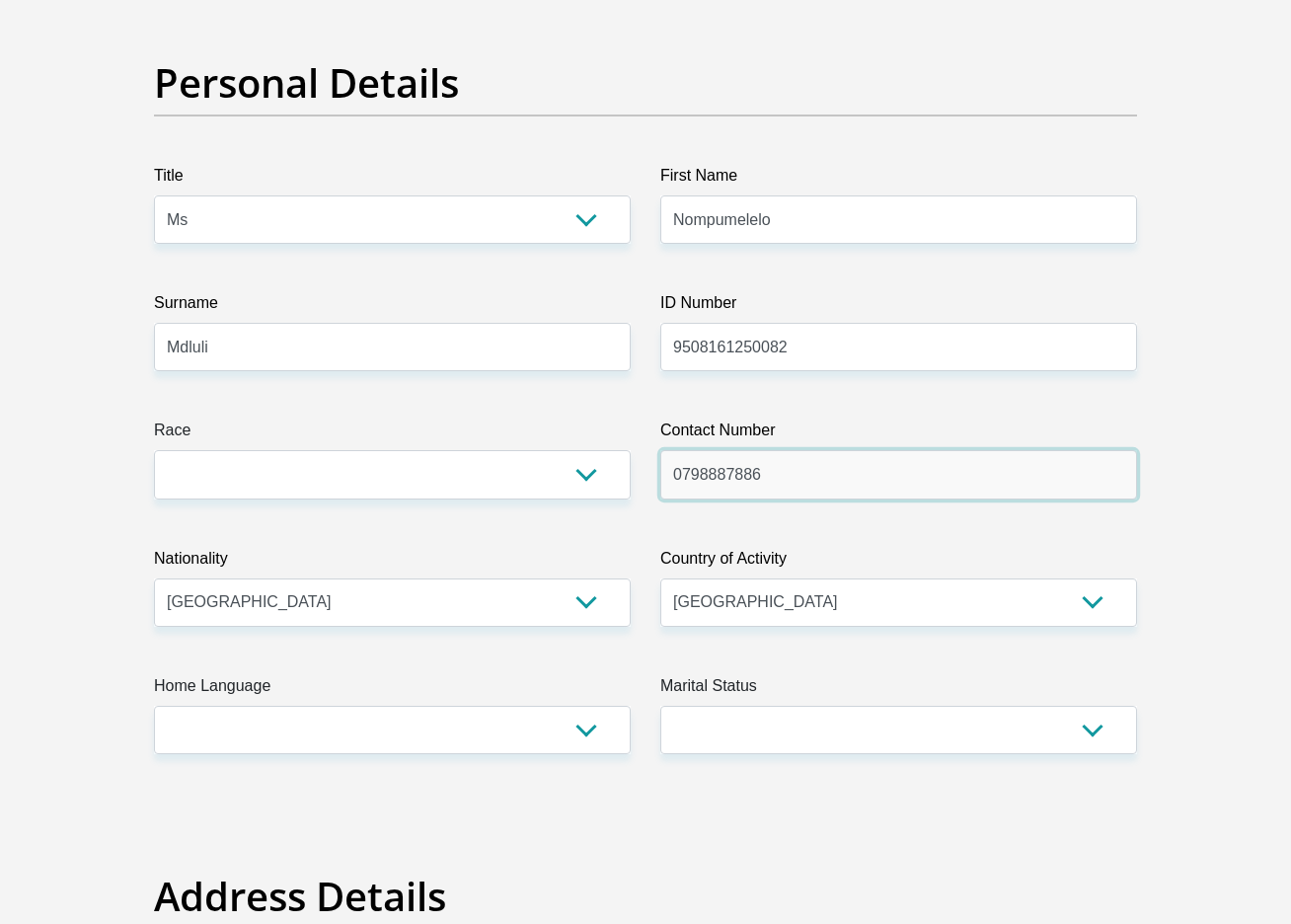 scroll, scrollTop: 307, scrollLeft: 0, axis: vertical 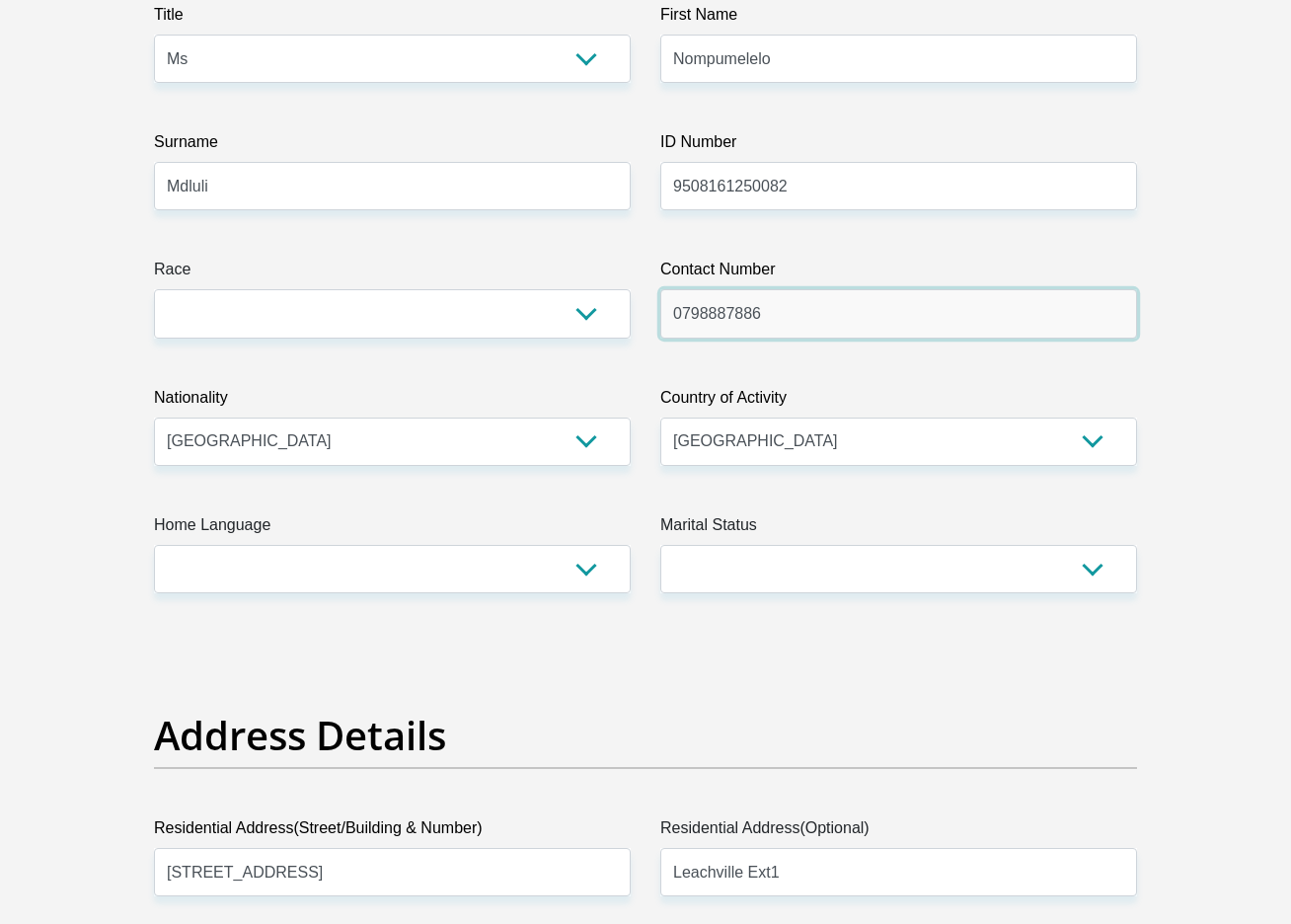 type on "0798887886" 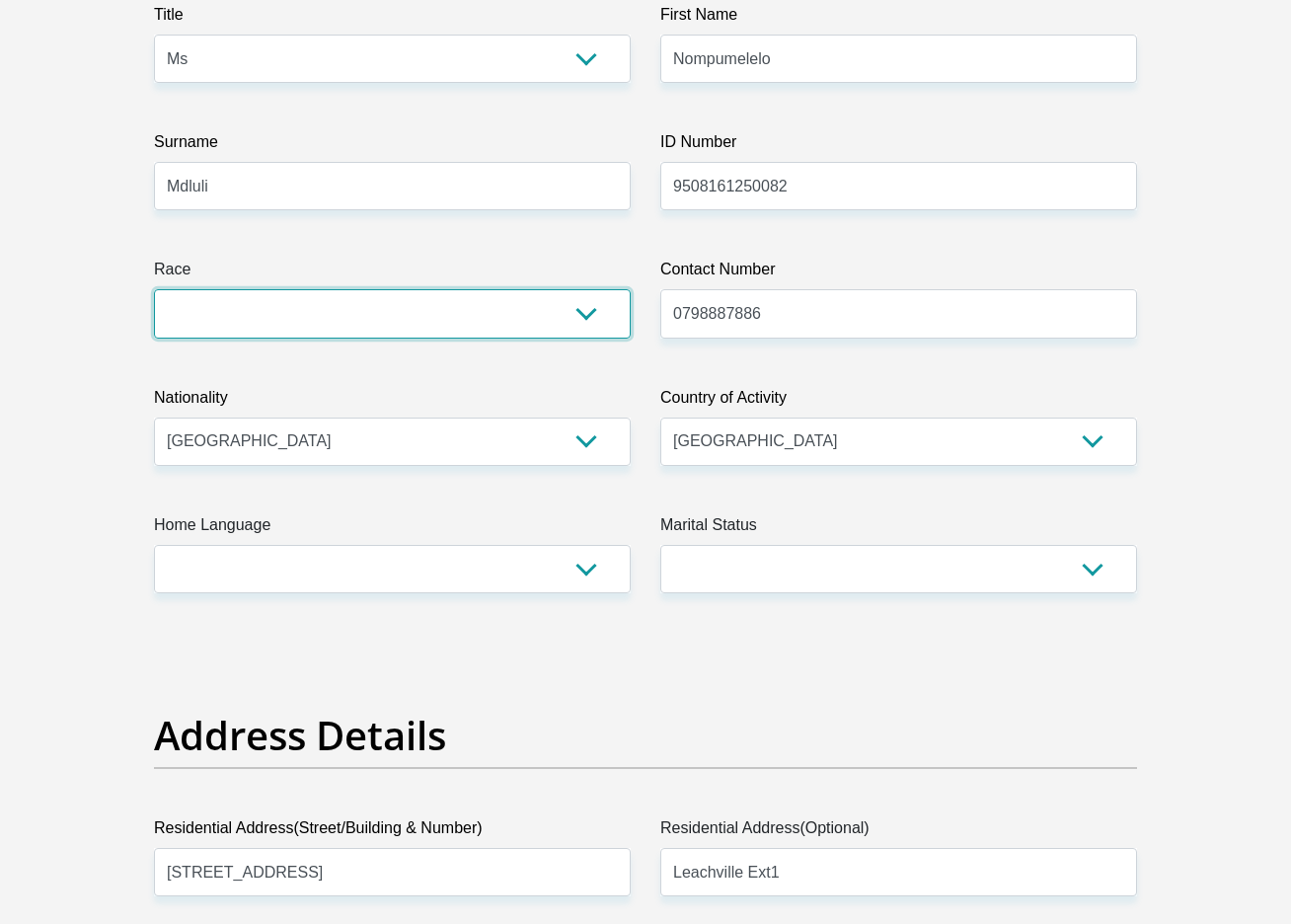 click on "Black
Coloured
Indian
White
Other" at bounding box center [392, 313] 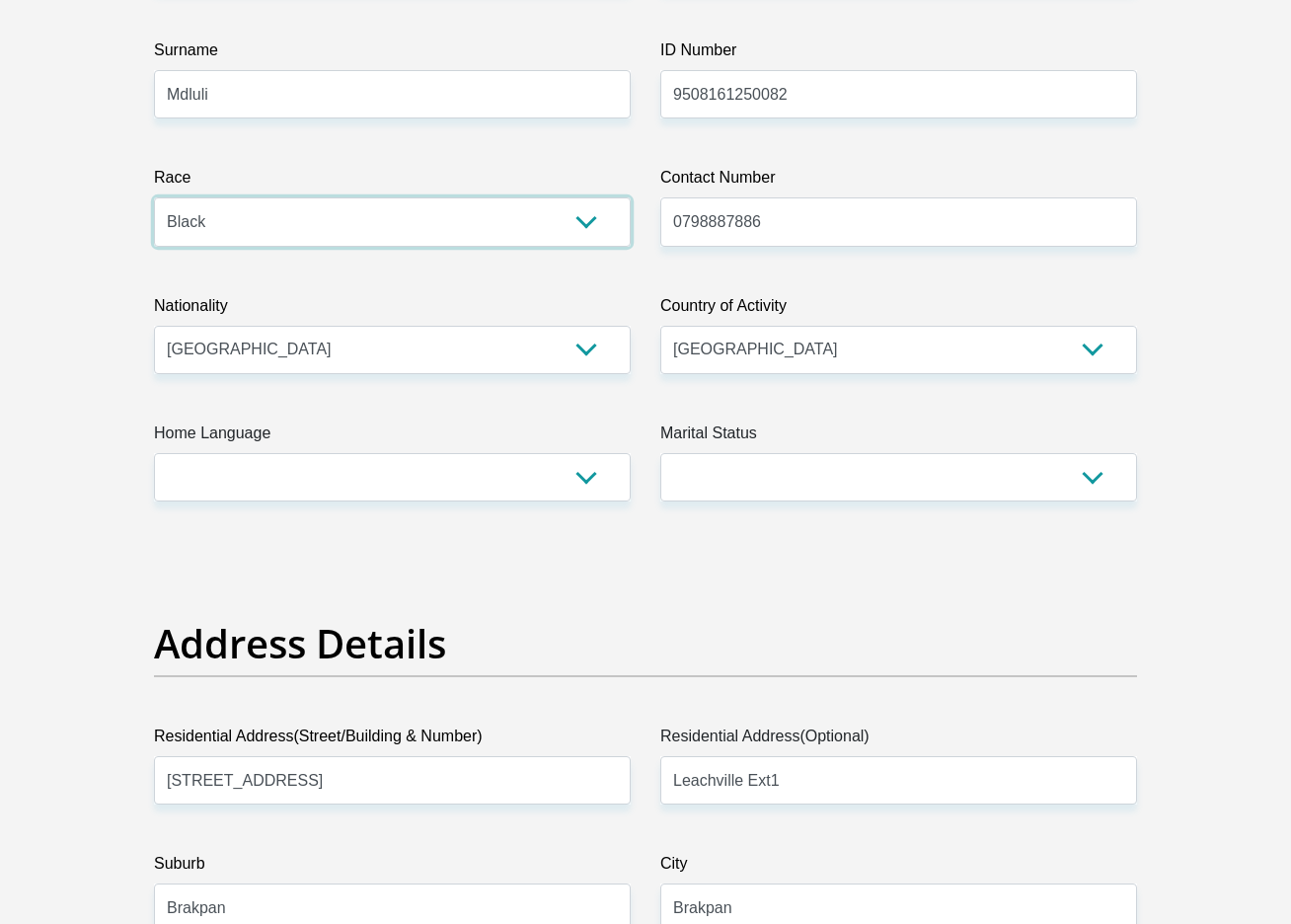 scroll, scrollTop: 420, scrollLeft: 0, axis: vertical 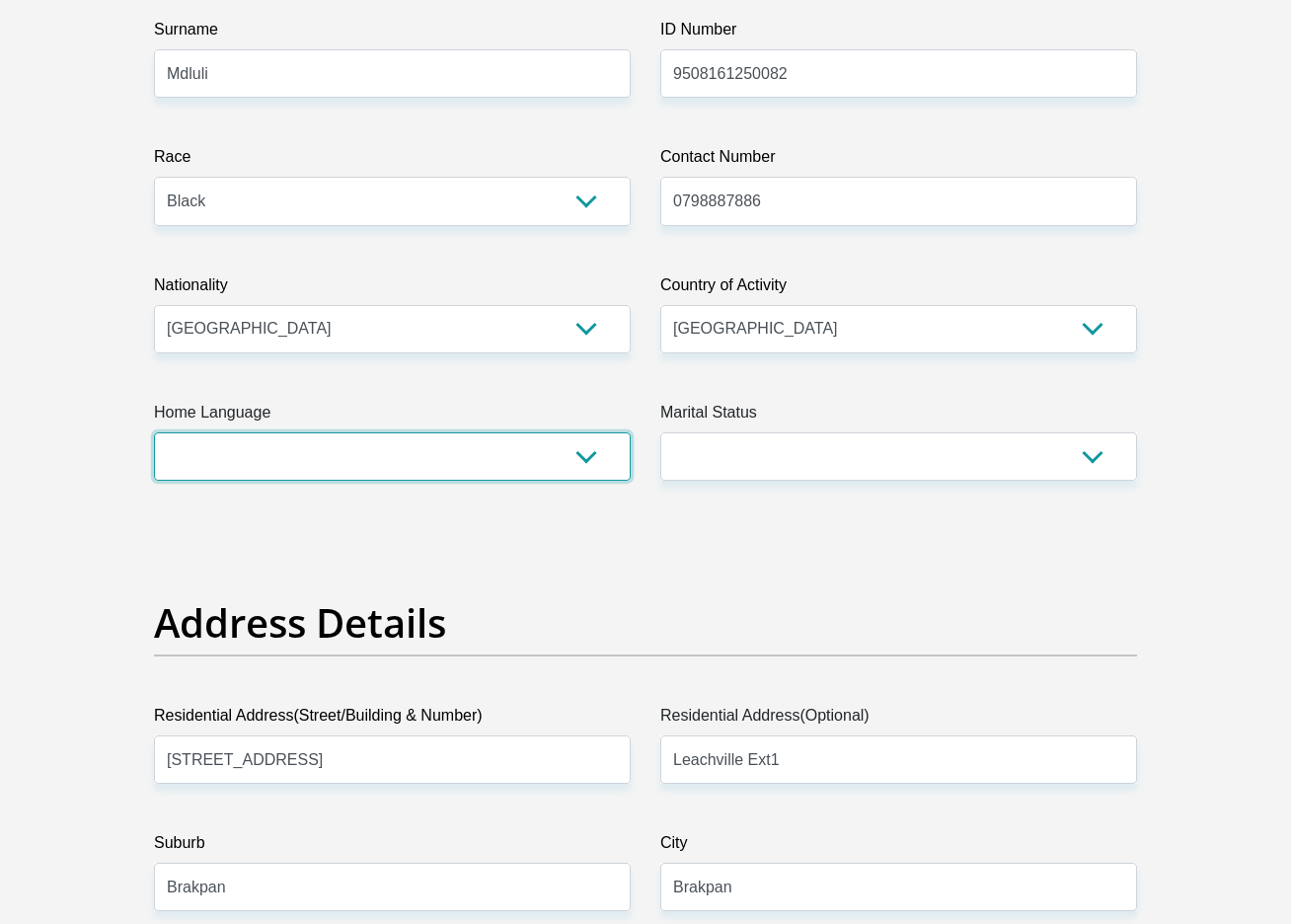 click on "Afrikaans
English
Sepedi
South Ndebele
Southern Sotho
Swati
Tsonga
Tswana
Venda
Xhosa
Zulu
Other" at bounding box center [392, 456] 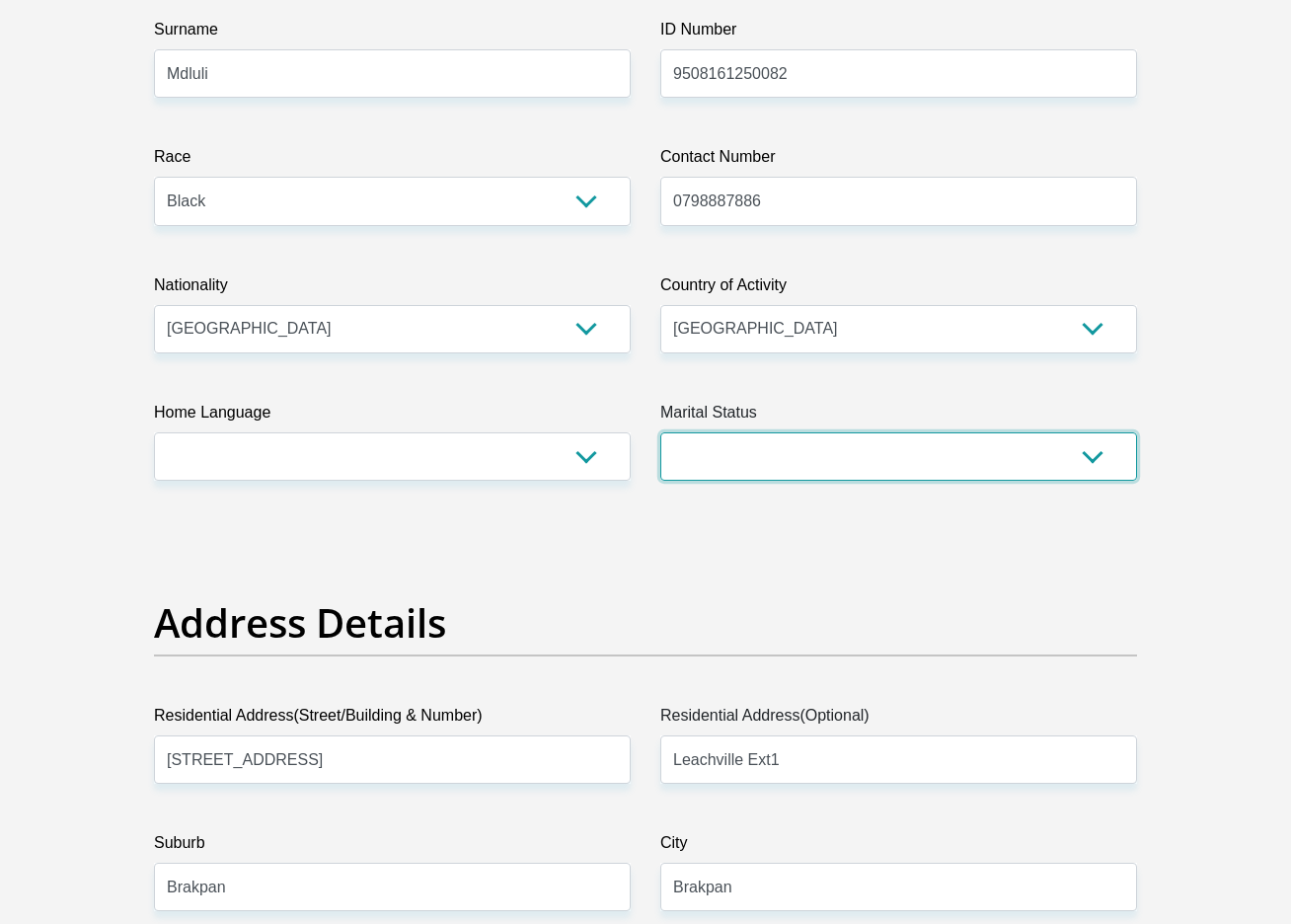 click on "Married ANC
Single
Divorced
Widowed
Married COP or Customary Law" at bounding box center [898, 456] 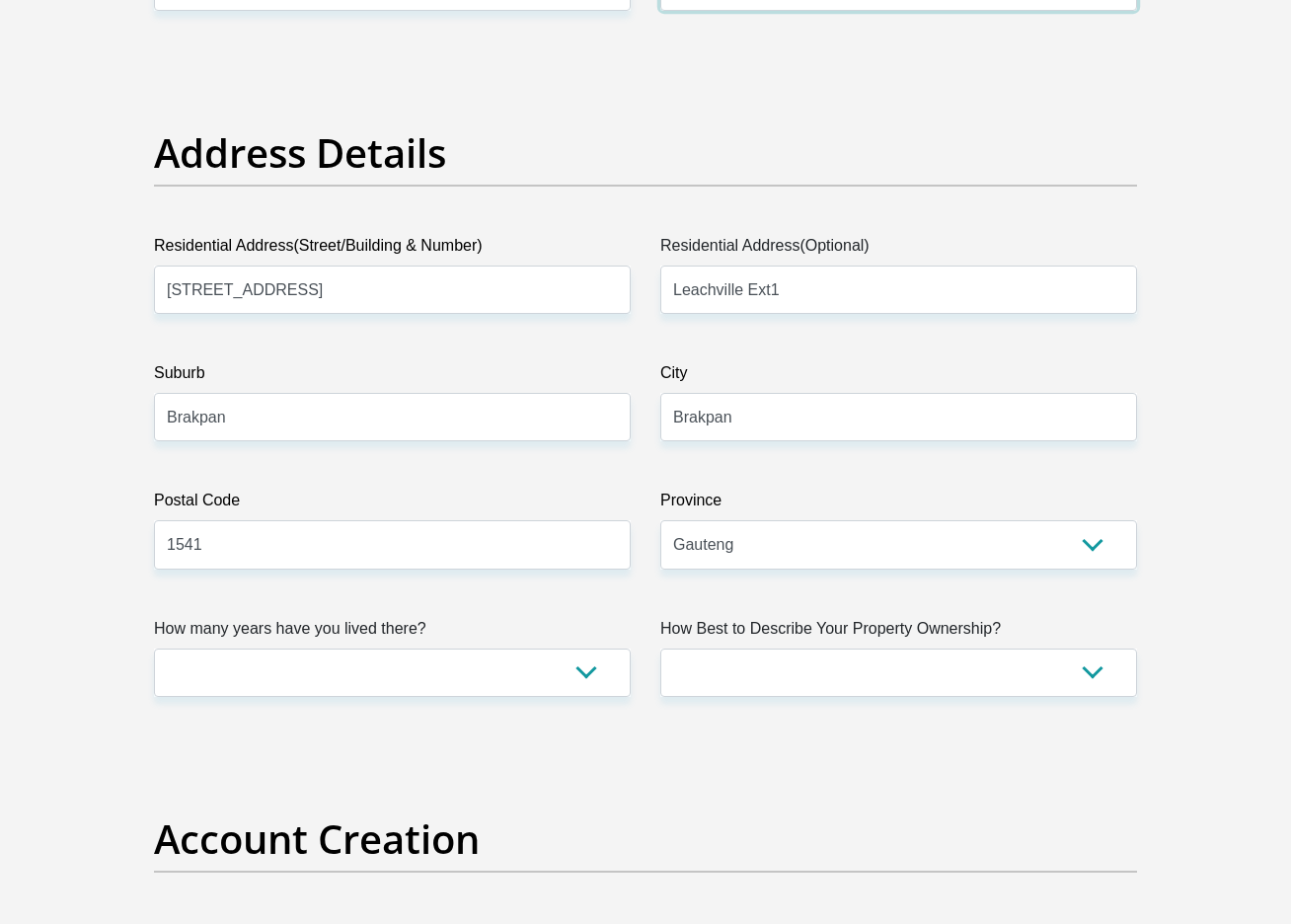 scroll, scrollTop: 901, scrollLeft: 0, axis: vertical 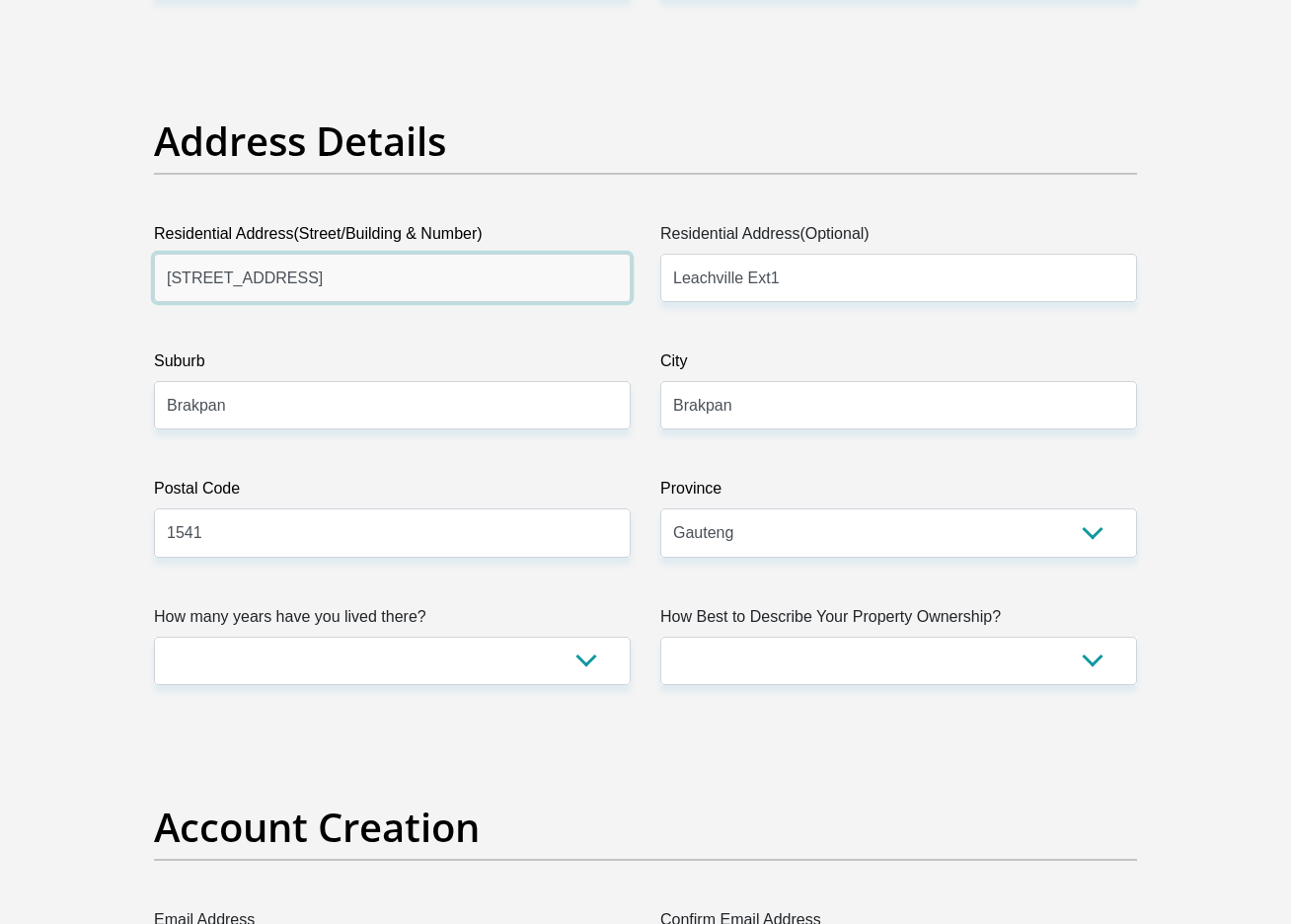 click on "4 wilgeriver street" at bounding box center [392, 277] 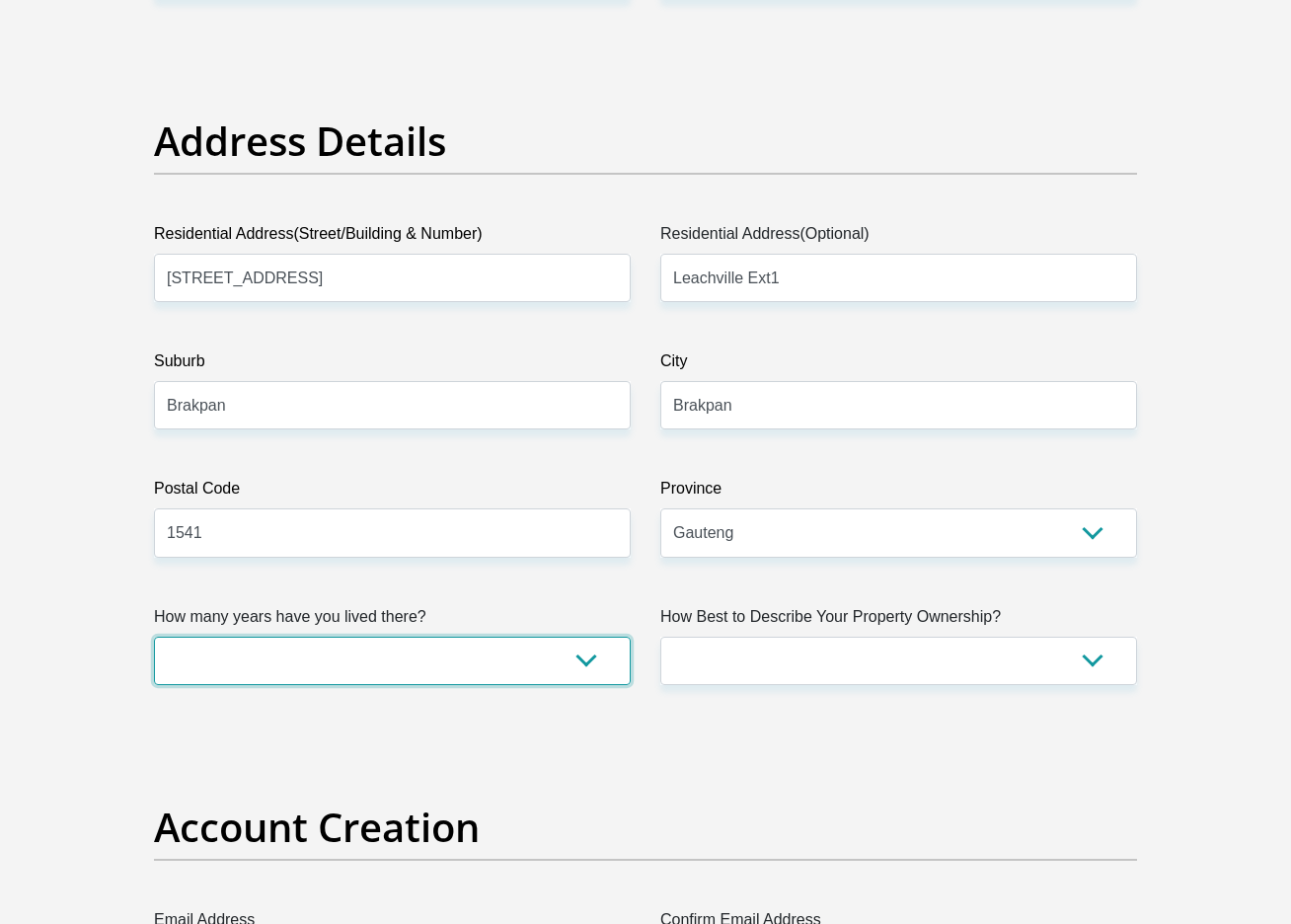 click on "less than 1 year
1-3 years
3-5 years
5+ years" at bounding box center [392, 660] 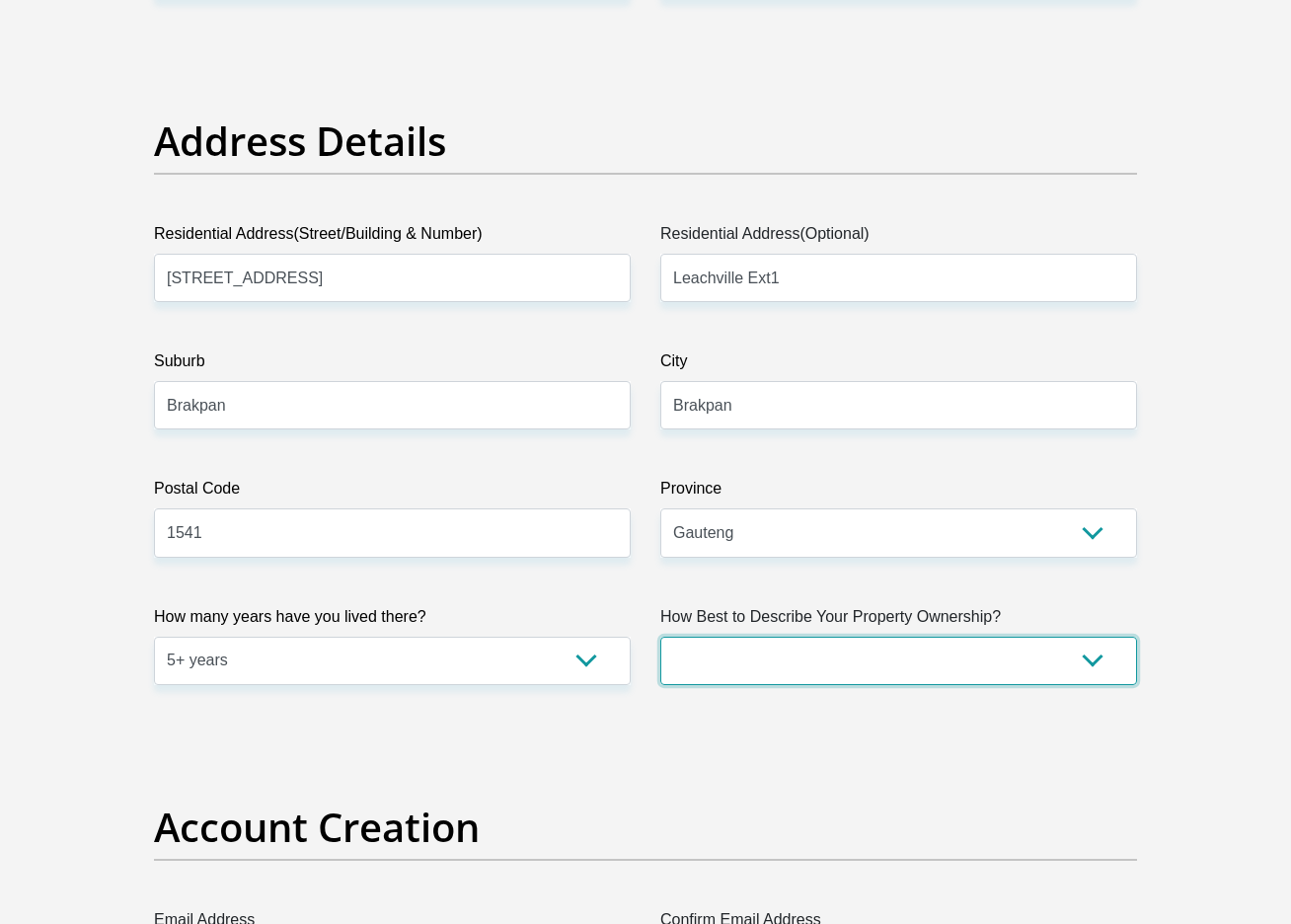 click on "Owned
Rented
Family Owned
Company Dwelling" at bounding box center (898, 660) 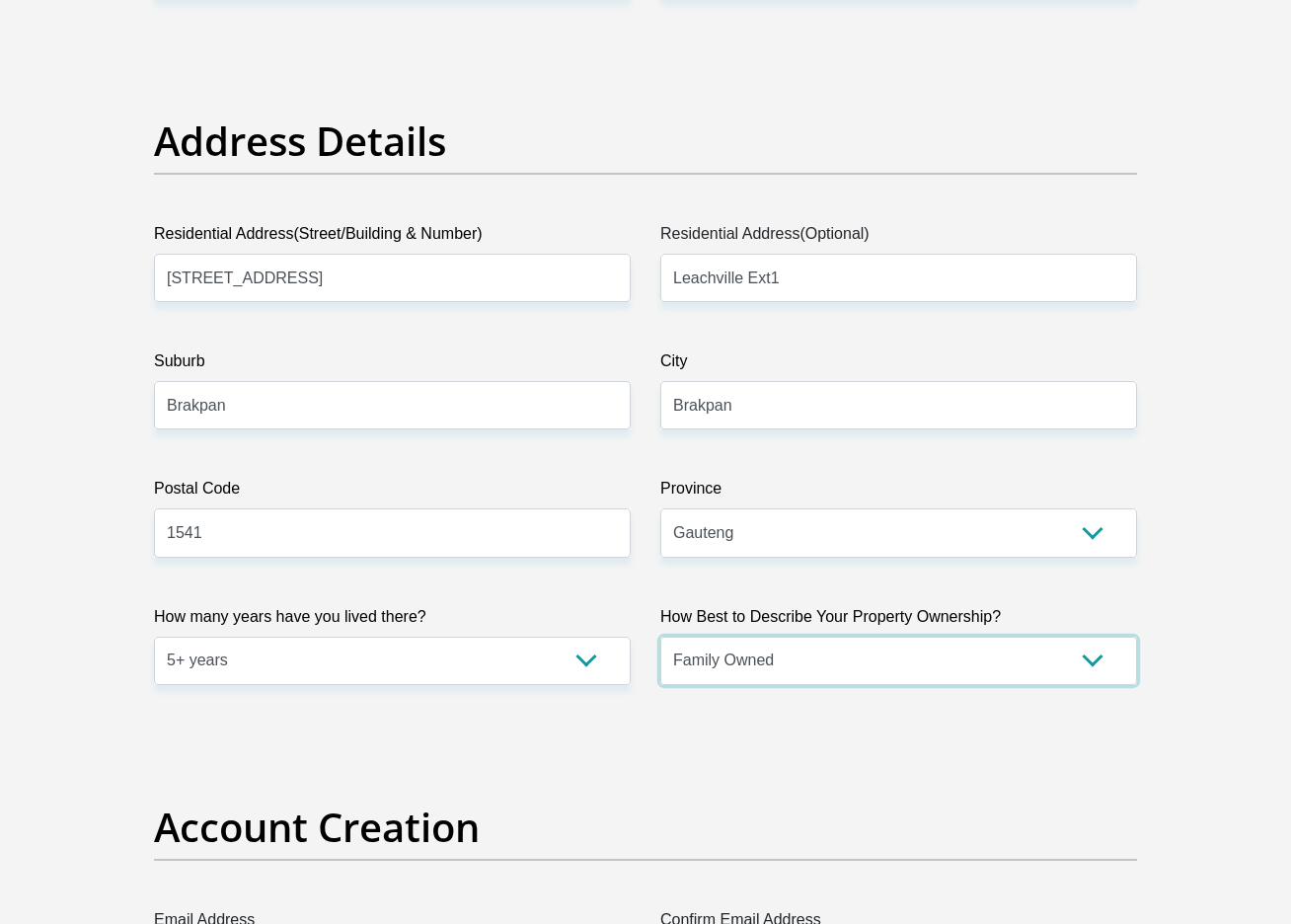 click on "Owned
Rented
Family Owned
Company Dwelling" at bounding box center (898, 660) 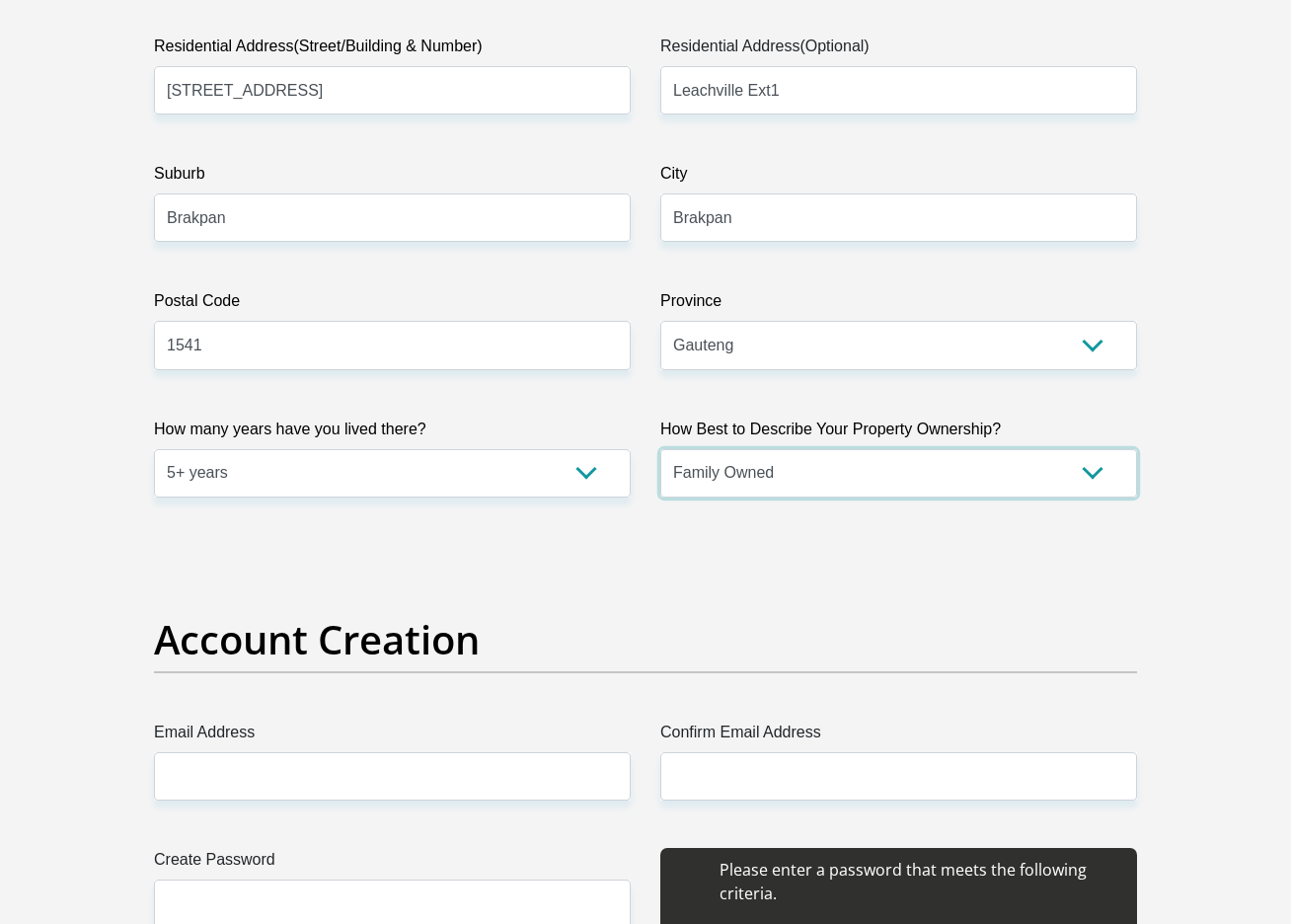 scroll, scrollTop: 1264, scrollLeft: 0, axis: vertical 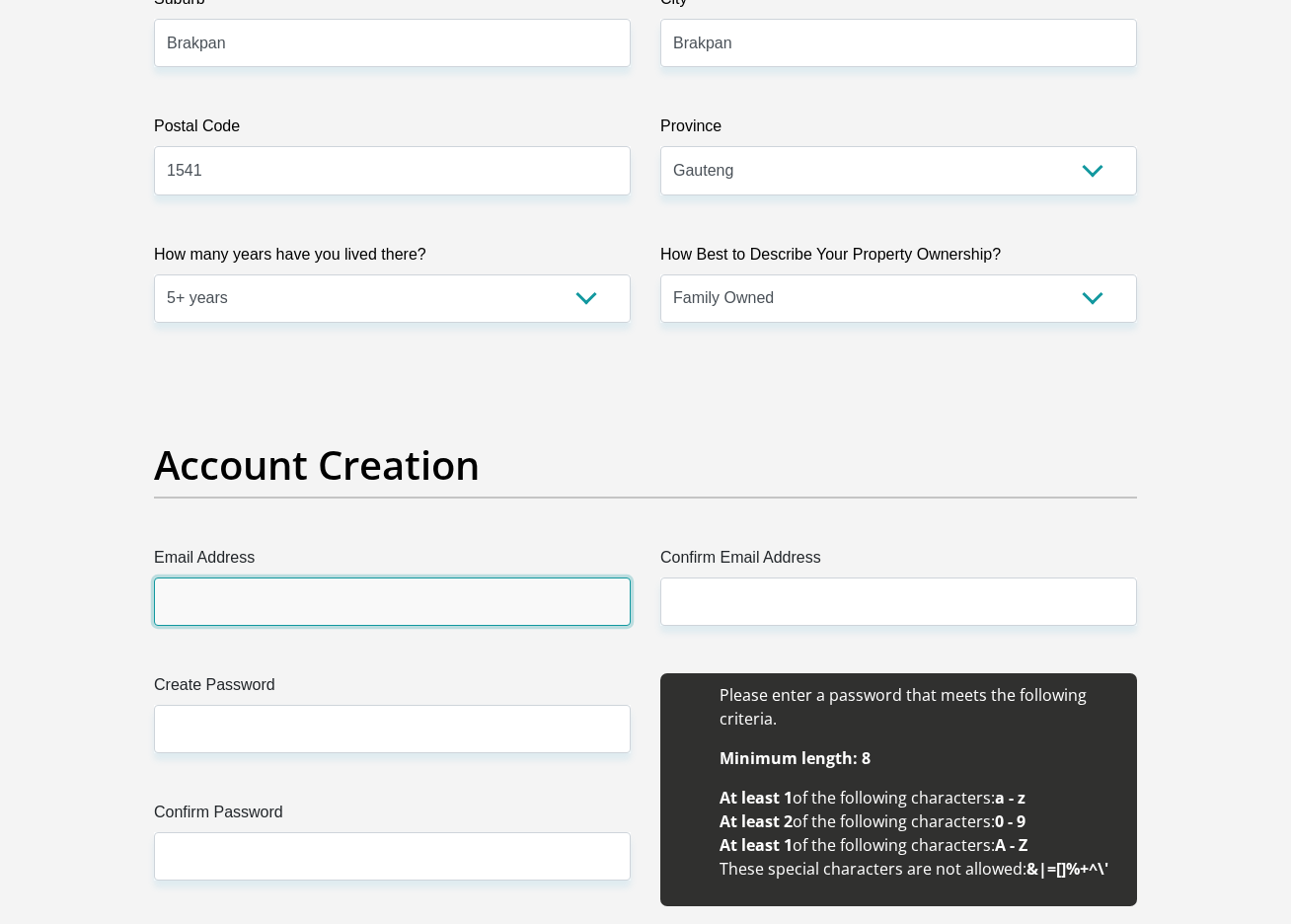 click on "Email Address" at bounding box center (392, 601) 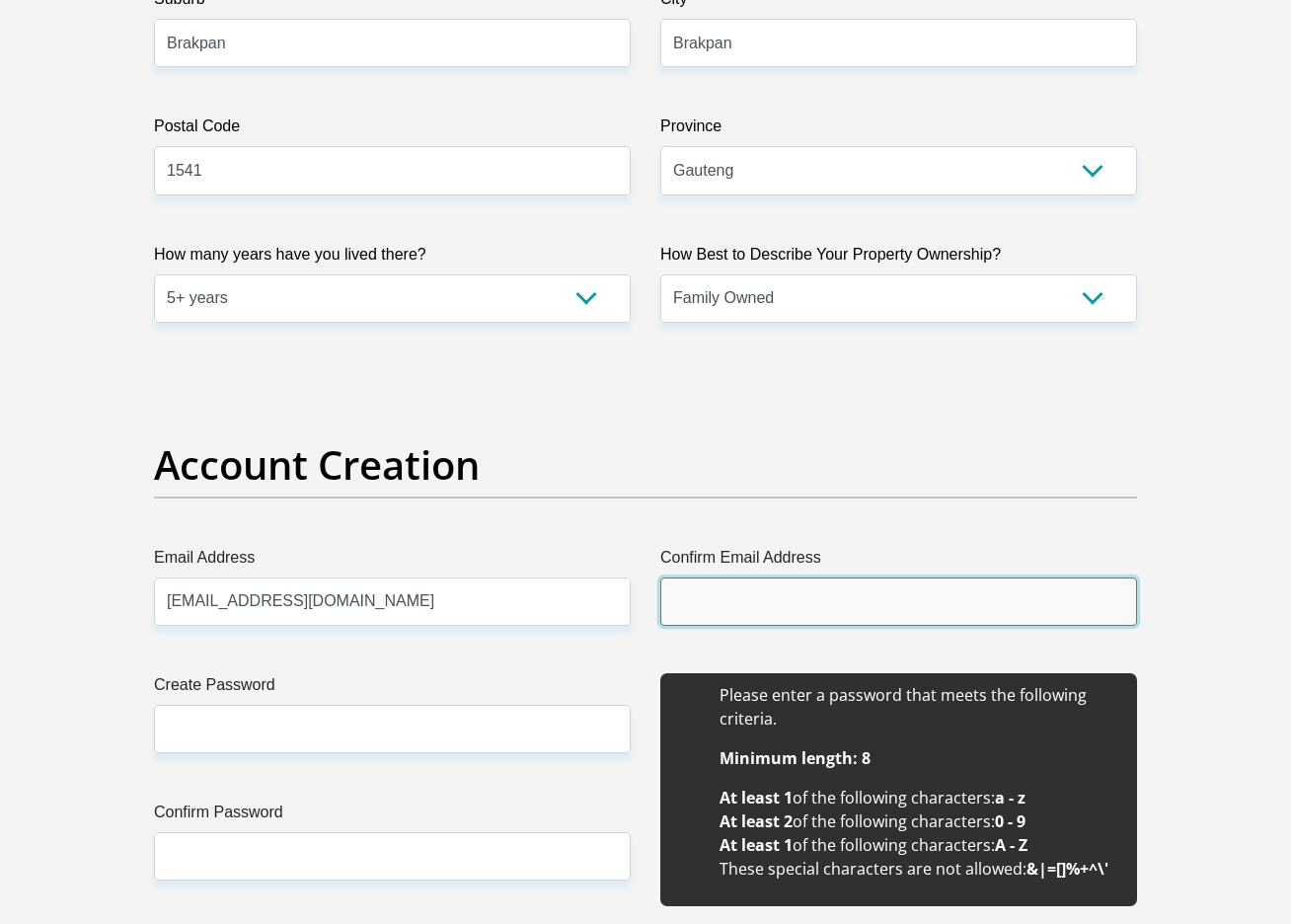type on "mdlulinom@gmail.com" 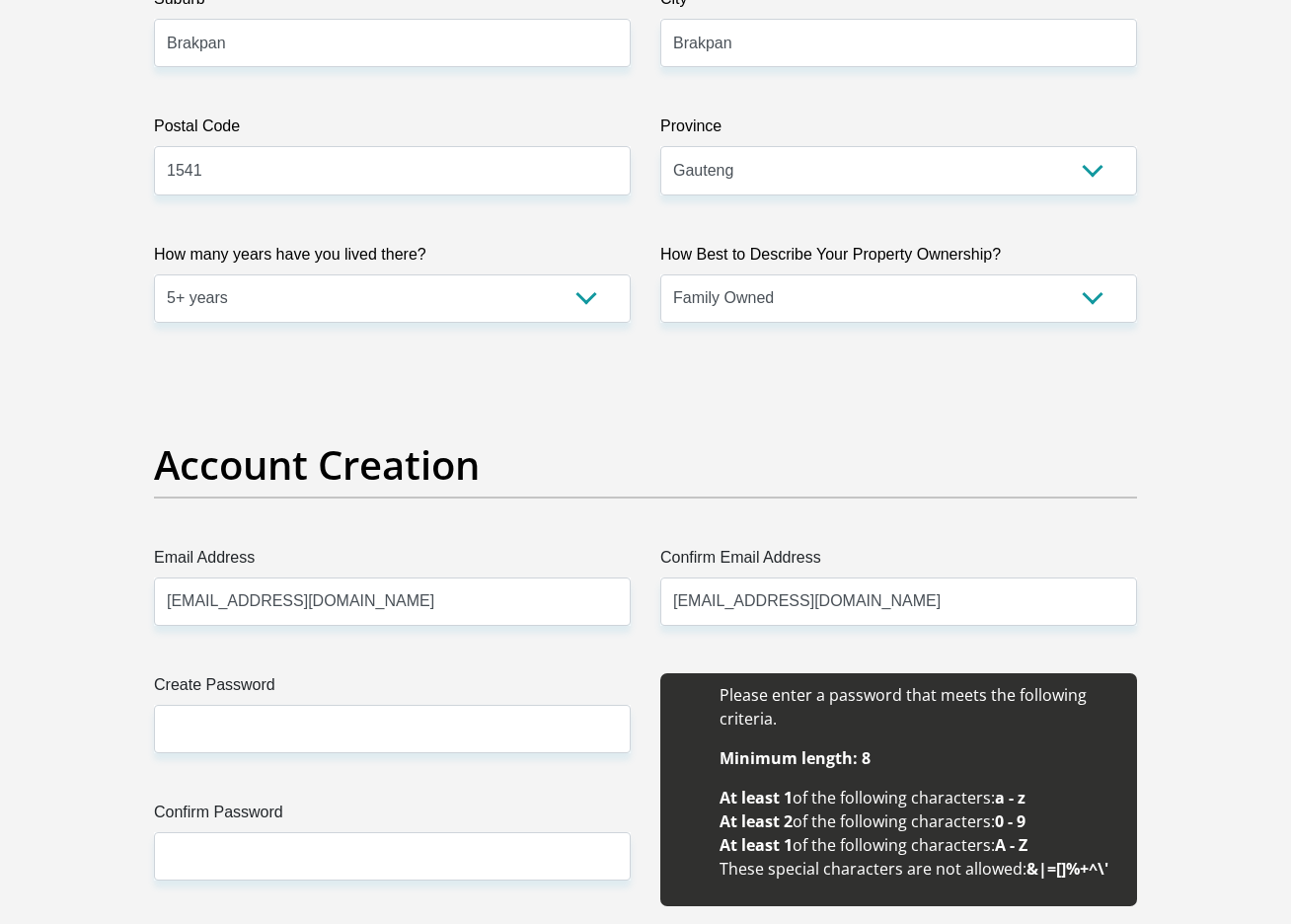 type 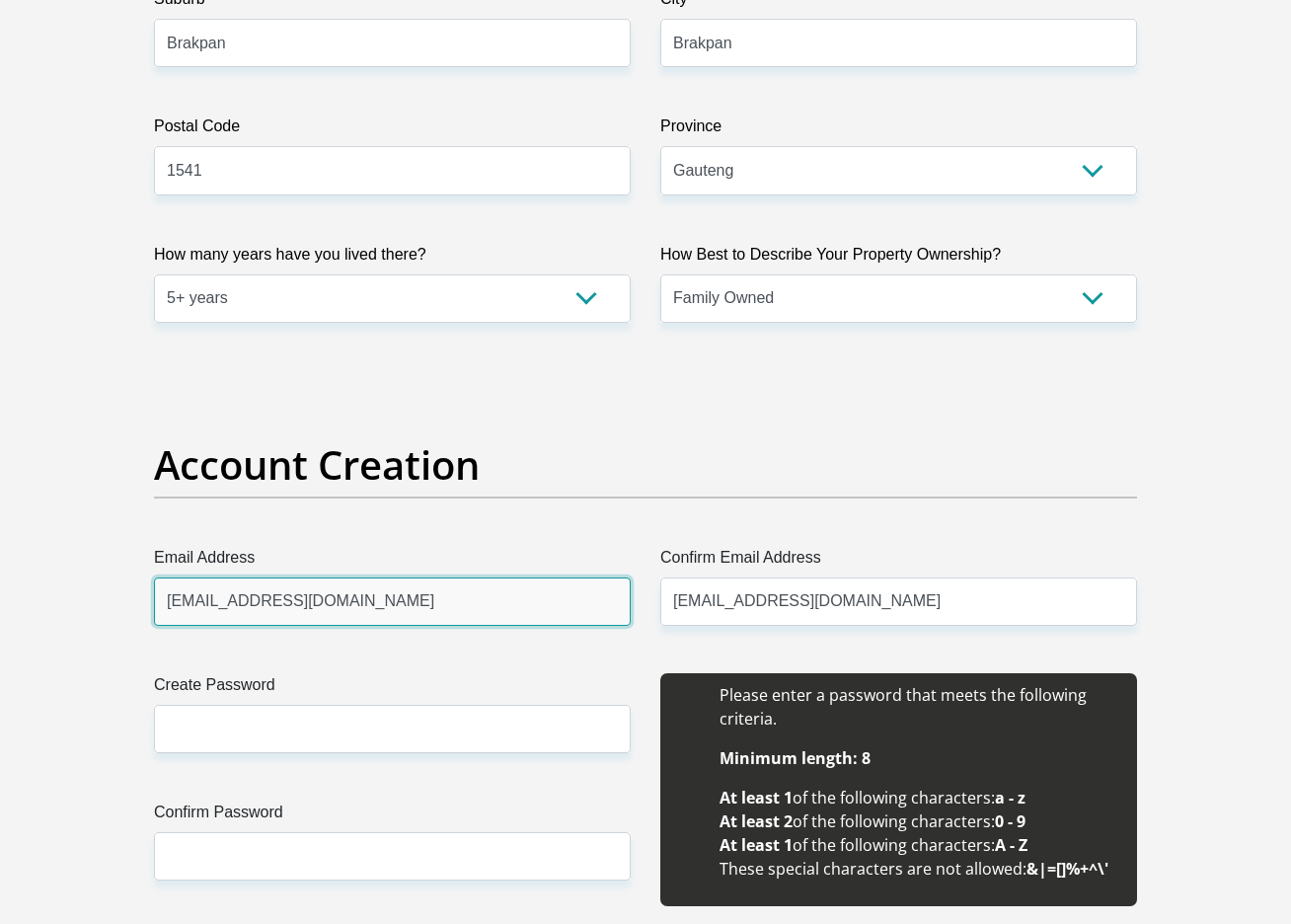 type 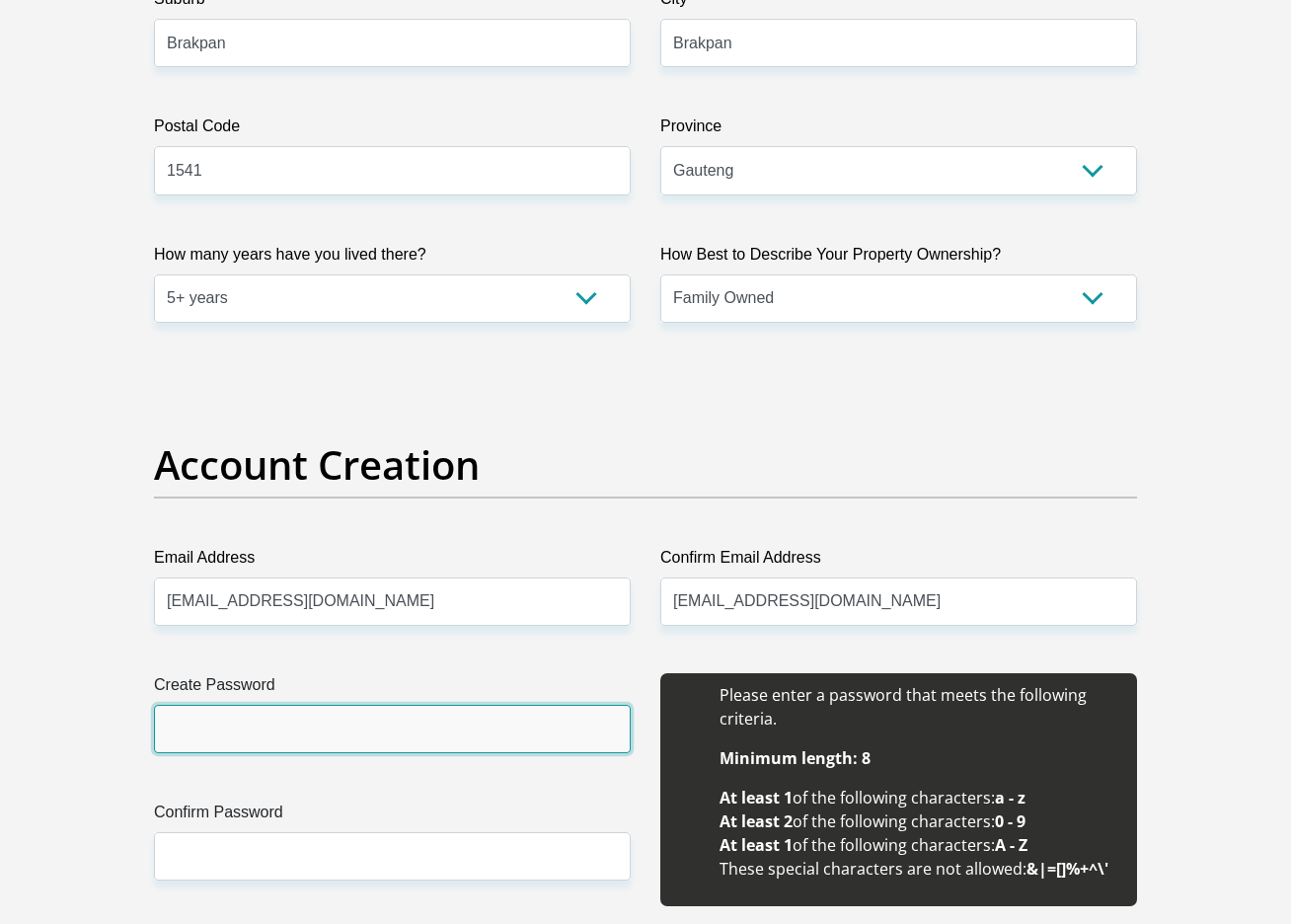 click on "Create Password" at bounding box center (392, 729) 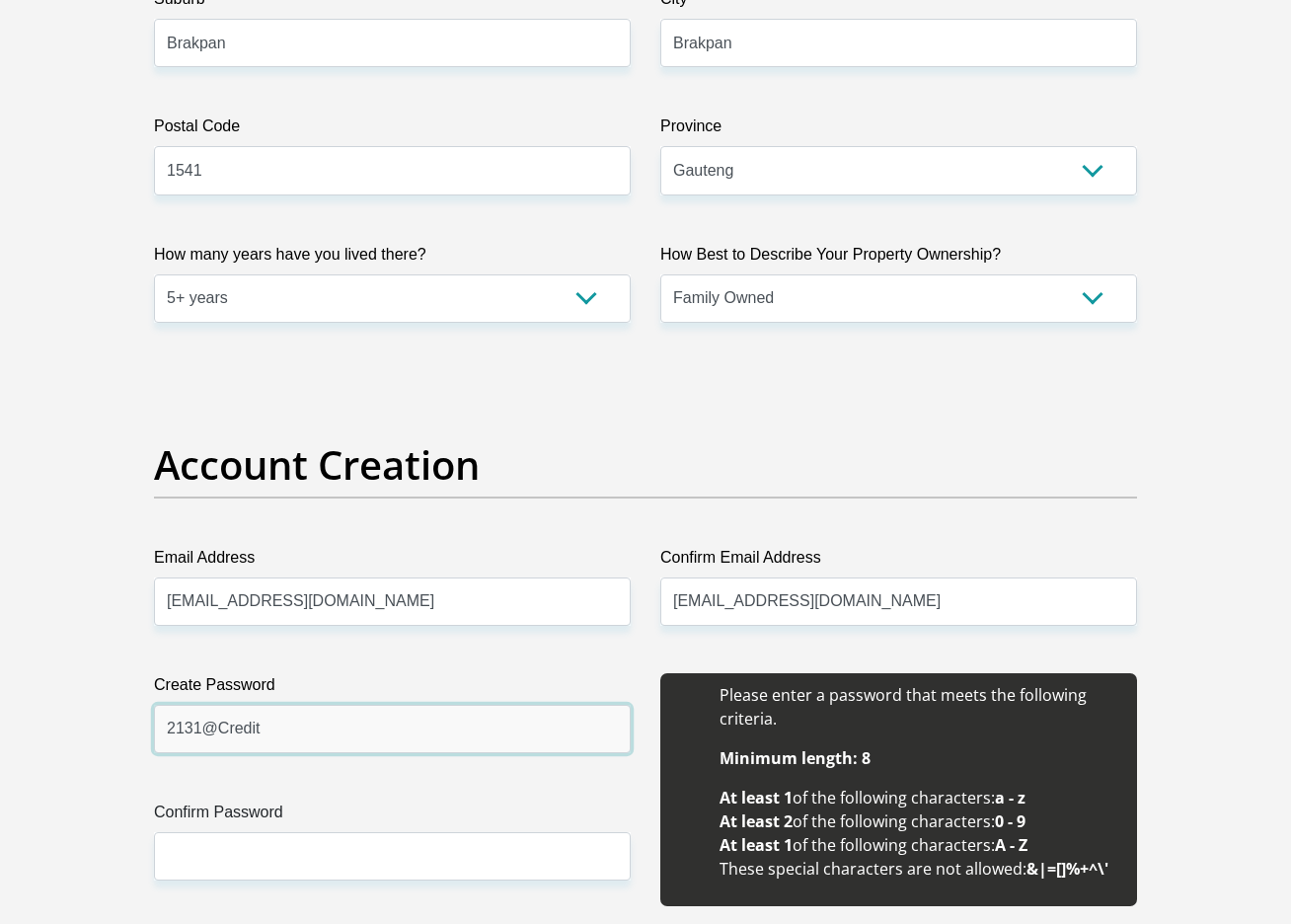 type on "2131@Credit" 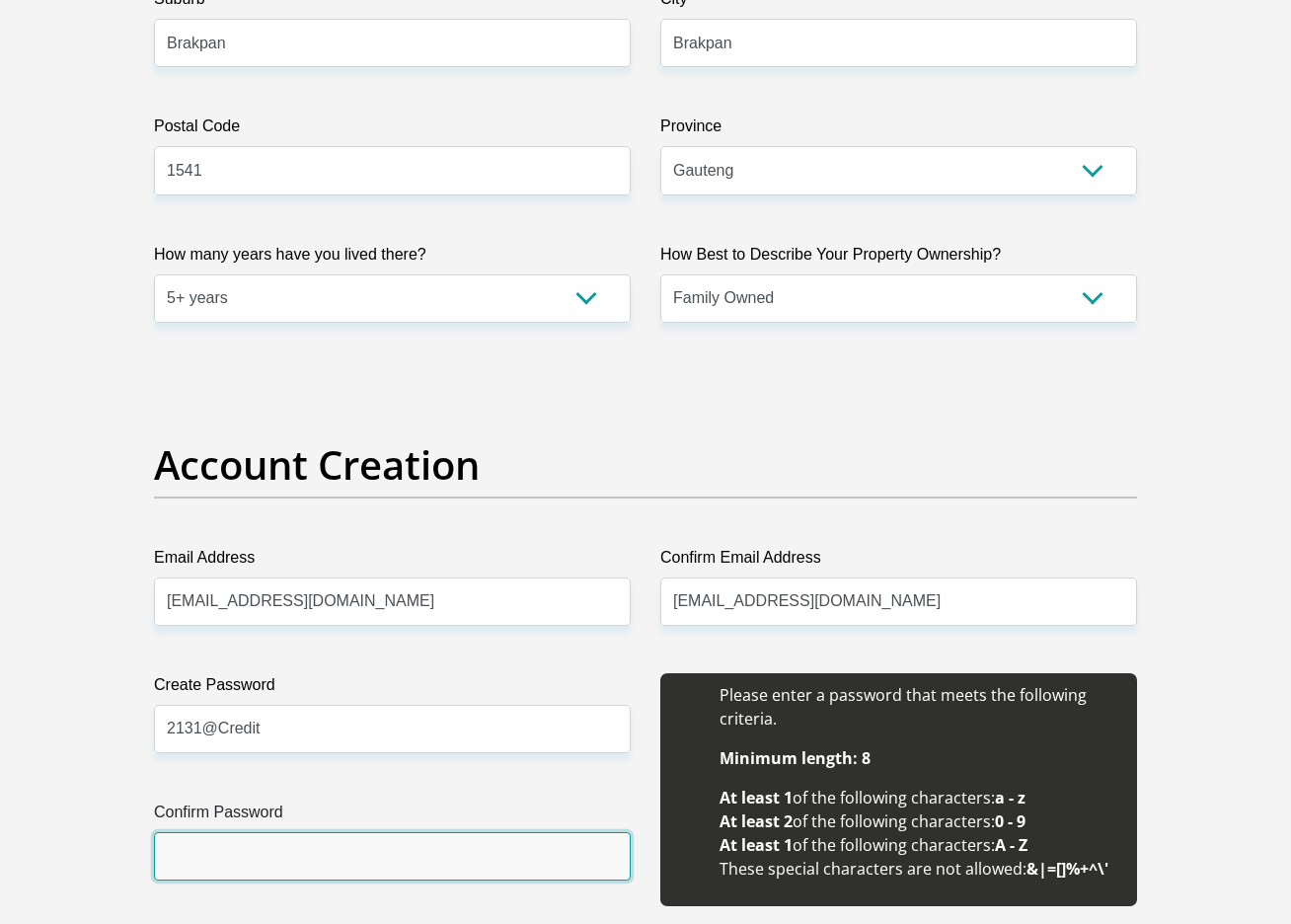 click on "Confirm Password" at bounding box center [392, 856] 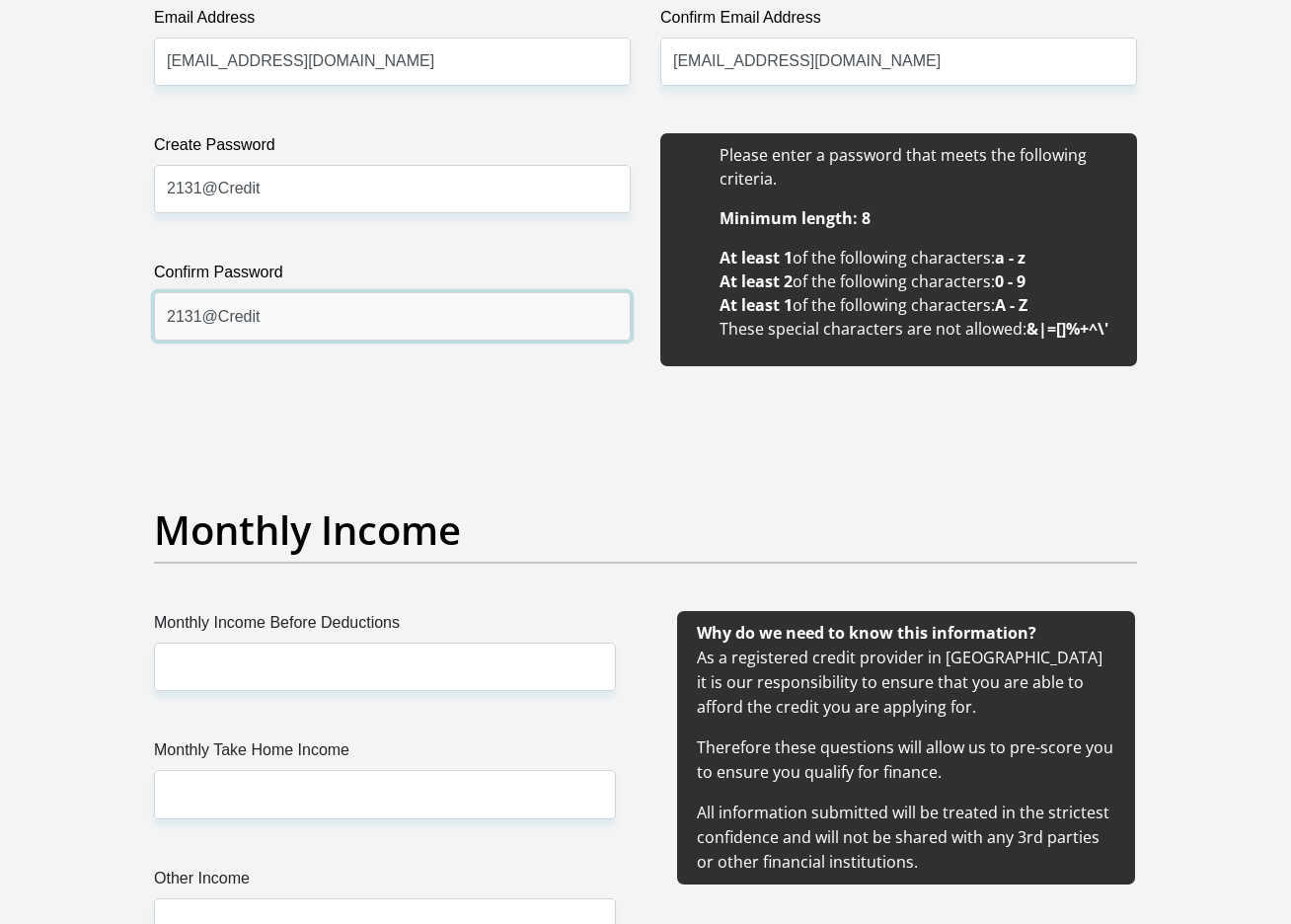 scroll, scrollTop: 1806, scrollLeft: 0, axis: vertical 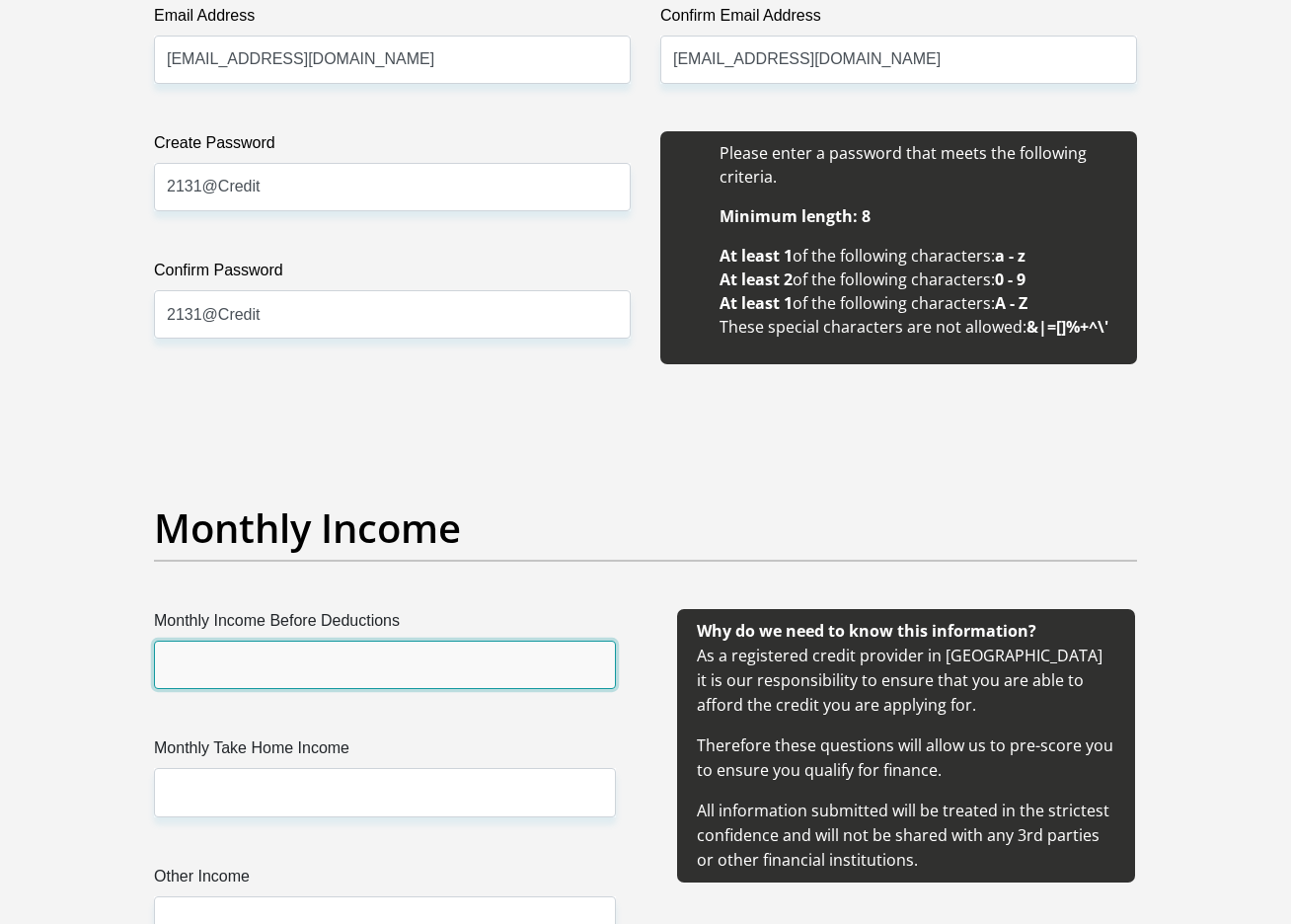 click on "Monthly Income Before Deductions" at bounding box center [385, 664] 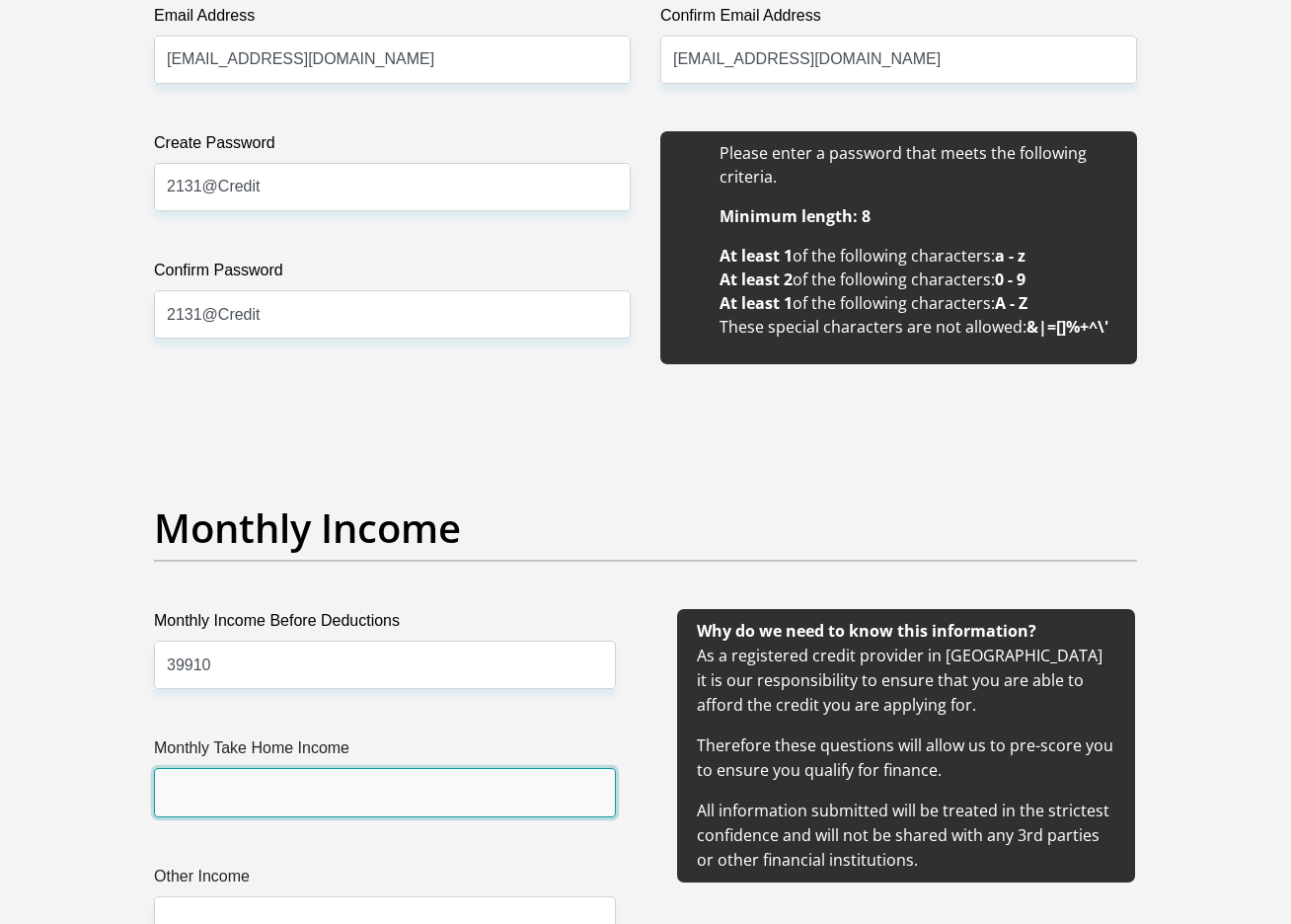 click on "Monthly Take Home Income" at bounding box center [385, 792] 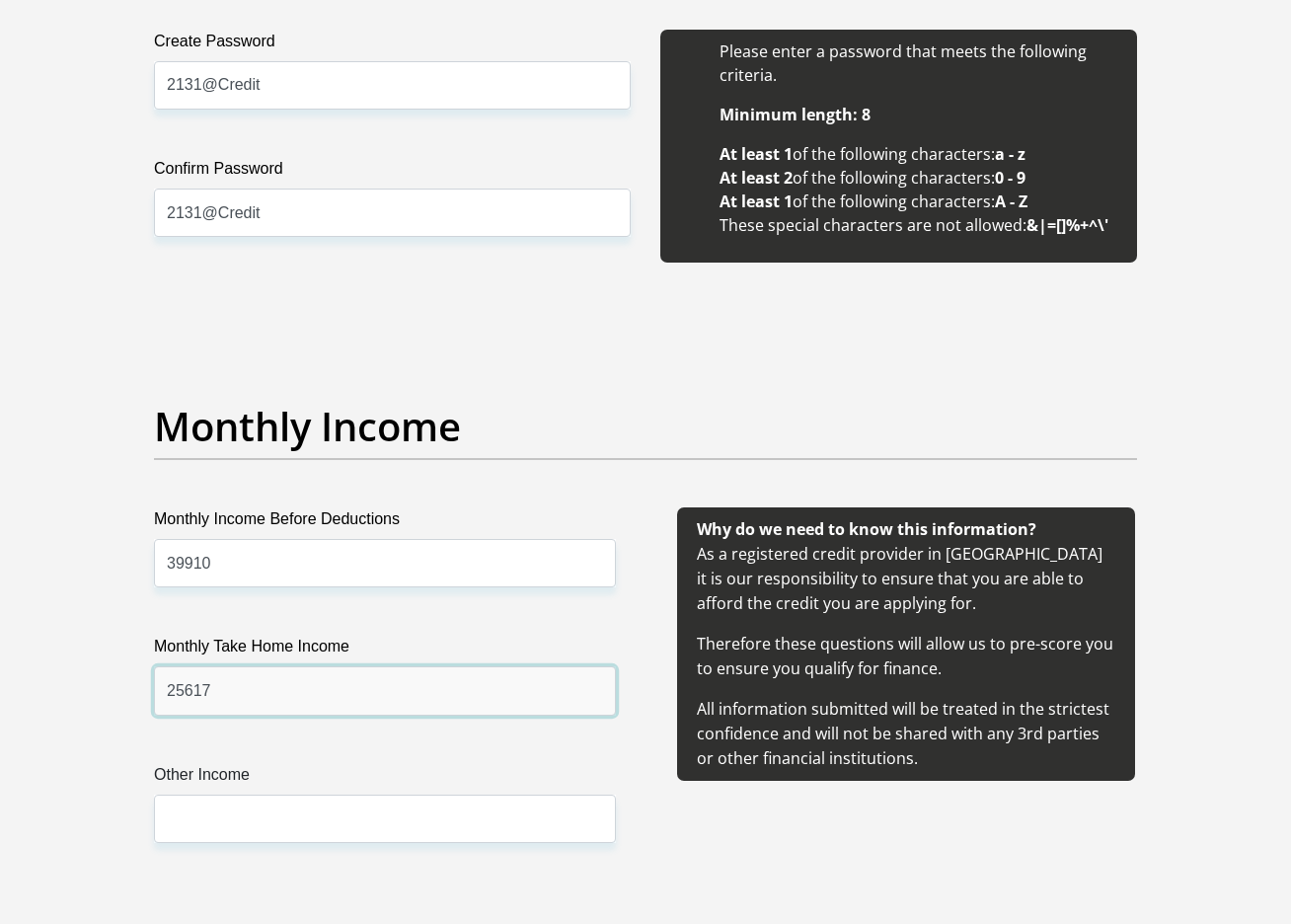scroll, scrollTop: 2072, scrollLeft: 0, axis: vertical 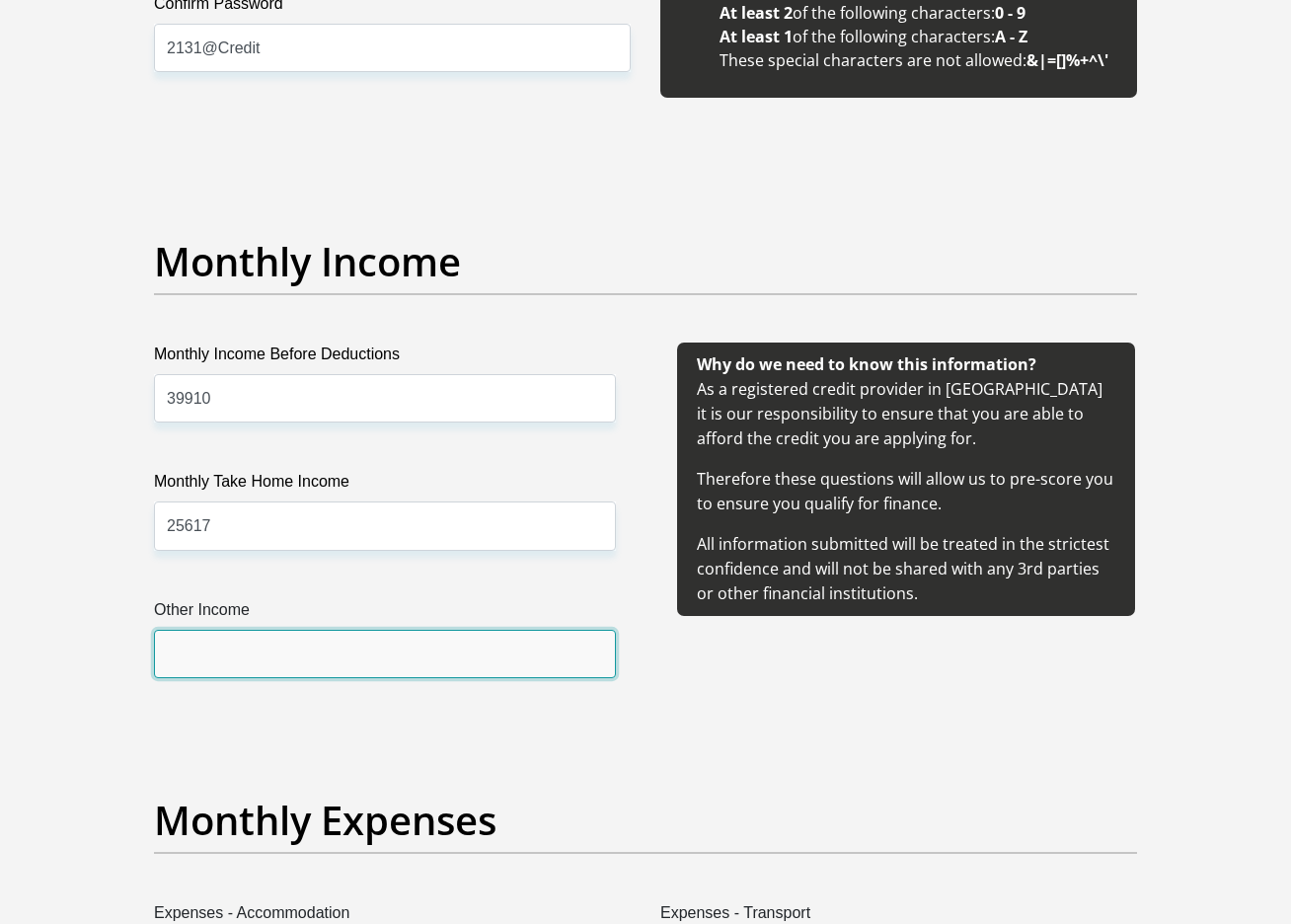 click on "Other Income" at bounding box center (385, 654) 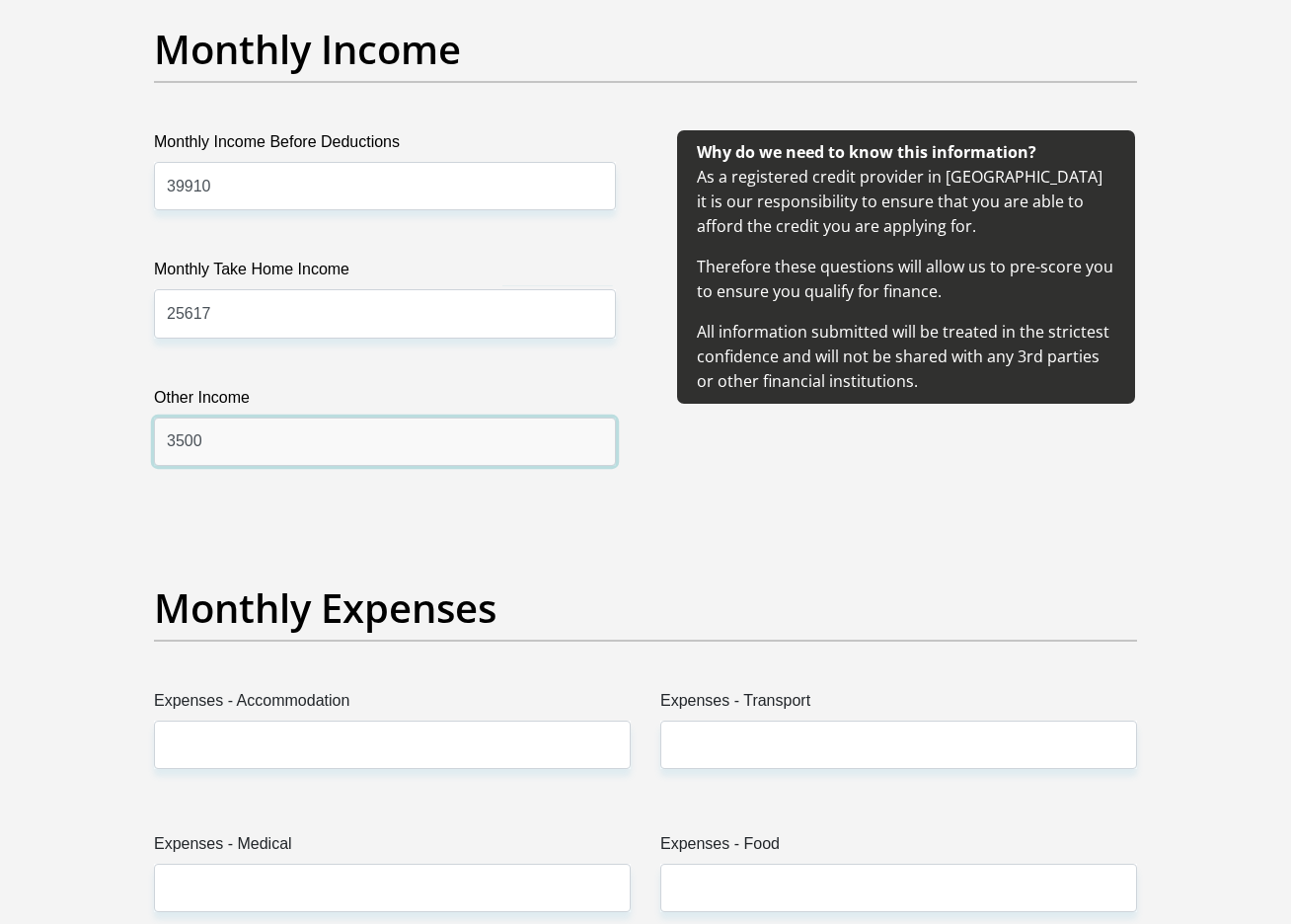 scroll, scrollTop: 2606, scrollLeft: 0, axis: vertical 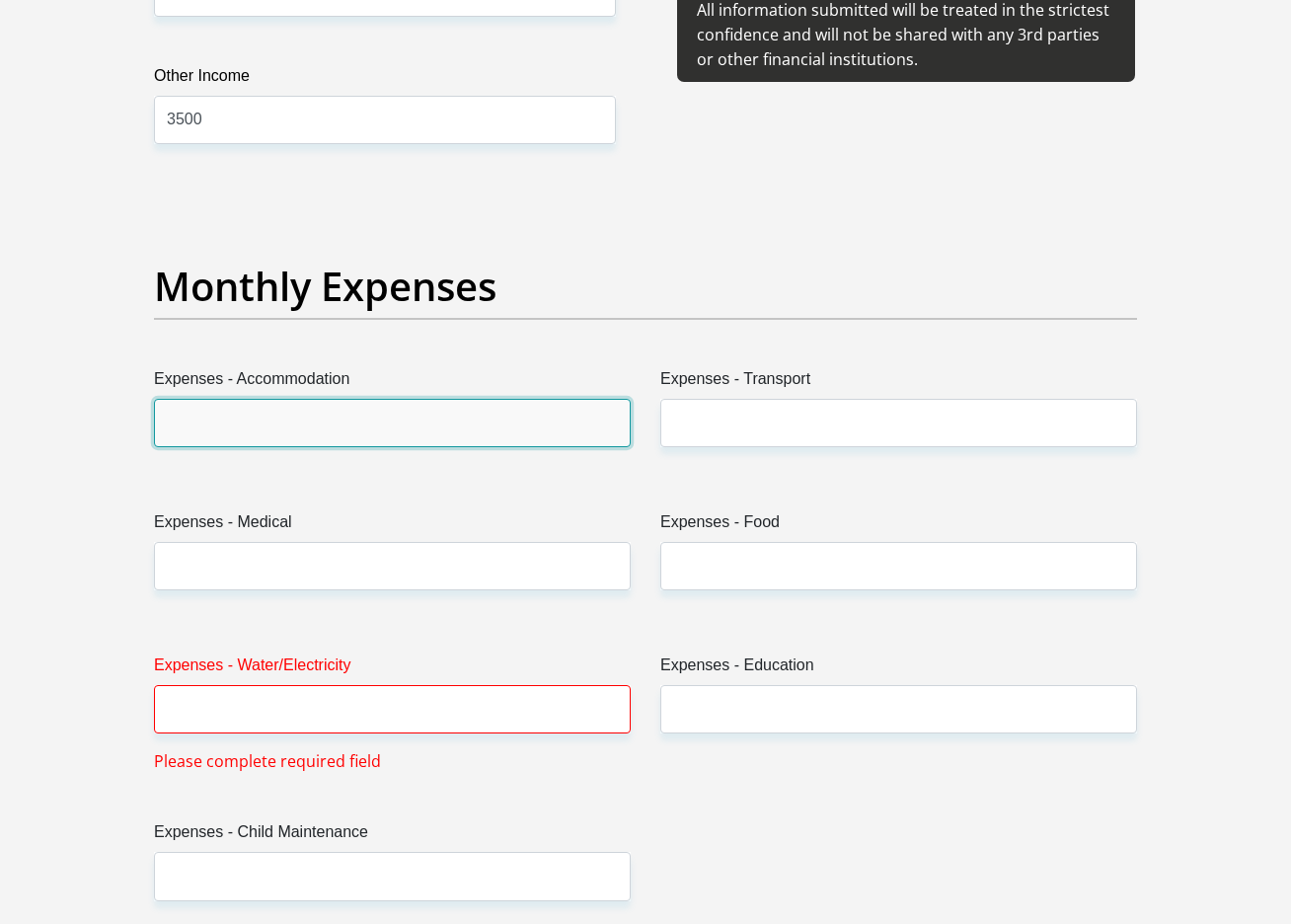 click on "Expenses - Accommodation" at bounding box center (392, 423) 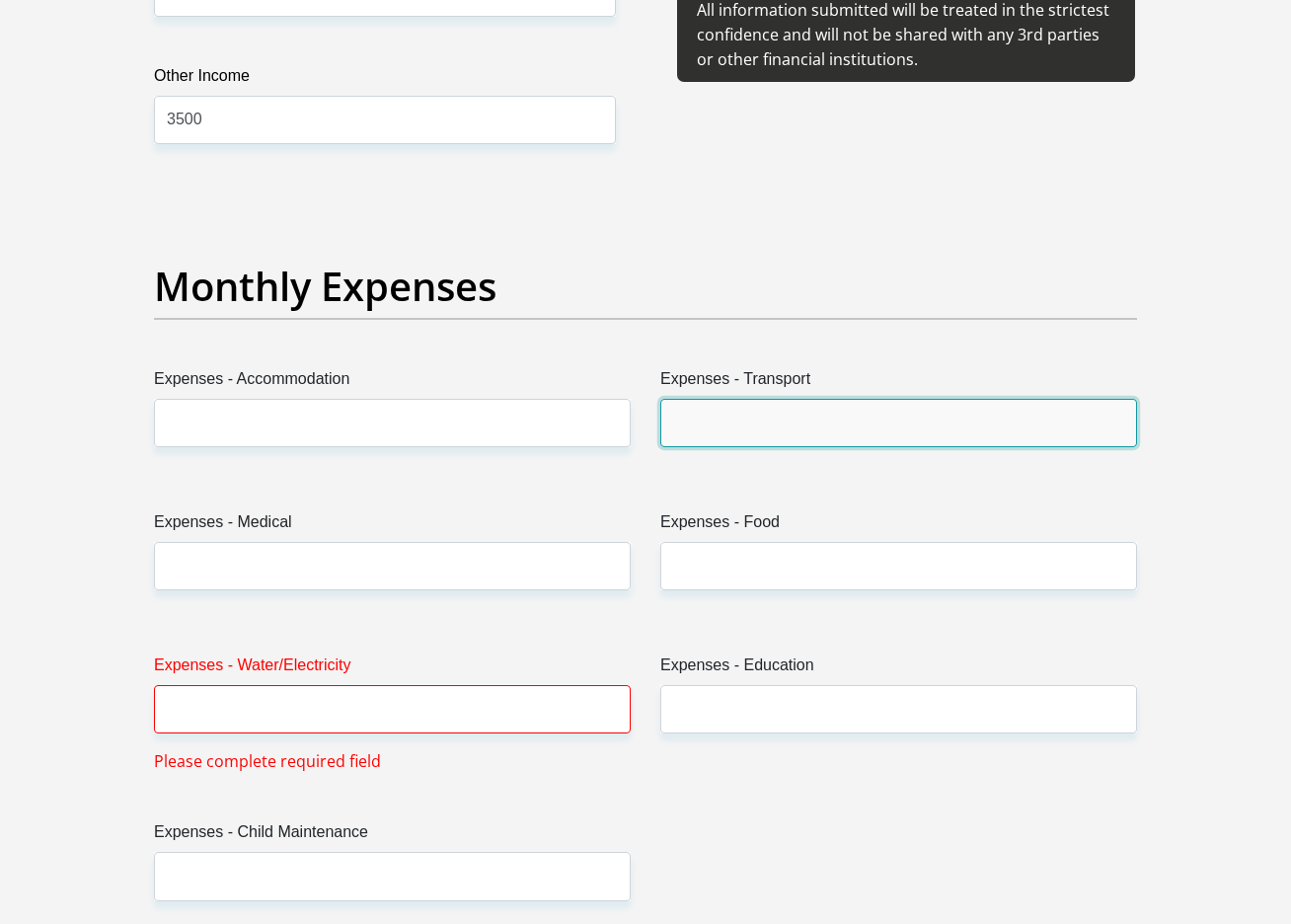 click on "Expenses - Transport" at bounding box center [898, 423] 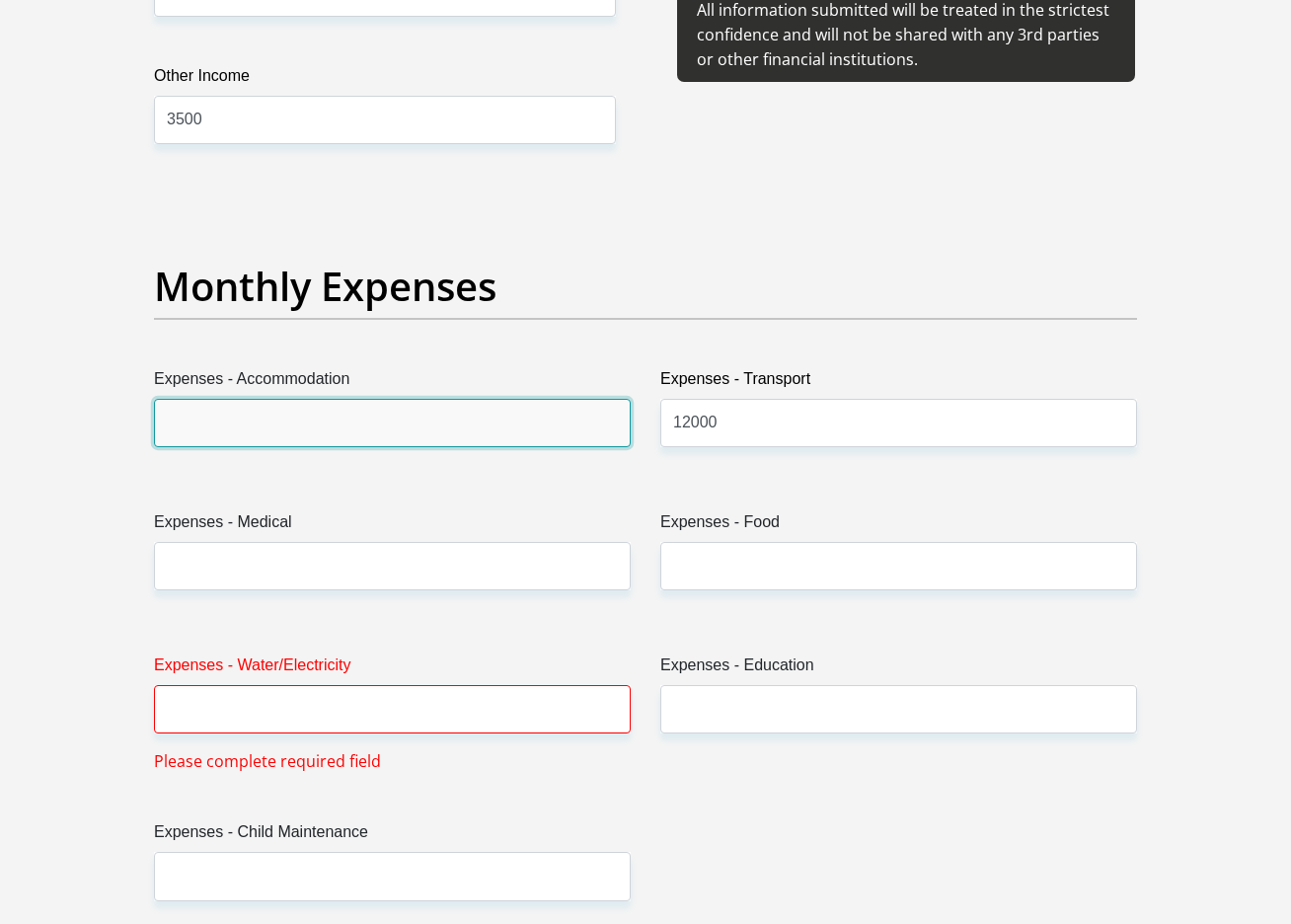 click on "Expenses - Accommodation" at bounding box center [392, 423] 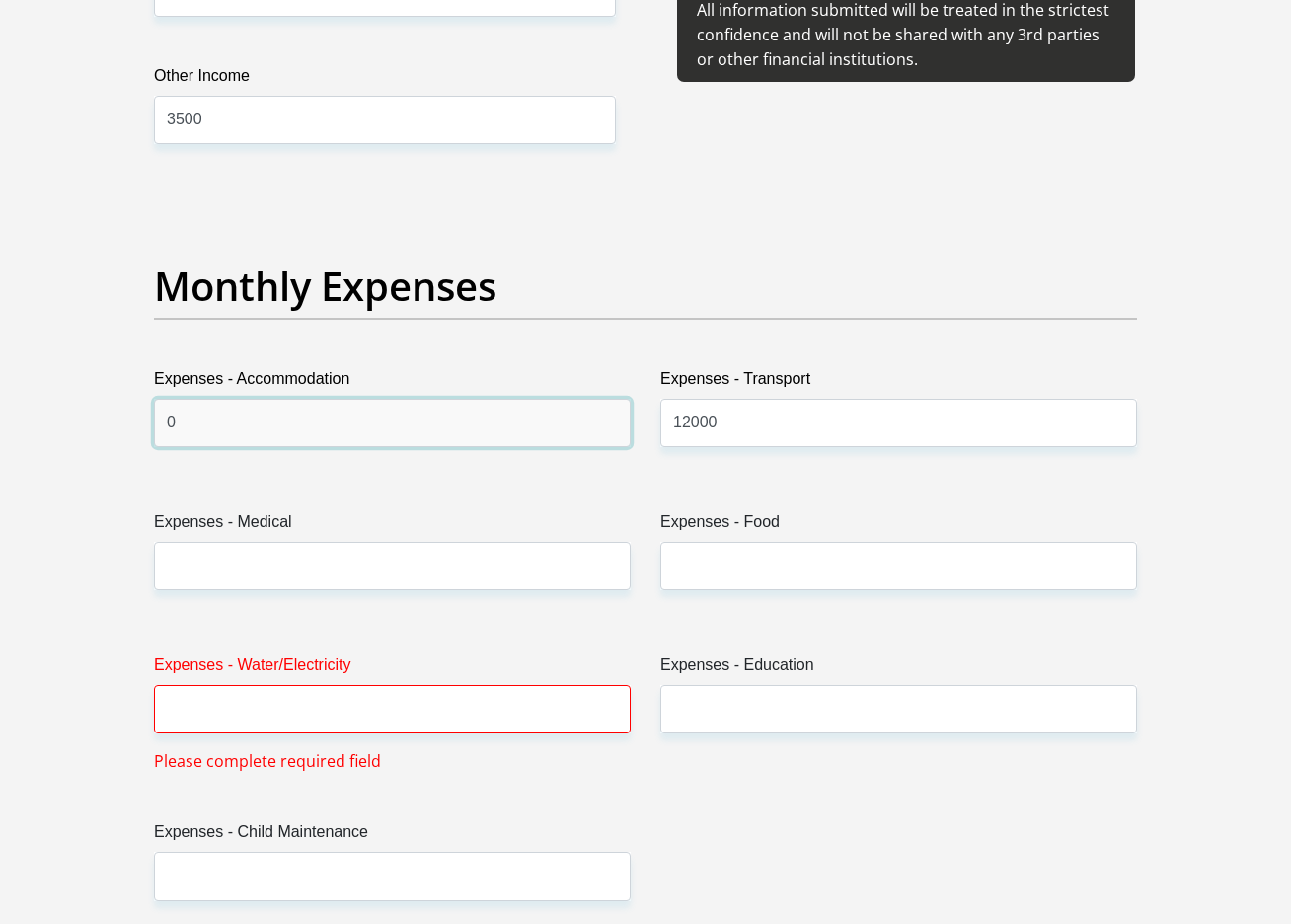 type on "0" 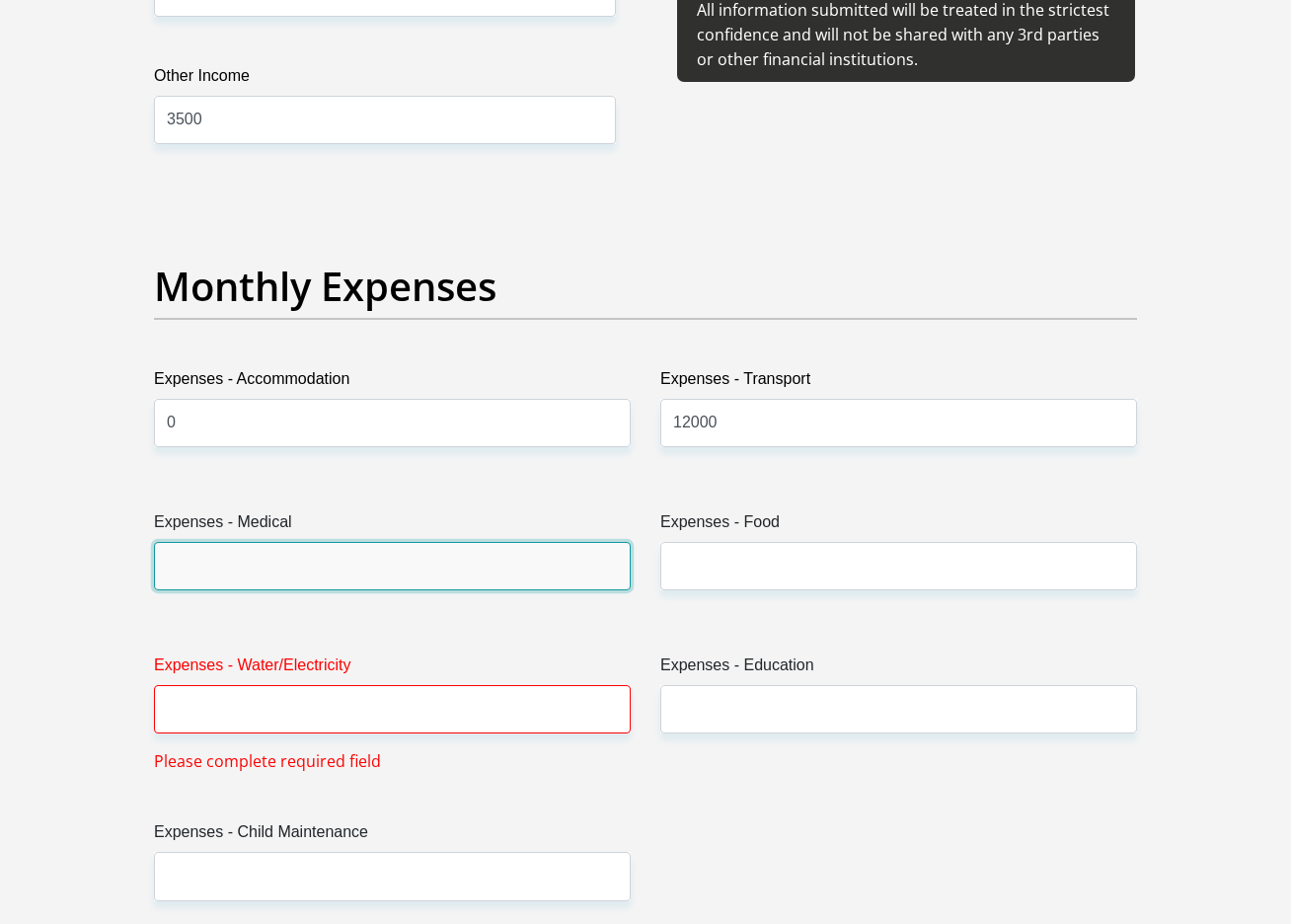 click on "Expenses - Medical" at bounding box center (392, 558) 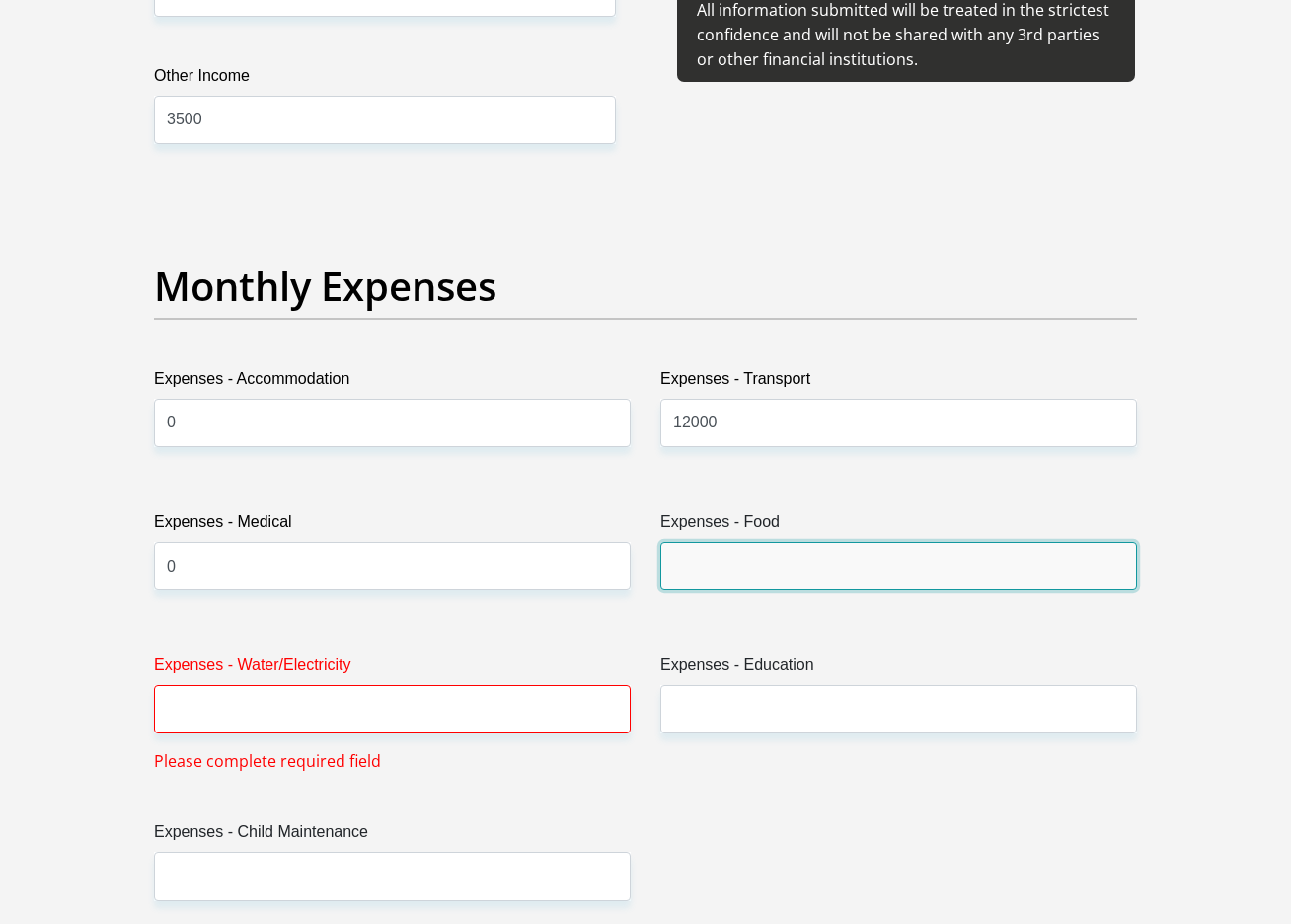 click on "Expenses - Food" at bounding box center [898, 566] 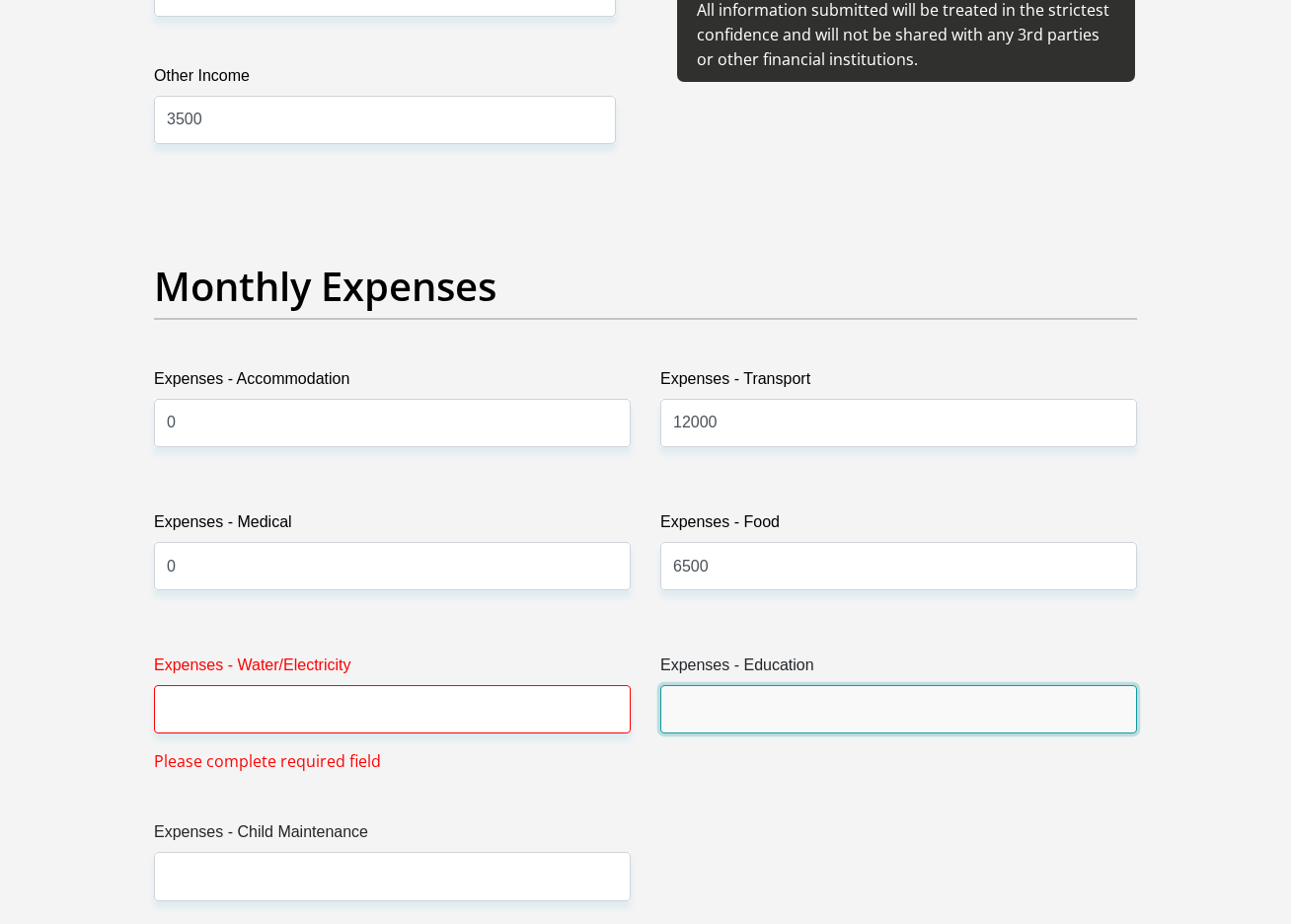 click on "Expenses - Education" at bounding box center (898, 709) 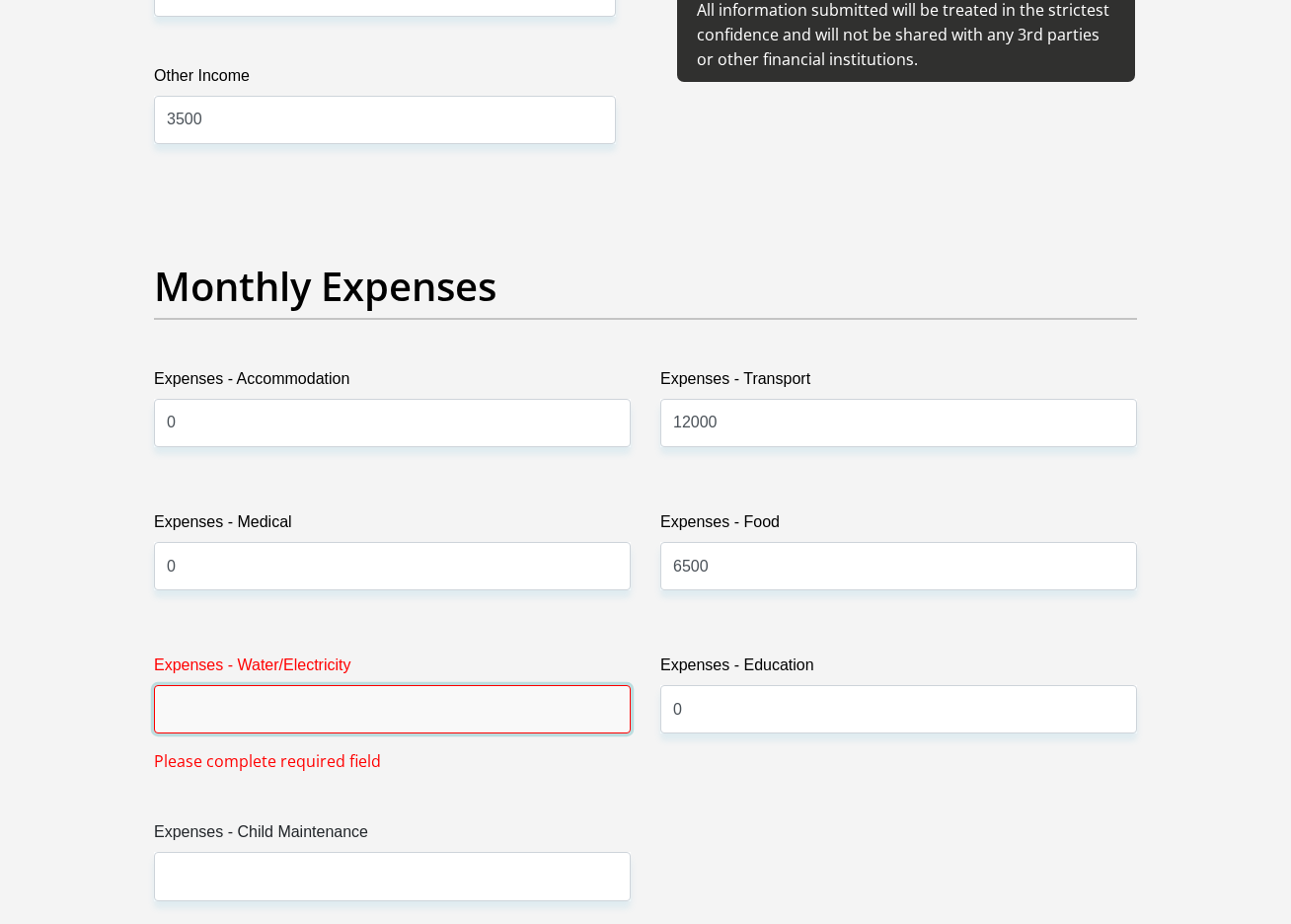 click on "Expenses - Water/Electricity" at bounding box center (392, 709) 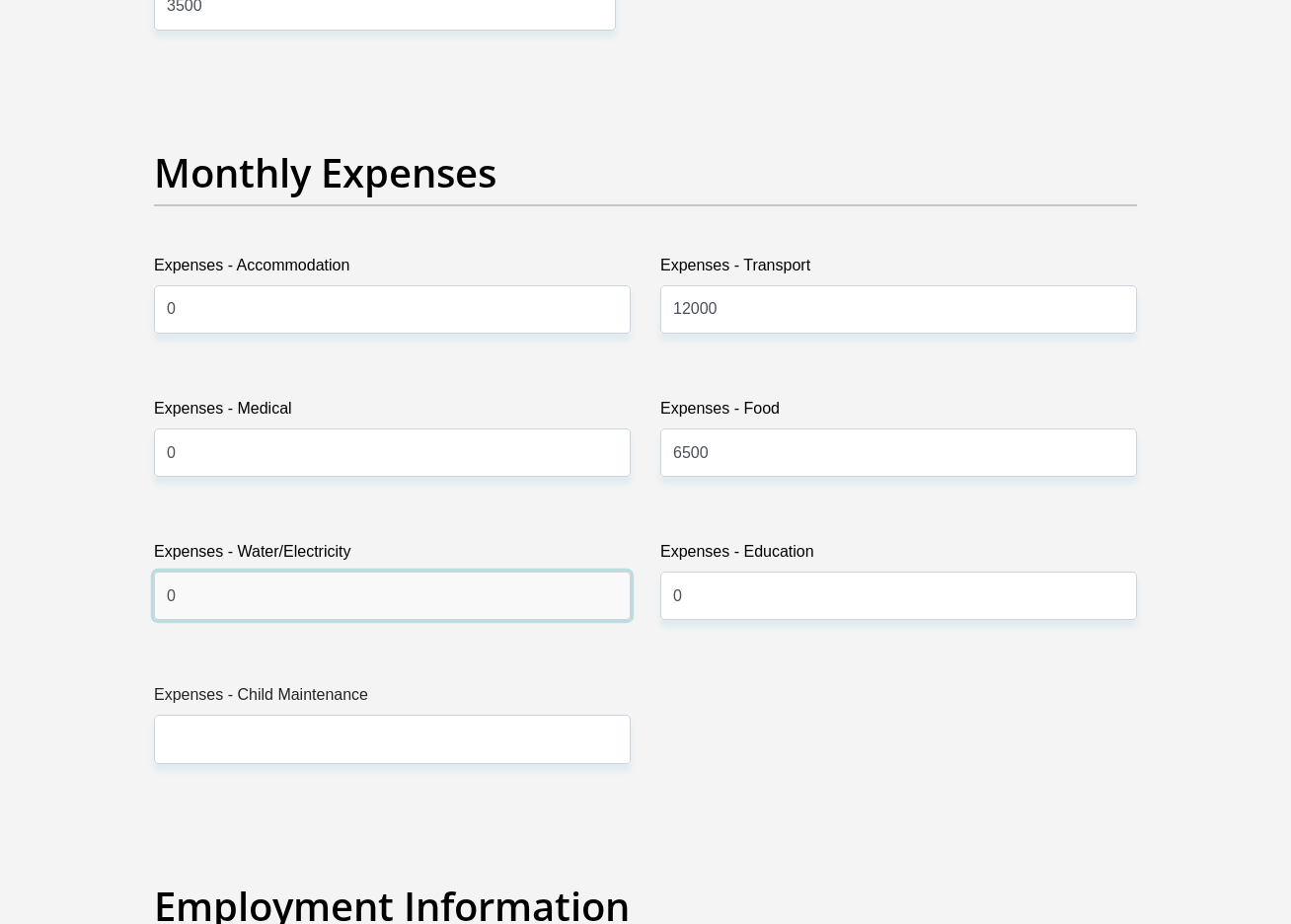scroll, scrollTop: 2730, scrollLeft: 0, axis: vertical 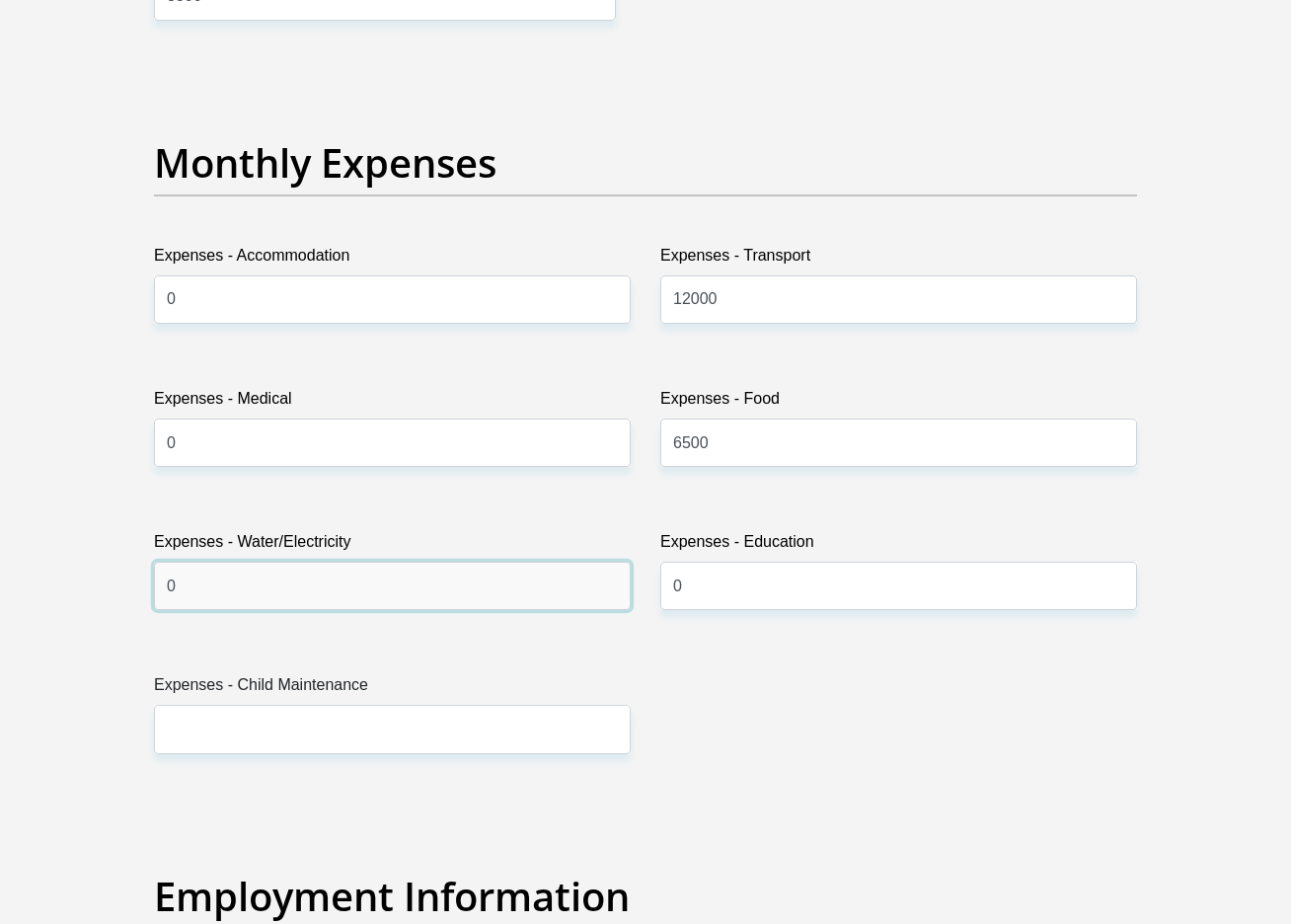 type on "0" 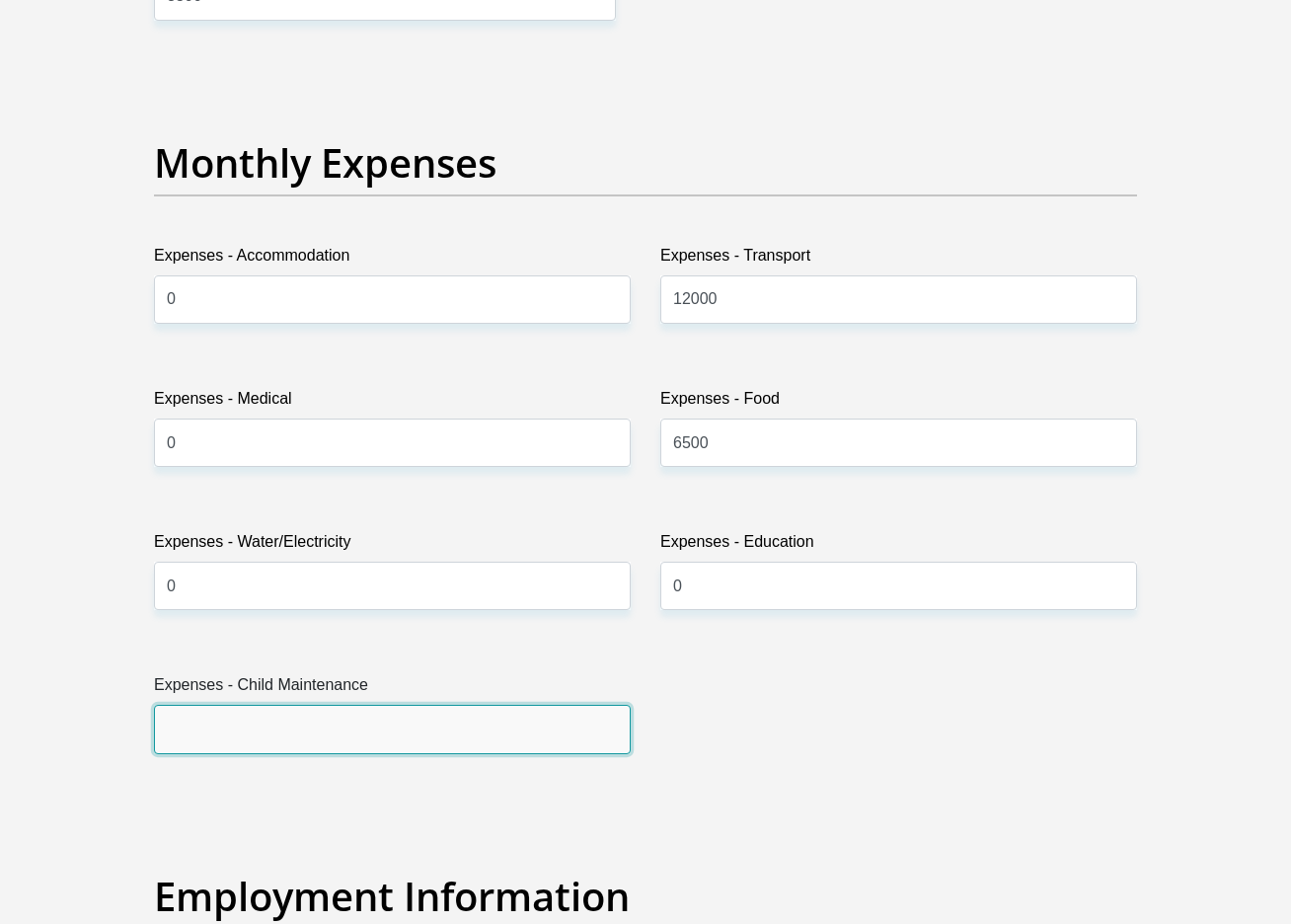 click on "Expenses - Child Maintenance" at bounding box center (392, 729) 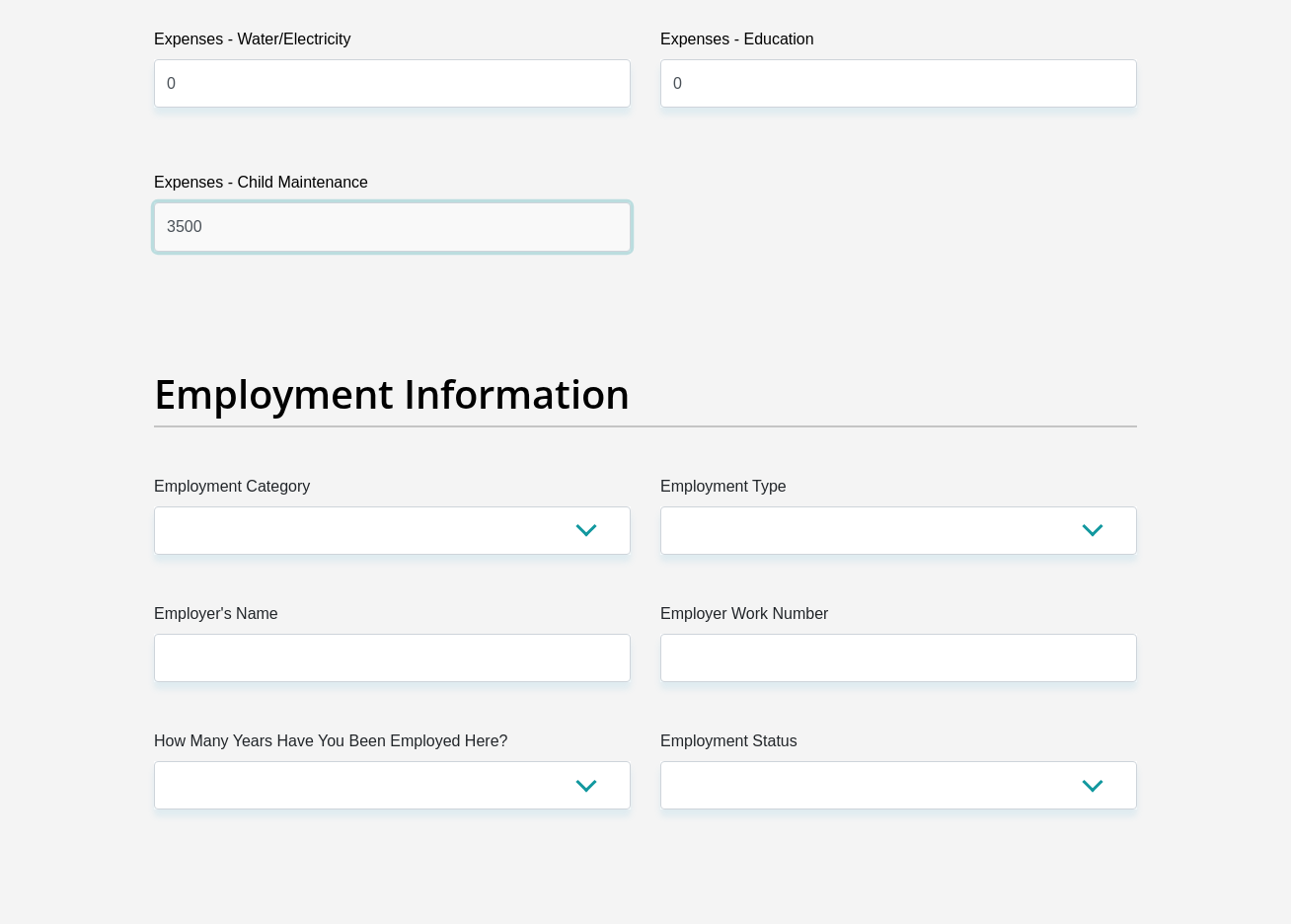 scroll, scrollTop: 3234, scrollLeft: 0, axis: vertical 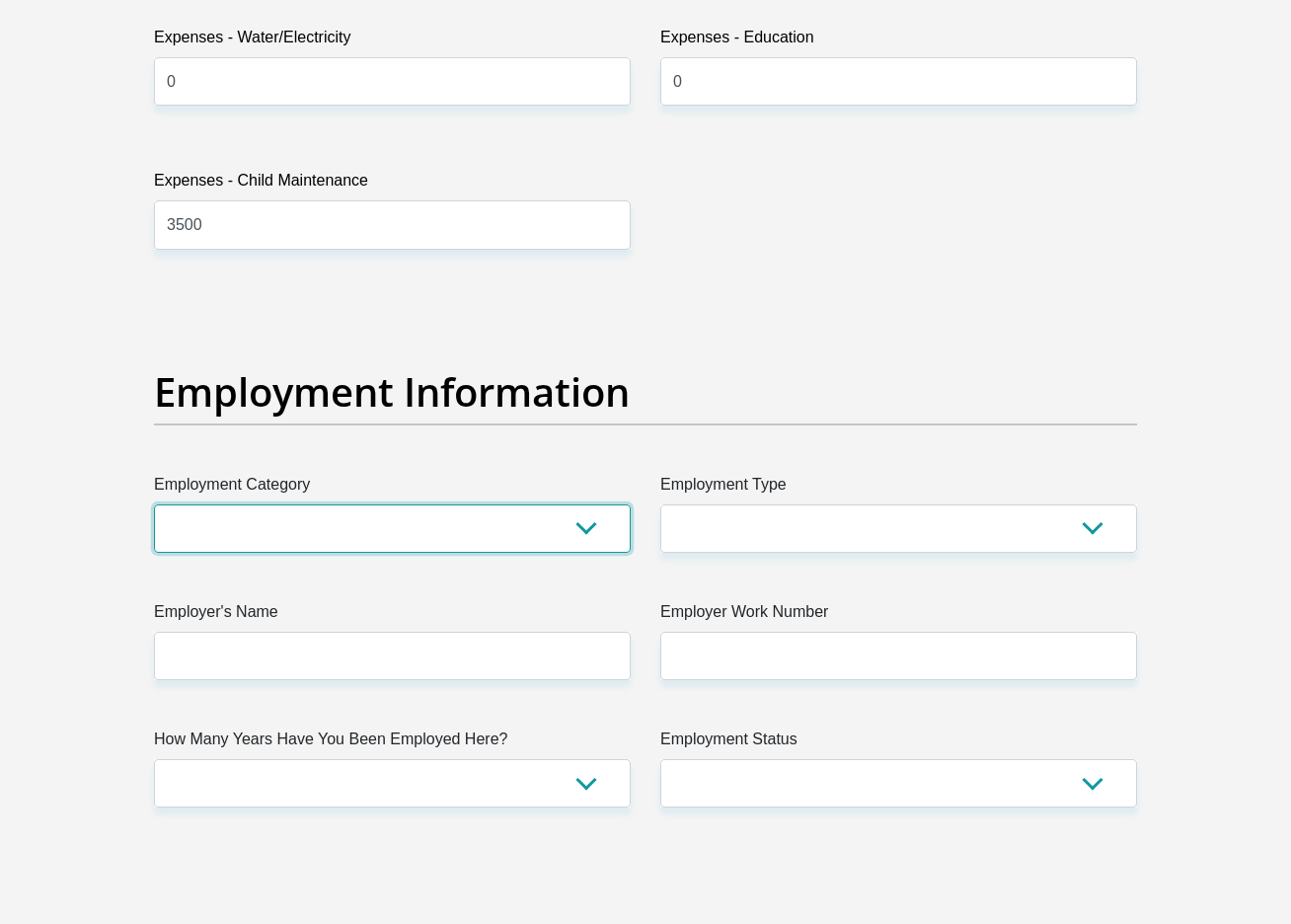click on "AGRICULTURE
ALCOHOL & TOBACCO
CONSTRUCTION MATERIALS
METALLURGY
EQUIPMENT FOR RENEWABLE ENERGY
SPECIALIZED CONTRACTORS
CAR
GAMING (INCL. INTERNET
OTHER WHOLESALE
UNLICENSED PHARMACEUTICALS
CURRENCY EXCHANGE HOUSES
OTHER FINANCIAL INSTITUTIONS & INSURANCE
REAL ESTATE AGENTS
OIL & GAS
OTHER MATERIALS (E.G. IRON ORE)
PRECIOUS STONES & PRECIOUS METALS
POLITICAL ORGANIZATIONS
RELIGIOUS ORGANIZATIONS(NOT SECTS)
ACTI. HAVING BUSINESS DEAL WITH PUBLIC ADMINISTRATION
LAUNDROMATS" at bounding box center (392, 528) 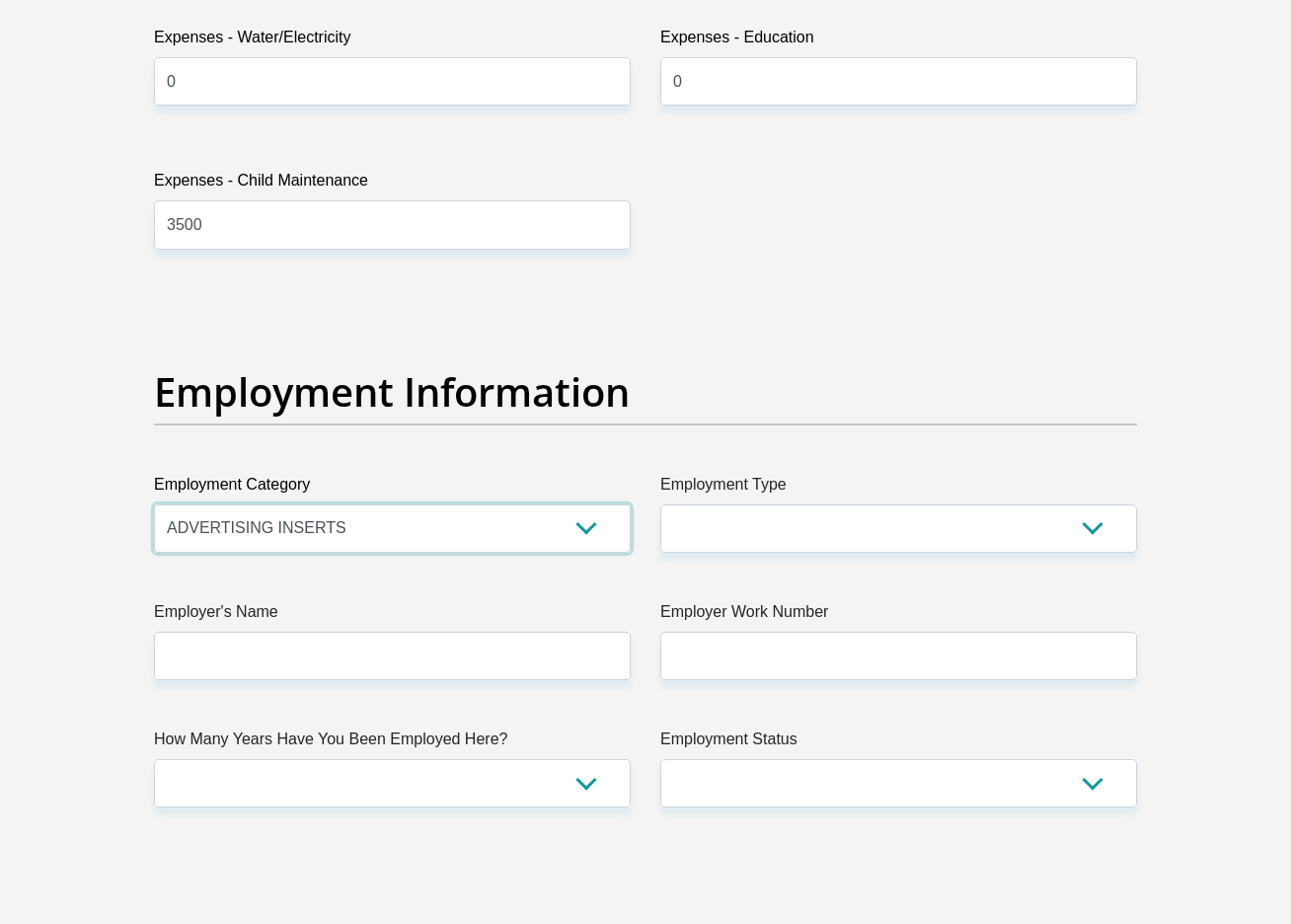 click on "AGRICULTURE
ALCOHOL & TOBACCO
CONSTRUCTION MATERIALS
METALLURGY
EQUIPMENT FOR RENEWABLE ENERGY
SPECIALIZED CONTRACTORS
CAR
GAMING (INCL. INTERNET
OTHER WHOLESALE
UNLICENSED PHARMACEUTICALS
CURRENCY EXCHANGE HOUSES
OTHER FINANCIAL INSTITUTIONS & INSURANCE
REAL ESTATE AGENTS
OIL & GAS
OTHER MATERIALS (E.G. IRON ORE)
PRECIOUS STONES & PRECIOUS METALS
POLITICAL ORGANIZATIONS
RELIGIOUS ORGANIZATIONS(NOT SECTS)
ACTI. HAVING BUSINESS DEAL WITH PUBLIC ADMINISTRATION
LAUNDROMATS" at bounding box center (392, 528) 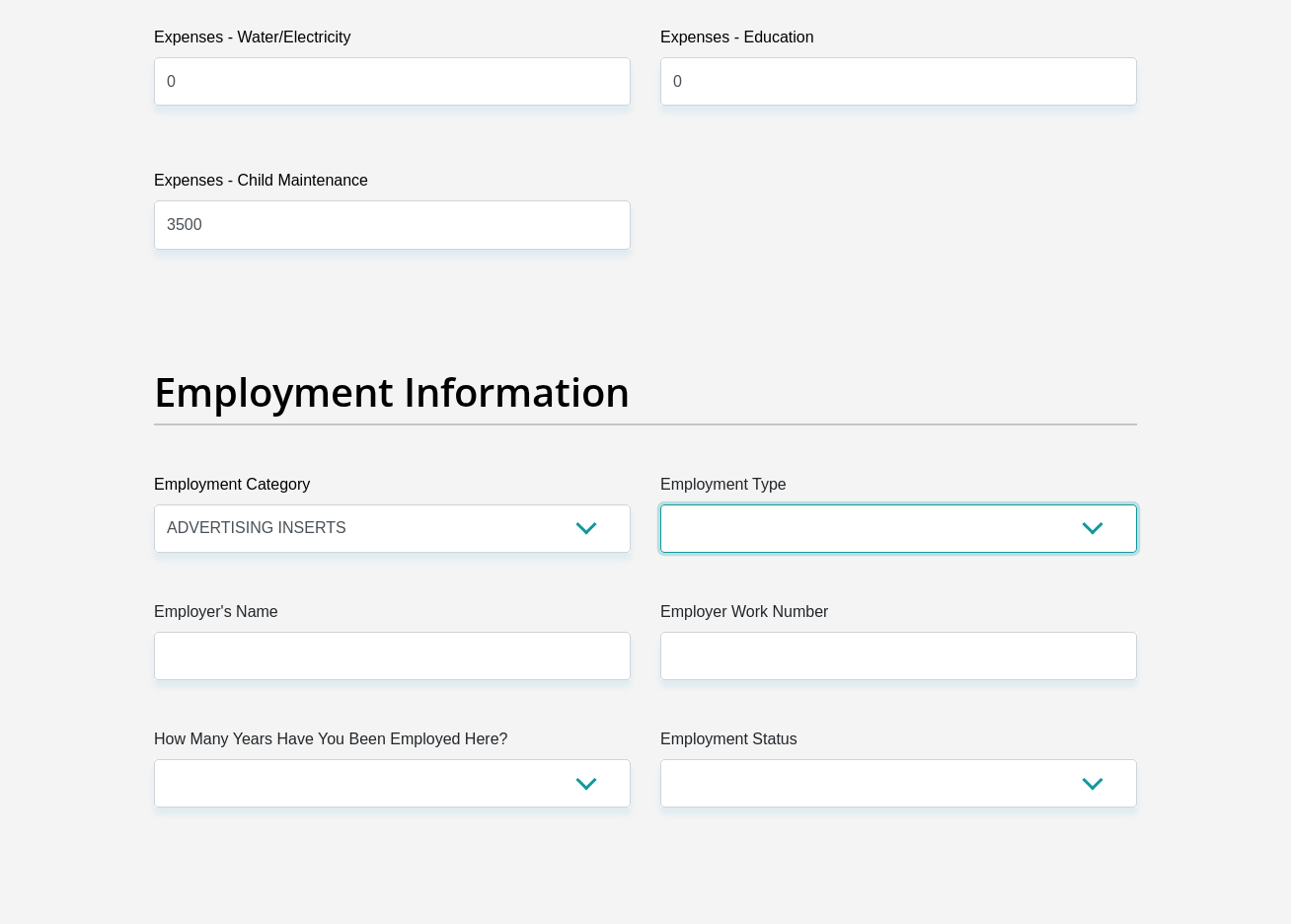 click on "College/Lecturer
Craft Seller
Creative
Driver
Executive
Farmer
Forces - Non Commissioned
Forces - Officer
Hawker
Housewife
Labourer
Licenced Professional
Manager
Miner
Non Licenced Professional
Office Staff/Clerk
Outside Worker
Pensioner
Permanent Teacher
Production/Manufacturing
Sales
Self-Employed
Semi-Professional Worker
Service Industry  Social Worker  Student" at bounding box center [898, 528] 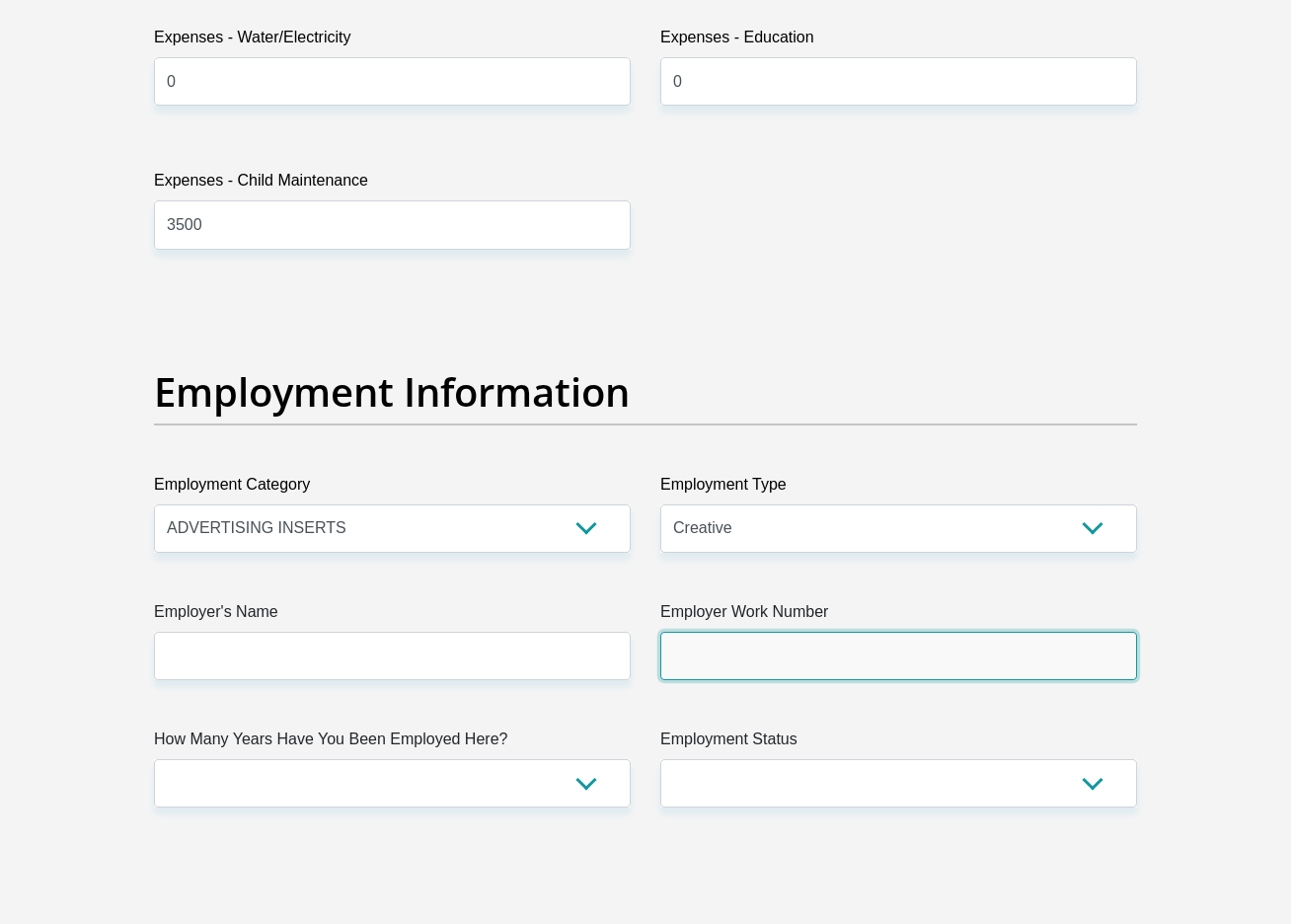 click on "Employer Work Number" at bounding box center [898, 655] 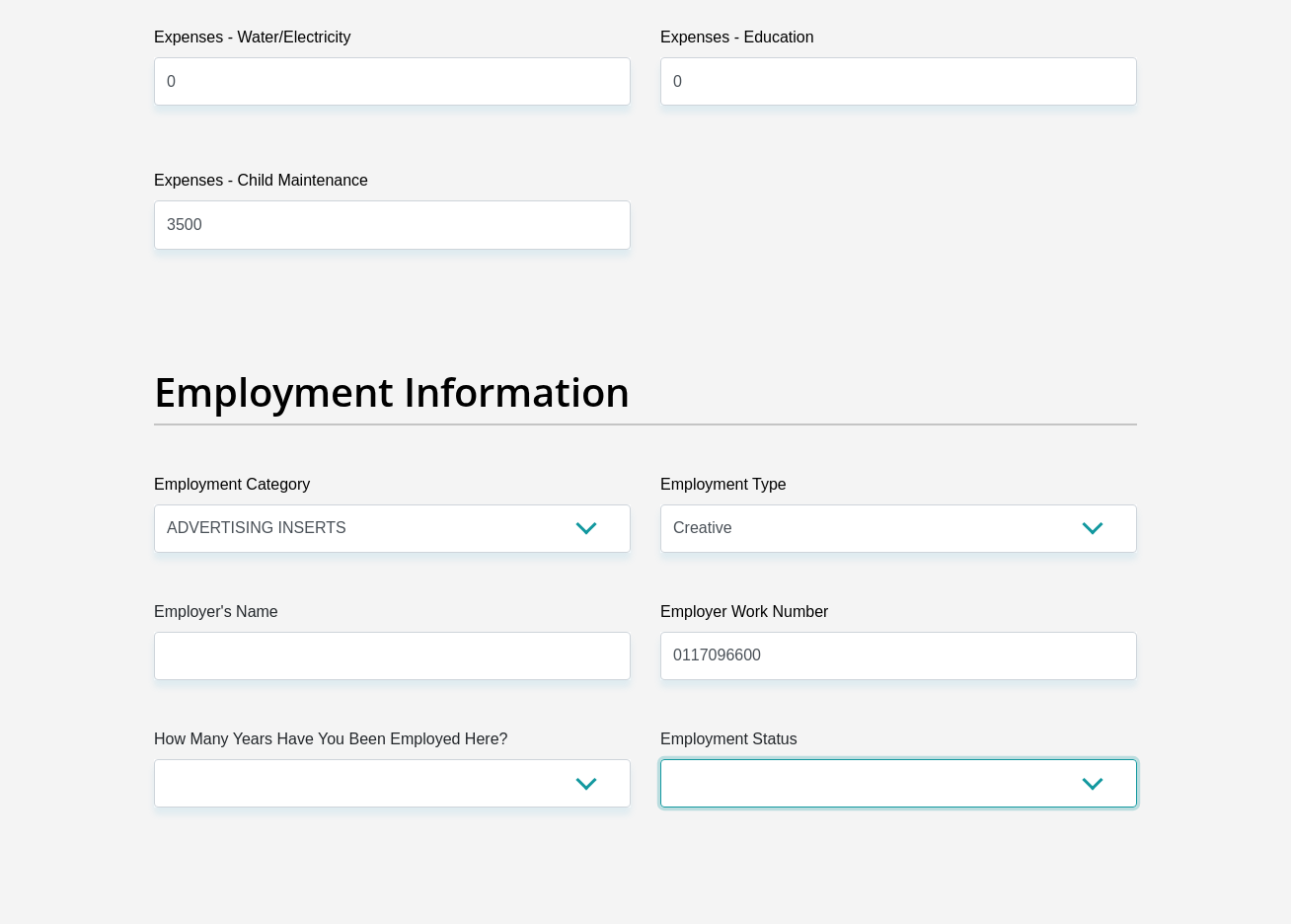 click on "Permanent/Full-time
Part-time/Casual
Contract Worker
Self-Employed
Housewife
Retired
Student
Medically Boarded
Disability
Unemployed" at bounding box center [898, 783] 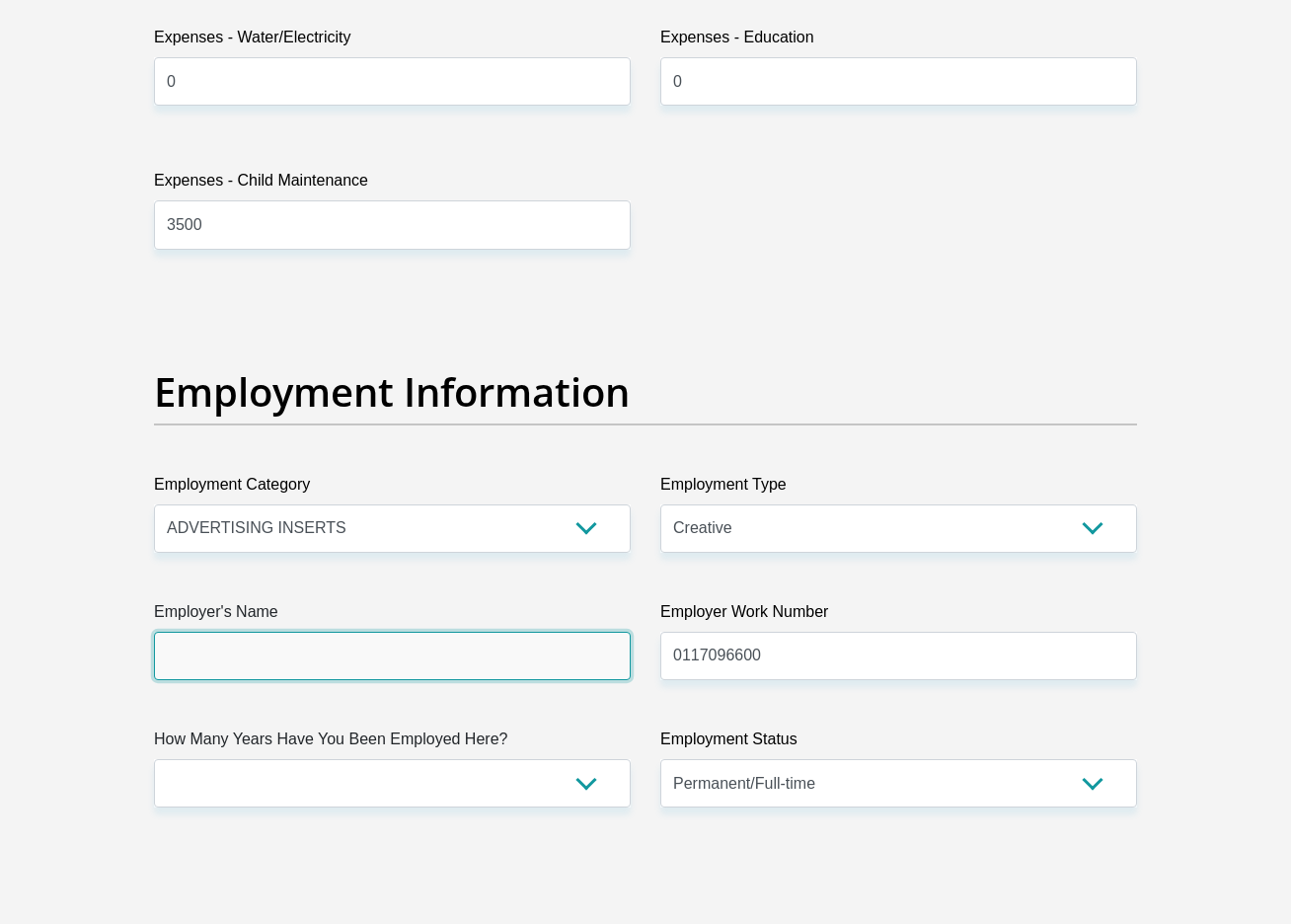 click on "Employer's Name" at bounding box center [392, 655] 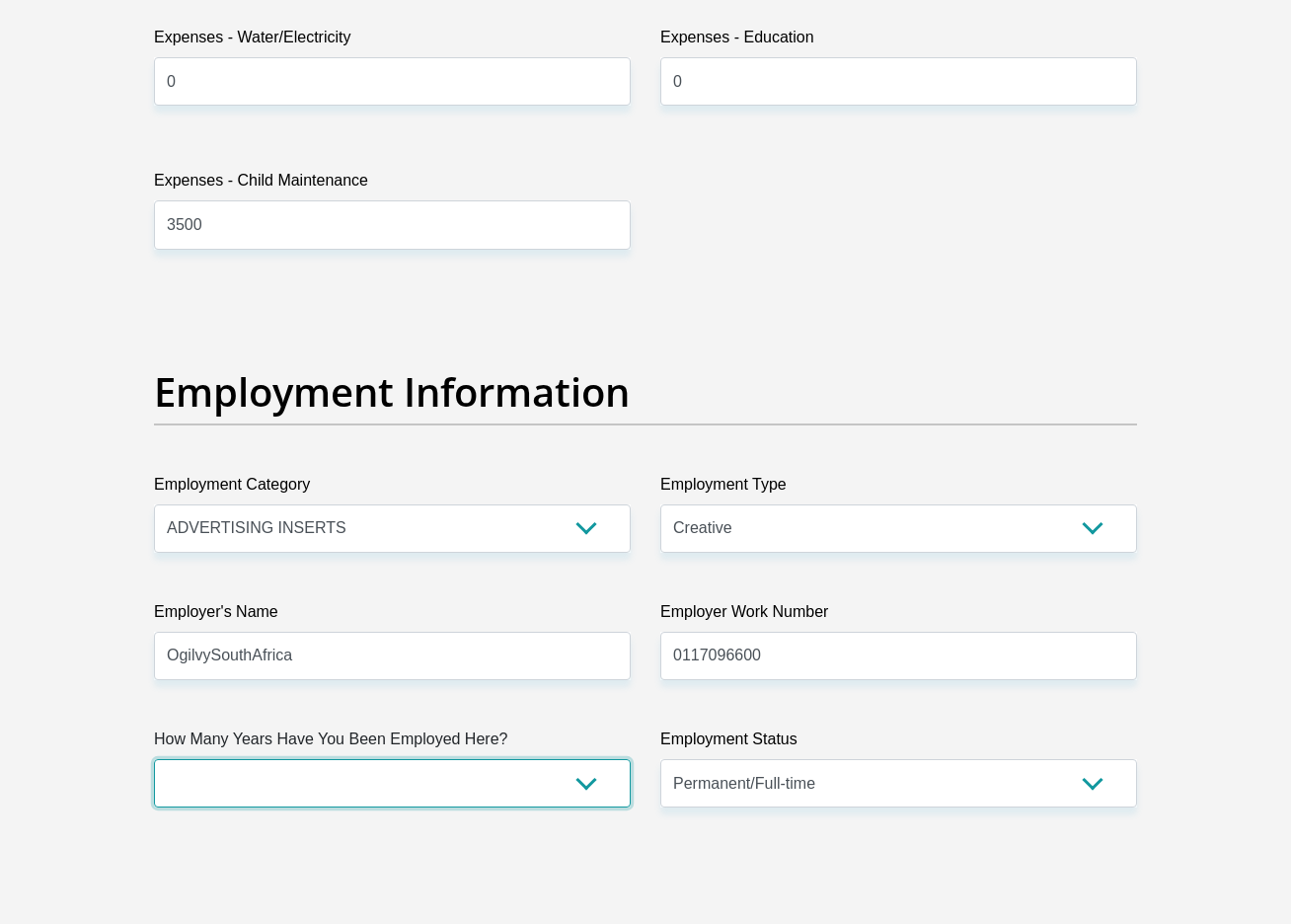 click on "less than 1 year
1-3 years
3-5 years
5+ years" at bounding box center [392, 783] 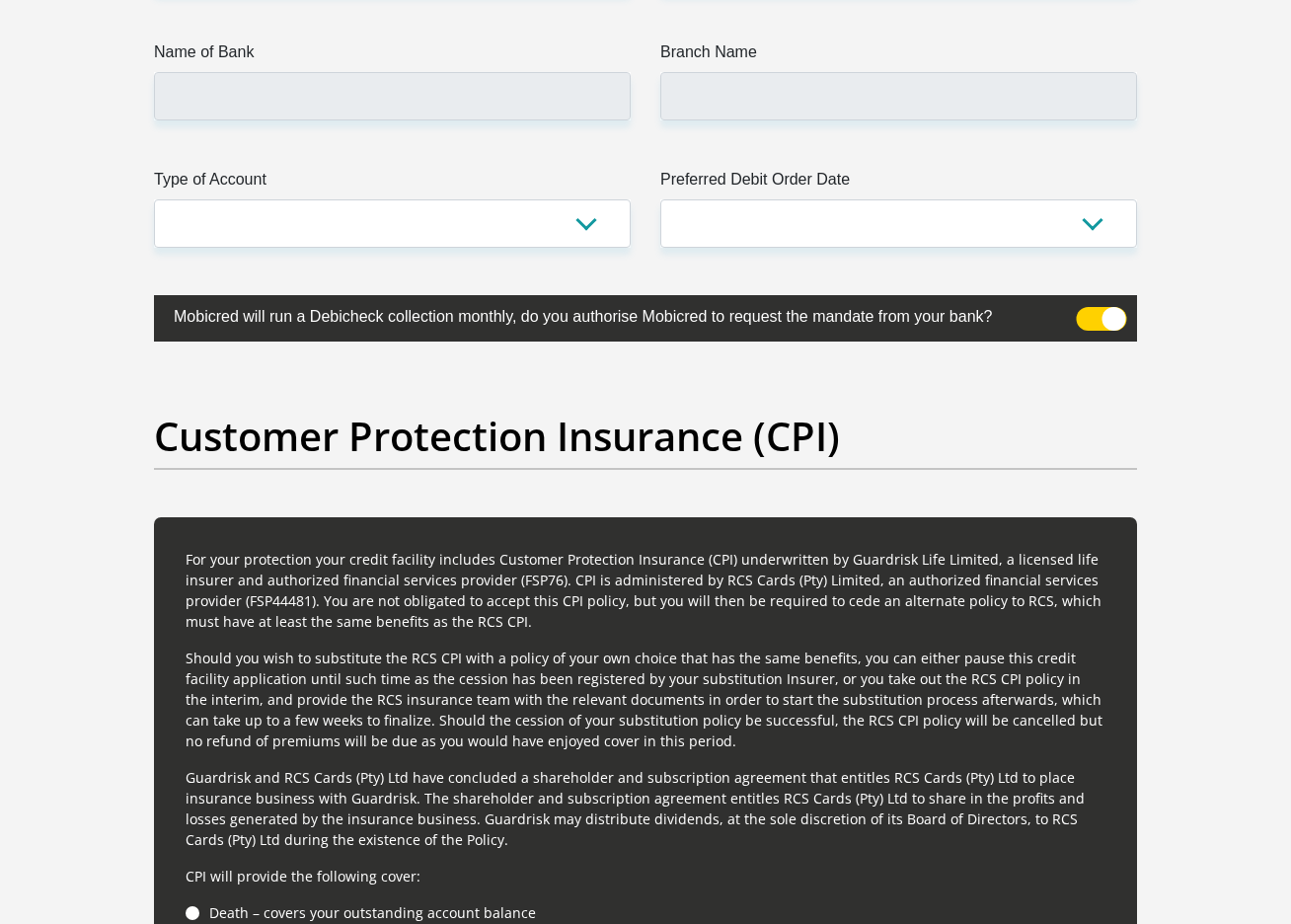 scroll, scrollTop: 4339, scrollLeft: 0, axis: vertical 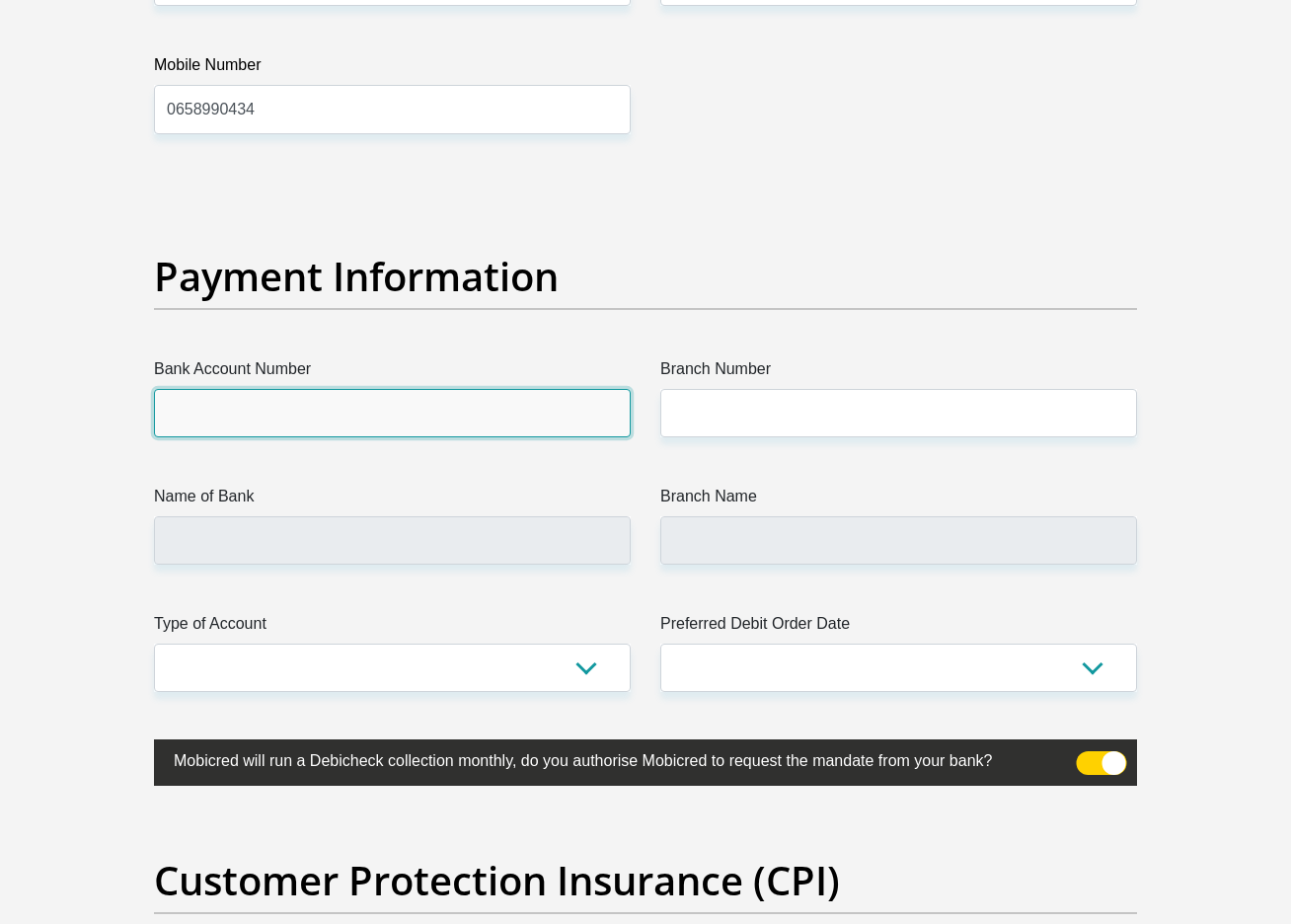 click on "Bank Account Number" at bounding box center (392, 413) 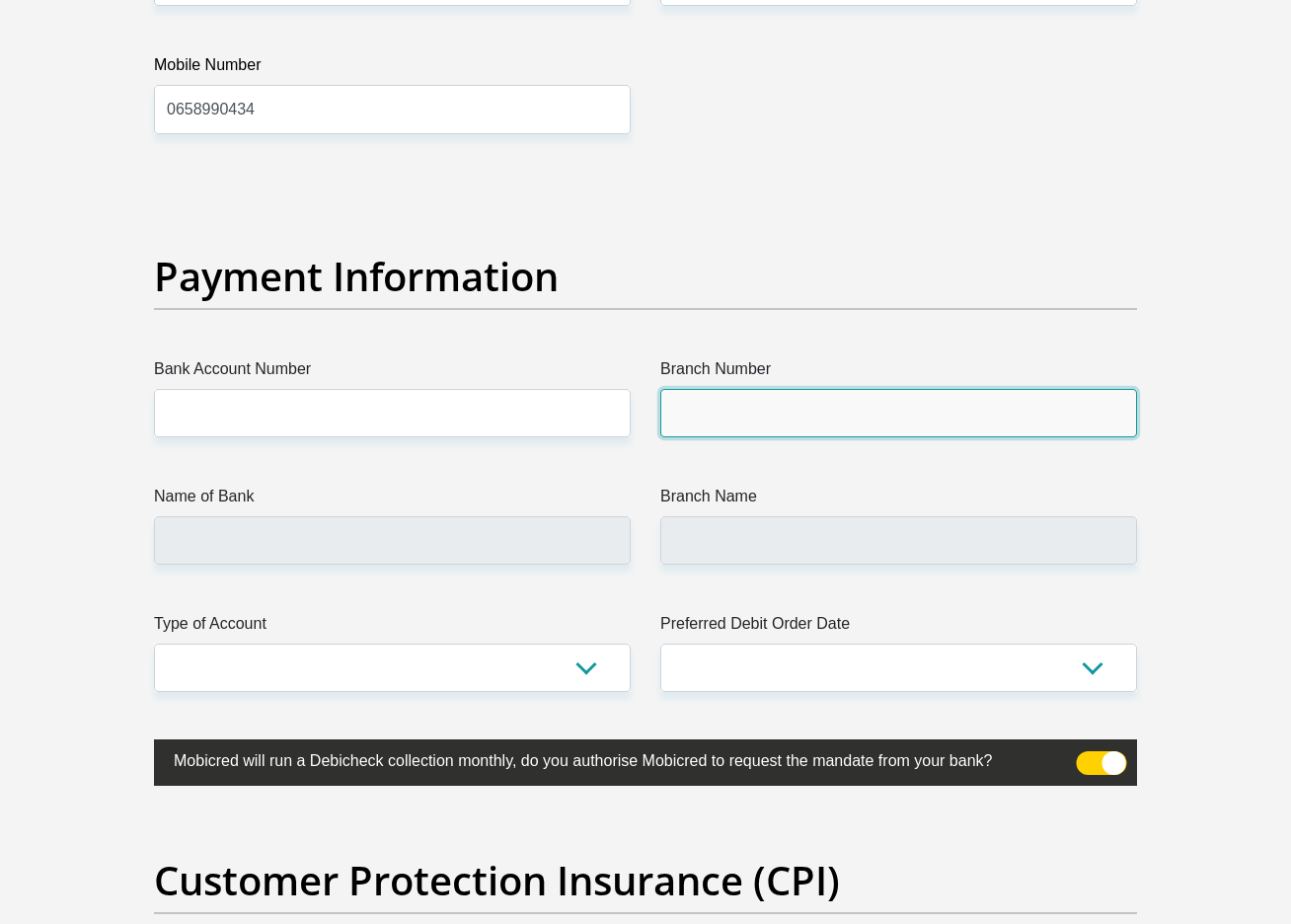 click on "Branch Number" at bounding box center [898, 413] 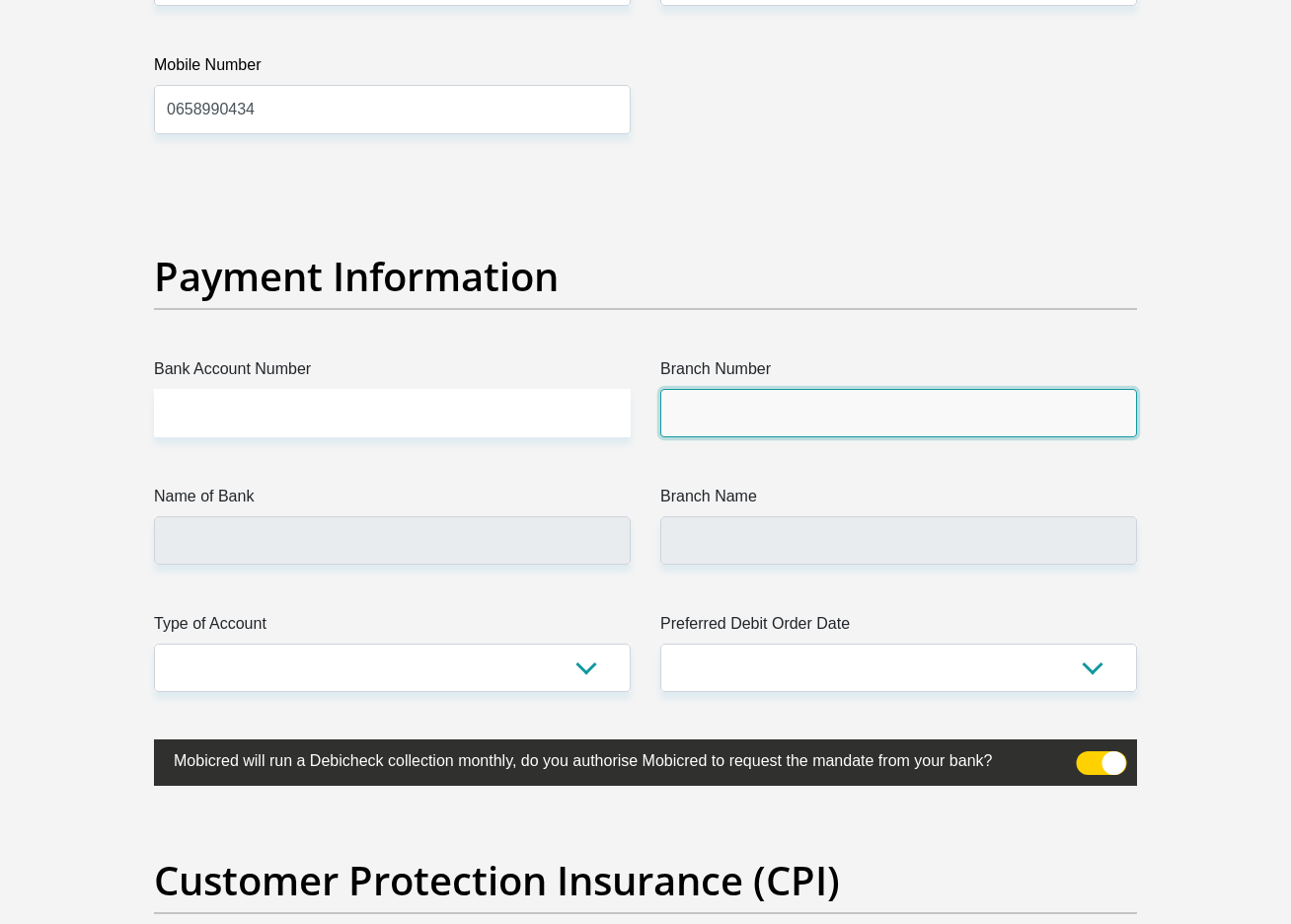 type on "051001" 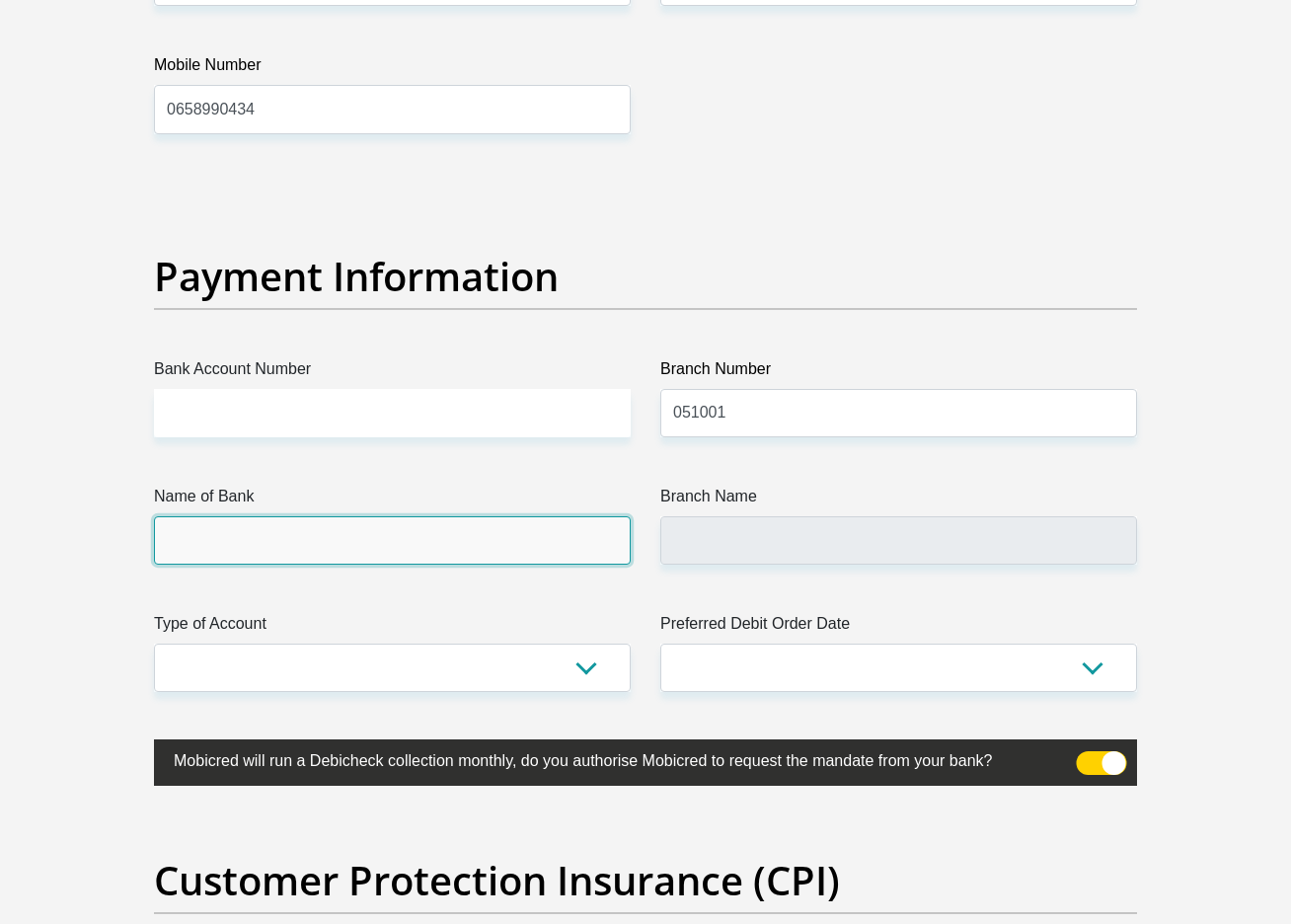 click on "Name of Bank" at bounding box center [392, 540] 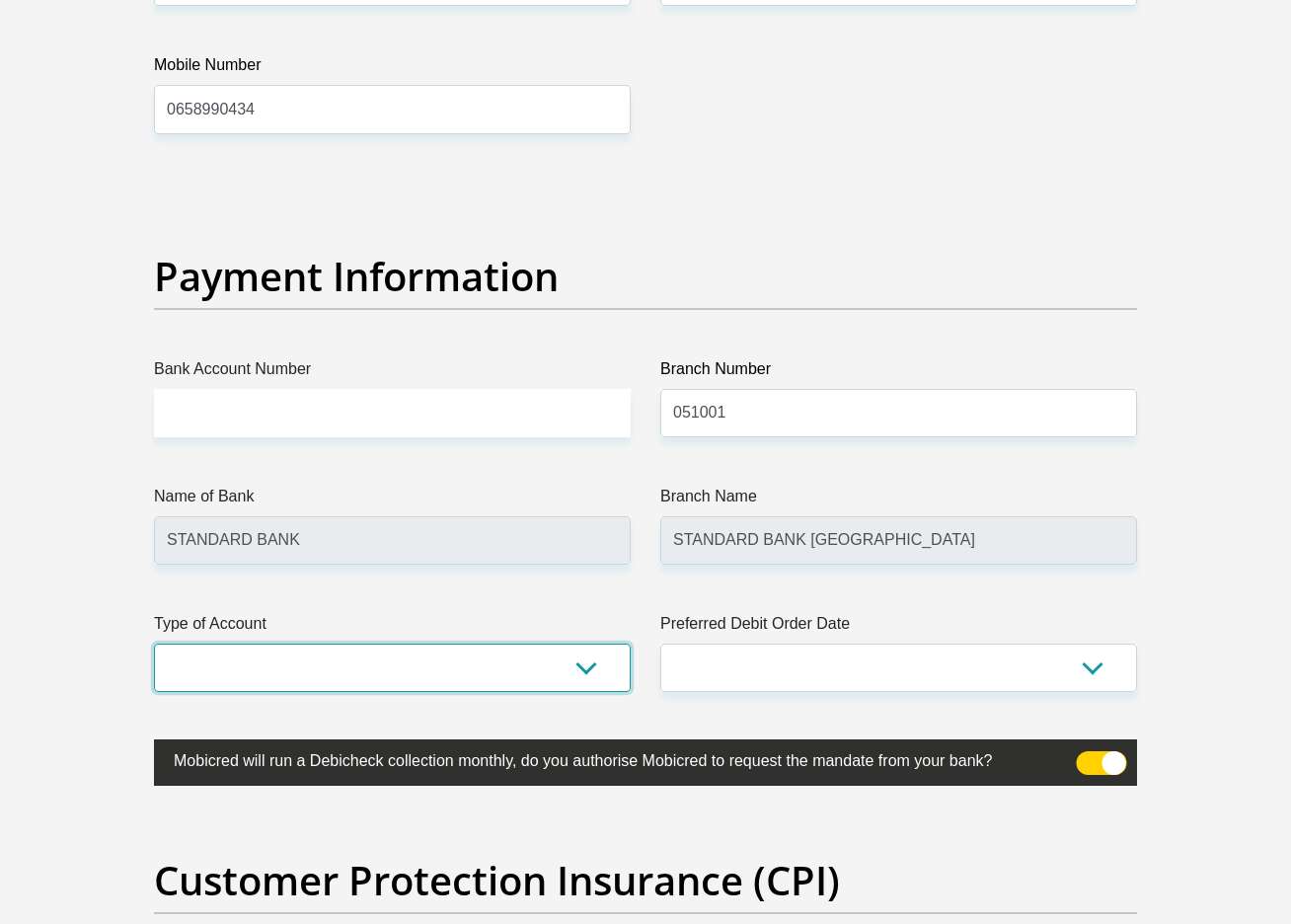 click on "Cheque
Savings" at bounding box center [392, 667] 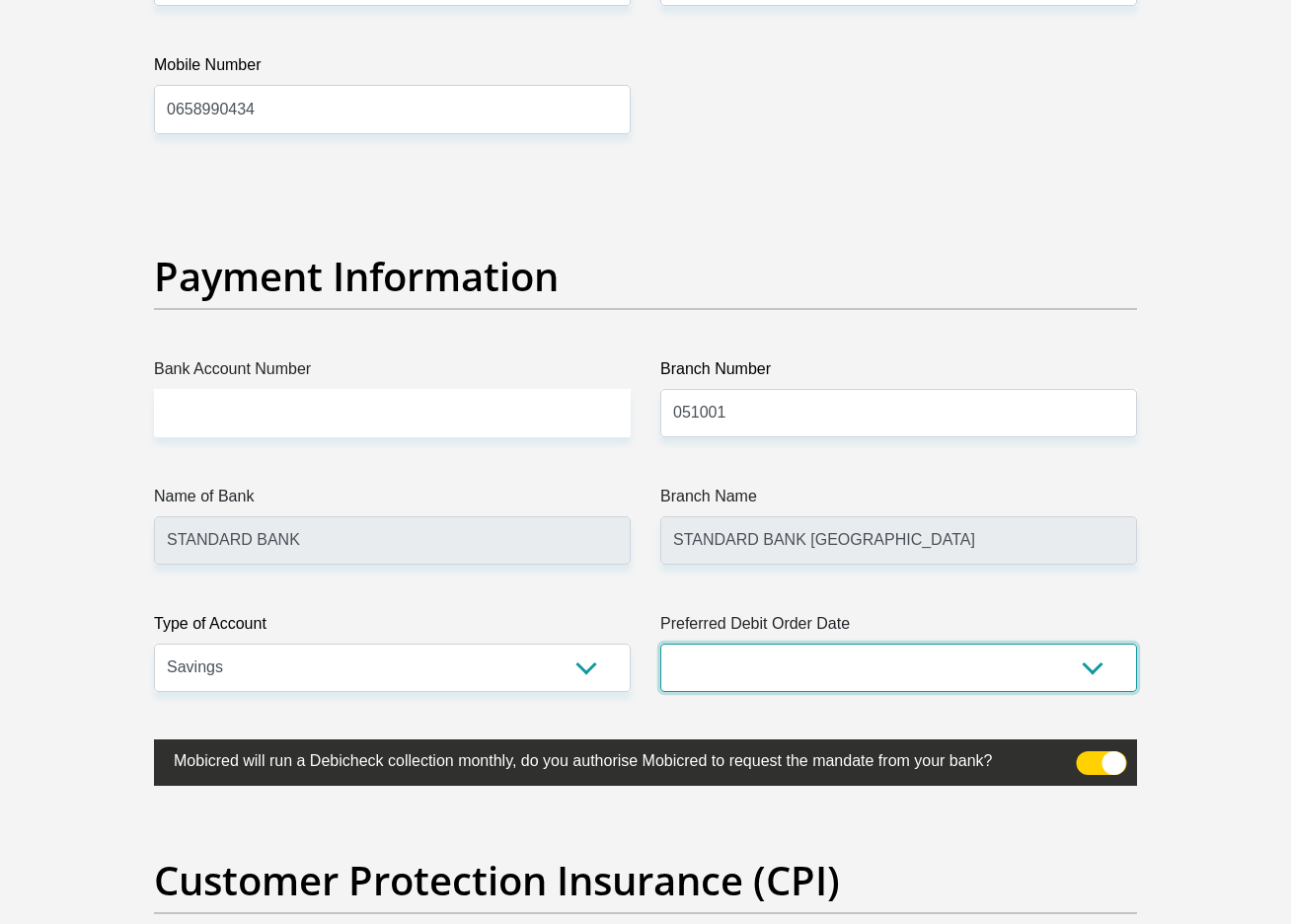 click on "1st
2nd
3rd
4th
5th
7th
18th
19th
20th
21st
22nd
23rd
24th
25th
26th
27th
28th
29th
30th" at bounding box center [898, 667] 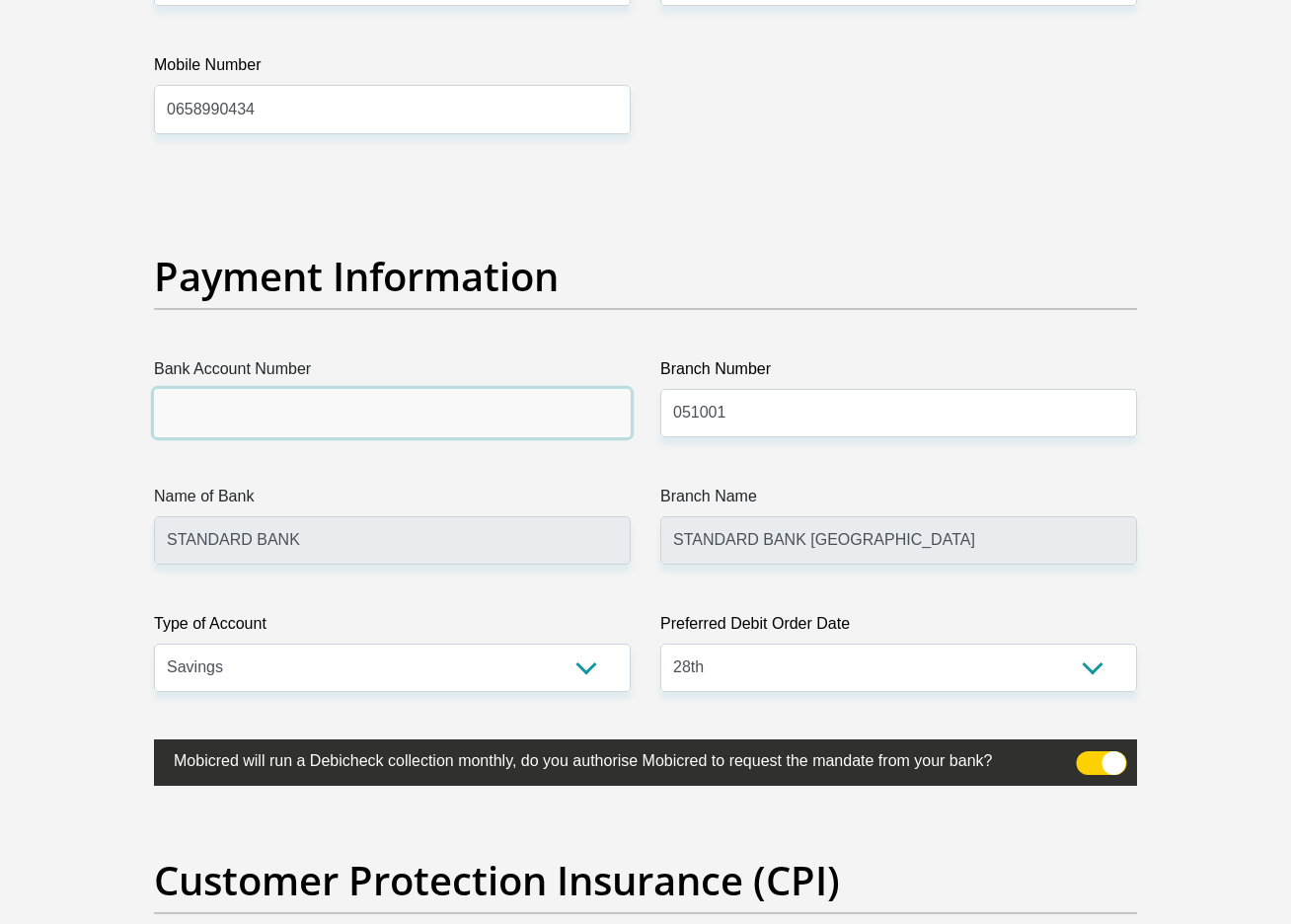 click on "Bank Account Number" at bounding box center [392, 413] 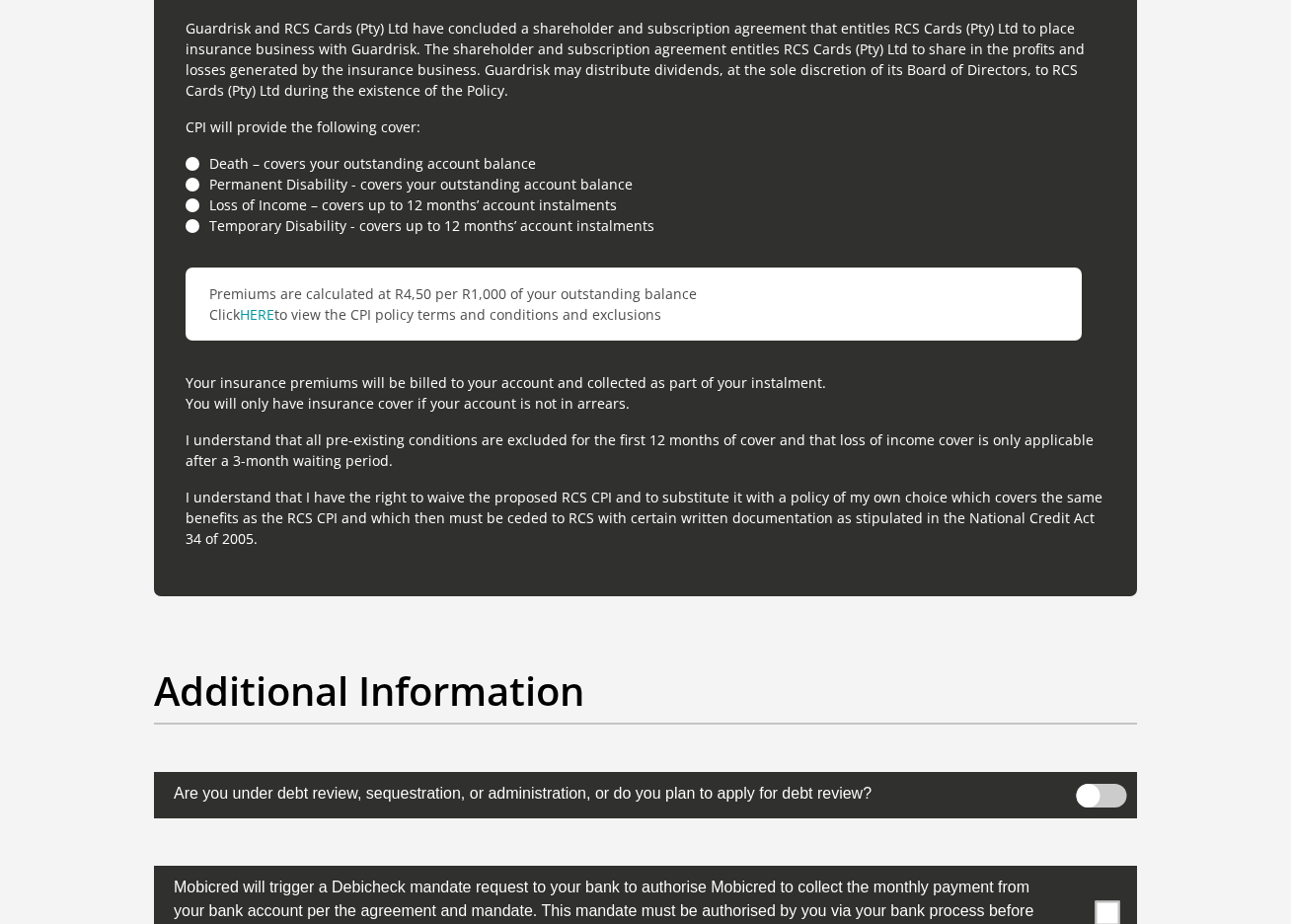 scroll, scrollTop: 5855, scrollLeft: 0, axis: vertical 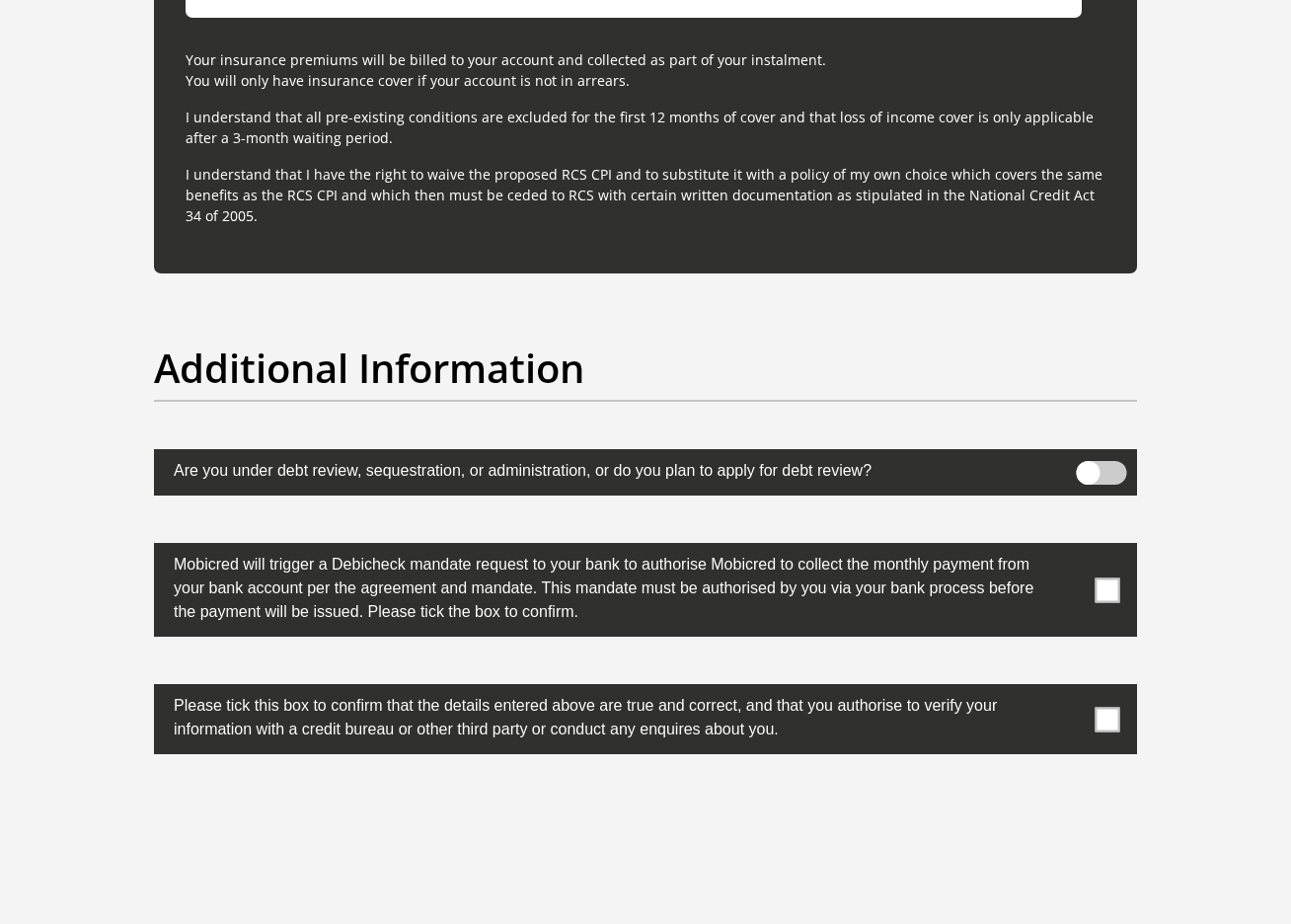 type on "252325133" 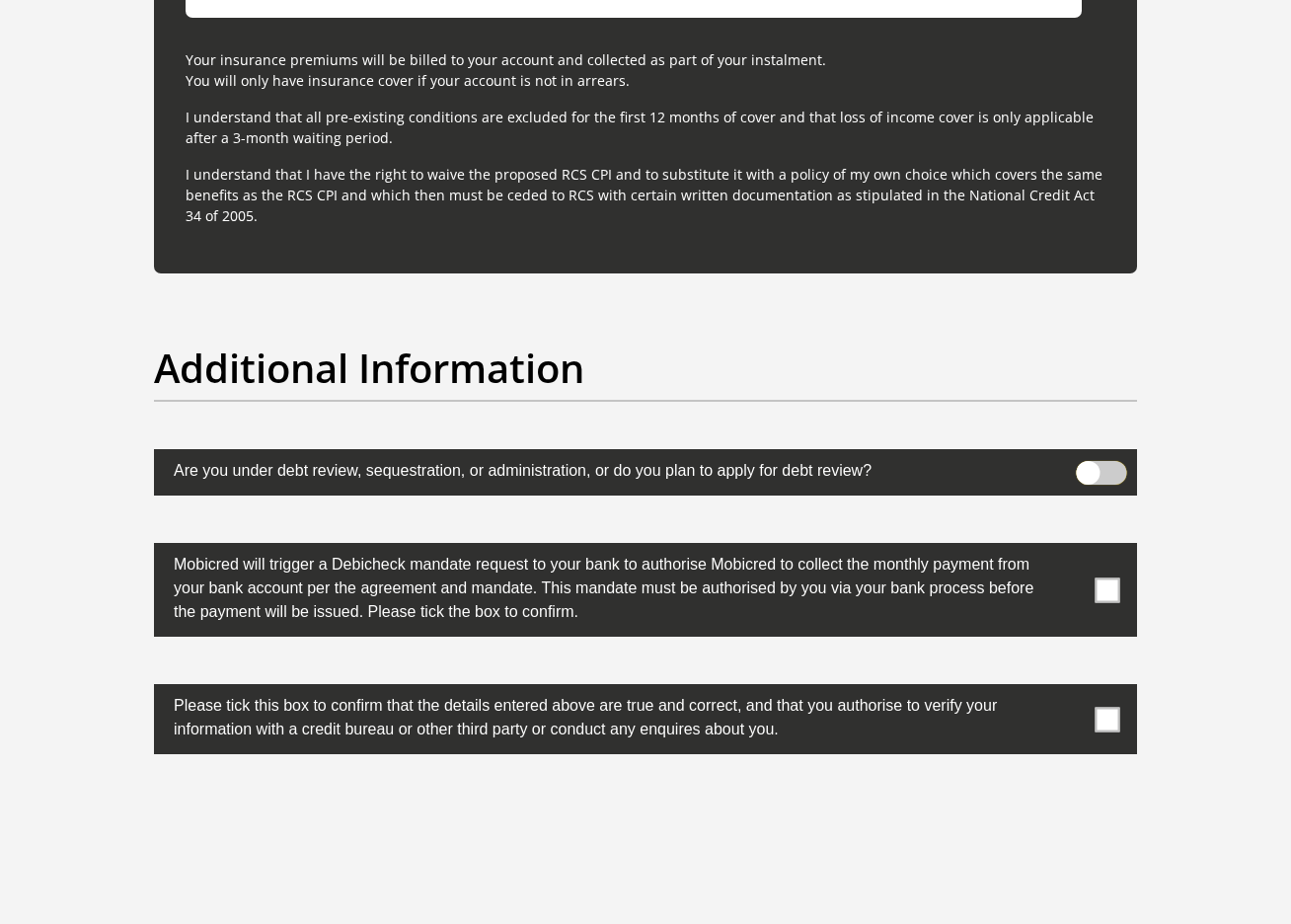click at bounding box center (1088, 466) 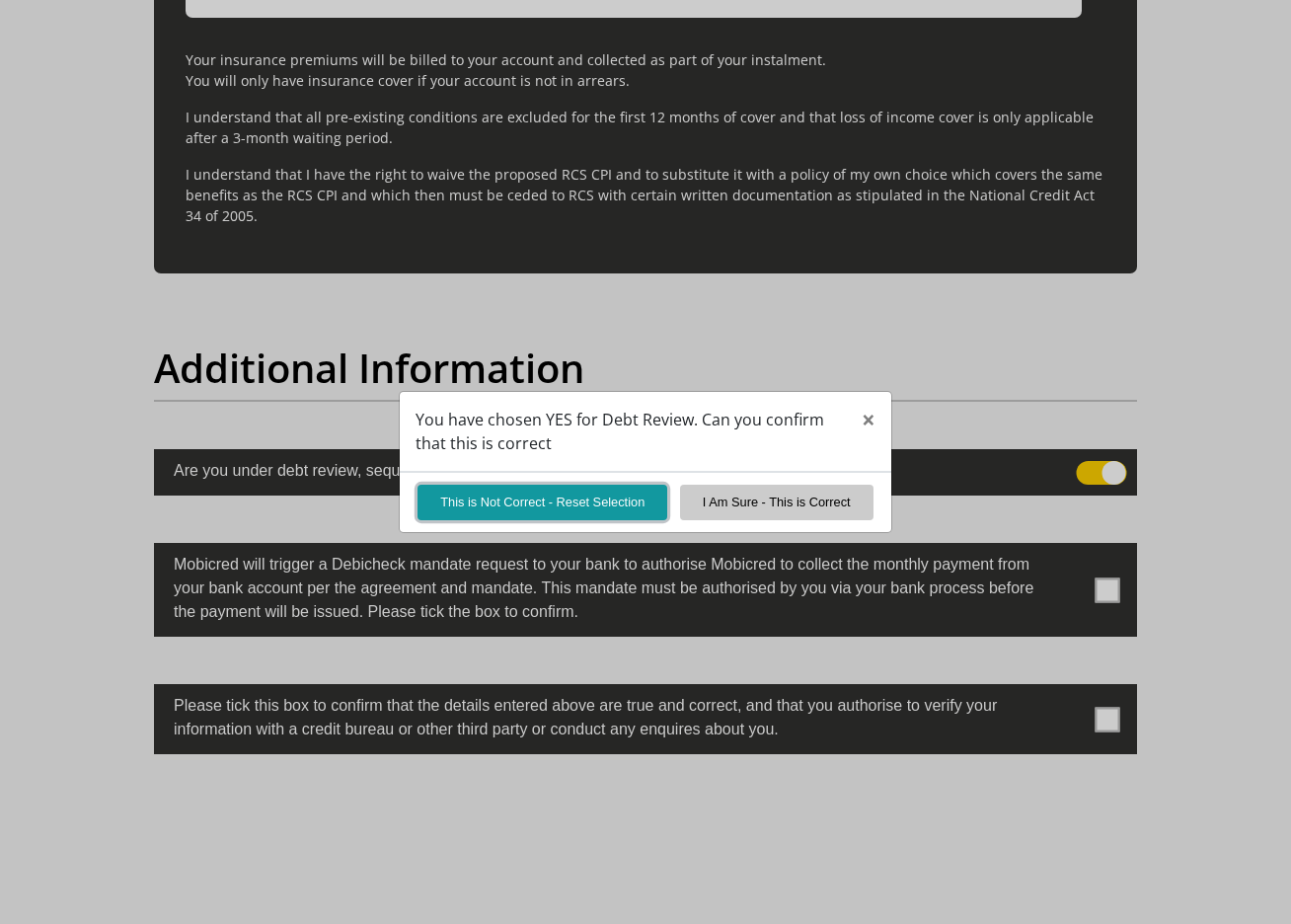 click on "This is Not Correct - Reset Selection" at bounding box center (542, 501) 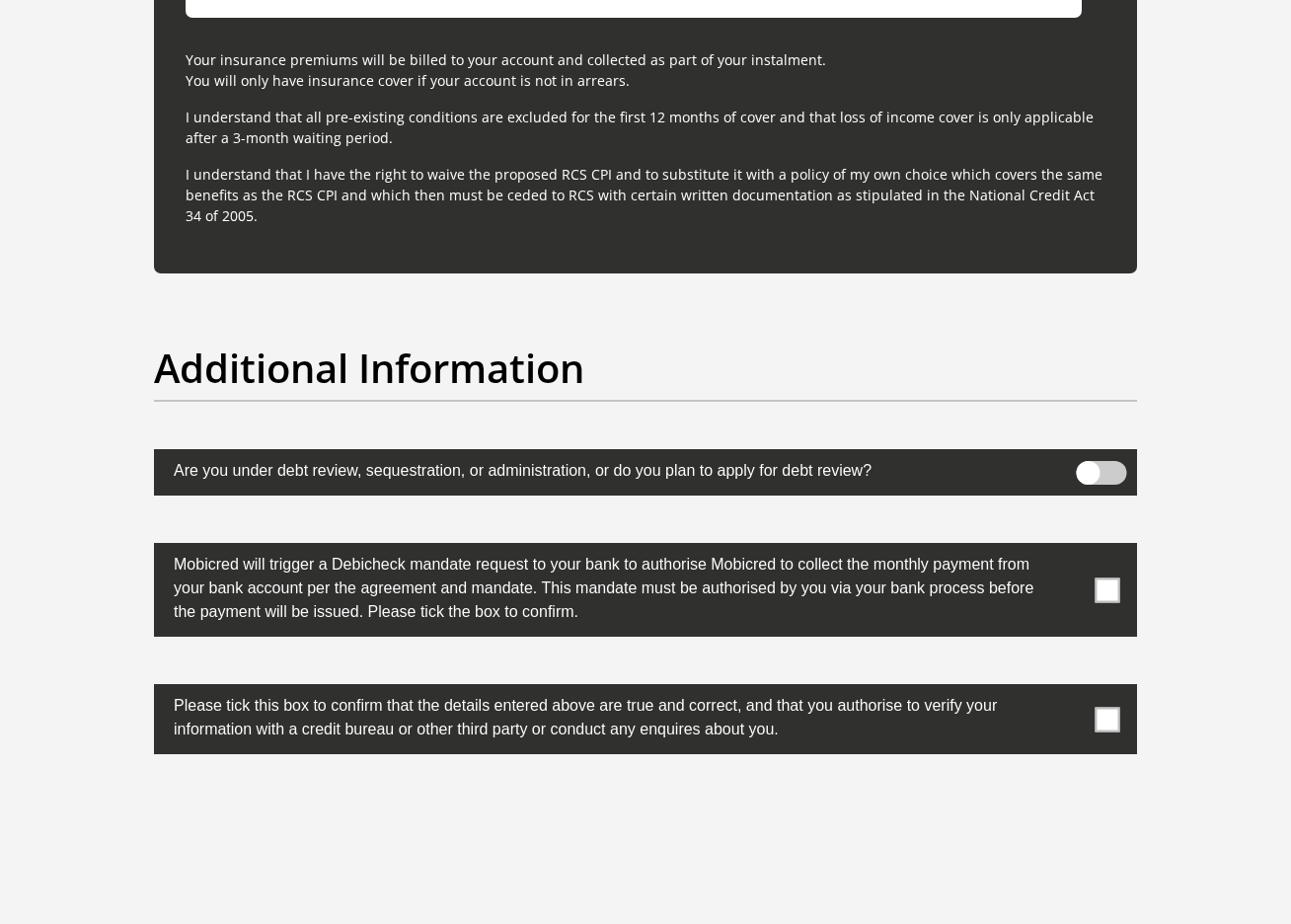 click at bounding box center (1107, 589) 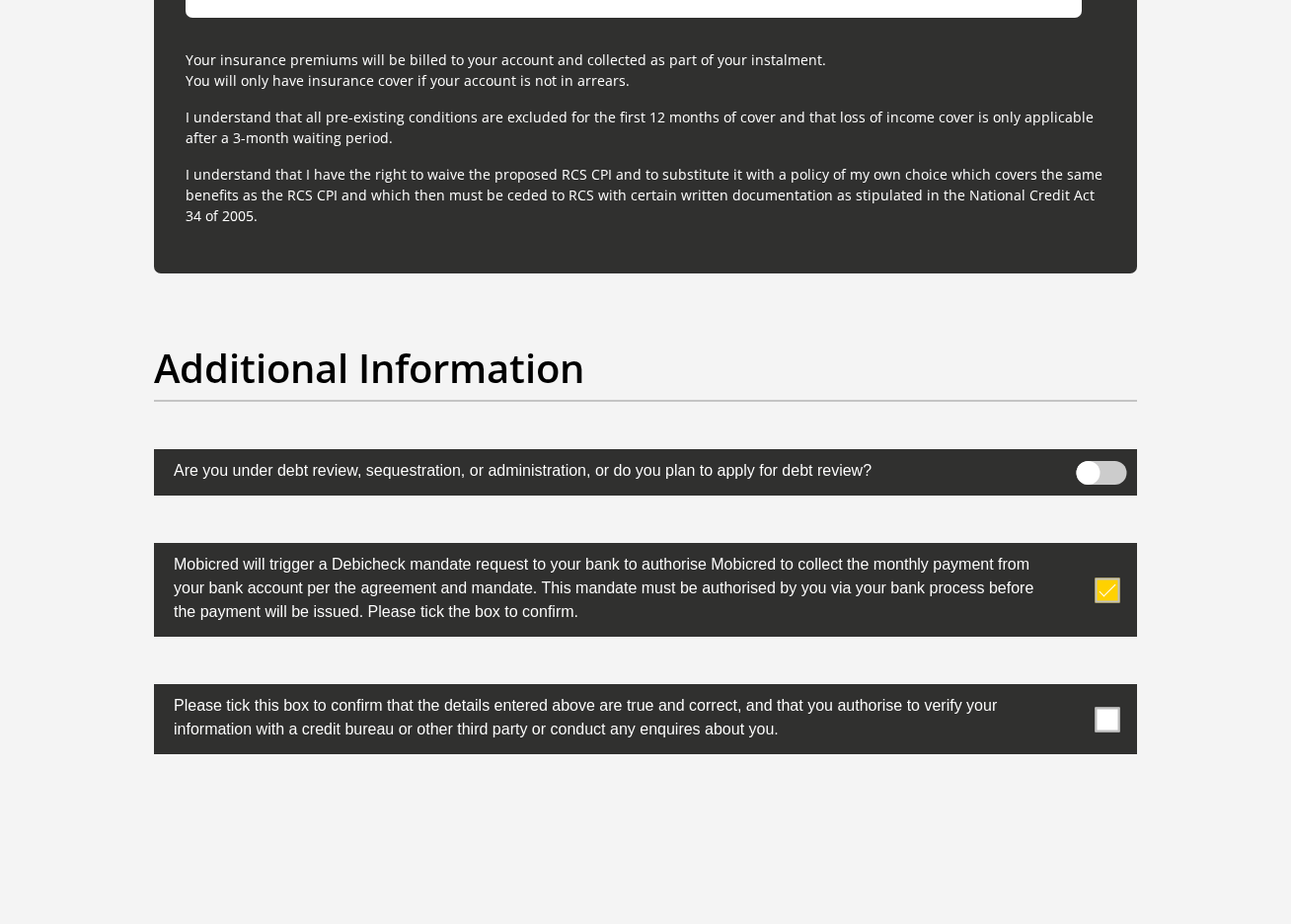 click at bounding box center (1107, 719) 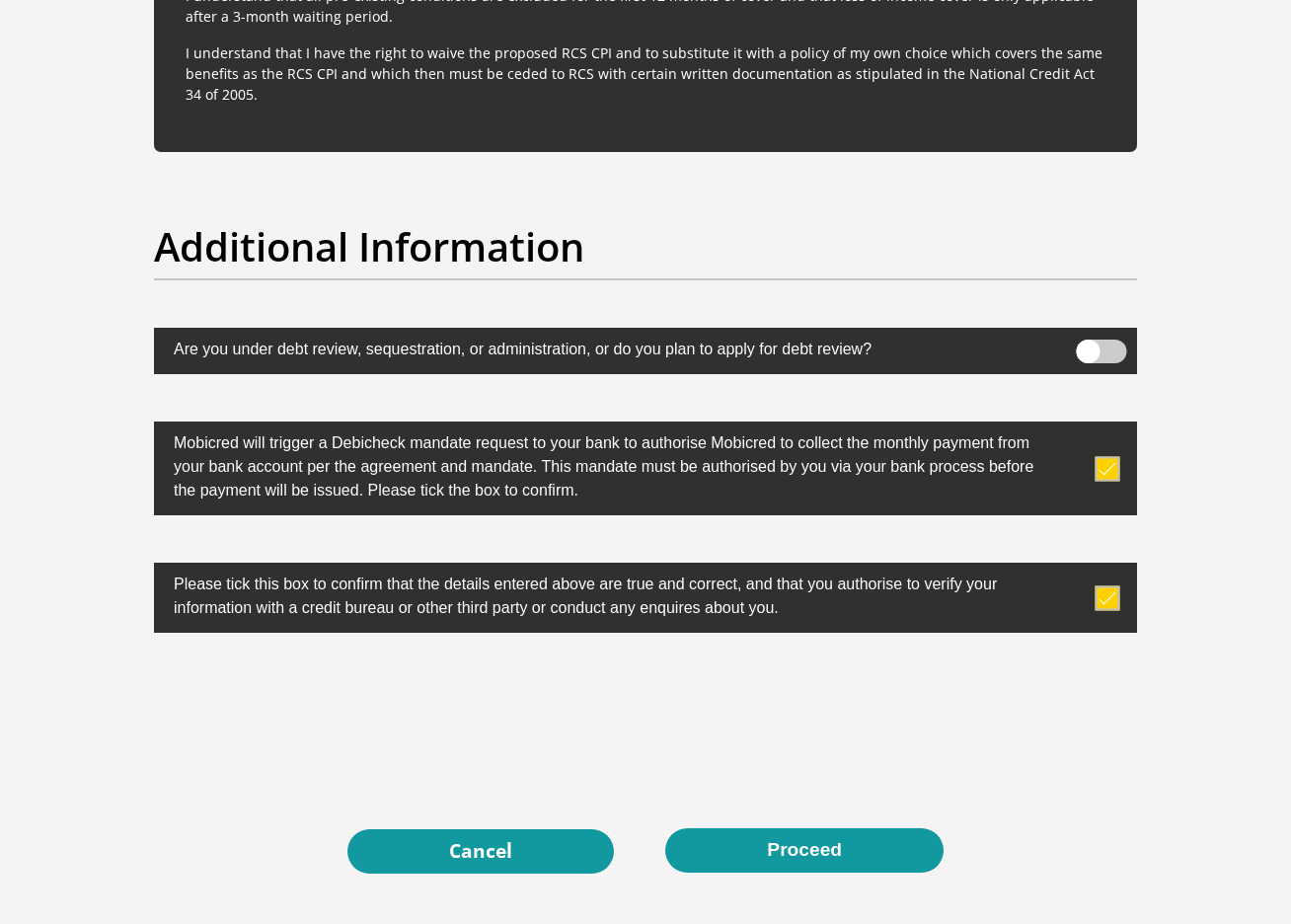 scroll, scrollTop: 6159, scrollLeft: 0, axis: vertical 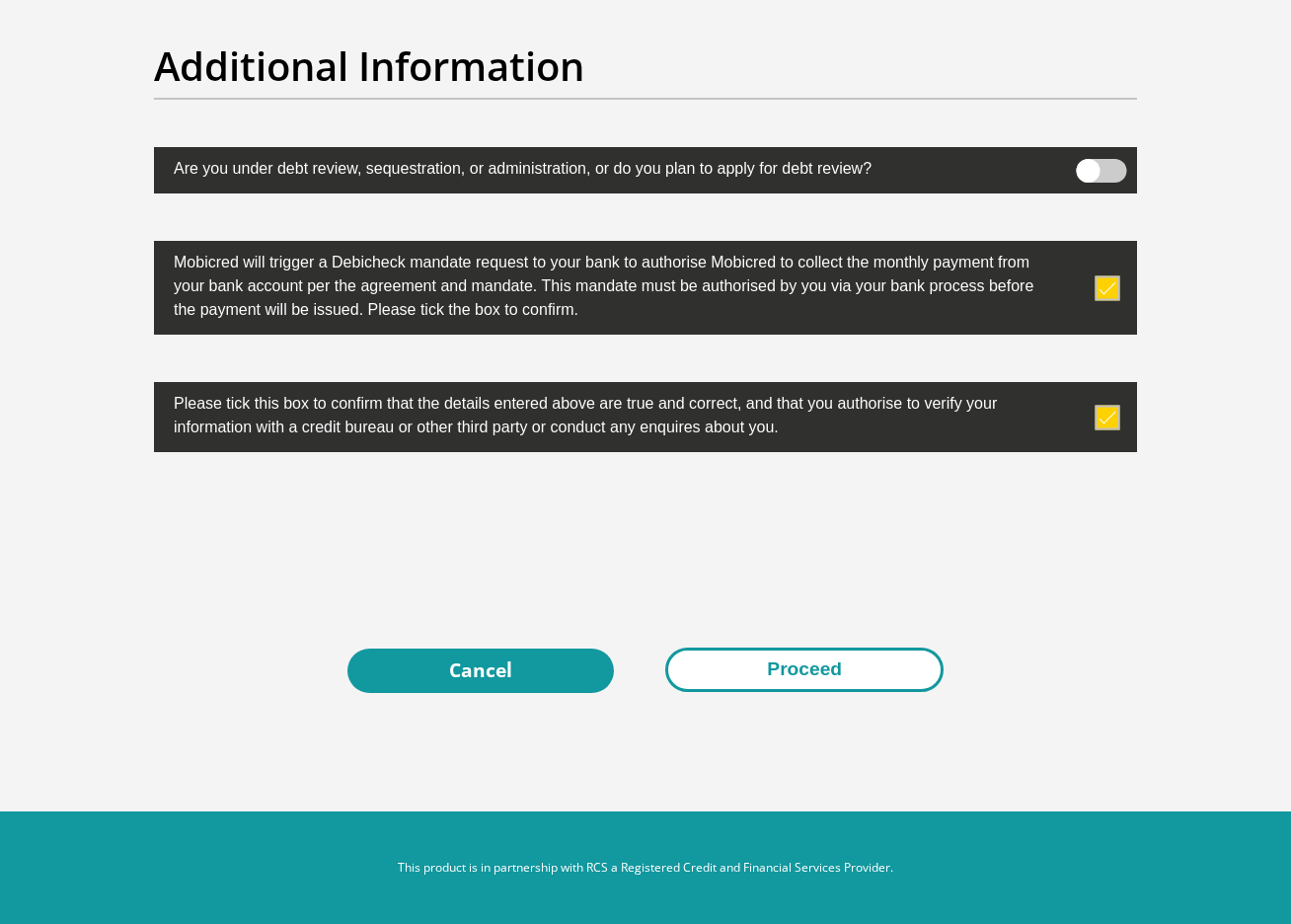 click on "Proceed" at bounding box center [804, 669] 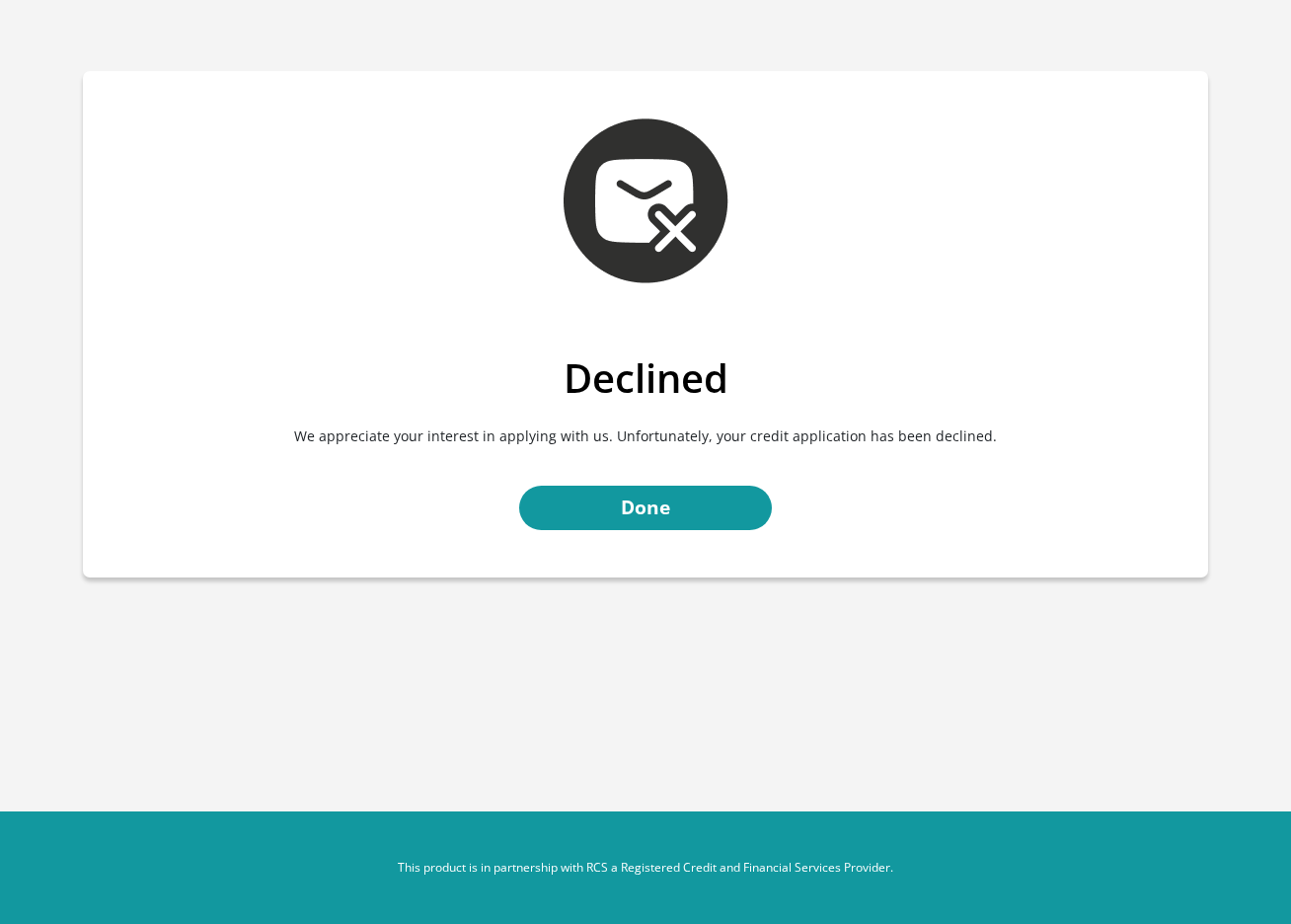 scroll, scrollTop: 0, scrollLeft: 0, axis: both 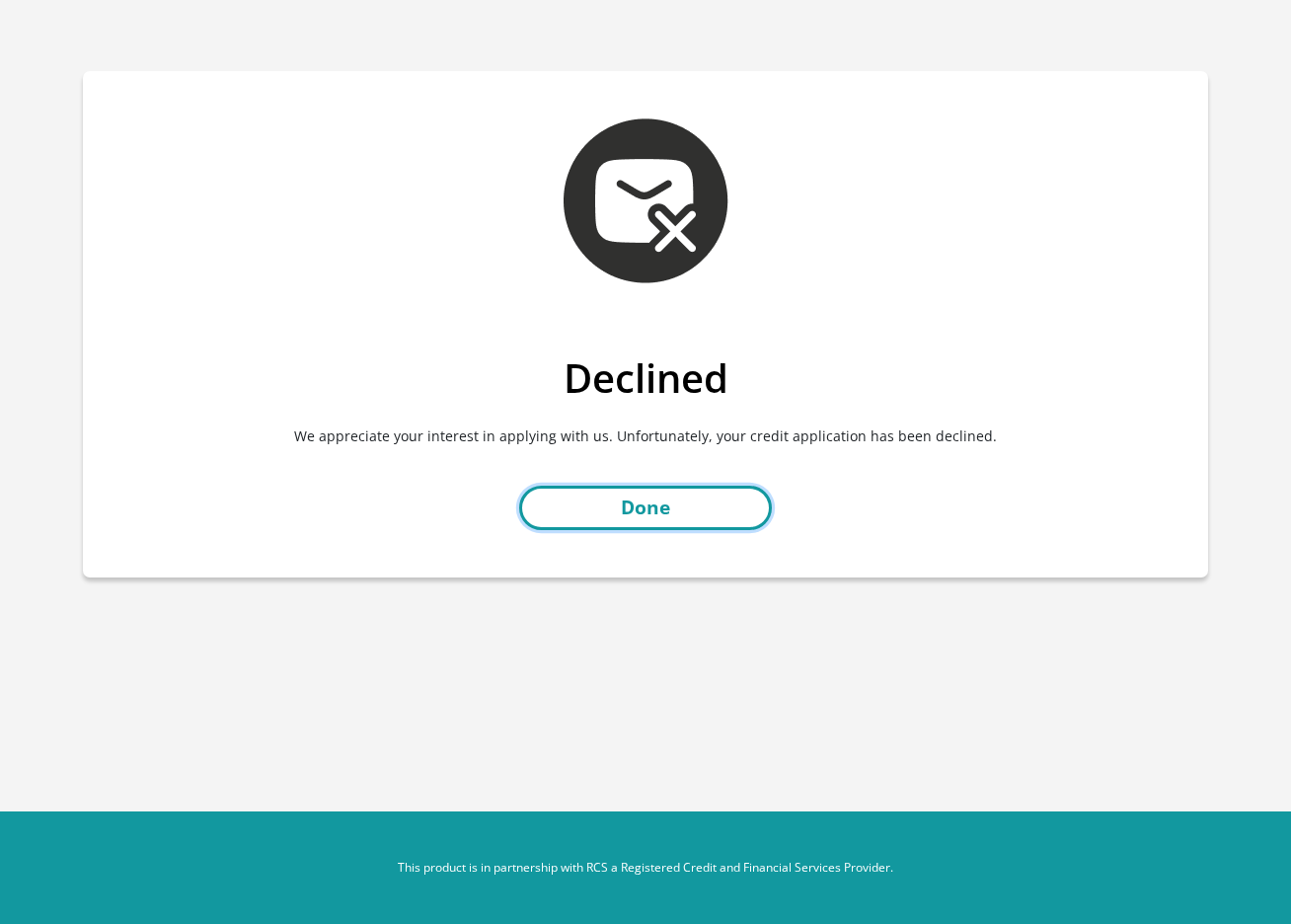 click on "Done" at bounding box center [646, 507] 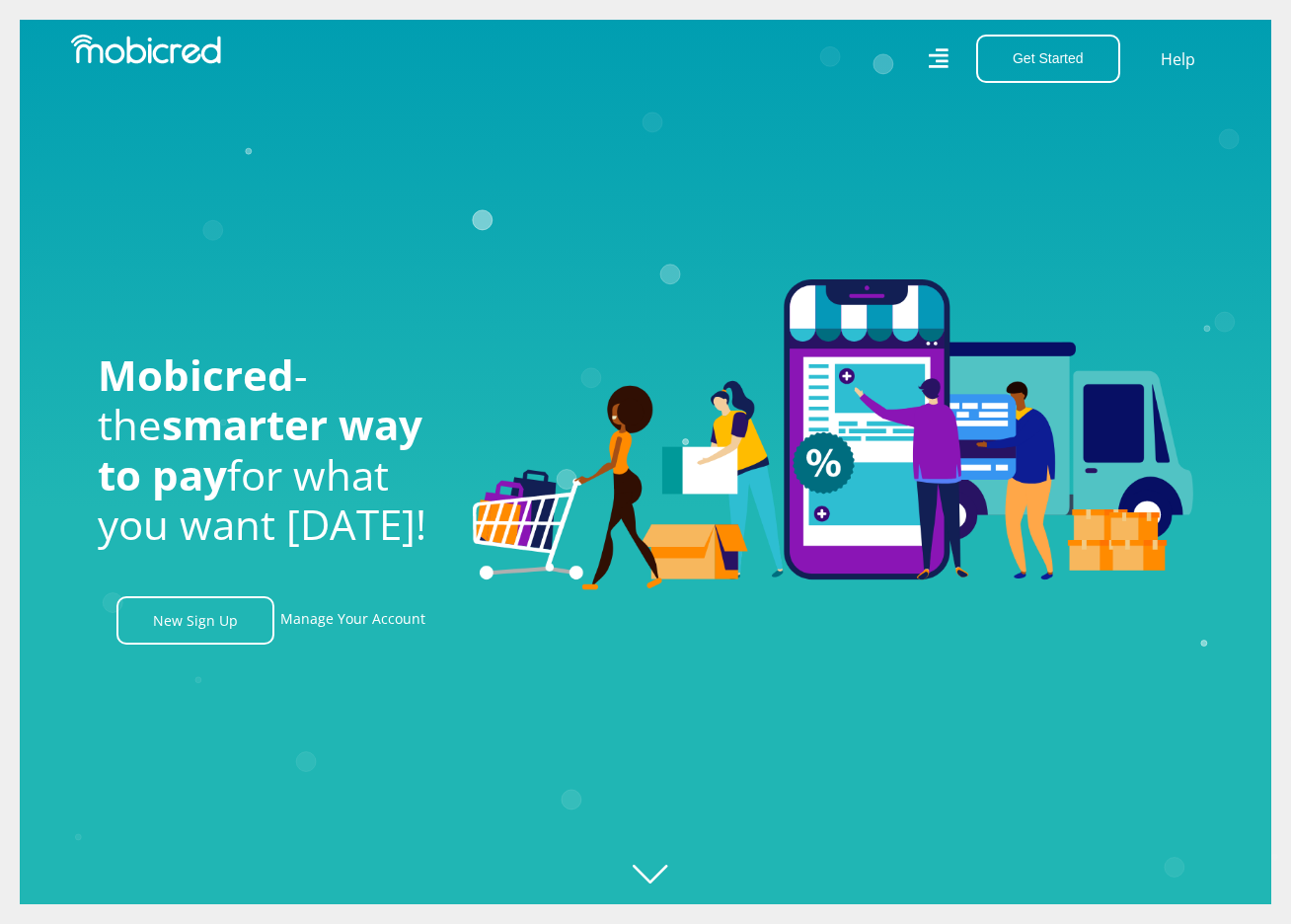 scroll, scrollTop: 18, scrollLeft: 0, axis: vertical 